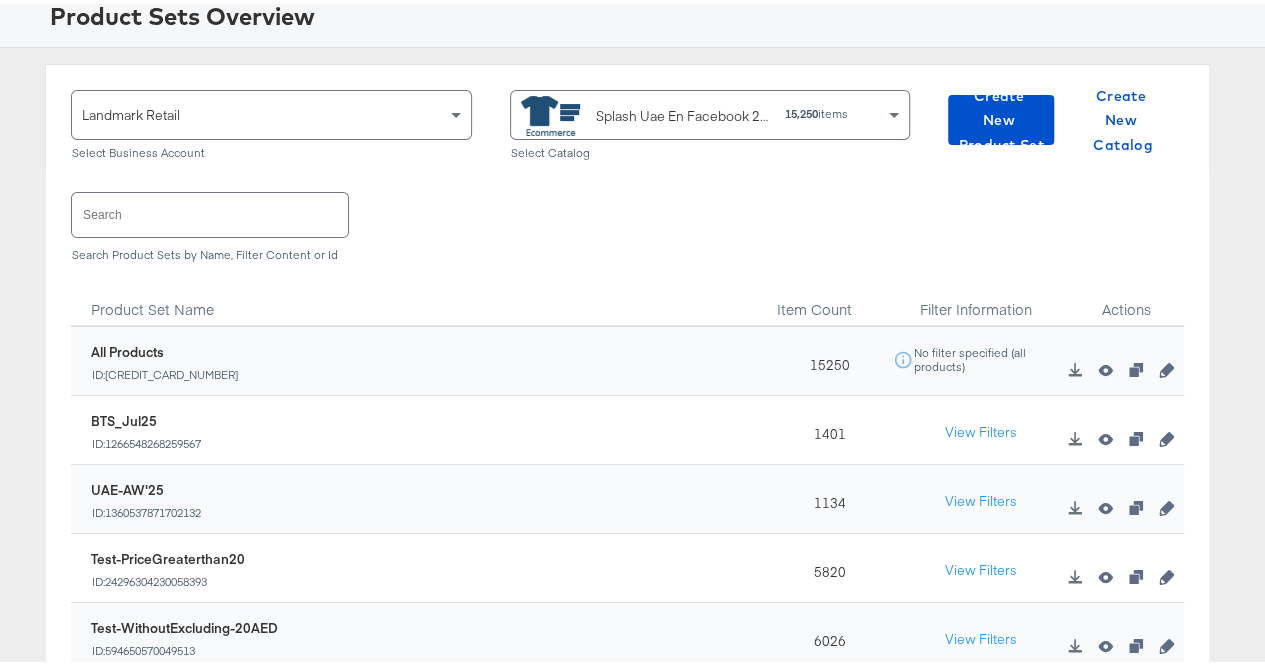 scroll, scrollTop: 135, scrollLeft: 0, axis: vertical 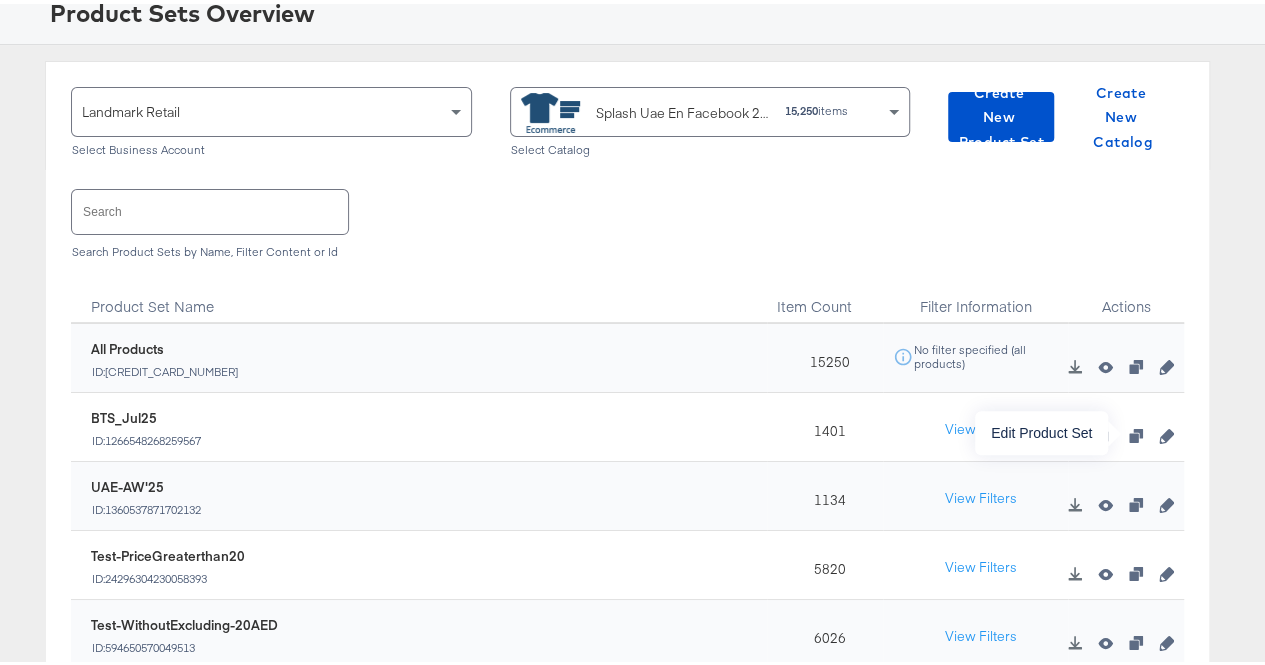 click 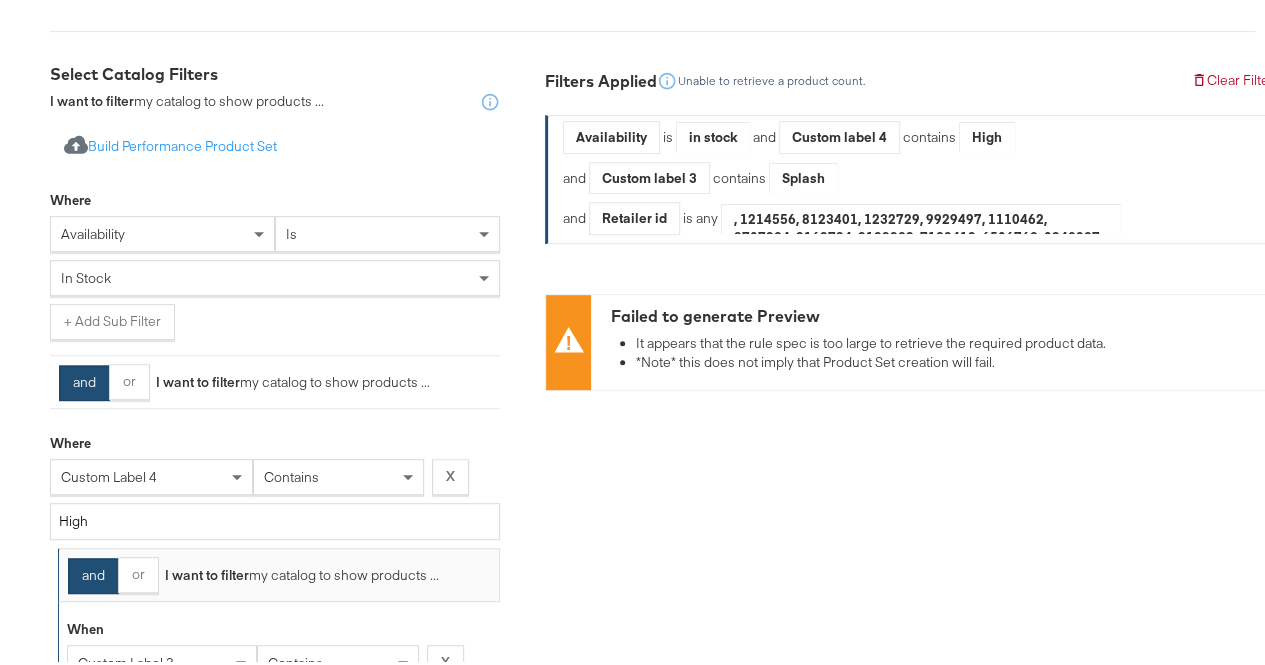 scroll, scrollTop: 0, scrollLeft: 0, axis: both 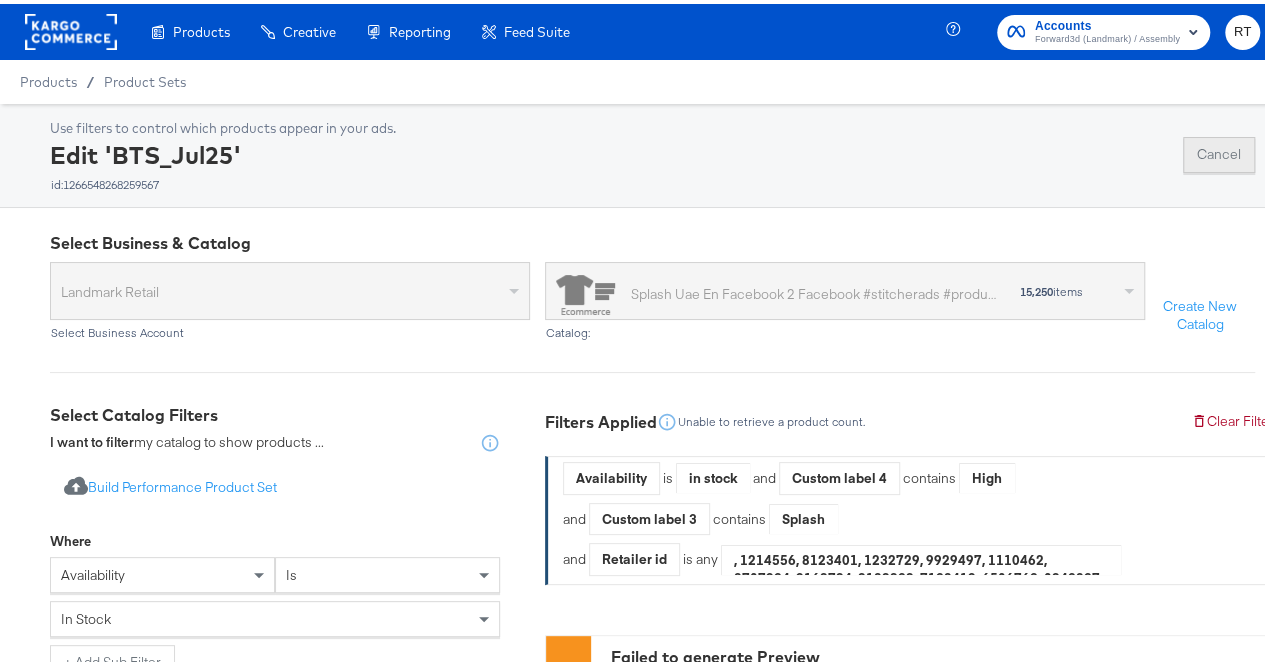 click on "Use filters to control which products appear in your ads. Edit 'BTS_Jul25' id: 1266548268259567 Cancel" at bounding box center [652, 151] 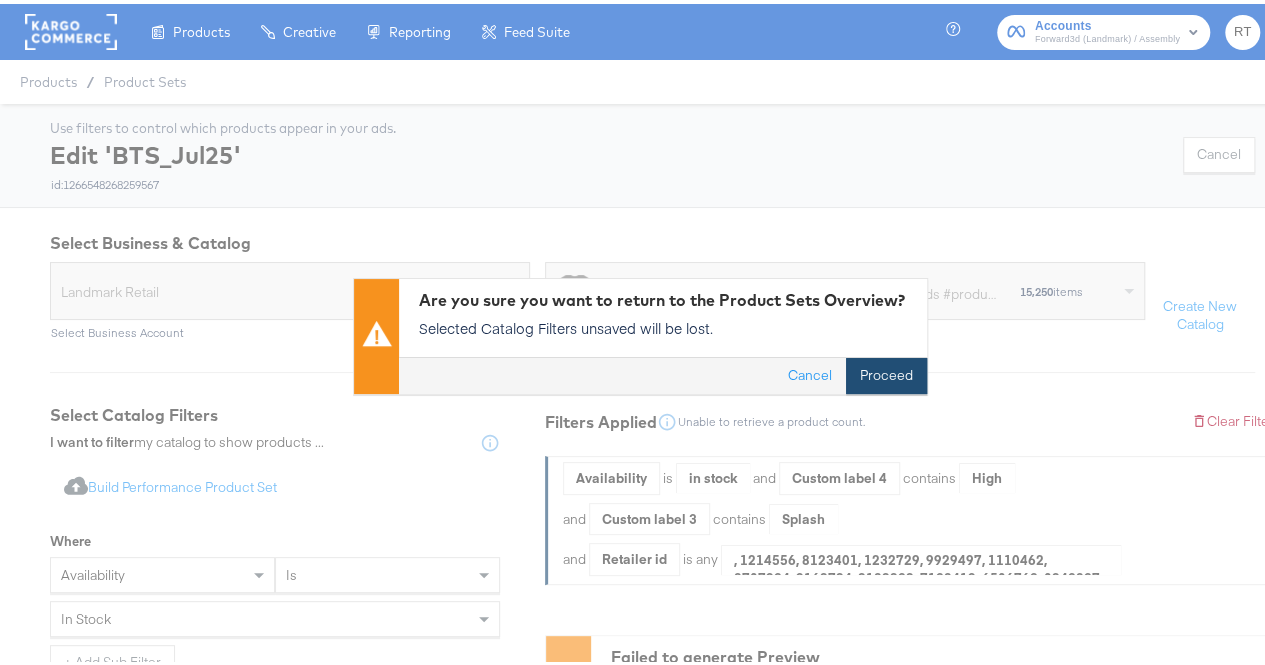 click on "Proceed" at bounding box center (886, 373) 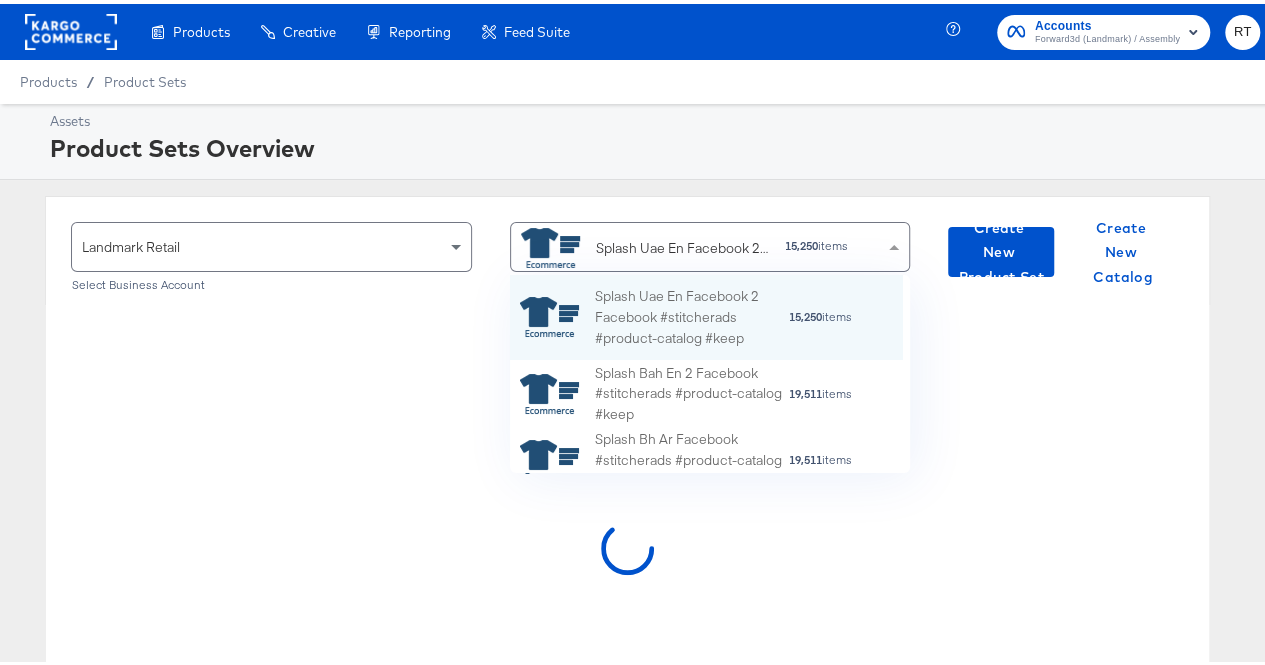 click at bounding box center (896, 243) 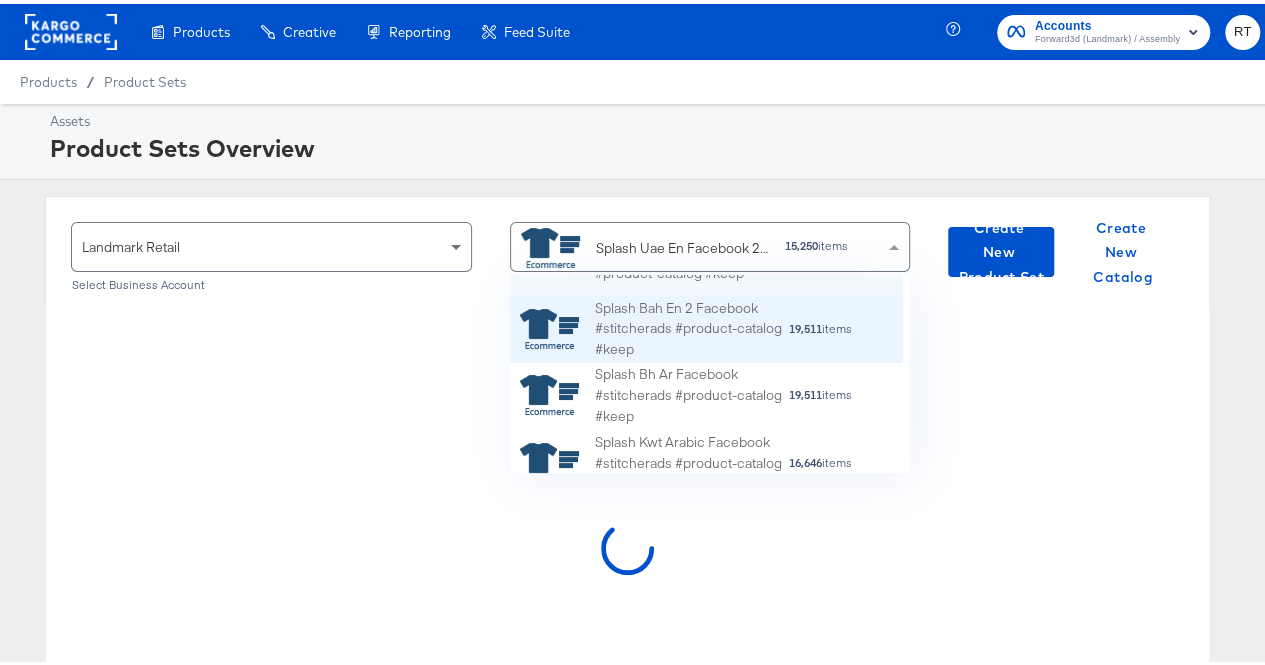 scroll, scrollTop: 0, scrollLeft: 0, axis: both 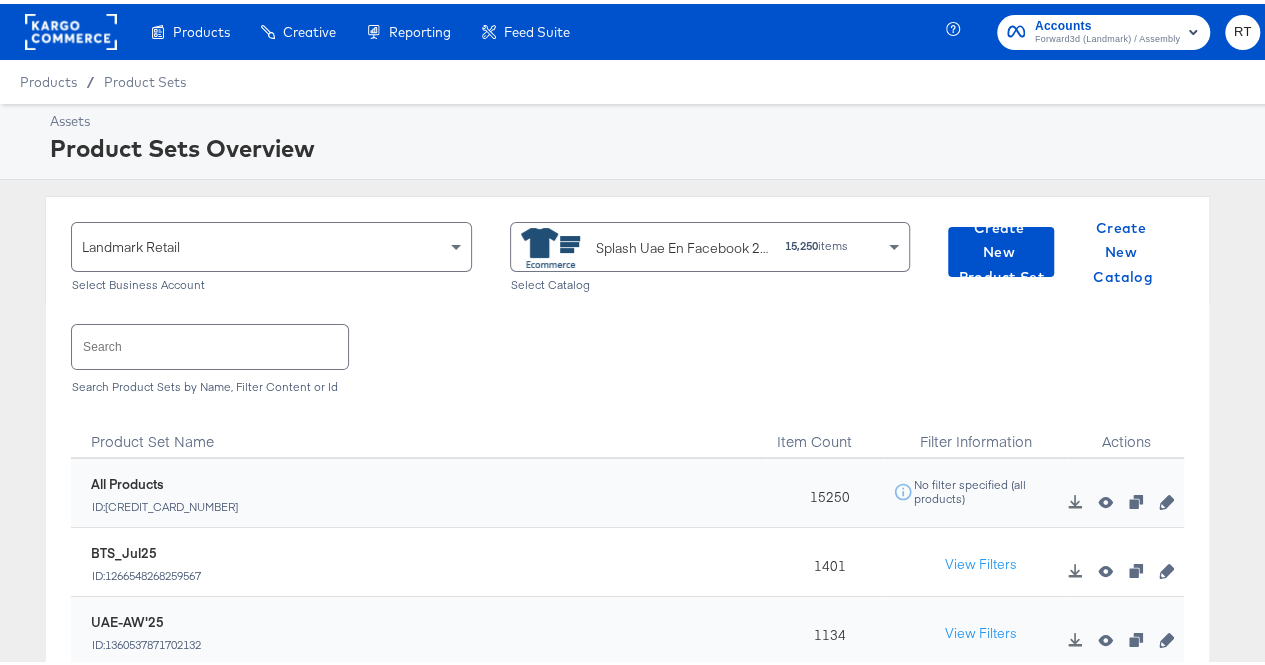 click on "Landmark Retail Select Business Account Splash   Uae   En   Facebook 2   Facebook #stitcherads #product-catalog #keep 15,250  items Select Catalog Create New Product Set Create New Catalog Search Search Product Sets by Name, Filter Content or Id   Product Set Name Item Count Filter Information Actions 374583906358505 All Products ID:  374583906358505 15250  No filter specified (all products) 1266548268259567 BTS_Jul25 ID:  1266548268259567 1401 View Filters 1360537871702132 UAE-AW'25 ID:  1360537871702132 1134 View Filters 24296304230058393 Test-PriceGreaterthan20 ID:  24296304230058393 5820 View Filters 594650570049513 Test-WithoutExcluding-20AED ID:  594650570049513 6026 View Filters 1211071463763929 Meta-Productset ID:  1211071463763929 6016 View Filters 686264300603033 UAE-BestSeller-April-2025 ID:  686264300603033 96 View Filters 1179519413550025 Holiday-Collection-April-2025 ID:  1179519413550025 1044 View Filters Total :   164" at bounding box center [627, 555] 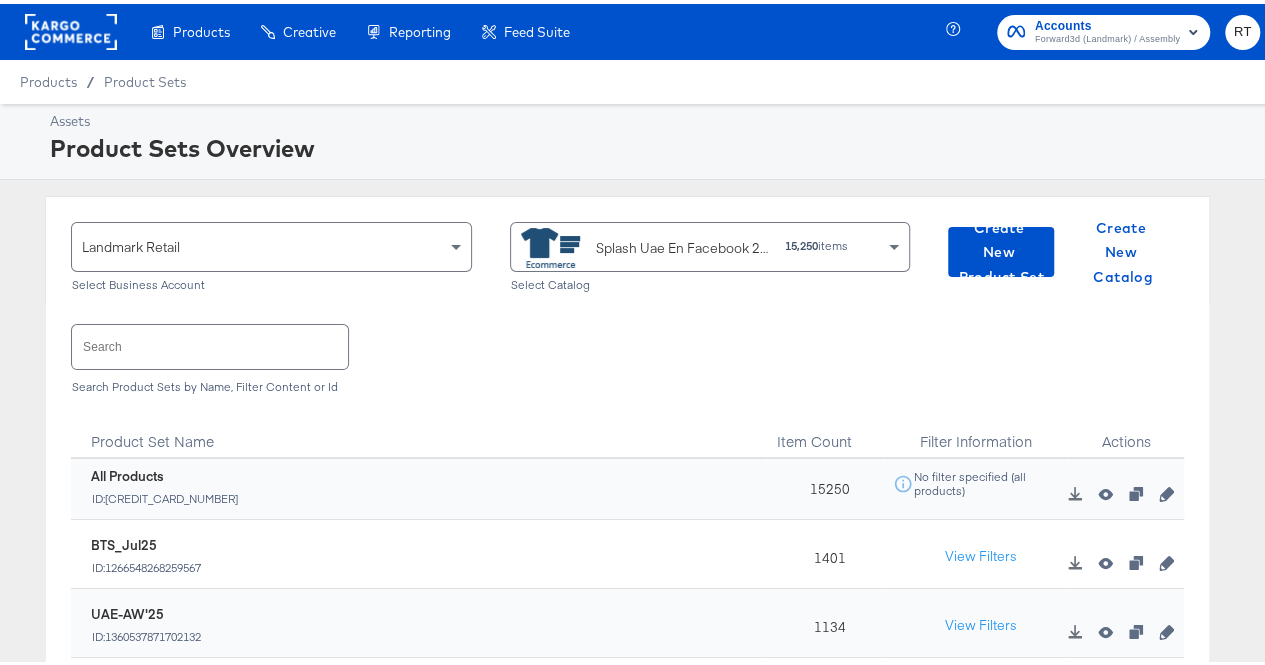 scroll, scrollTop: 0, scrollLeft: 0, axis: both 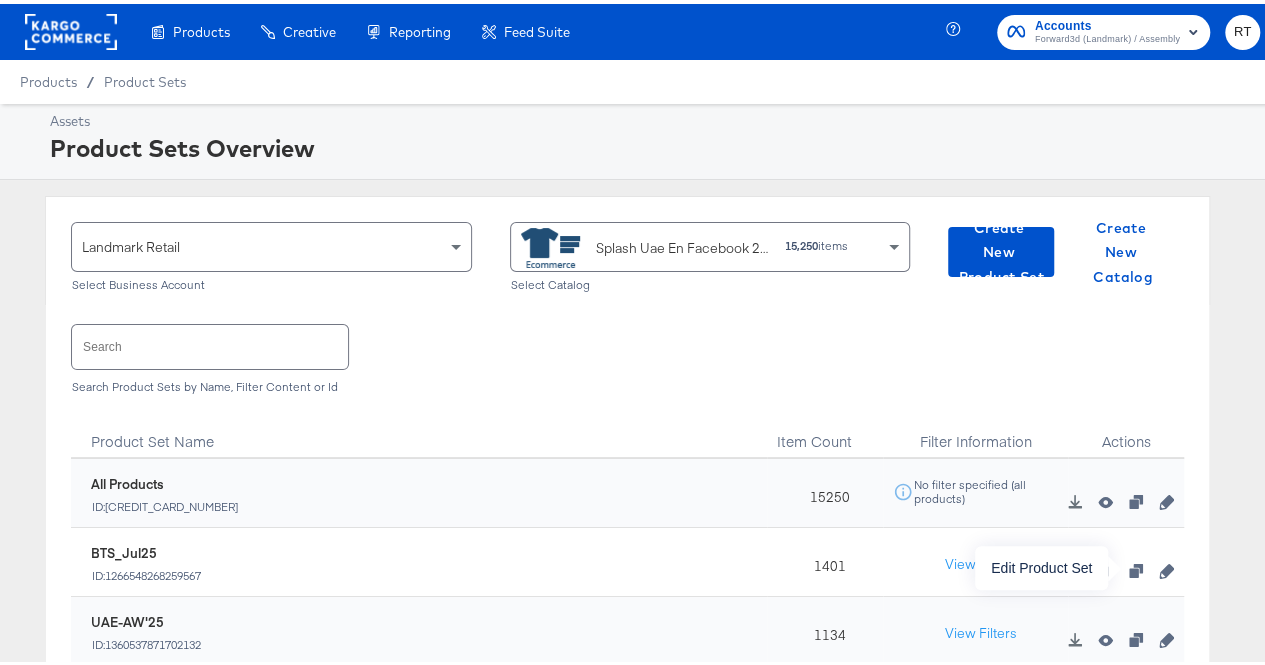 click 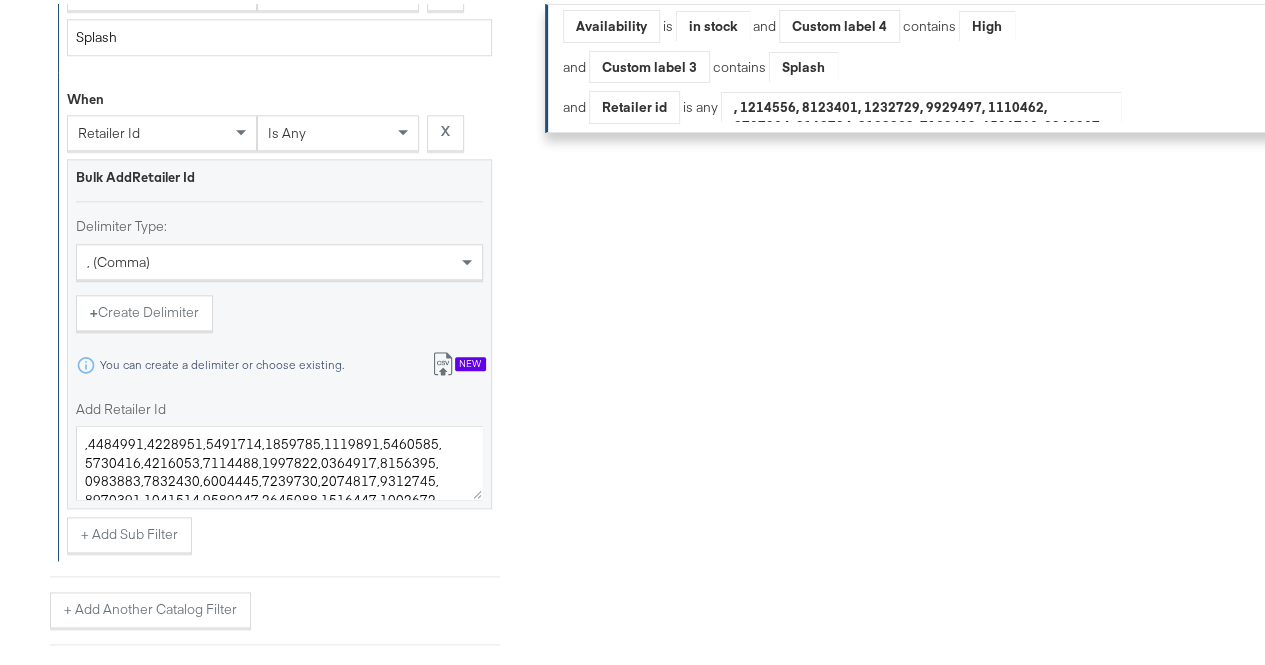 scroll, scrollTop: 1012, scrollLeft: 0, axis: vertical 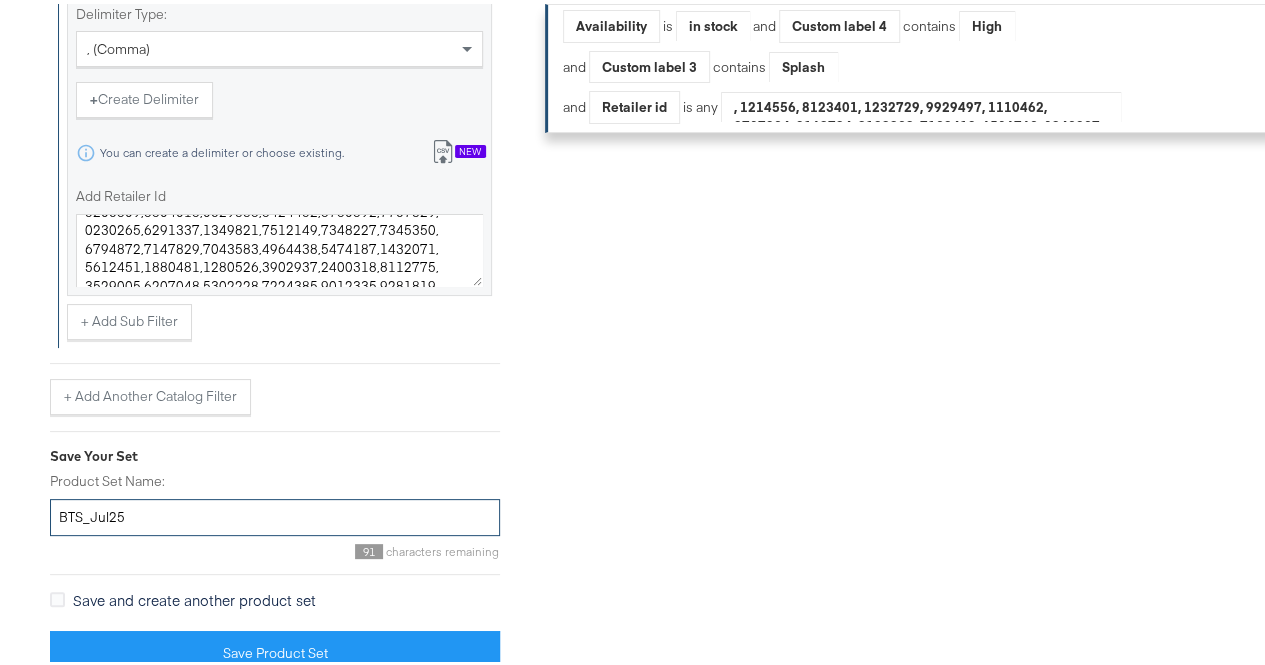 click on "BTS_Jul25" at bounding box center [275, 513] 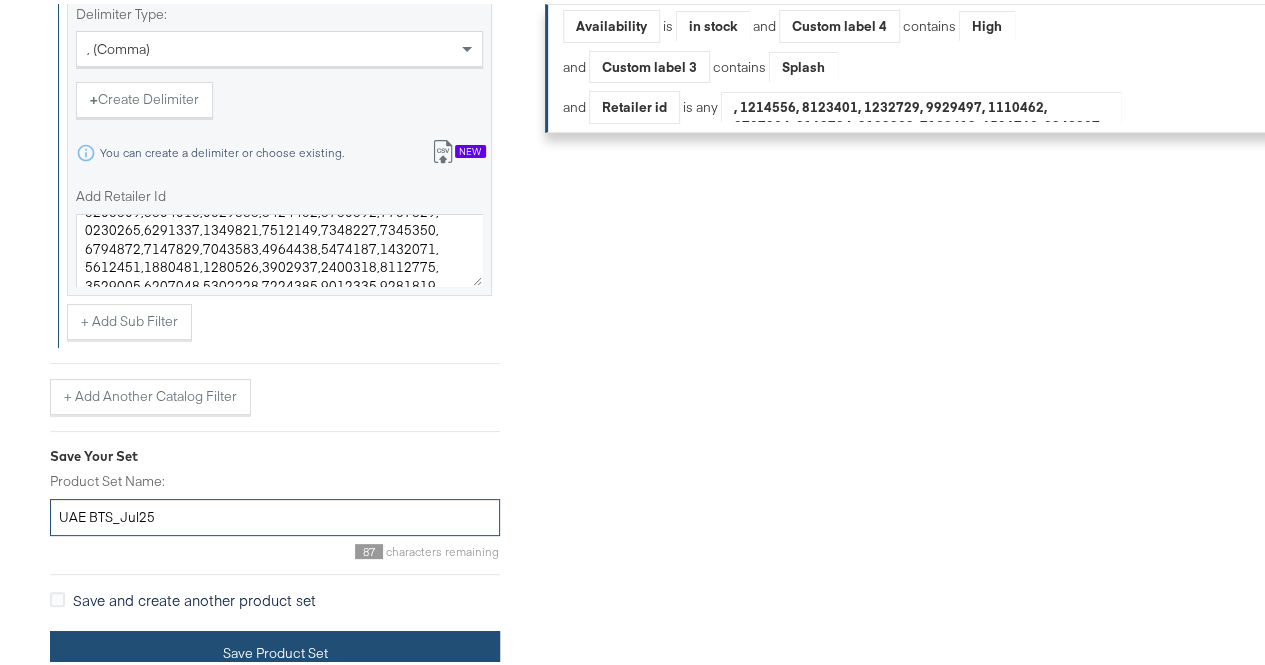 type on "UAE BTS_Jul25" 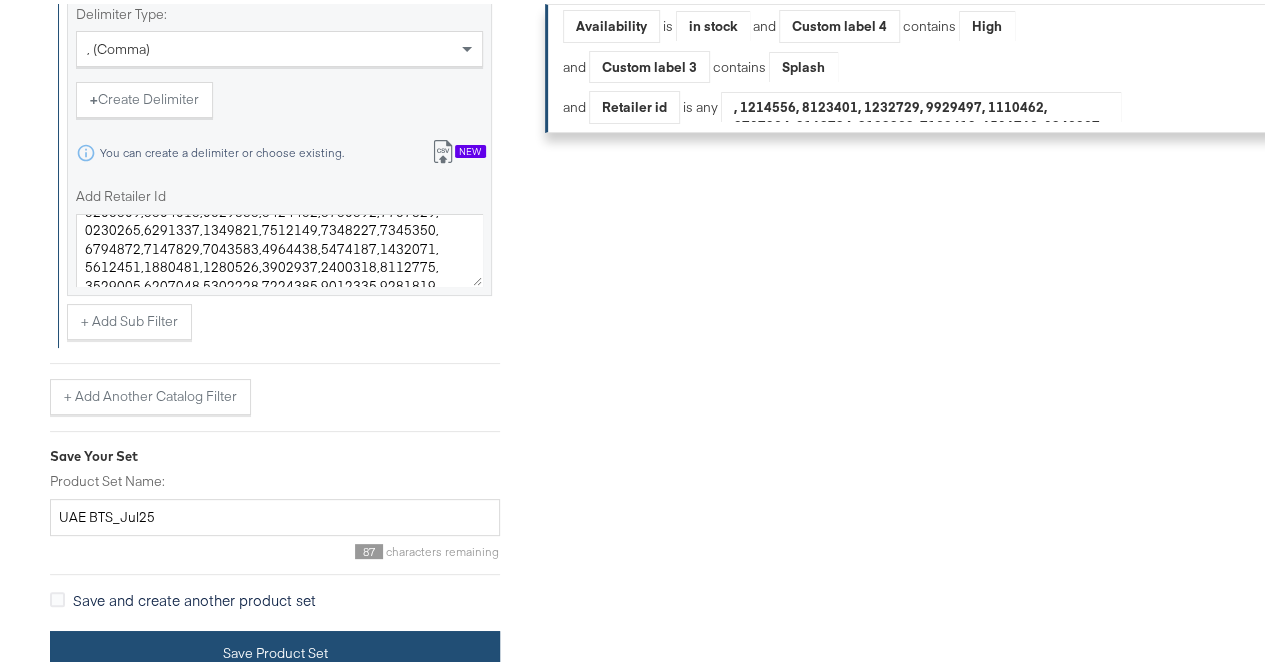 click on "Save Product Set" at bounding box center [275, 649] 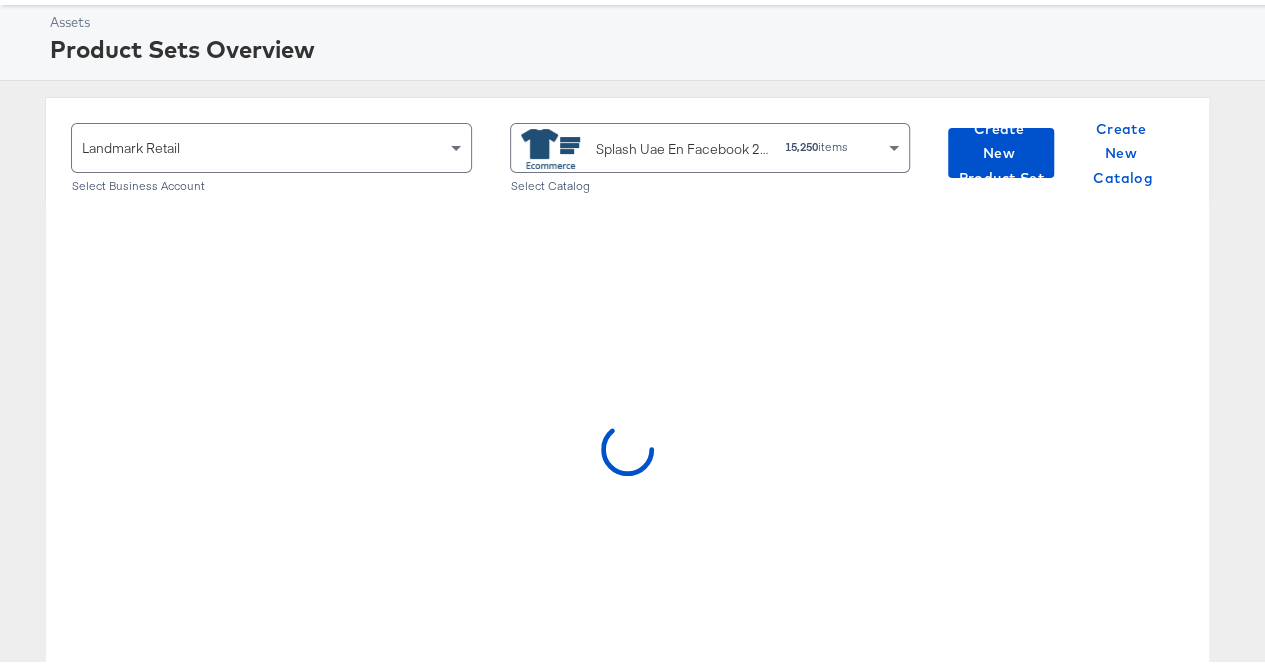 scroll, scrollTop: 100, scrollLeft: 0, axis: vertical 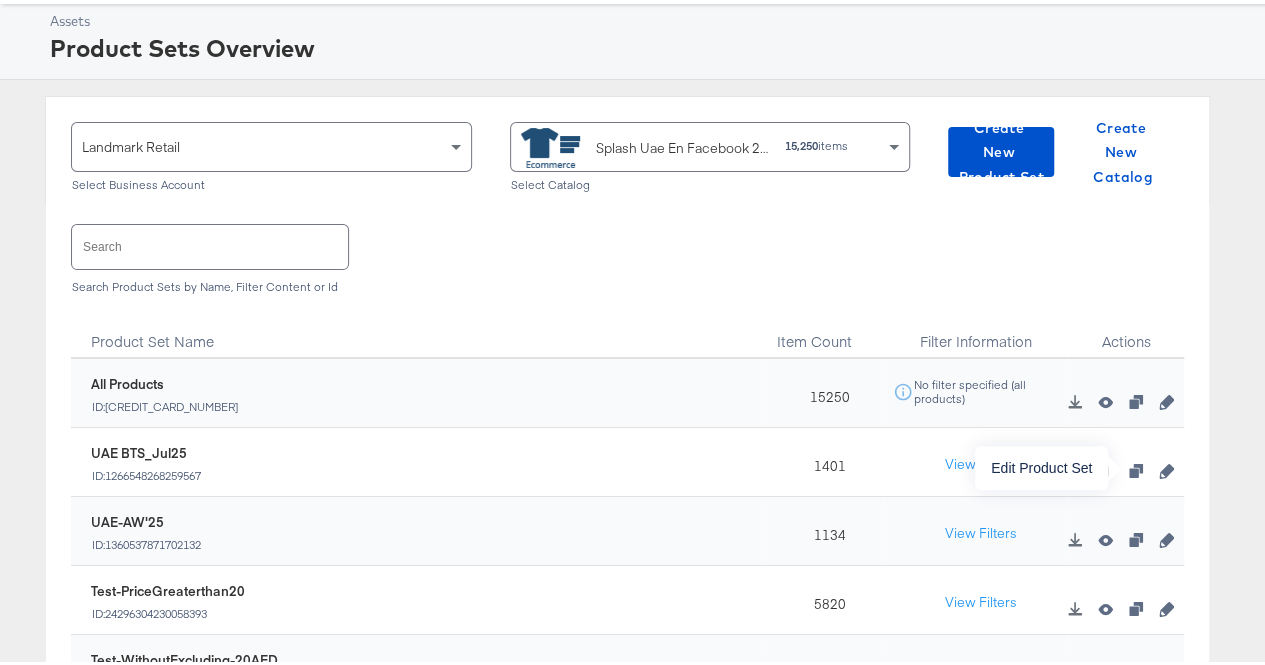click 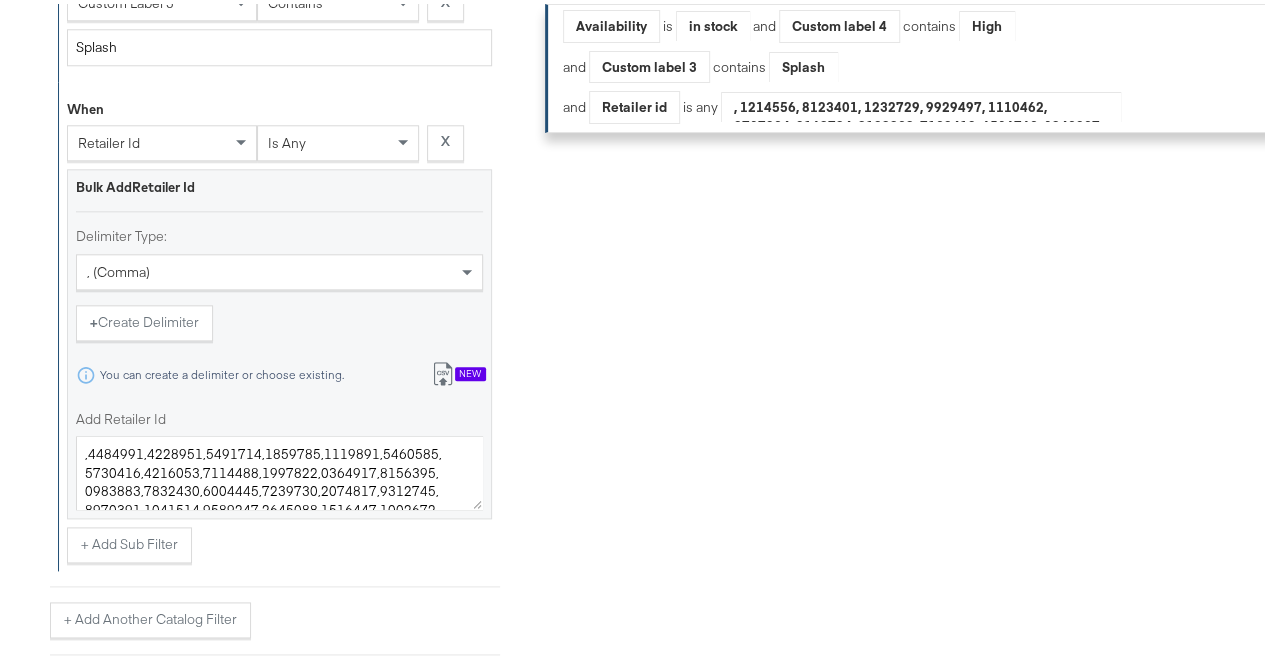 scroll, scrollTop: 1007, scrollLeft: 0, axis: vertical 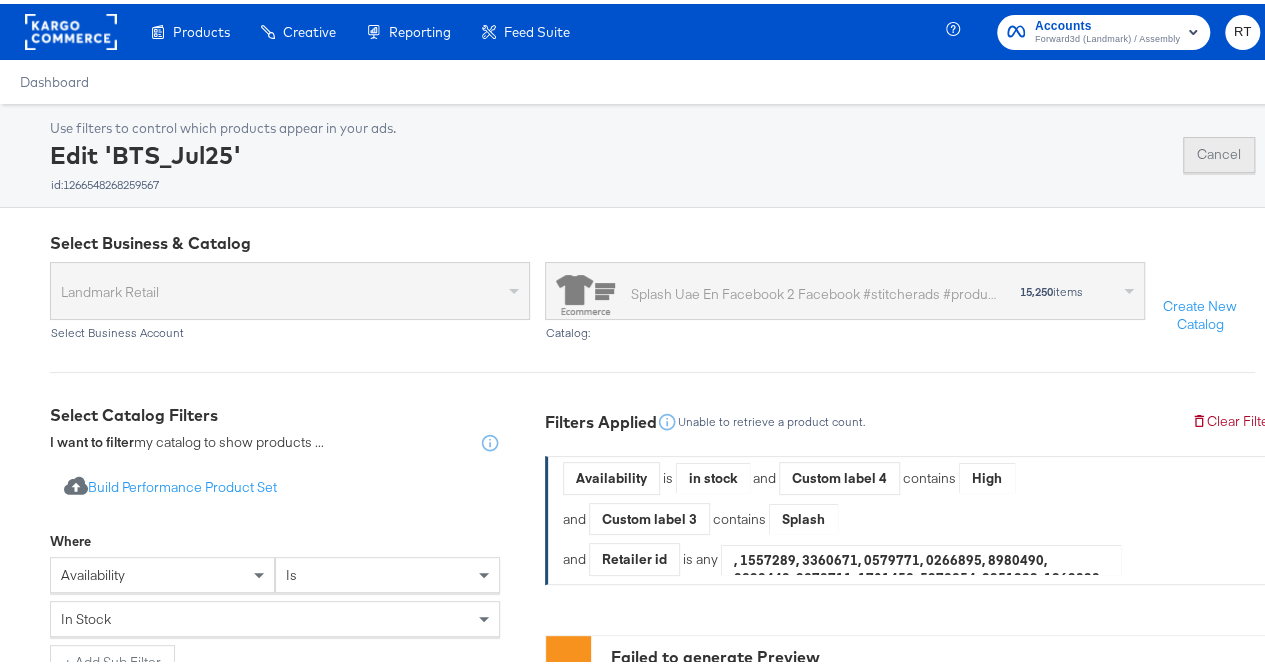 click on "Cancel" at bounding box center [1219, 151] 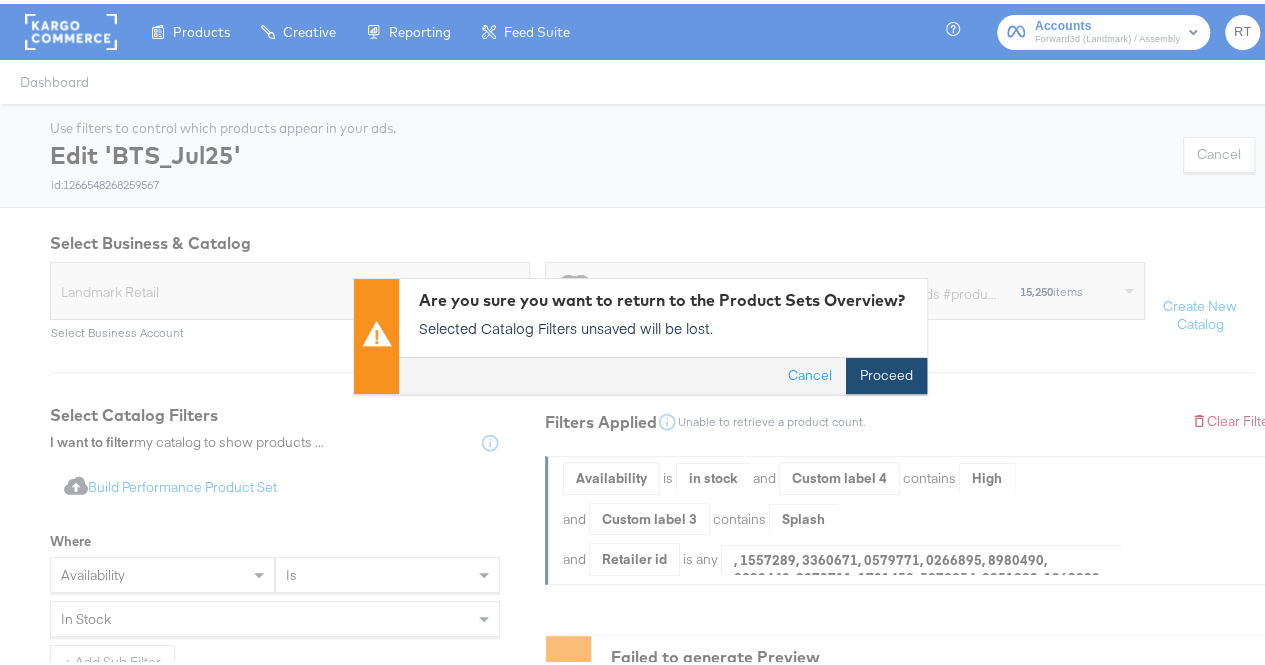 click on "Proceed" at bounding box center (886, 373) 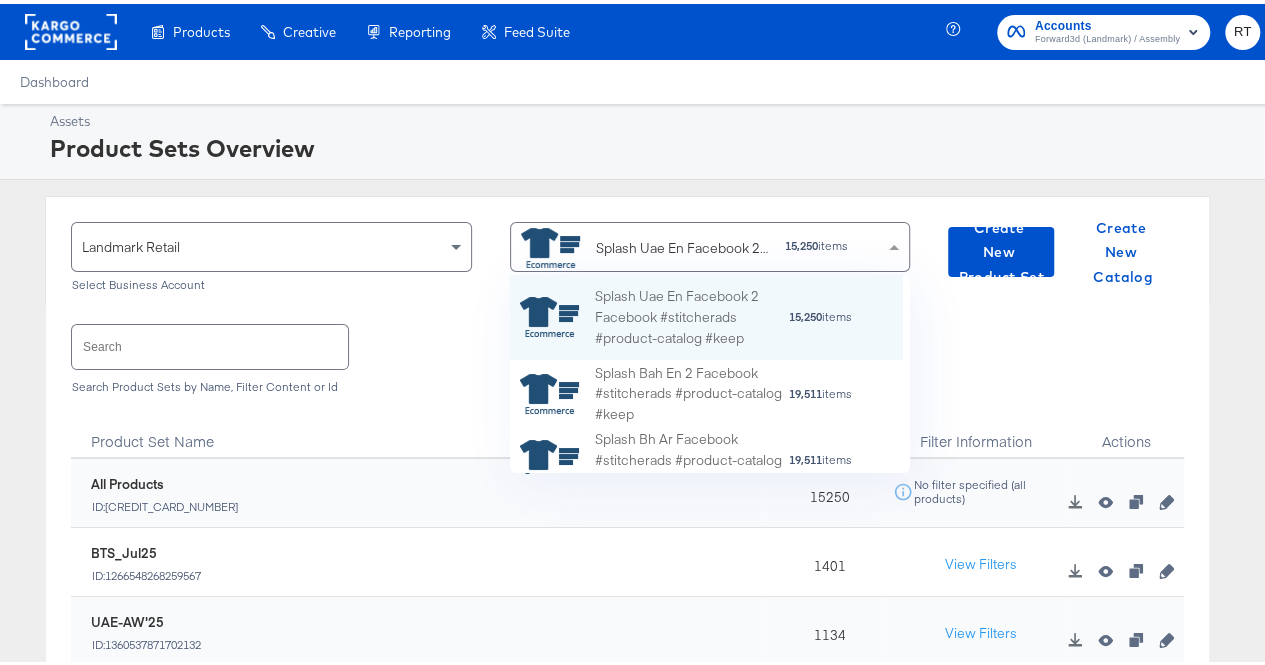 scroll, scrollTop: 16, scrollLeft: 16, axis: both 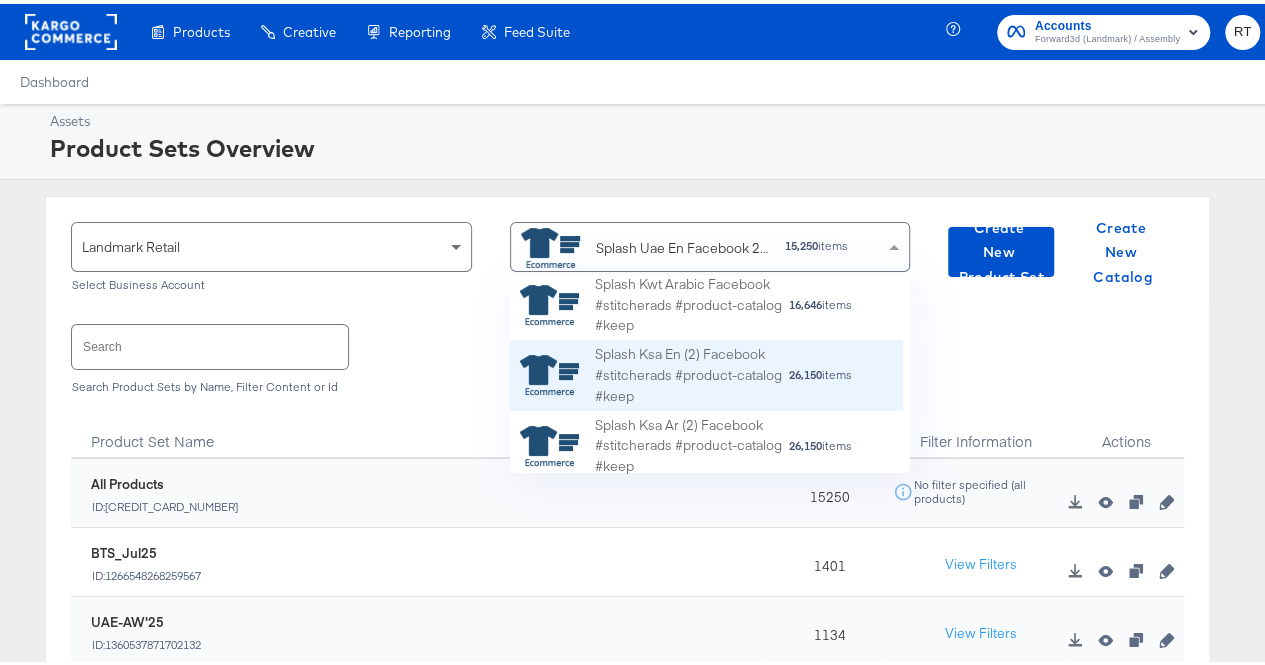 click on "Splash Ksa En (2)   Facebook #stitcherads #product-catalog #keep" at bounding box center (691, 372) 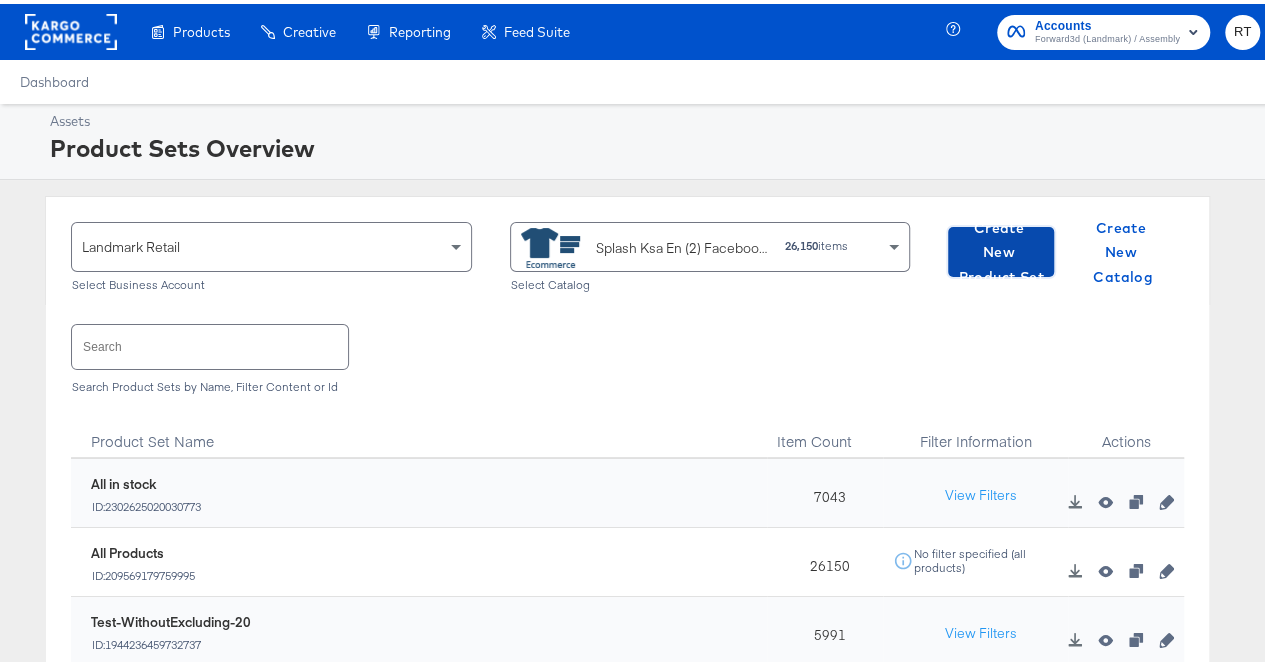 click on "Create New Product Set" at bounding box center [1001, 249] 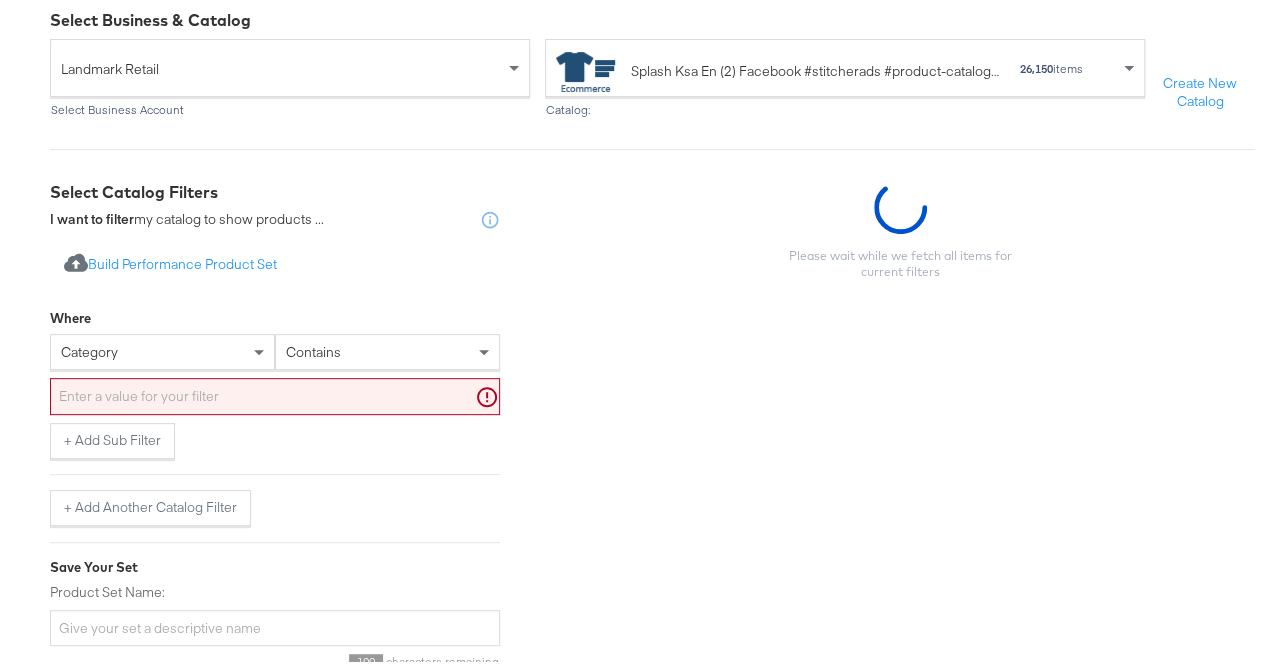 scroll, scrollTop: 204, scrollLeft: 0, axis: vertical 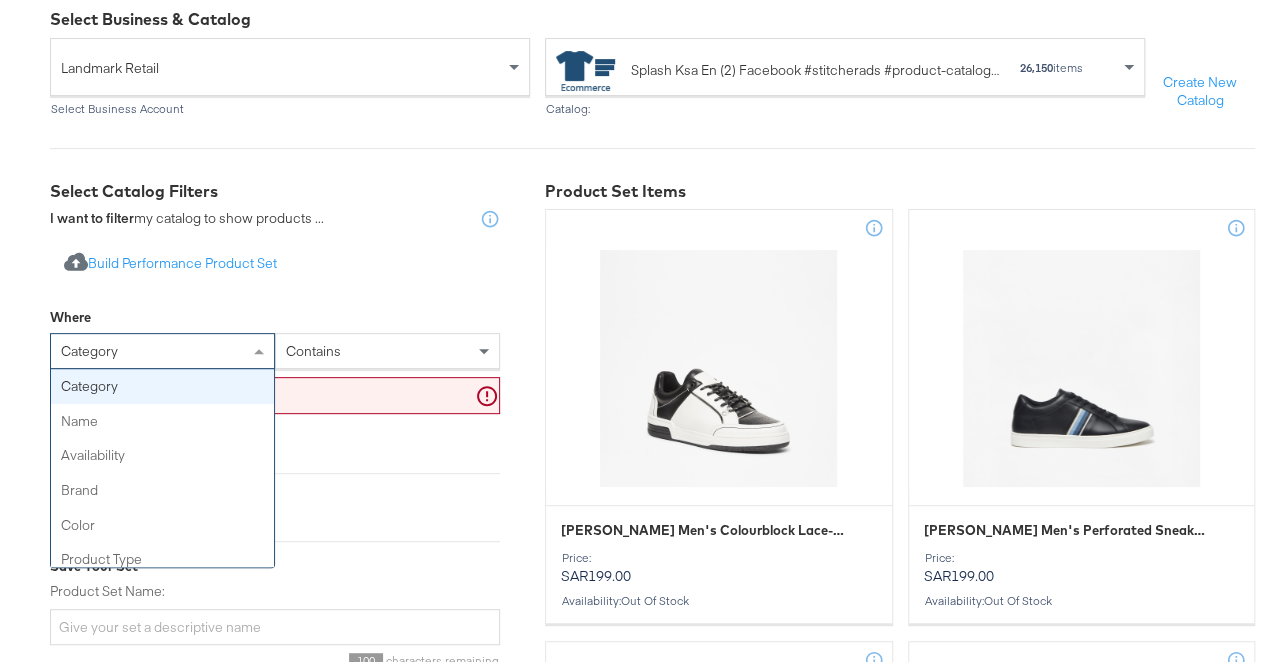 click on "category" at bounding box center [162, 347] 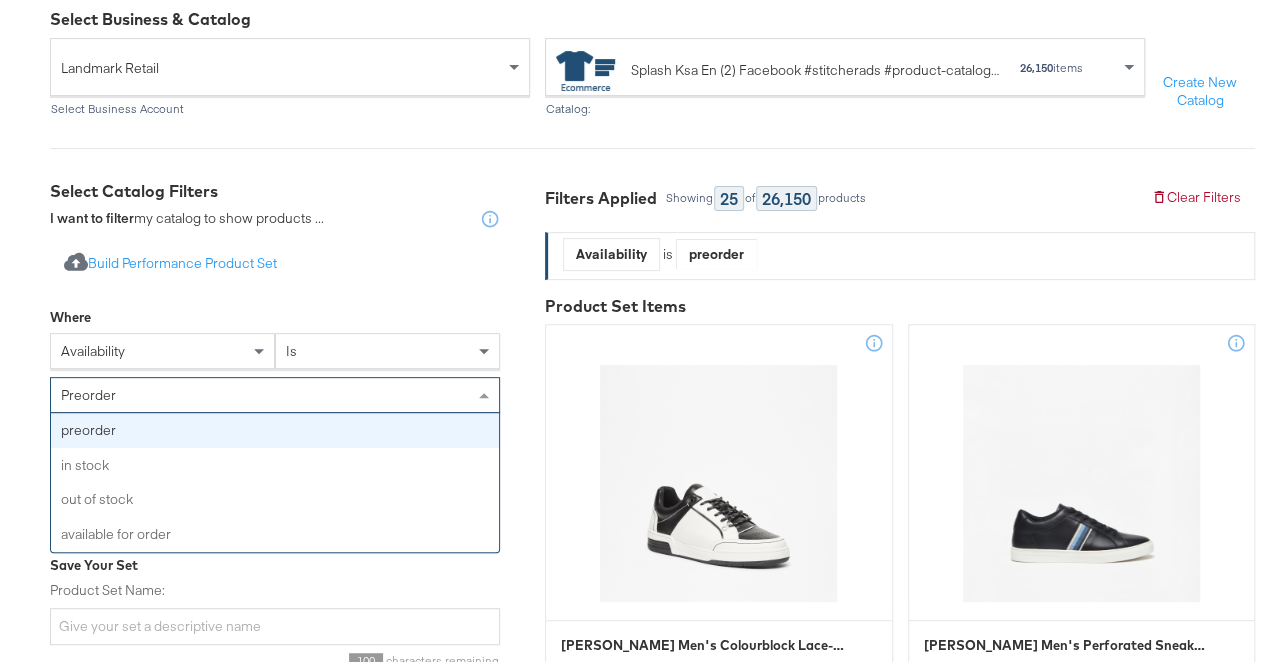 click on "preorder" at bounding box center (275, 391) 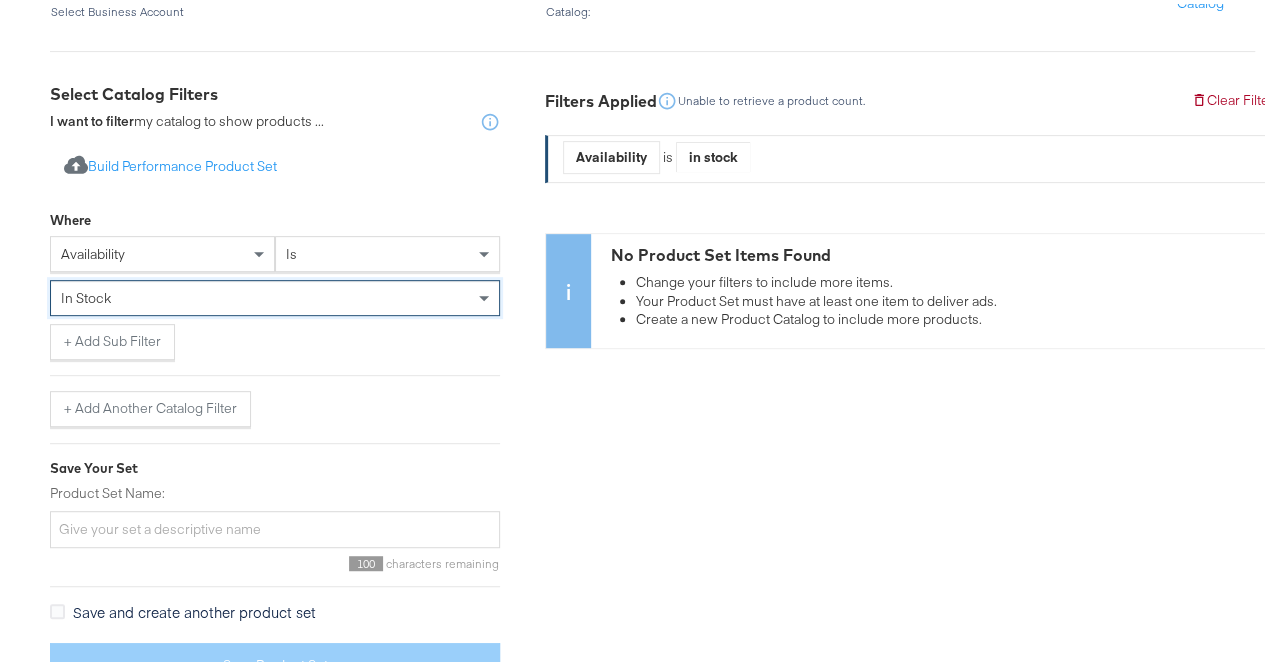 scroll, scrollTop: 302, scrollLeft: 0, axis: vertical 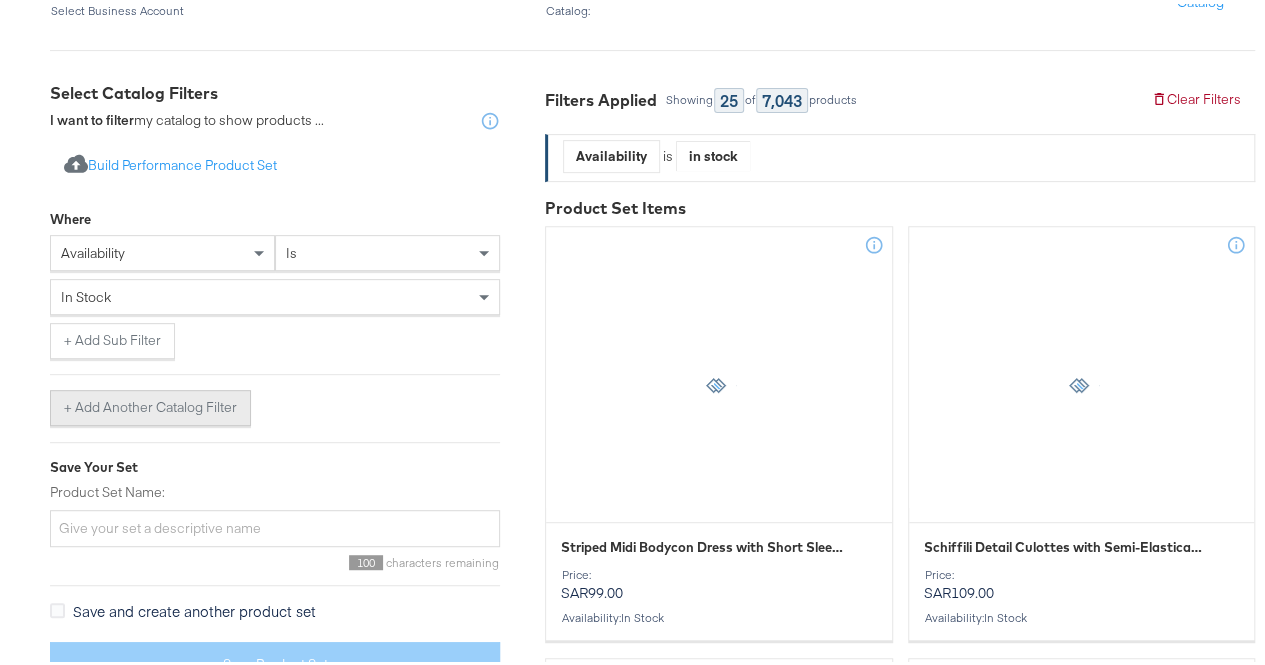 click on "+ Add Another Catalog Filter" at bounding box center (150, 404) 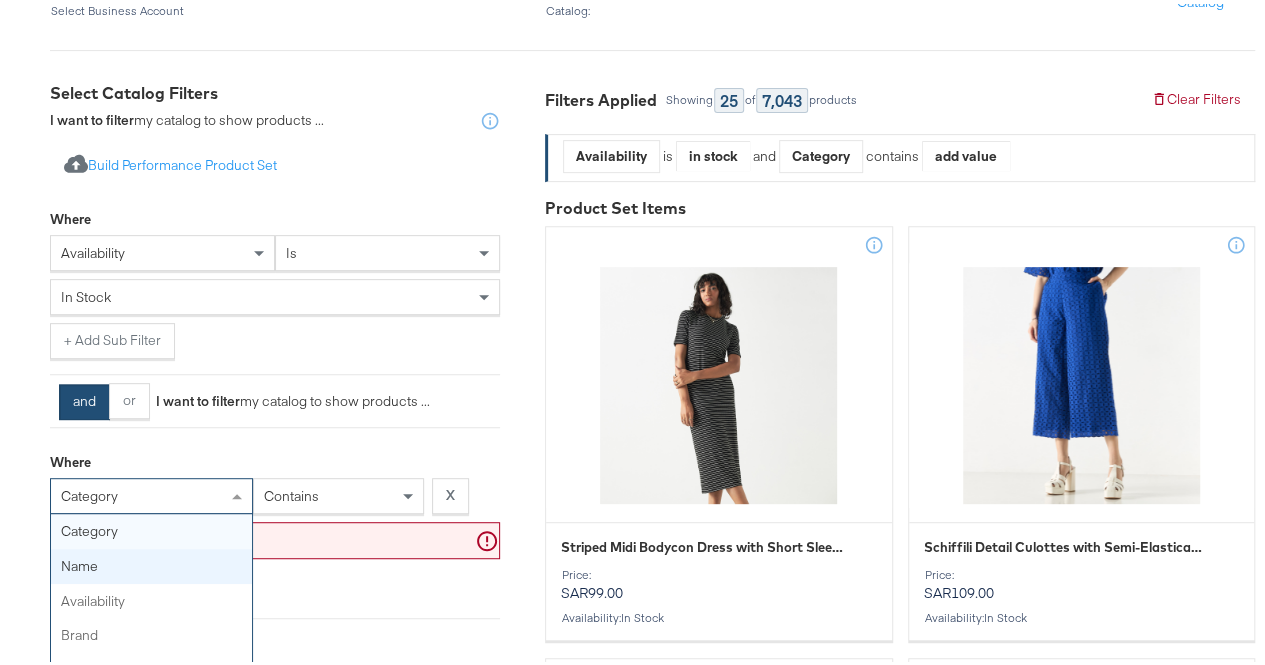 scroll, scrollTop: 362, scrollLeft: 0, axis: vertical 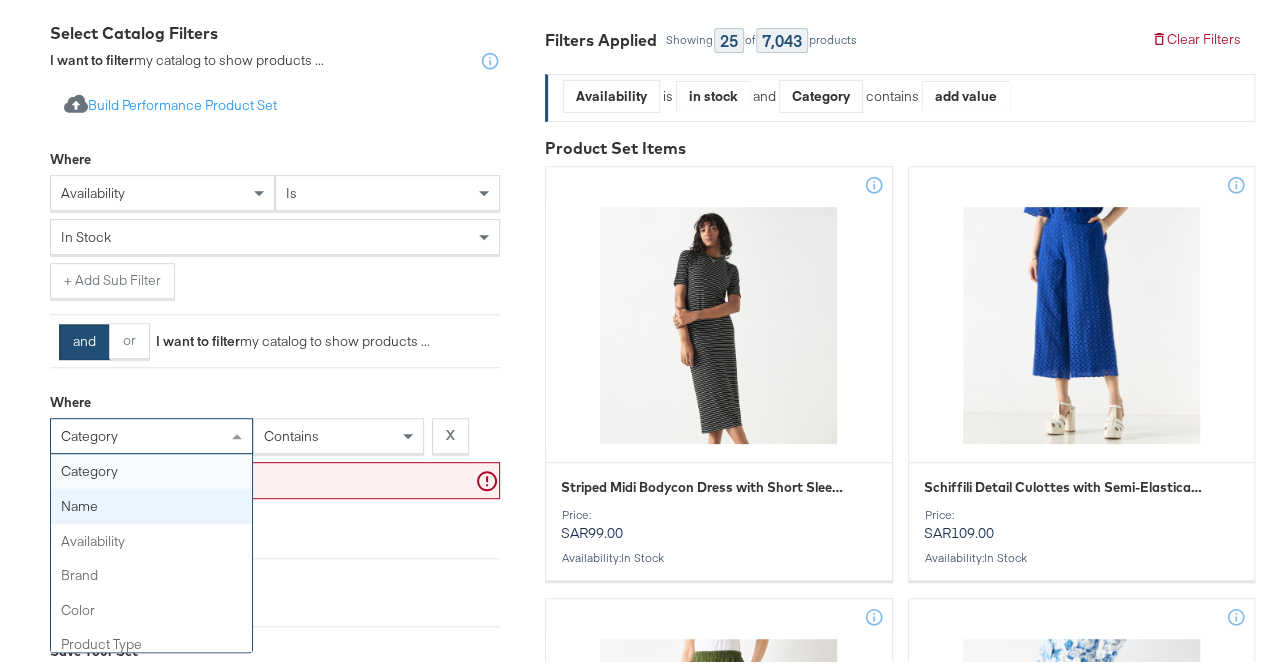 click on "category category name availability brand color product type product tags price currency gender condition age group sale price size pattern material product id retailer id retailer product group id custom label 0 custom label 1 custom label 2 custom label 3 custom label 4 custom number 0 custom number 1 custom number 2 custom number 3 custom number 4" at bounding box center (151, 432) 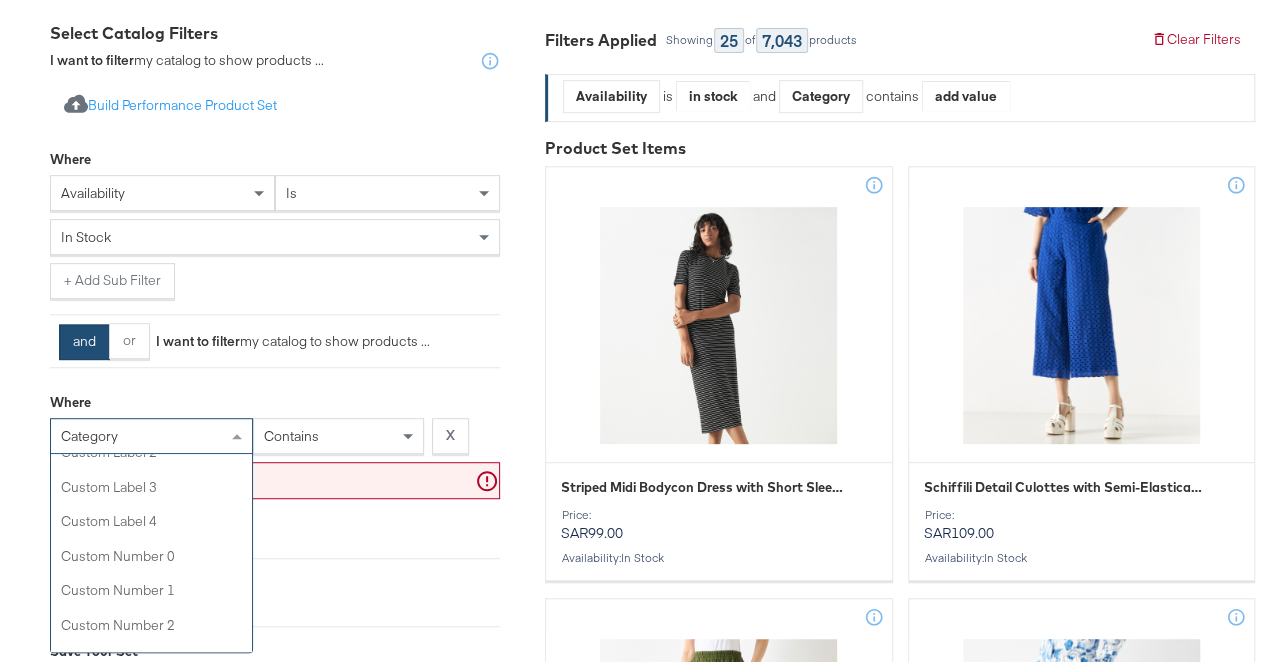 scroll, scrollTop: 746, scrollLeft: 0, axis: vertical 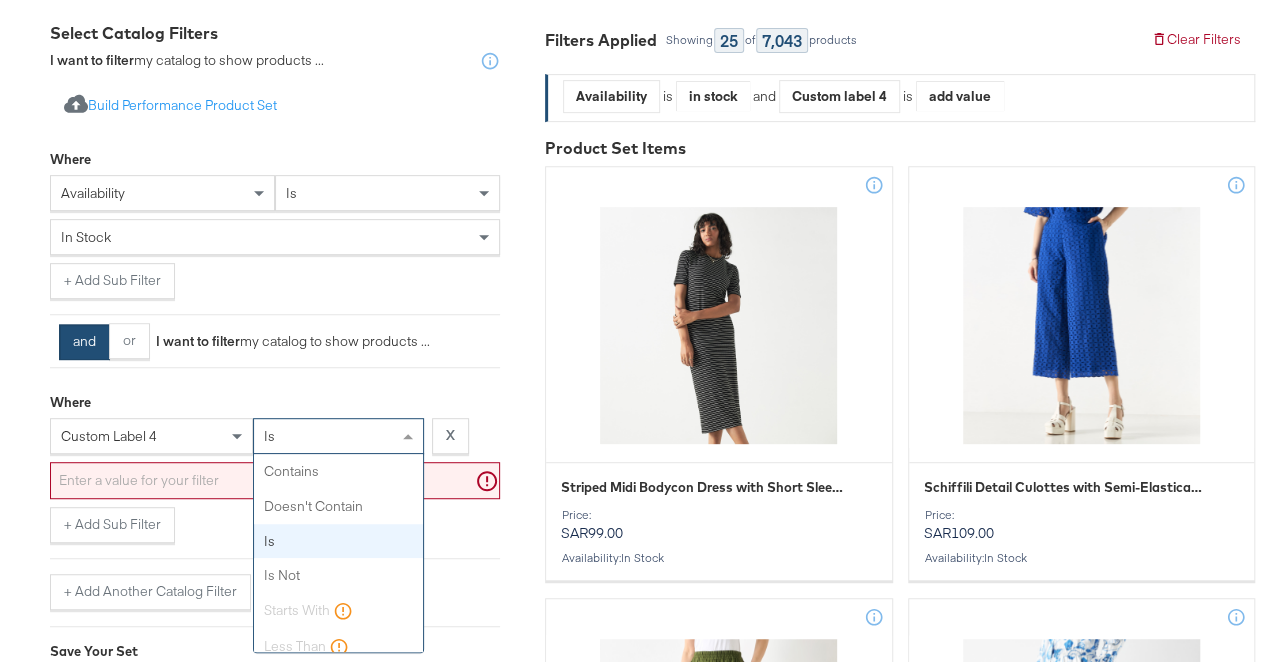 click on "is" at bounding box center [338, 432] 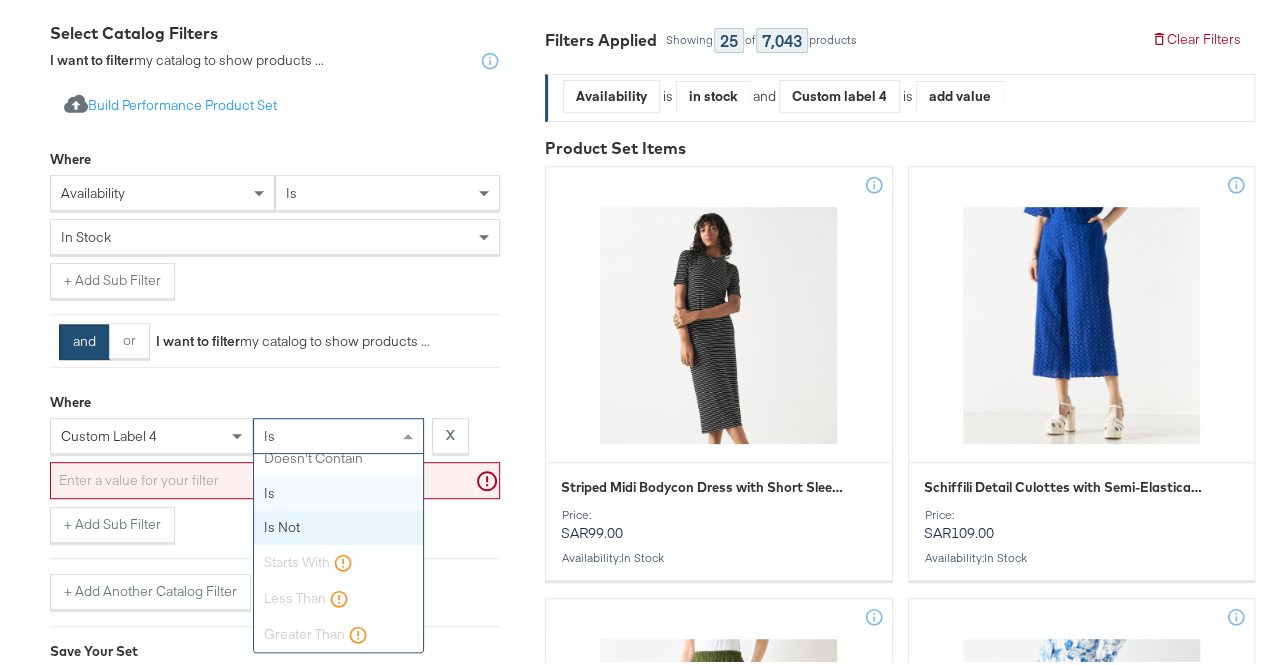 scroll, scrollTop: 0, scrollLeft: 0, axis: both 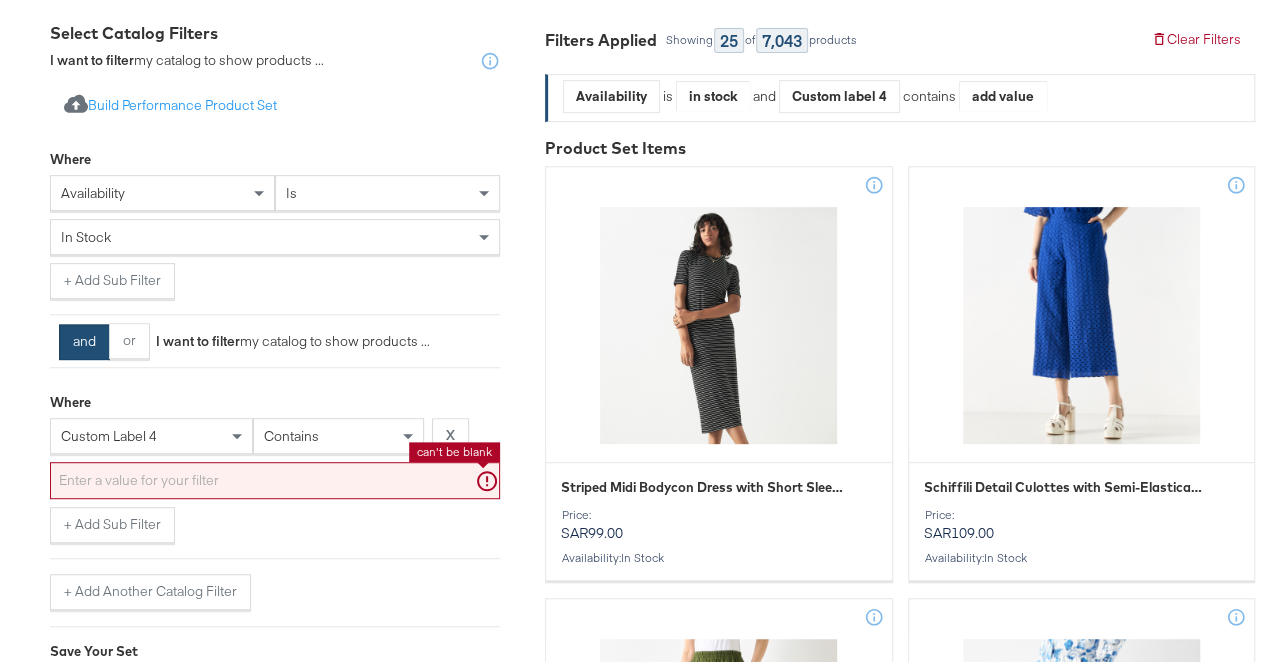 click at bounding box center [275, 476] 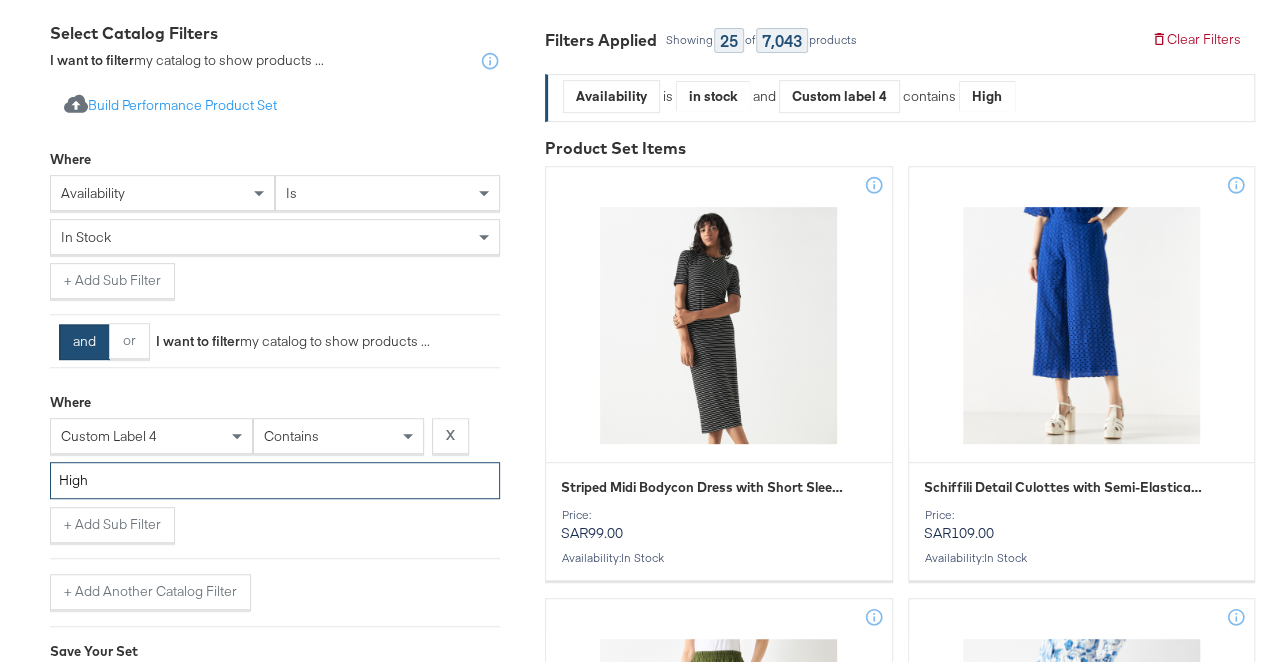 type on "High" 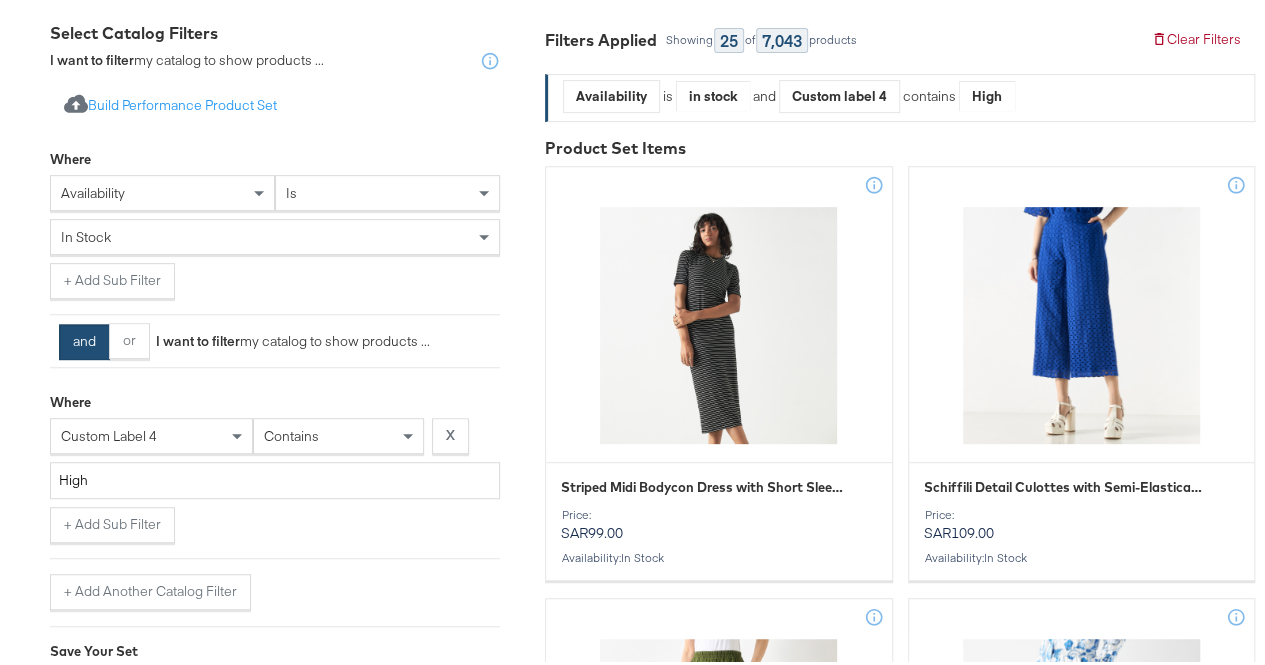 click on "Select Business & Catalog Landmark Retail Select Business Account Splash Ksa En (2)   Facebook #stitcherads #product-catalog #keep 26,150  items Catalog: Create New Catalog Select Catalog Filters I want to filter   my catalog to show products ... Import product data from Google Analytics to generate product set  Build Performance Product Set Where availability is in stock + Add Sub Filter and or    I want to filter  my catalog to show products ... Where custom label 4 contains X High + Add Sub Filter + Add Another Catalog Filter Save Your Set Product Set Name: 100   characters remaining Save and create another product set Save Product Set Filters Applied  Showing  25  of  7,043  products Clear Filters Availability   is   in stock and   Custom label 4   contains   High Product Set Items Striped Midi Bodycon Dress with Short Sleeves and Slit Price: SAR99.00 Availability :  in stock Schiffili Detail Culottes with Semi-Elasticated Waistband Price: SAR109.00 Availability :  in stock Price: SAR169.00" at bounding box center (640, 2851) 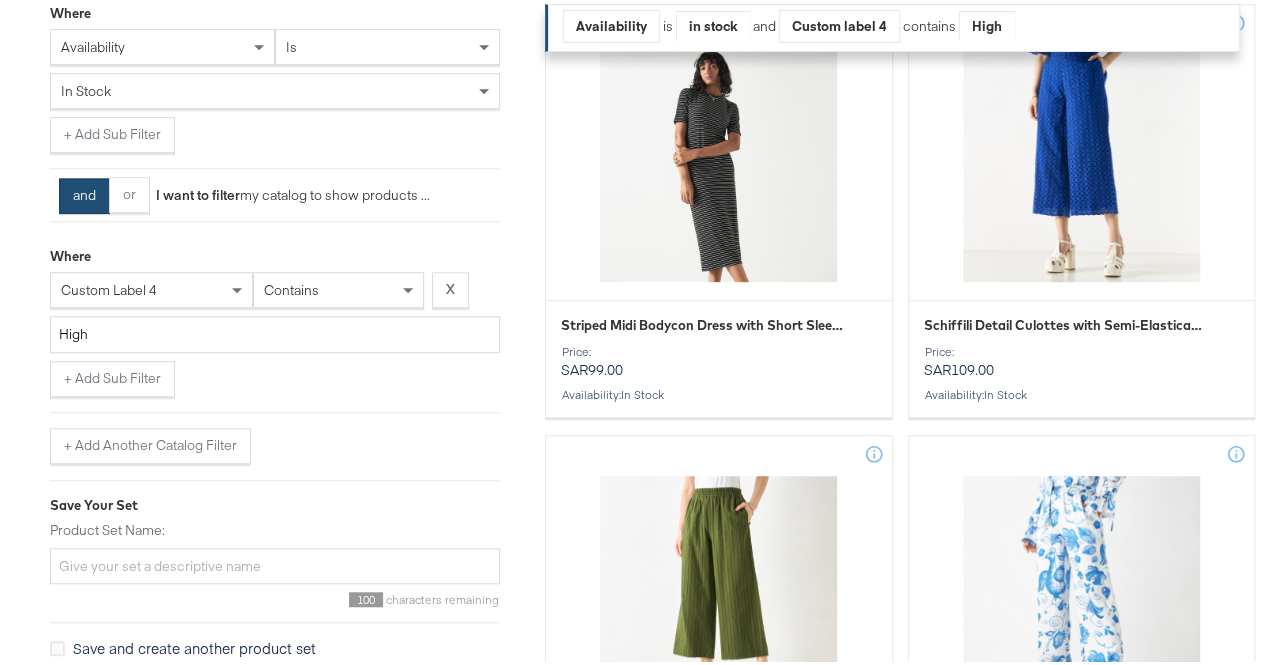 scroll, scrollTop: 522, scrollLeft: 0, axis: vertical 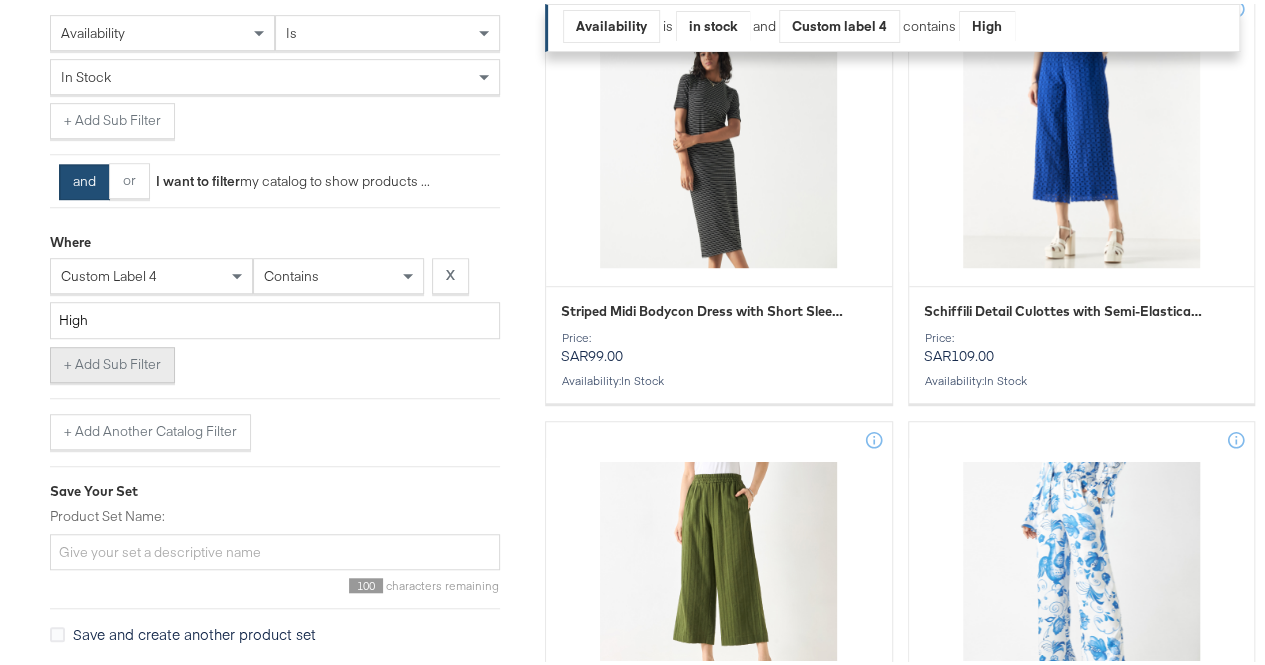 click on "+ Add Sub Filter" at bounding box center [112, 361] 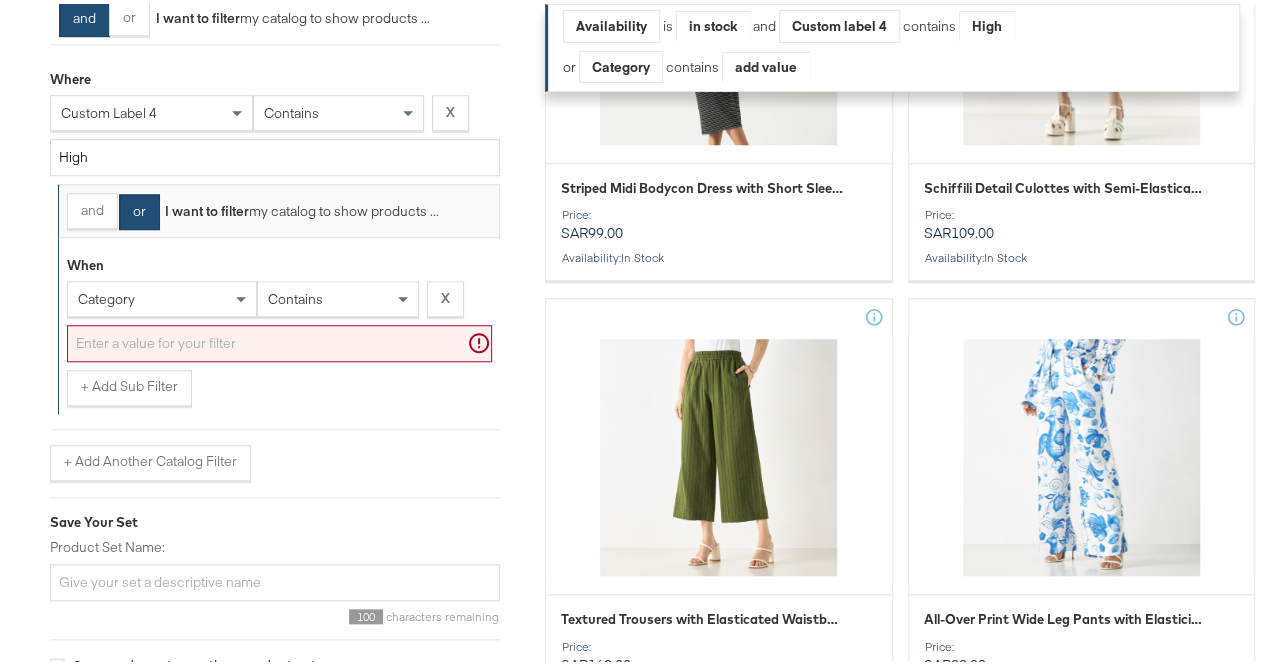 scroll, scrollTop: 686, scrollLeft: 0, axis: vertical 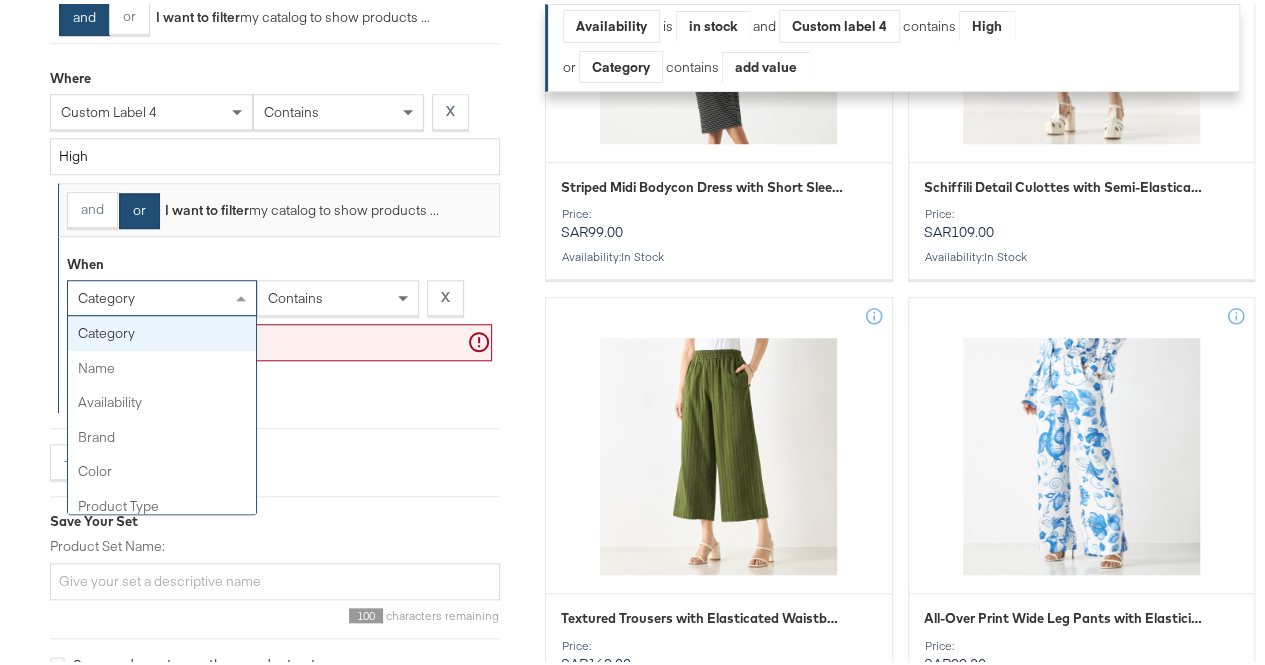 click on "category" at bounding box center [162, 294] 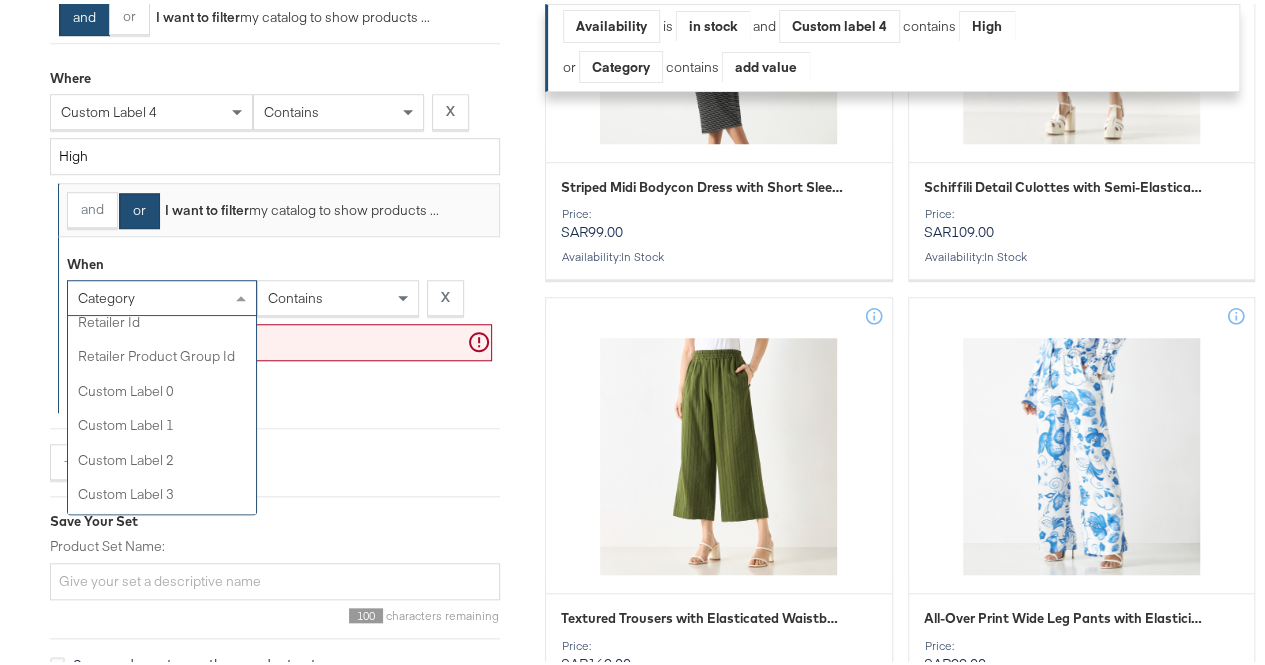 scroll, scrollTop: 602, scrollLeft: 0, axis: vertical 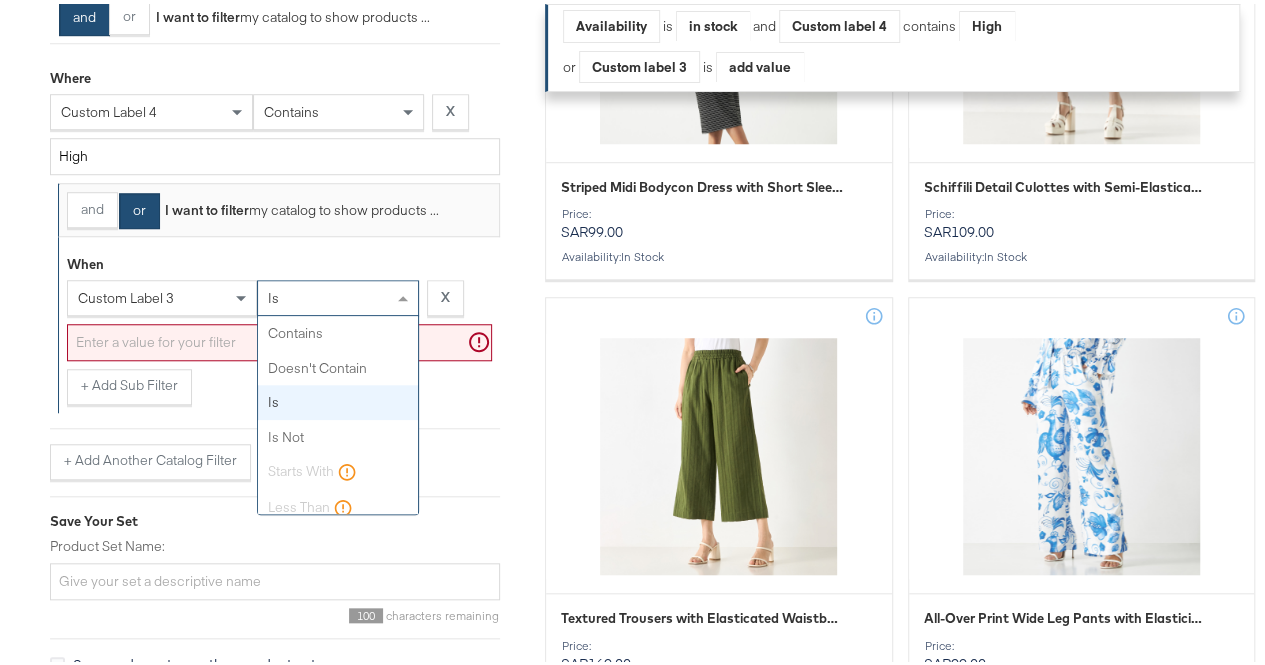 click on "is" at bounding box center [338, 294] 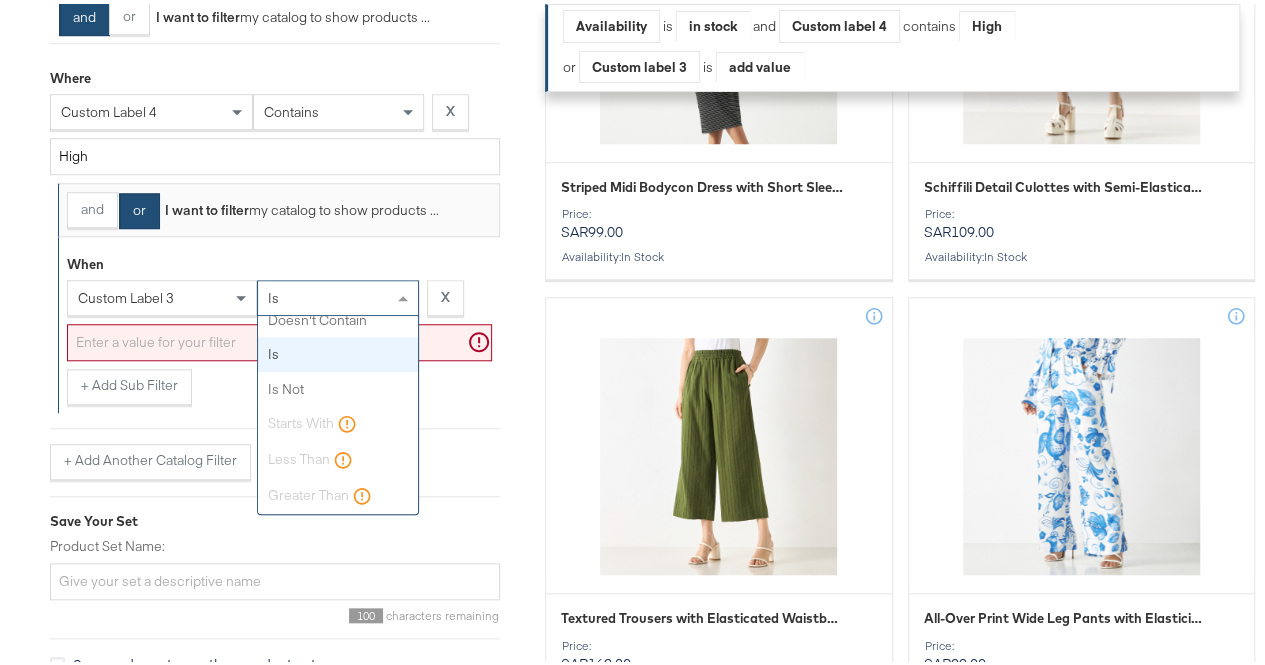 scroll, scrollTop: 0, scrollLeft: 0, axis: both 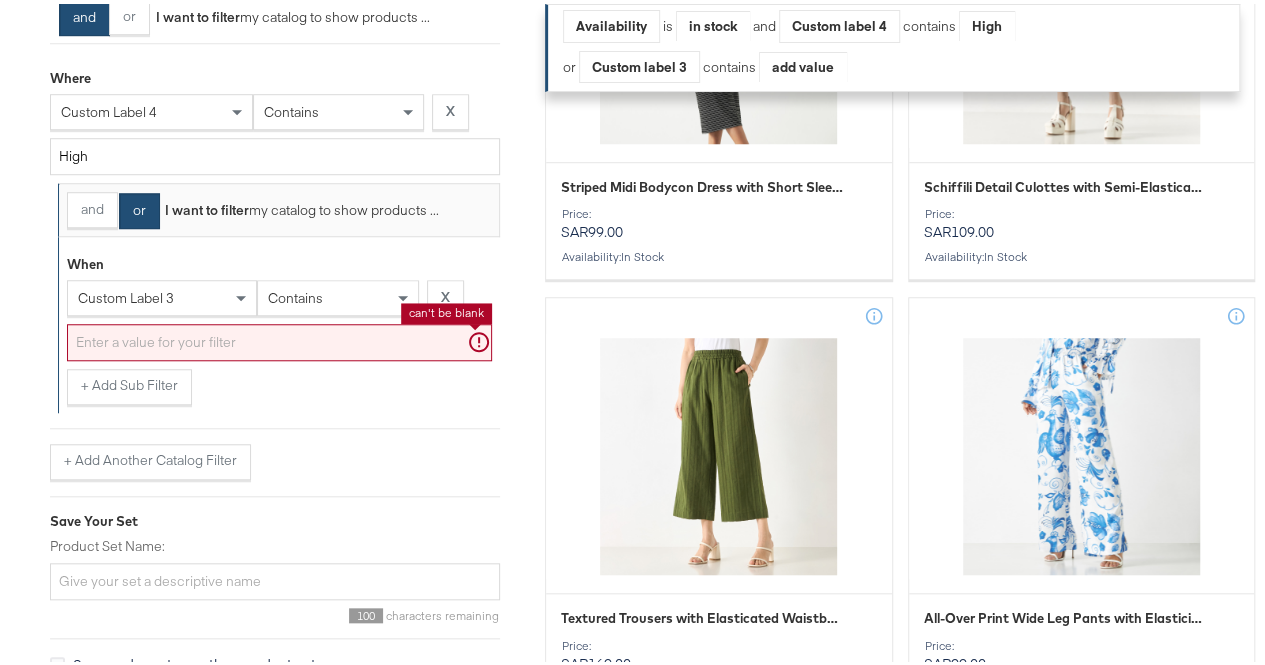 click at bounding box center [279, 338] 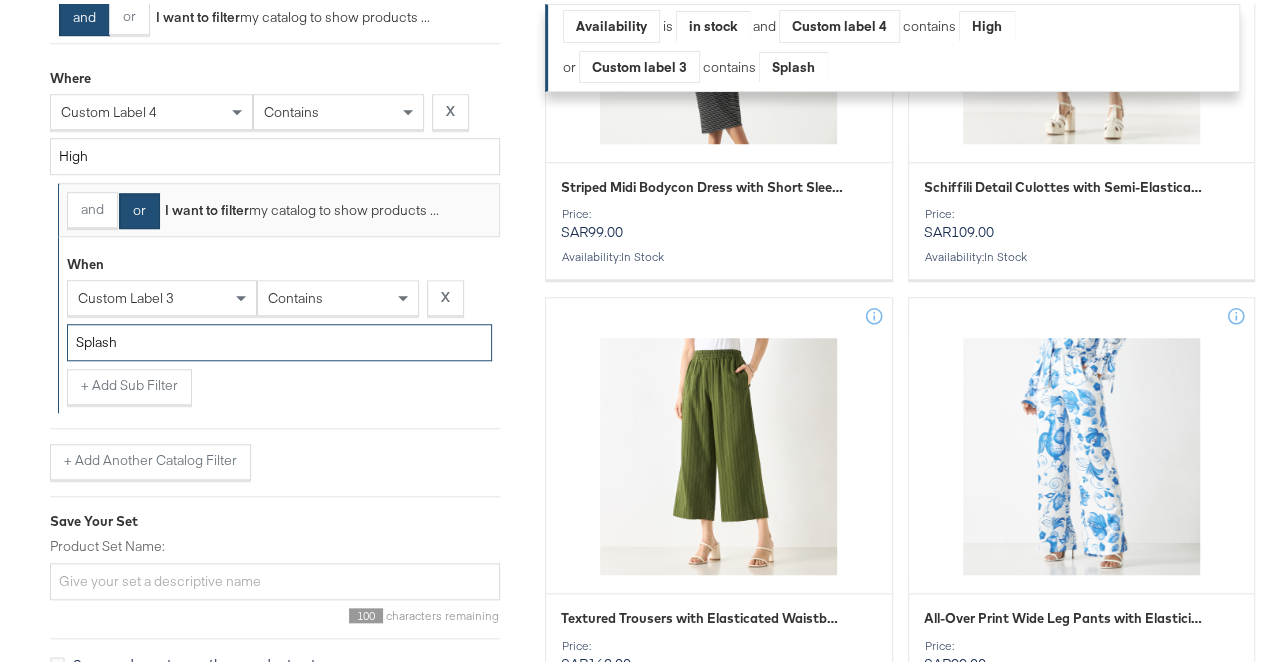 type on "Splash" 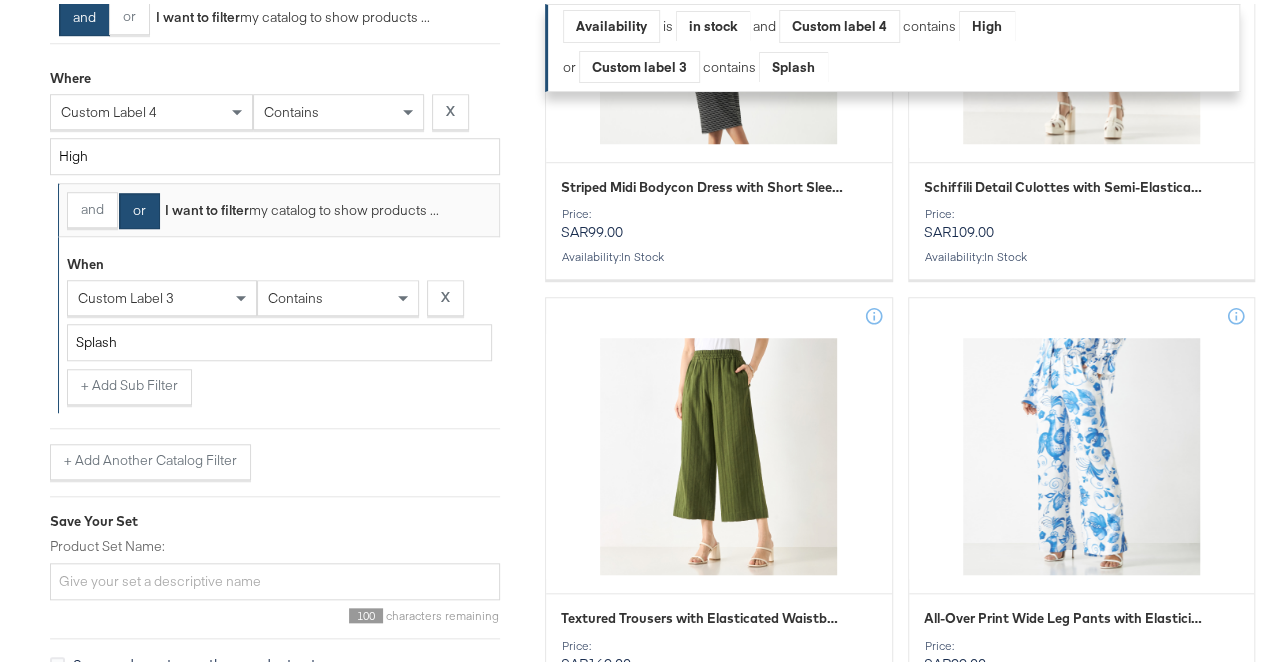click on "Select Business & Catalog Landmark Retail Select Business Account Splash Ksa En (2)   Facebook #stitcherads #product-catalog #keep 26,150  items Catalog: Create New Catalog Select Catalog Filters I want to filter   my catalog to show products ... Import product data from Google Analytics to generate product set  Build Performance Product Set Where availability is in stock + Add Sub Filter and or    I want to filter  my catalog to show products ... Where custom label 4 contains X High and or    I want to filter  my catalog to show products ... When custom label 3 contains X Splash + Add Sub Filter + Add Another Catalog Filter Save Your Set Product Set Name: 100   characters remaining Save and create another product set Save Product Set Filters Applied  Showing  25  of  5,991  products Clear Filters Availability   is   in stock and   Custom label 4   contains   High or   Custom label 3   contains   Splash Product Set Items Striped Midi Bodycon Dress with Short Sleeves and Slit Price: SAR99.00" at bounding box center [640, 2538] 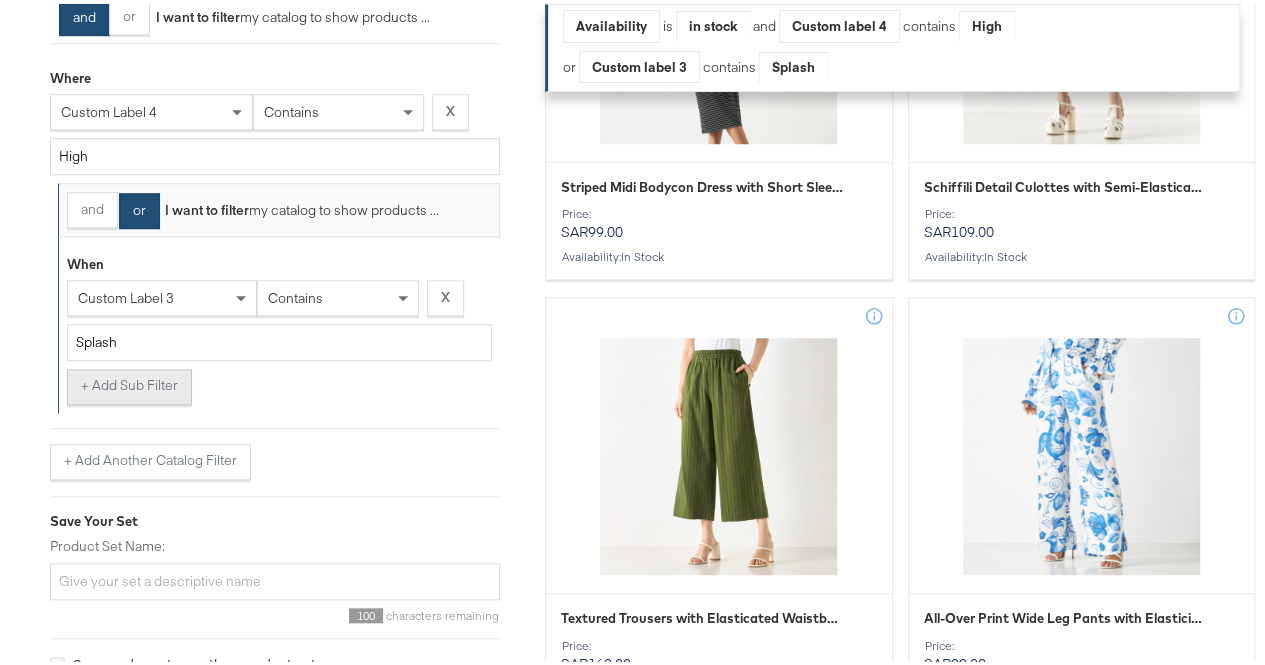 click on "+ Add Sub Filter" at bounding box center [129, 383] 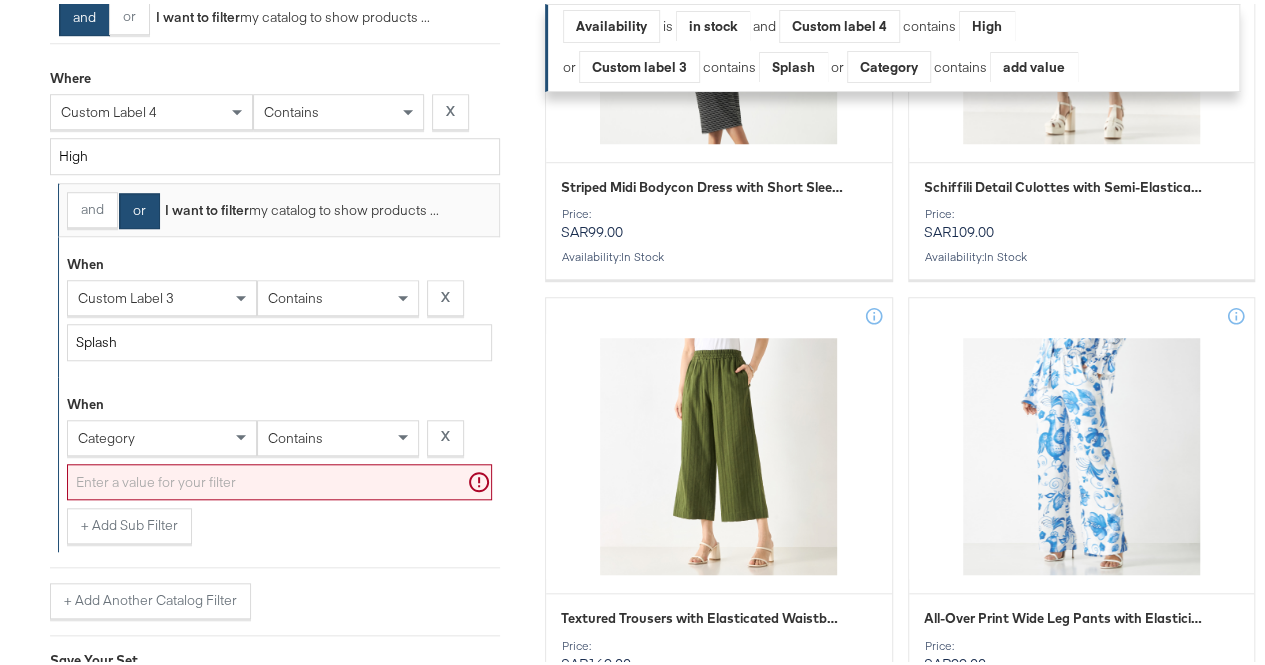 scroll, scrollTop: 767, scrollLeft: 0, axis: vertical 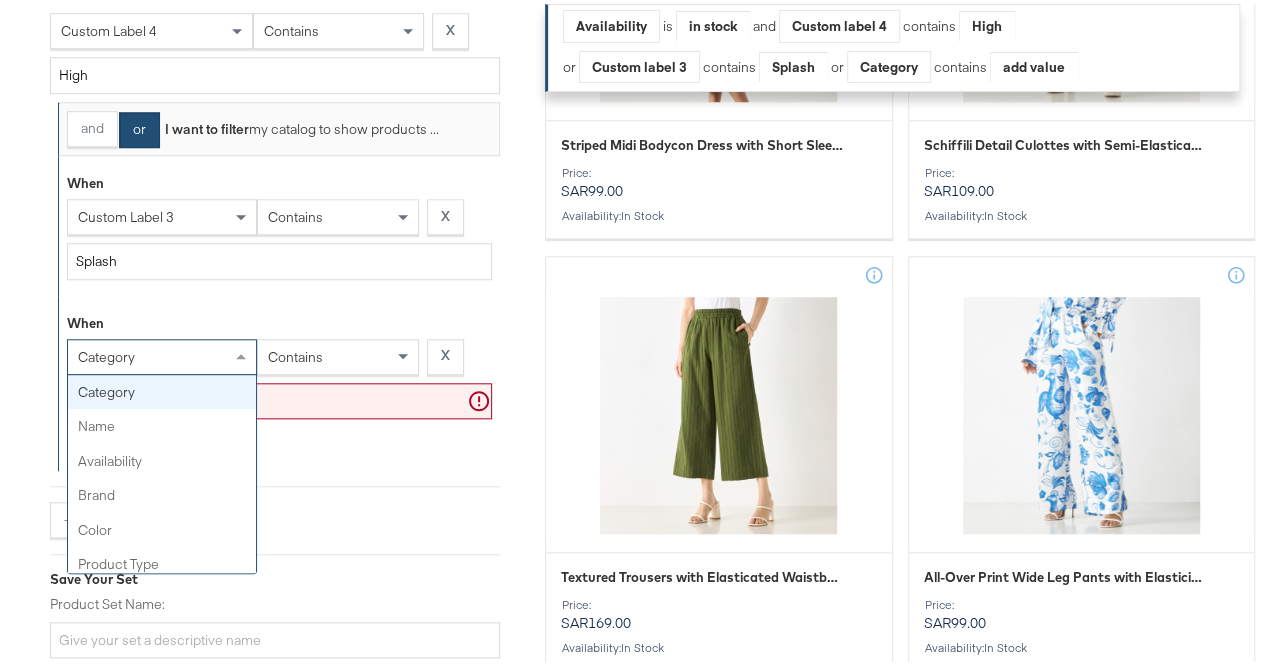 click on "category" at bounding box center [162, 353] 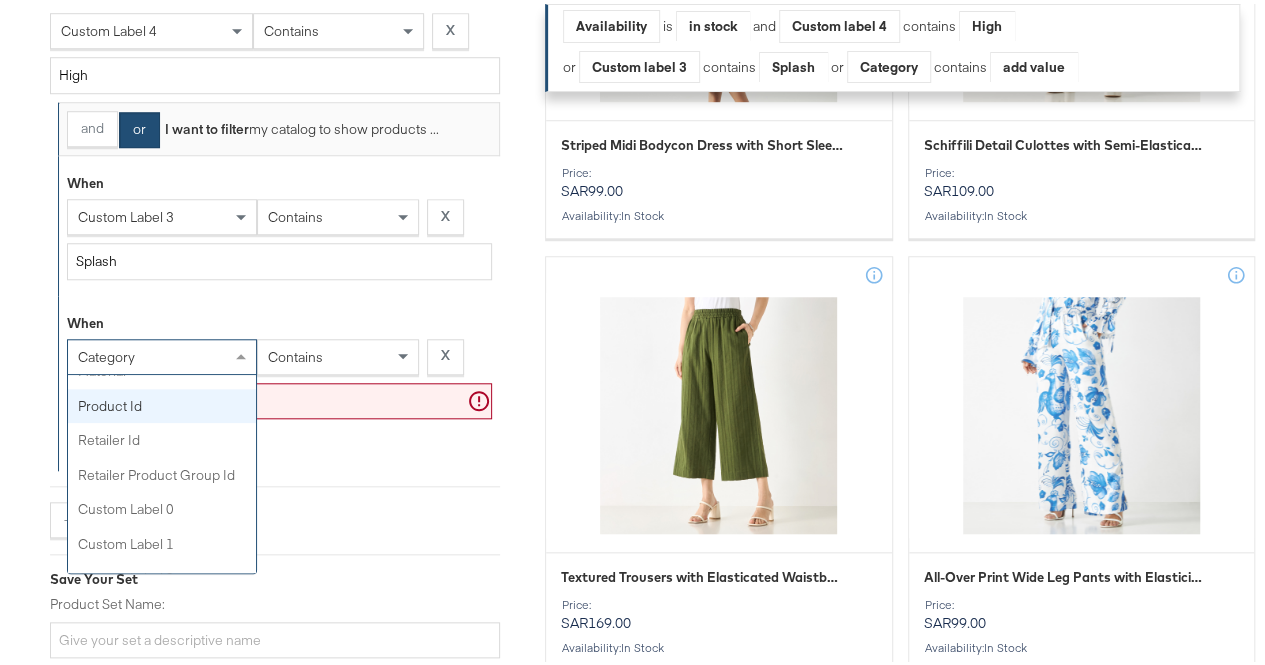 scroll, scrollTop: 581, scrollLeft: 0, axis: vertical 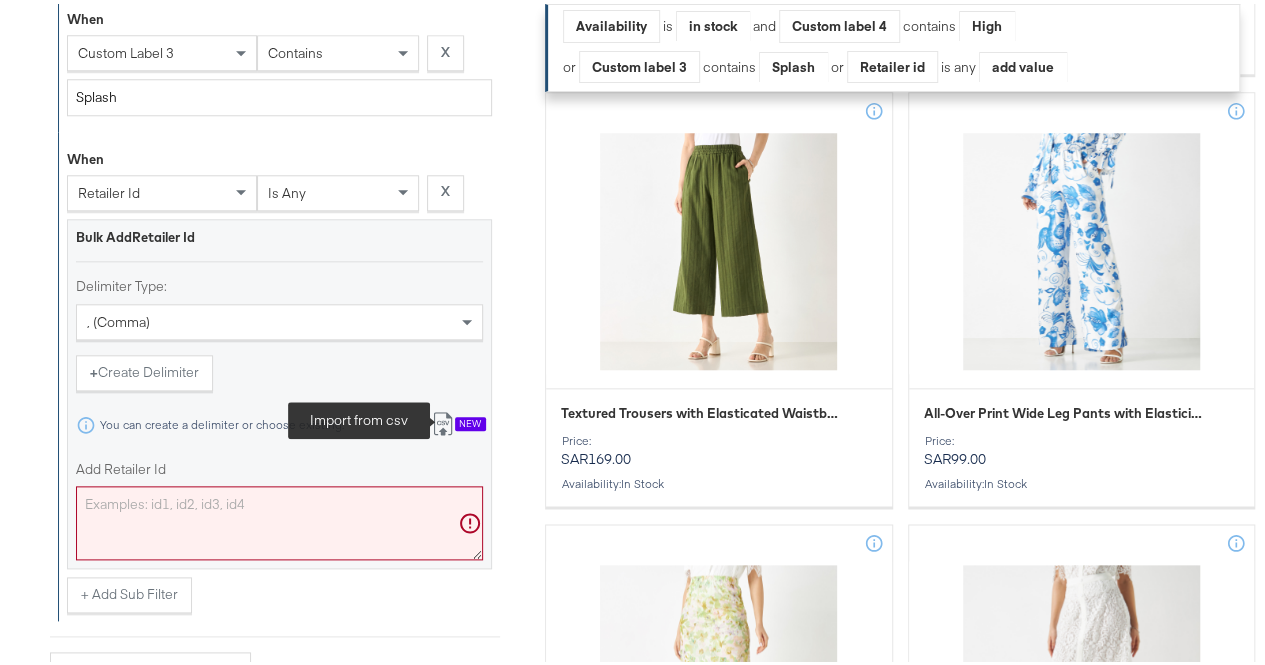 click 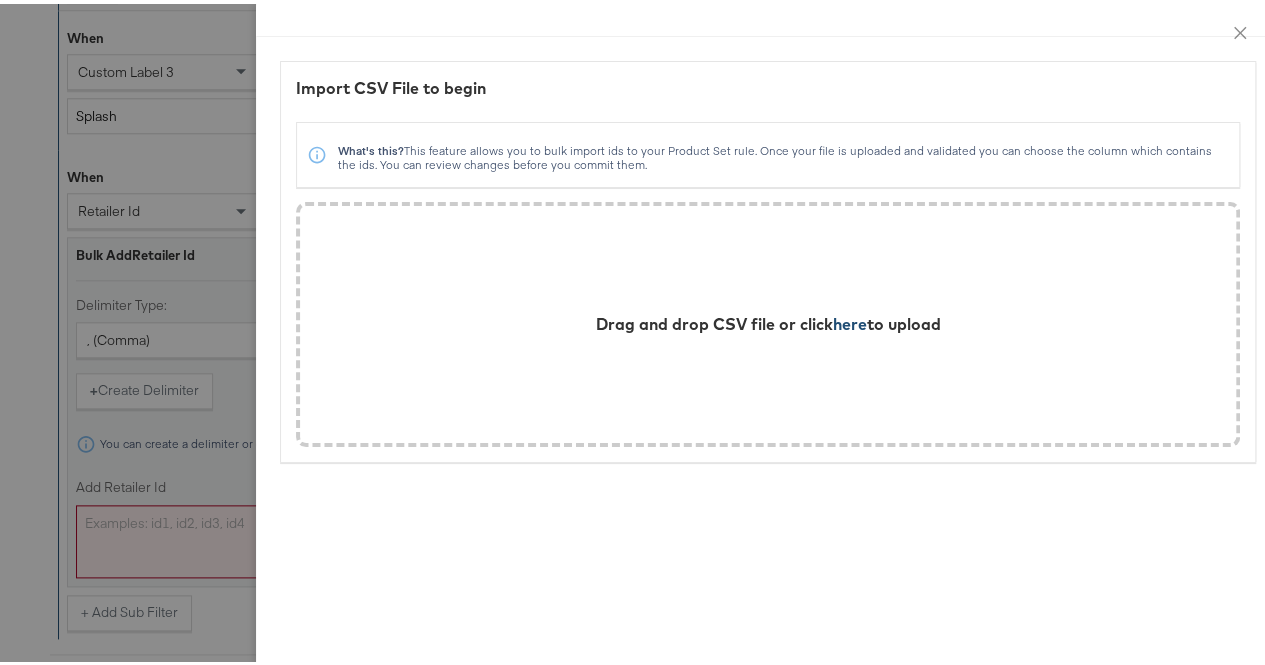 click on "here" at bounding box center (850, 320) 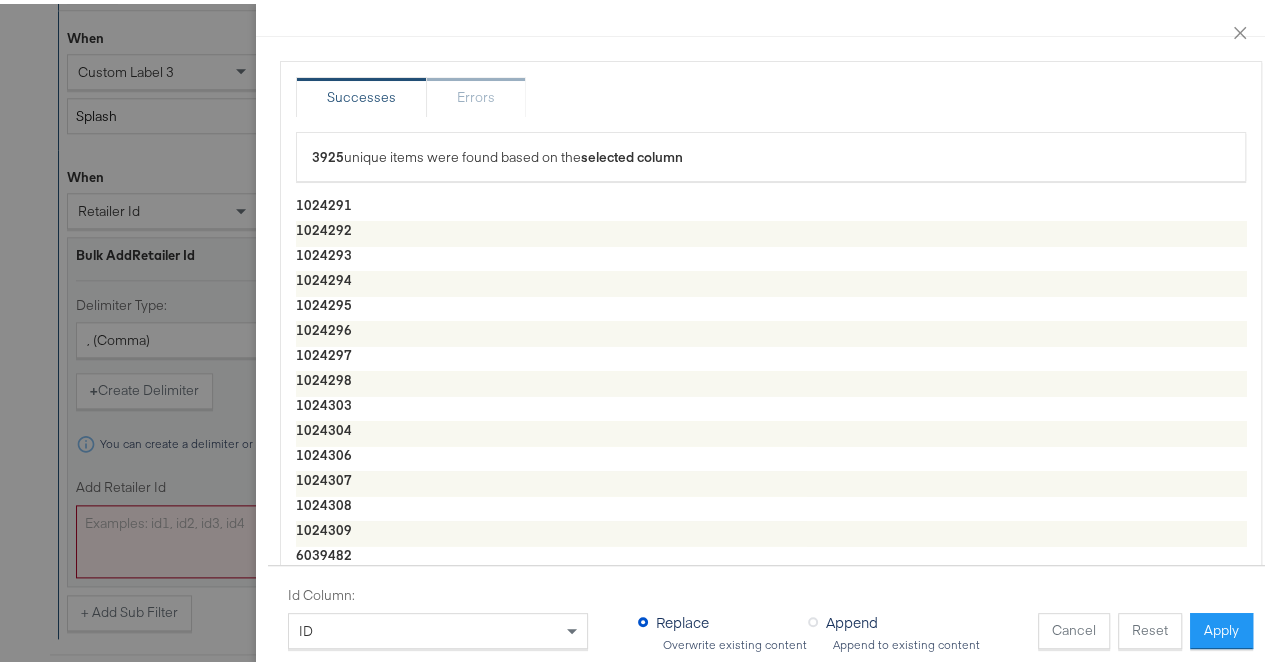 click on "Successes Errors" at bounding box center (771, 93) 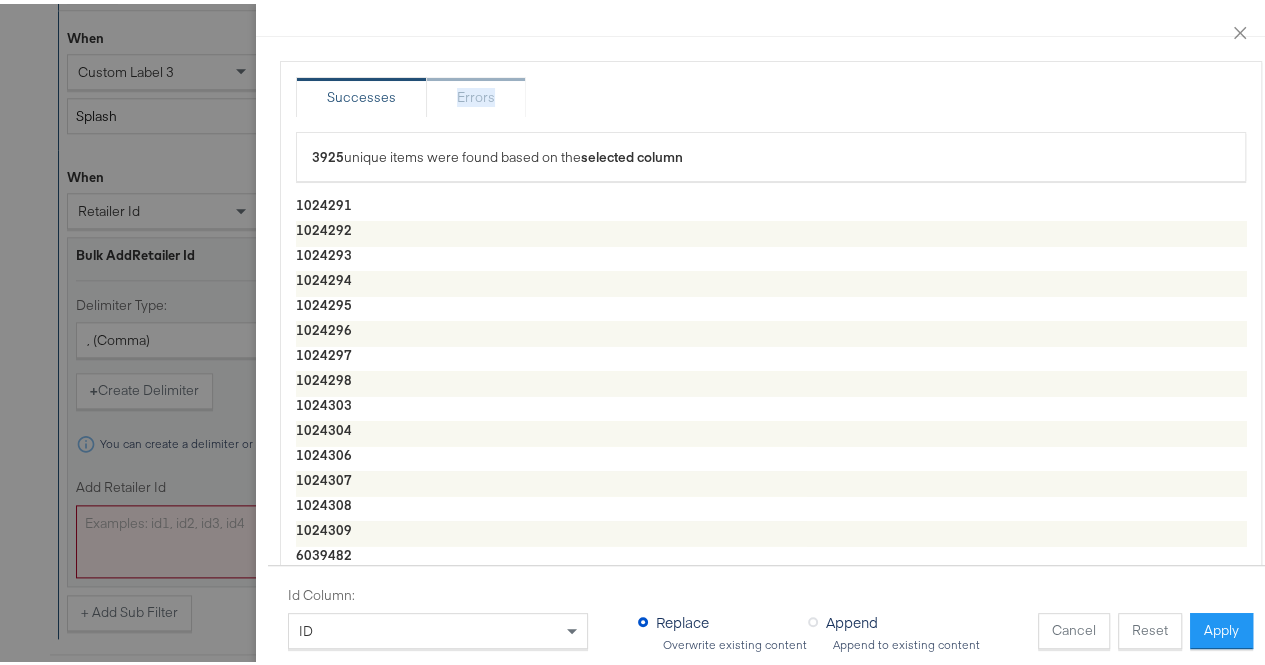 click on "Successes Errors" at bounding box center (771, 93) 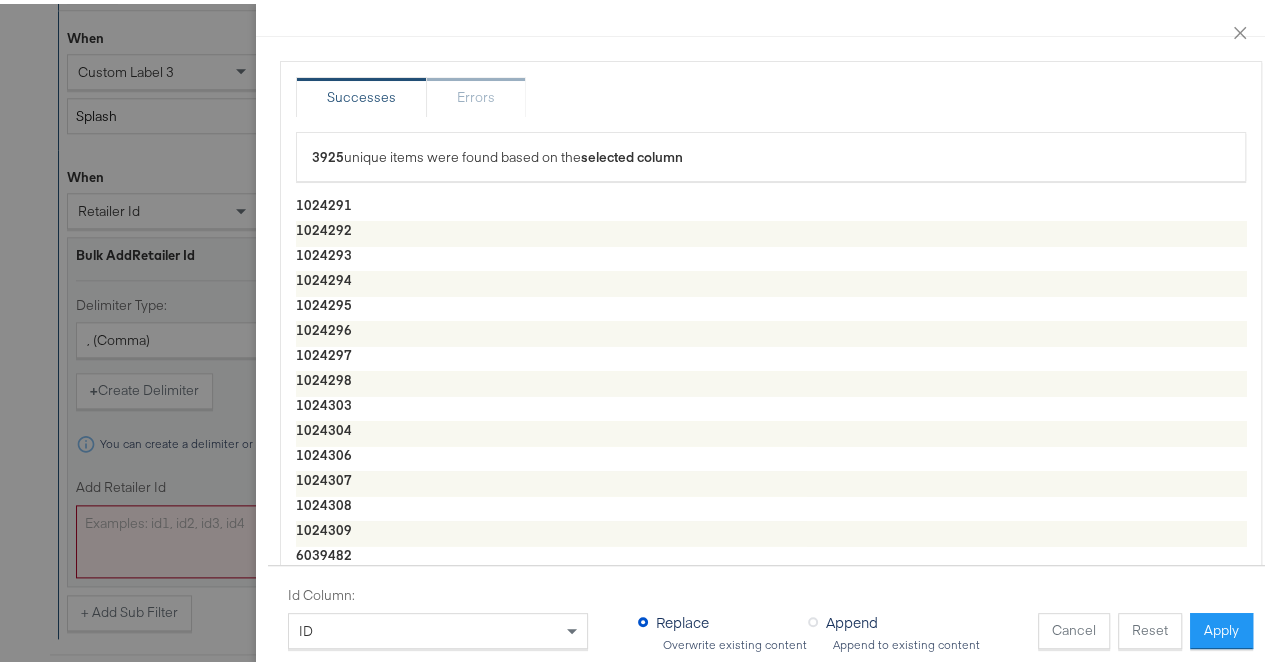 click on "Successes" at bounding box center (361, 93) 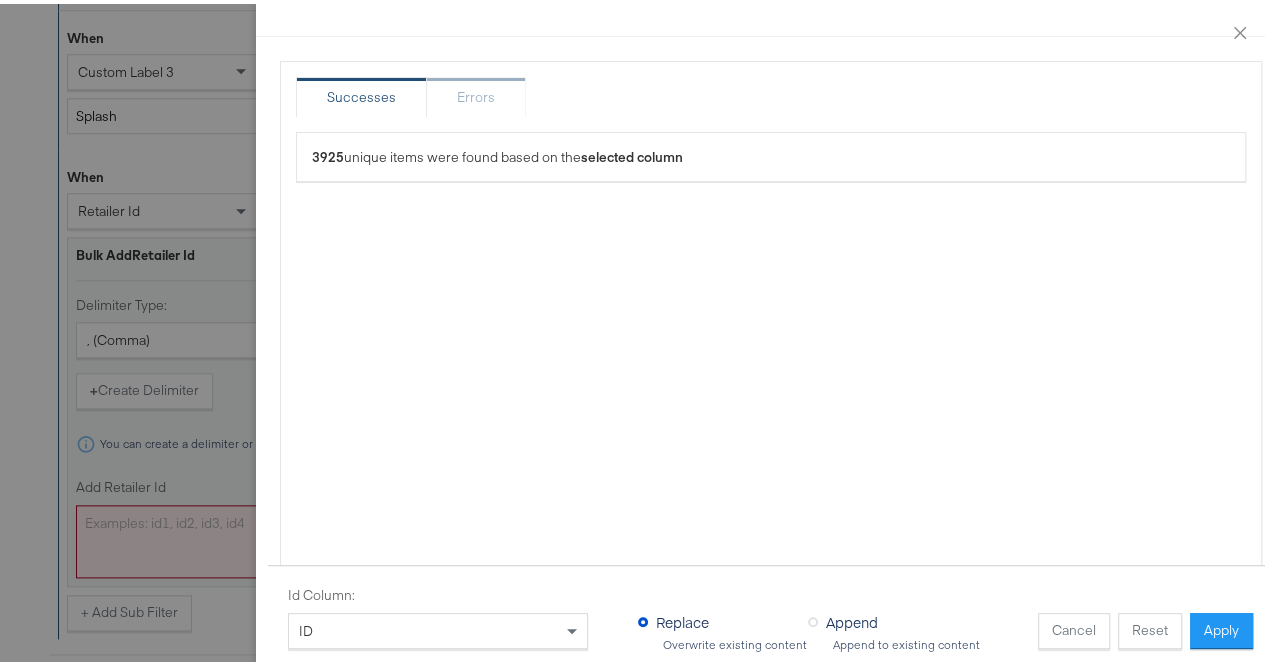 scroll, scrollTop: 0, scrollLeft: 0, axis: both 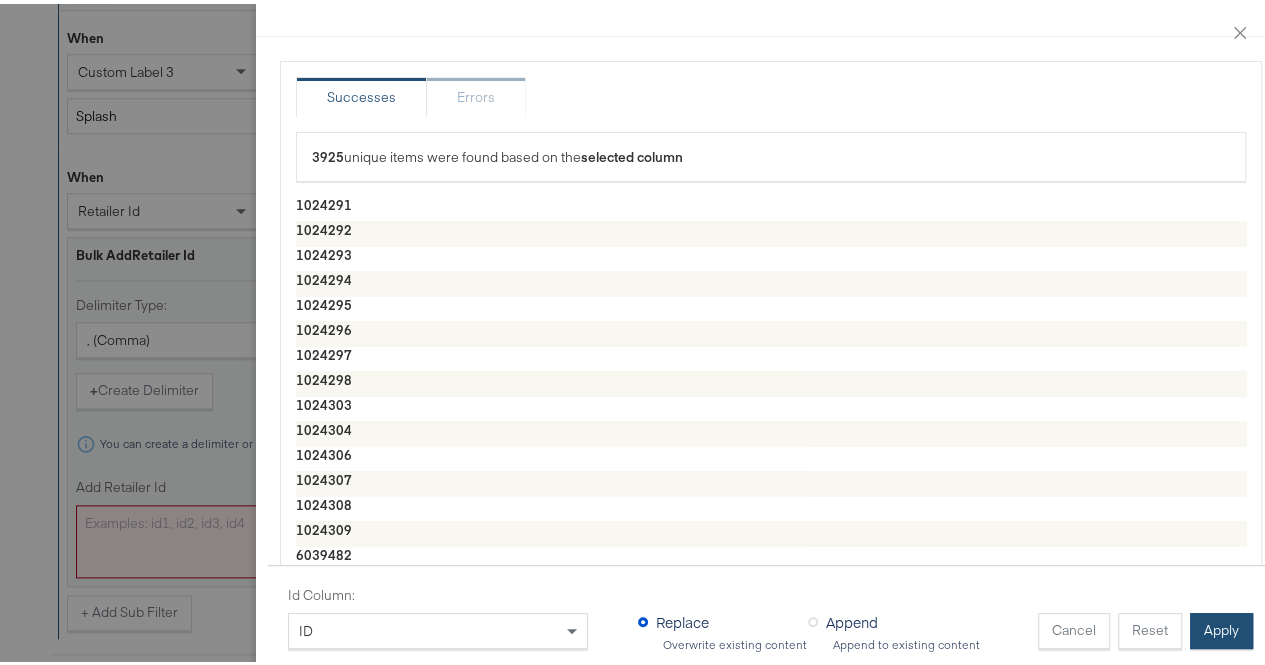 click on "Apply" at bounding box center (1221, 627) 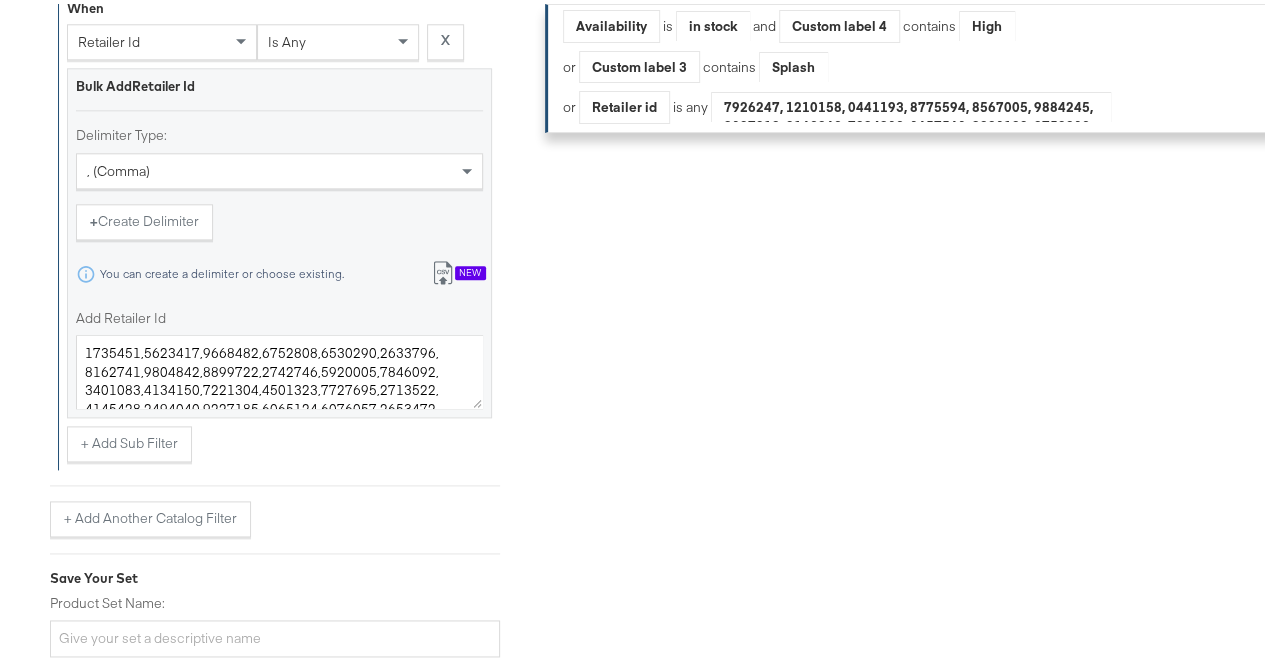 scroll, scrollTop: 1229, scrollLeft: 0, axis: vertical 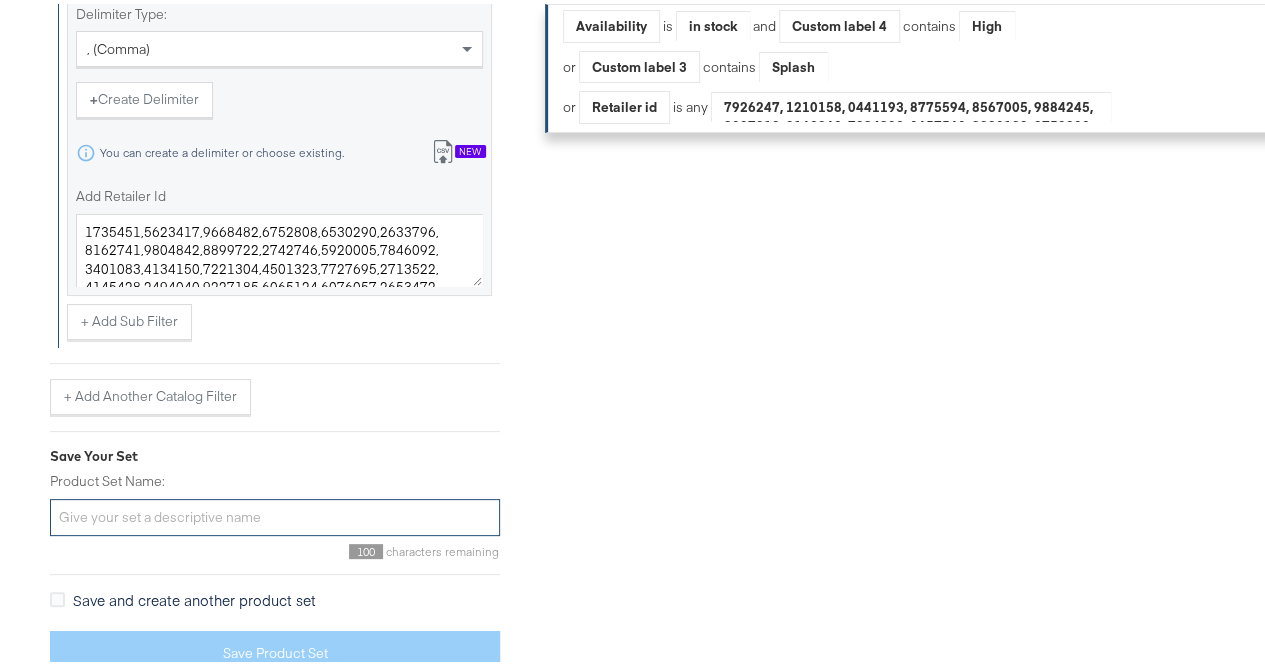 click on "Product Set Name:" at bounding box center [275, 513] 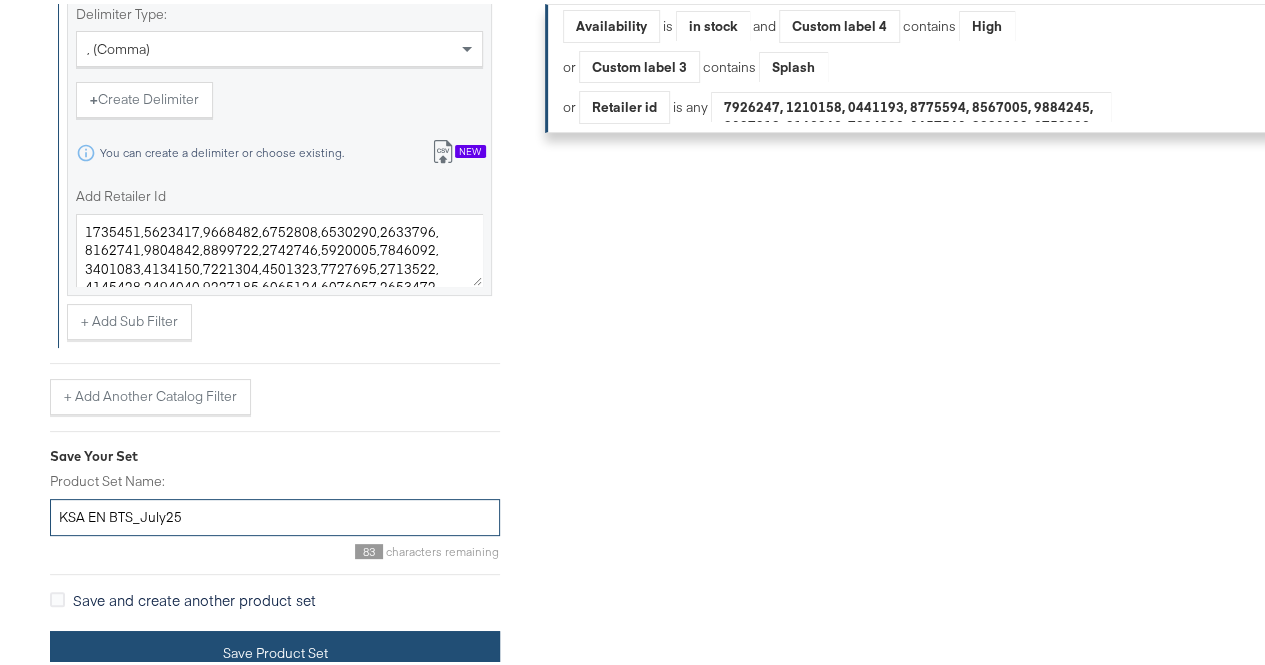 type on "KSA EN BTS_July25" 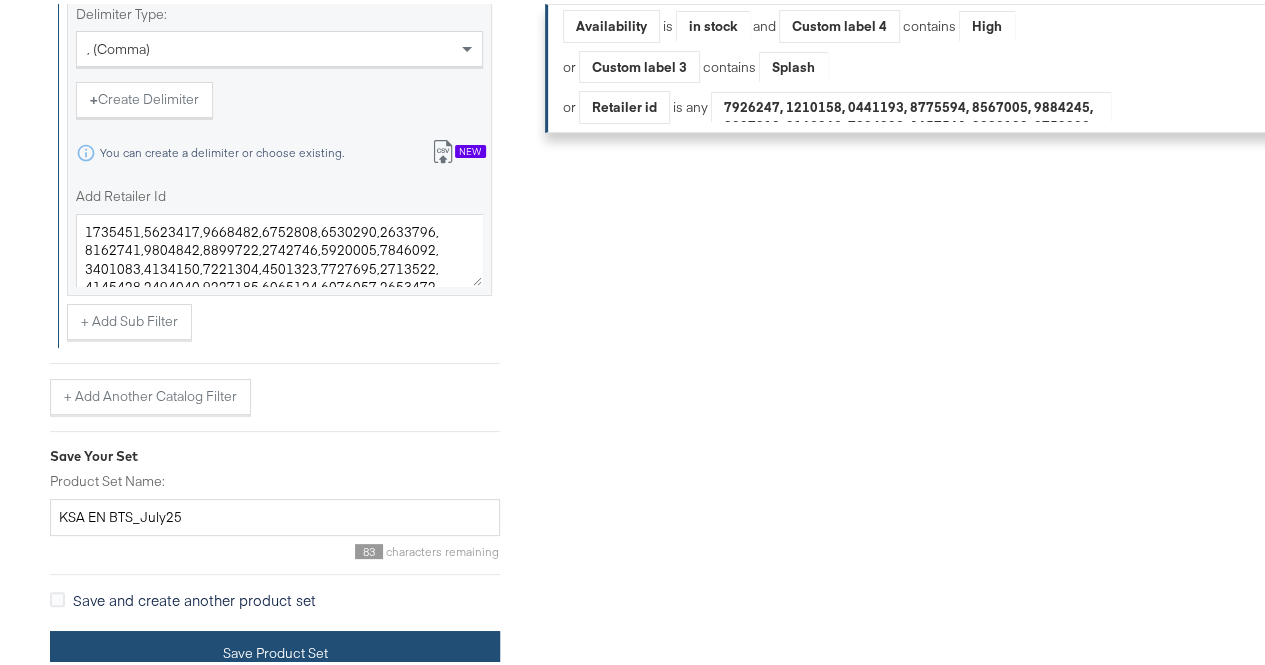 click on "Save Product Set" at bounding box center (275, 649) 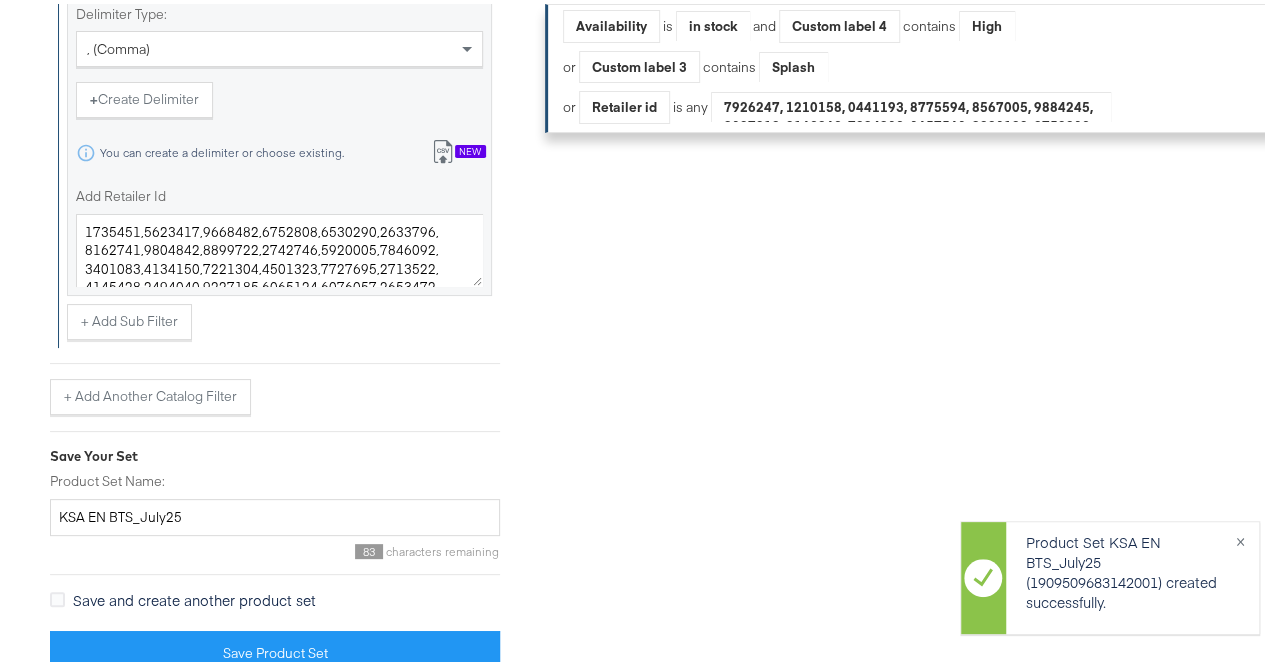 scroll, scrollTop: 0, scrollLeft: 0, axis: both 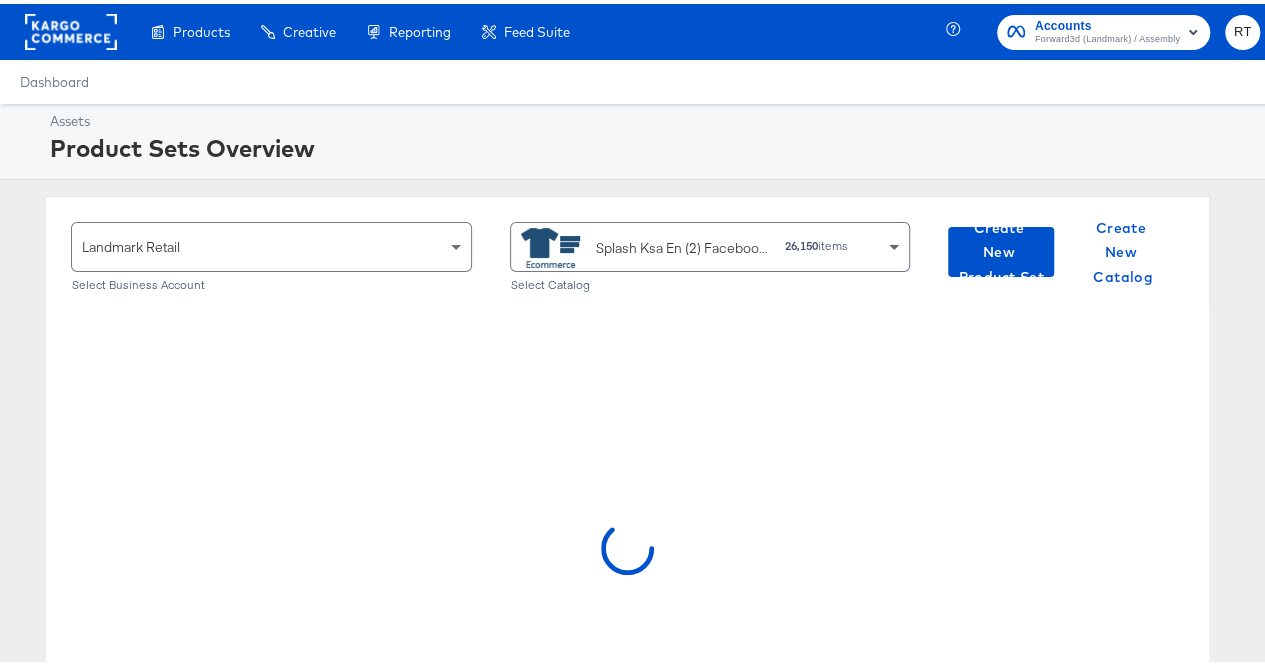 click at bounding box center [896, 243] 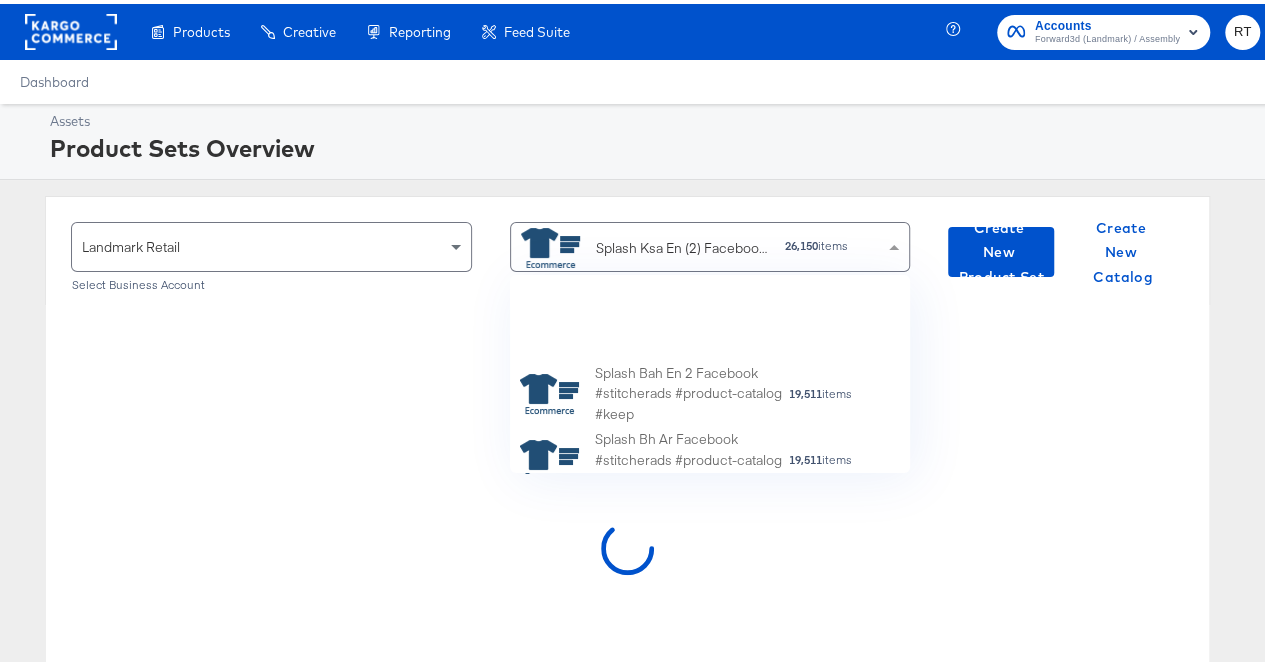 scroll, scrollTop: 158, scrollLeft: 0, axis: vertical 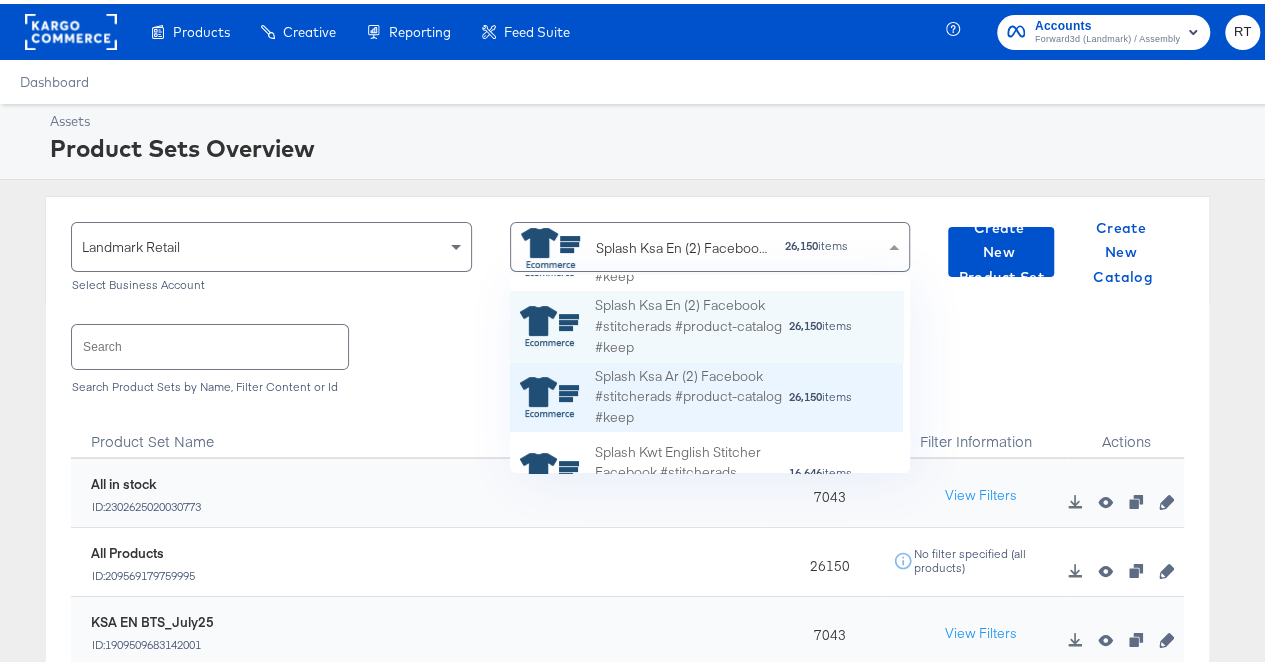 click on "Splash Ksa Ar (2)   Facebook #stitcherads #product-catalog #keep" at bounding box center (691, 393) 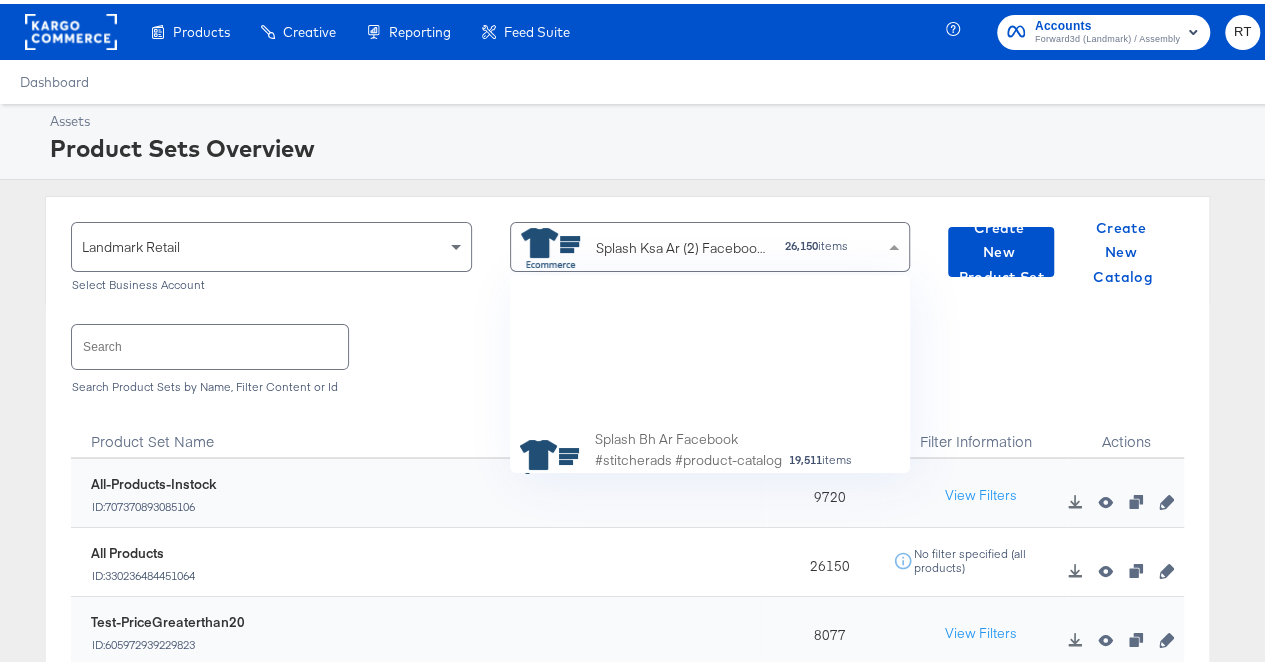 scroll, scrollTop: 229, scrollLeft: 0, axis: vertical 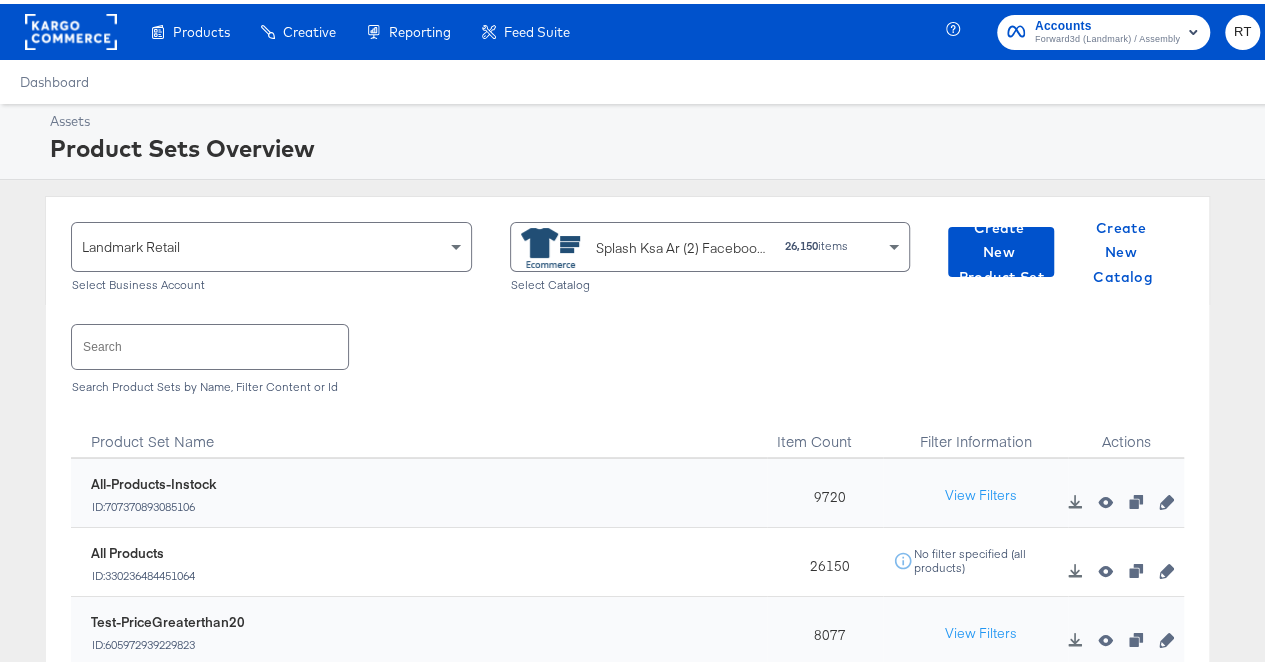 click on "Landmark Retail Select Business Account Splash Ksa Ar (2)   Facebook #stitcherads #product-catalog #keep 26,150  items Select Catalog Create New Product Set Create New Catalog Search Search Product Sets by Name, Filter Content or Id   Product Set Name Item Count Filter Information Actions 707370893085106 All-Products-Instock ID:  707370893085106 9720 View Filters 330236484451064 All Products ID:  330236484451064 26150  No filter specified (all products) 605972939229823 Test-PriceGreaterthan20 ID:  605972939229823 8077 View Filters 3201742106642227 Test-WithoutExcluding-20 ID:  3201742106642227 8415 View Filters 4014328818840001 KSA-BestSeller-April-2025 ID:  4014328818840001 163 View Filters 594383096964577 Holiday-Collection-April-2025 ID:  594383096964577 874 View Filters 1010188144279541 ASC-Ramadan'25-Women ID:  1010188144279541 419 View Filters 1847118906101206 ASC-Ramadan'25-Men ID:  1847118906101206 329 View Filters Total :   128" at bounding box center (627, 555) 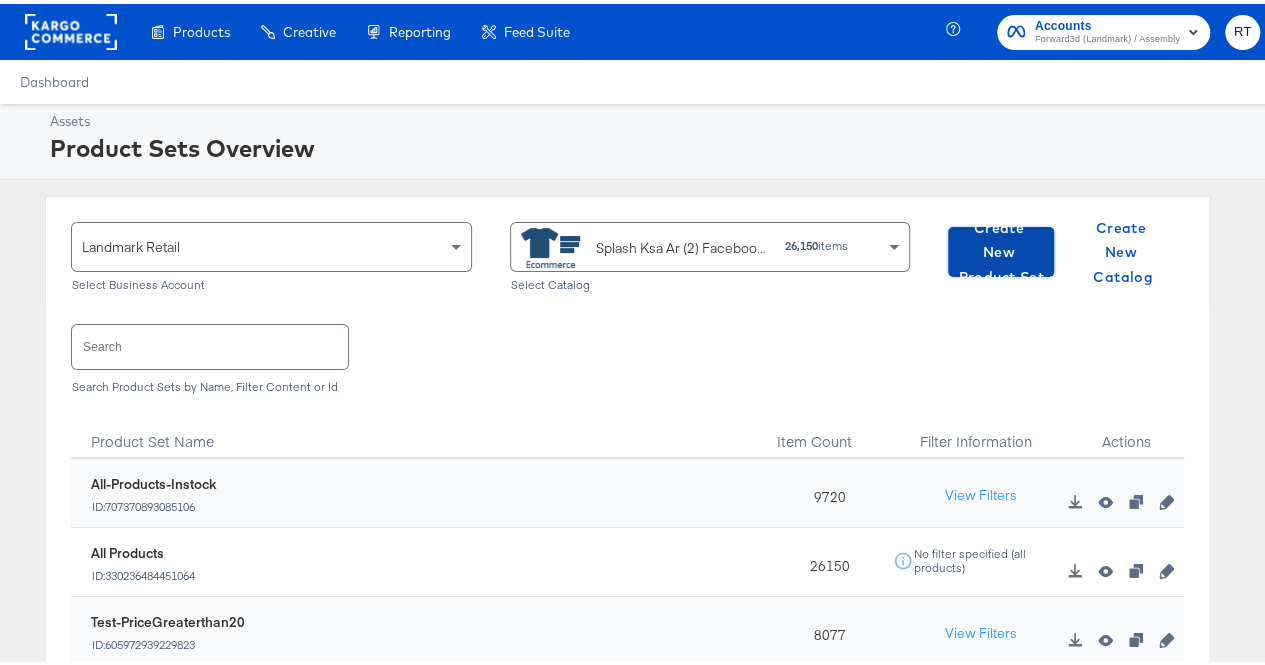 click on "Create New Product Set" at bounding box center (1001, 249) 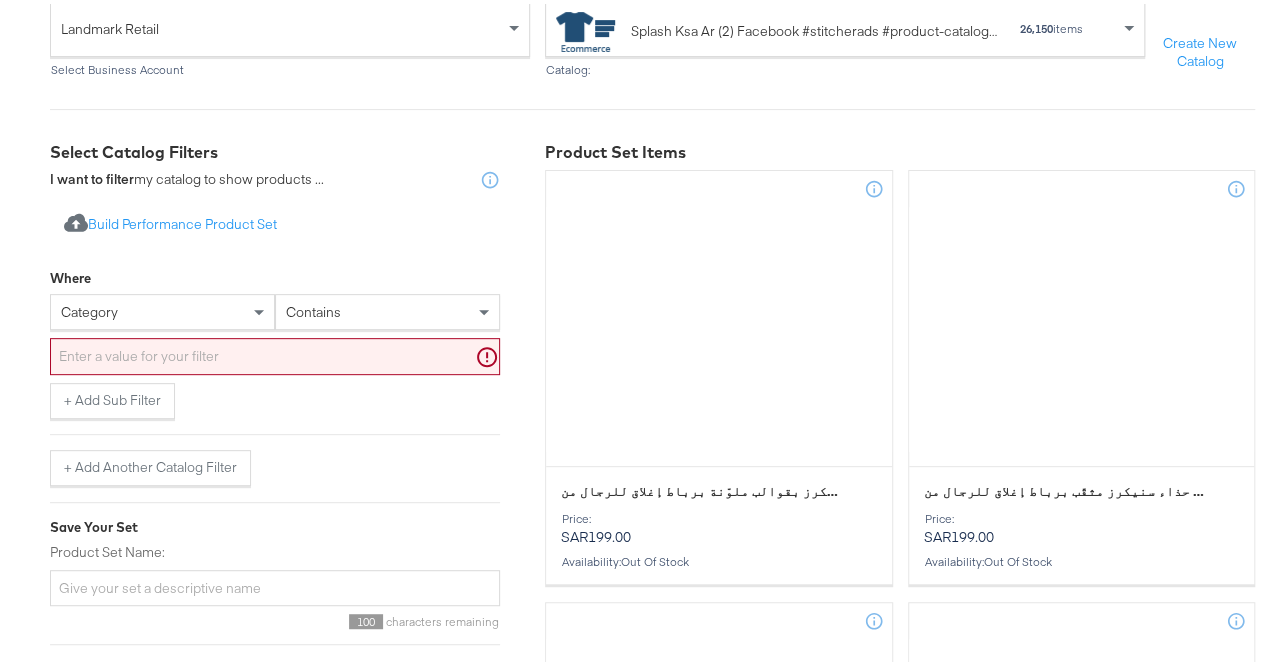 scroll, scrollTop: 244, scrollLeft: 0, axis: vertical 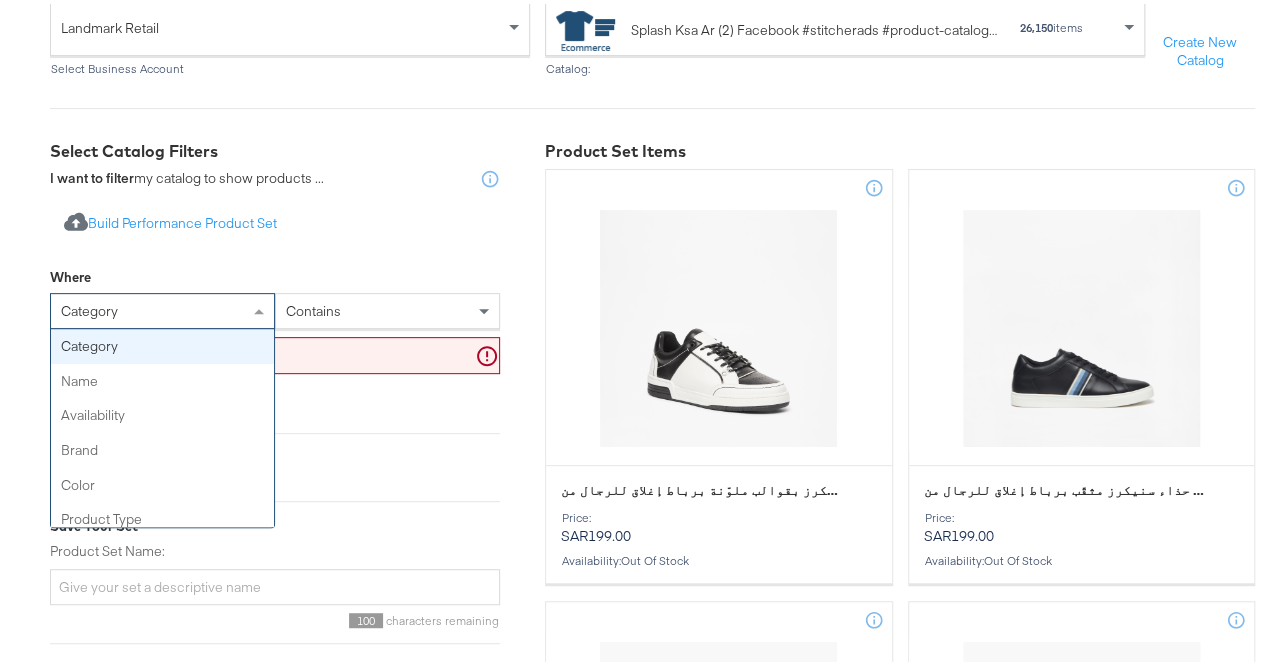click at bounding box center [261, 307] 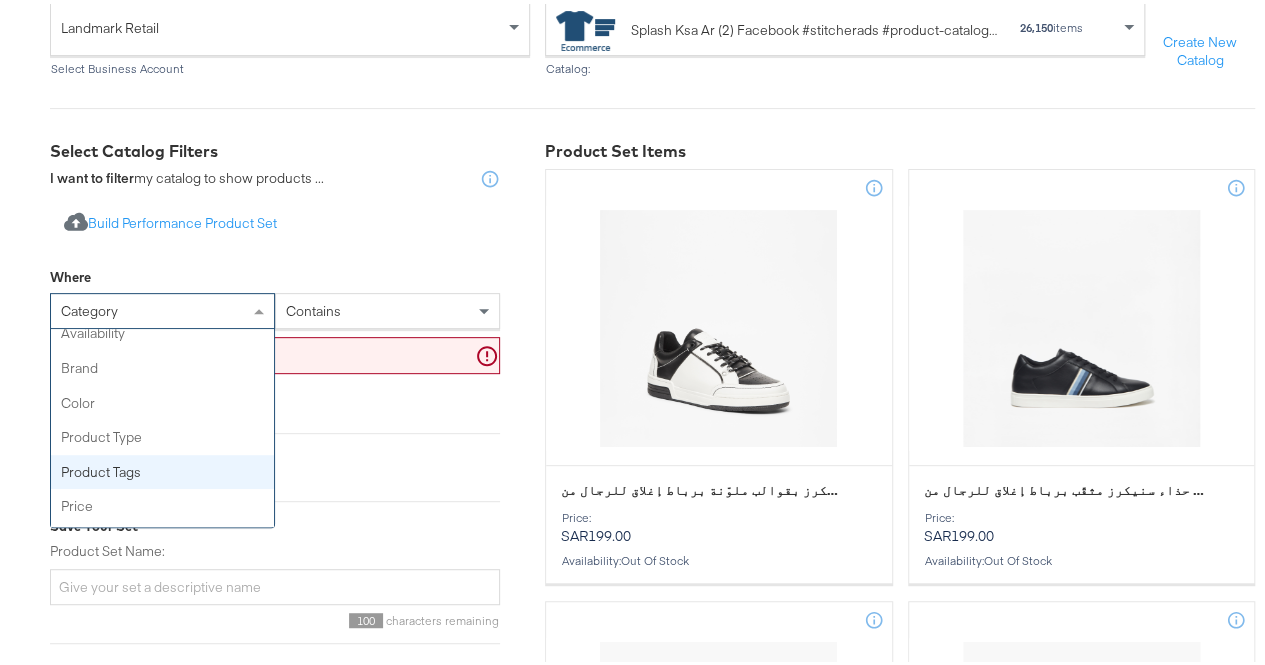 scroll, scrollTop: 32, scrollLeft: 0, axis: vertical 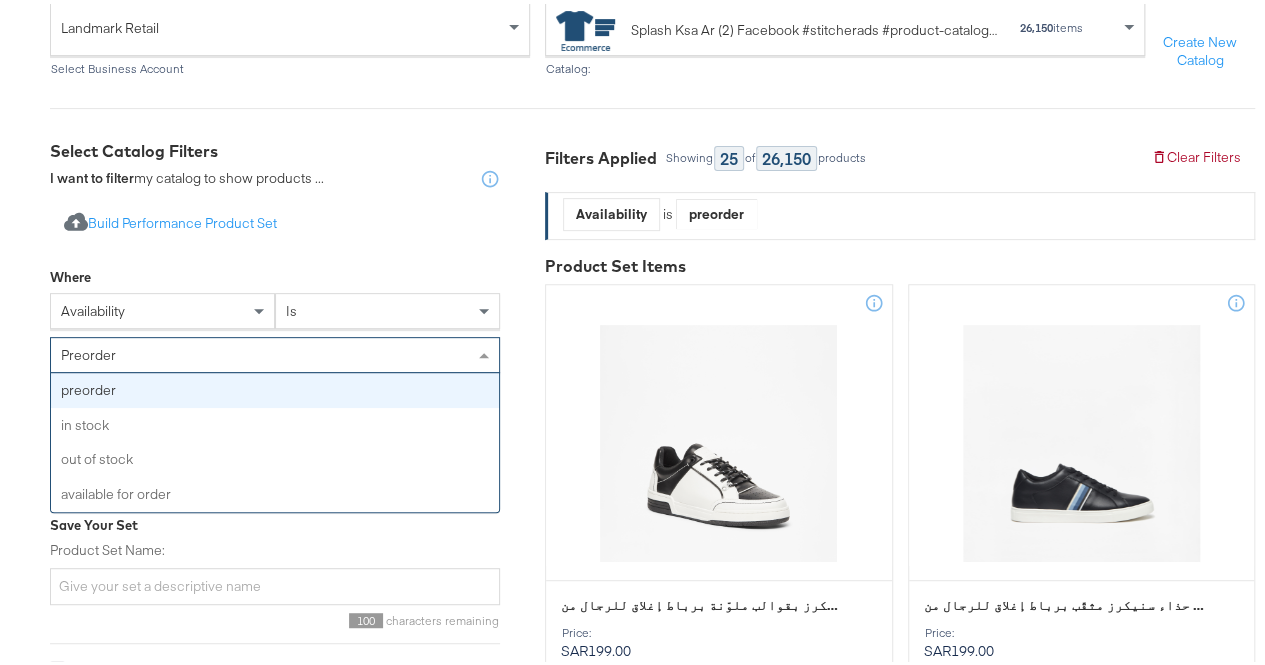 click on "preorder" at bounding box center (275, 351) 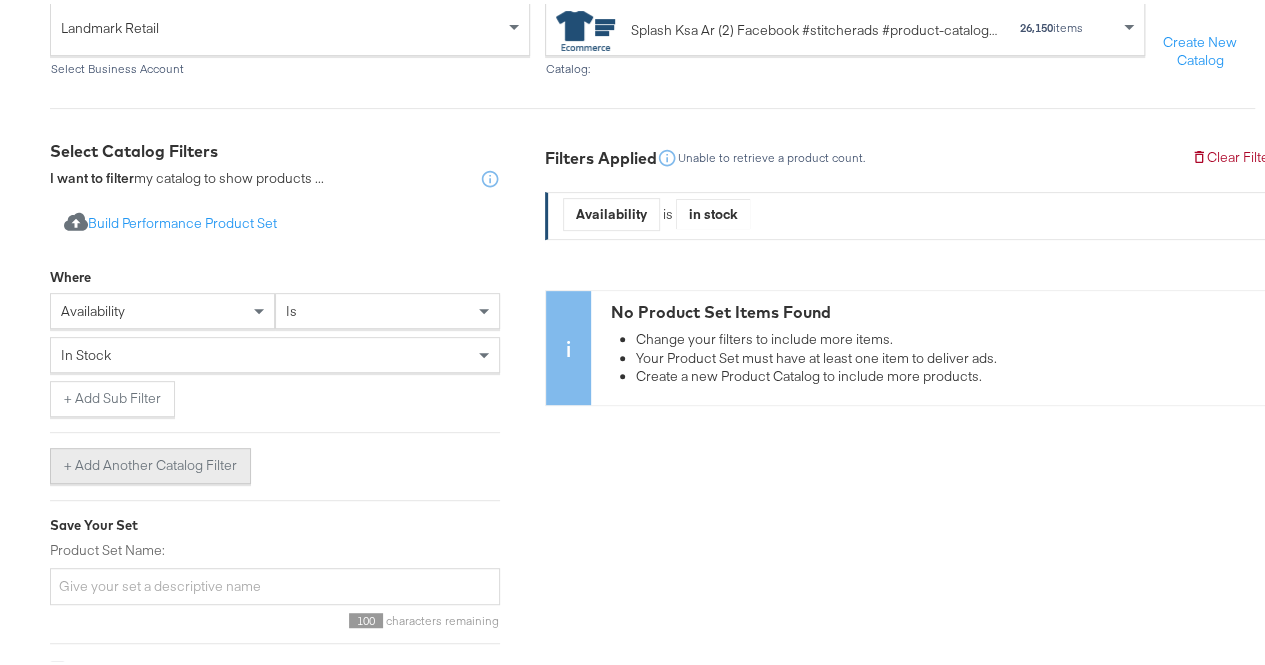 click on "+ Add Another Catalog Filter" at bounding box center (150, 462) 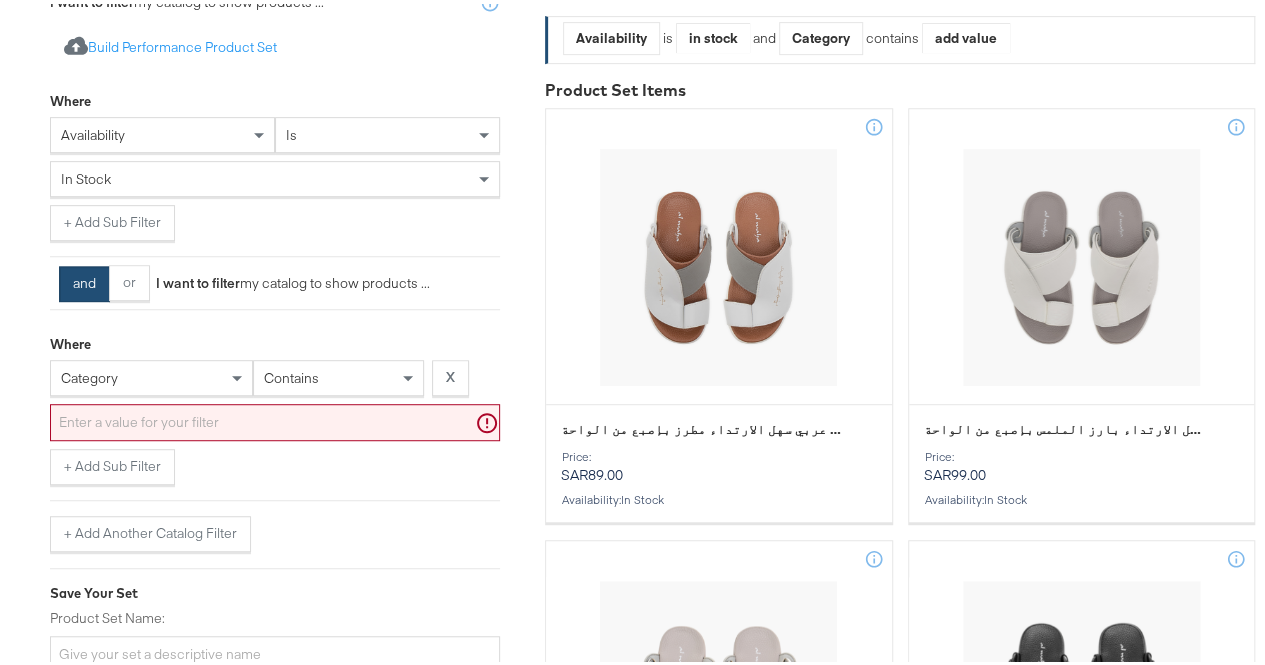 scroll, scrollTop: 440, scrollLeft: 0, axis: vertical 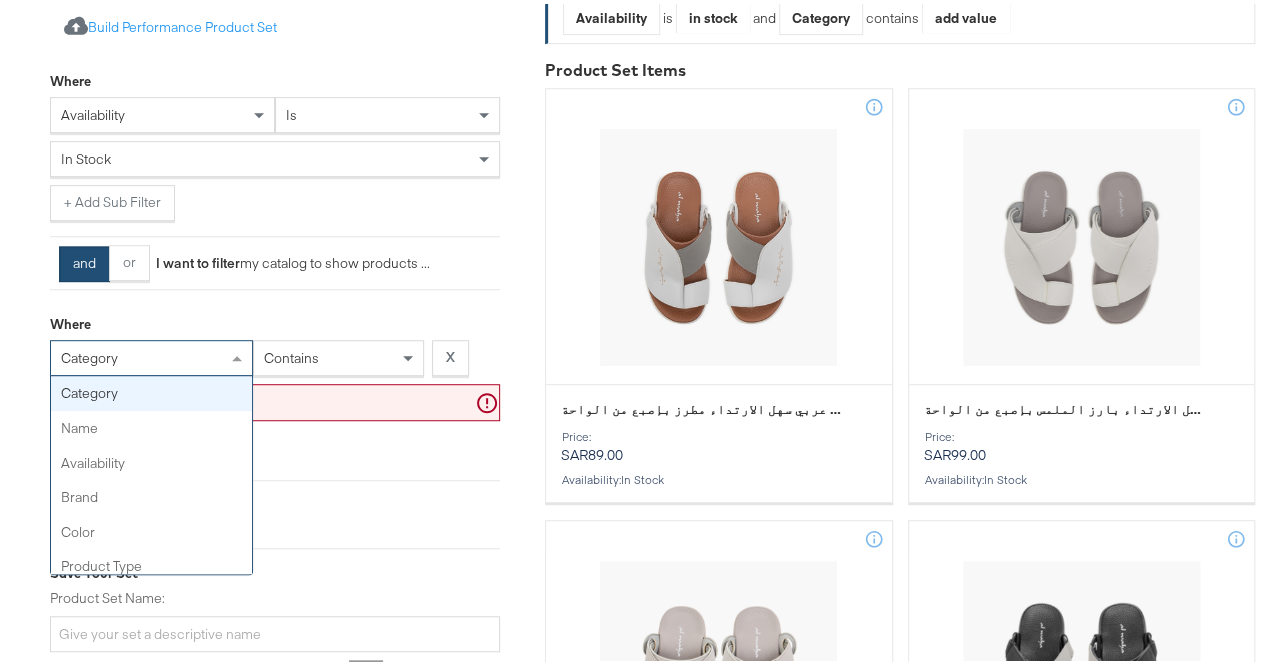 click at bounding box center (239, 354) 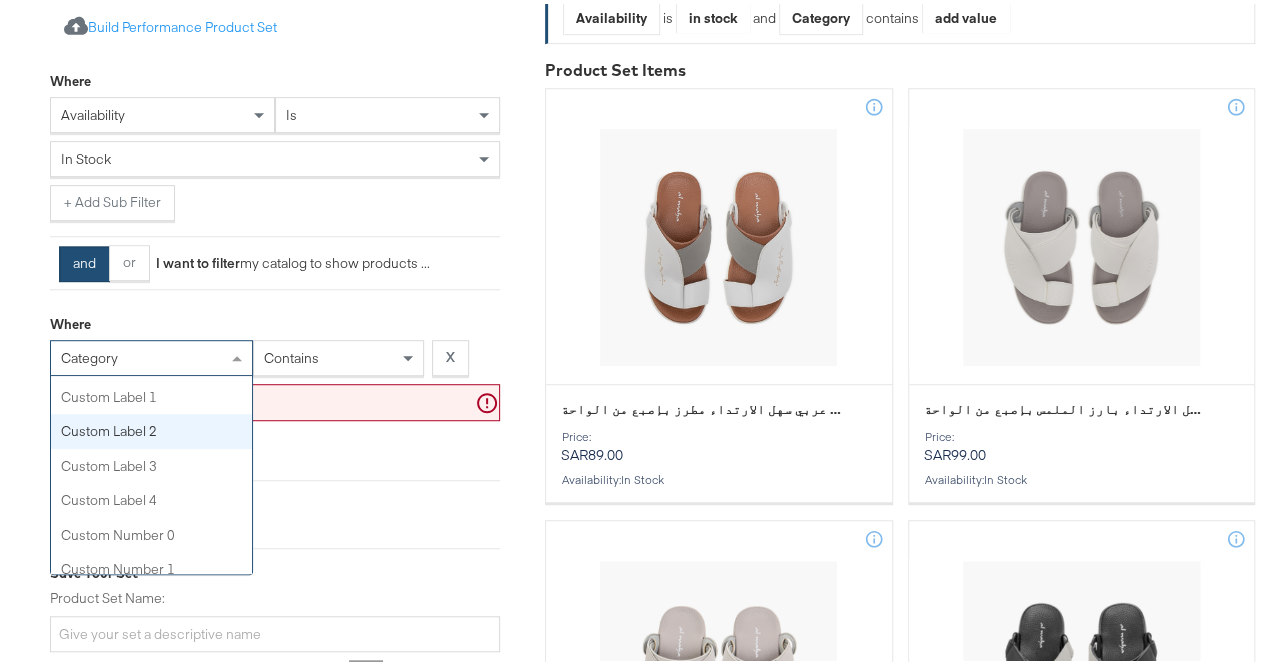 scroll, scrollTop: 689, scrollLeft: 0, axis: vertical 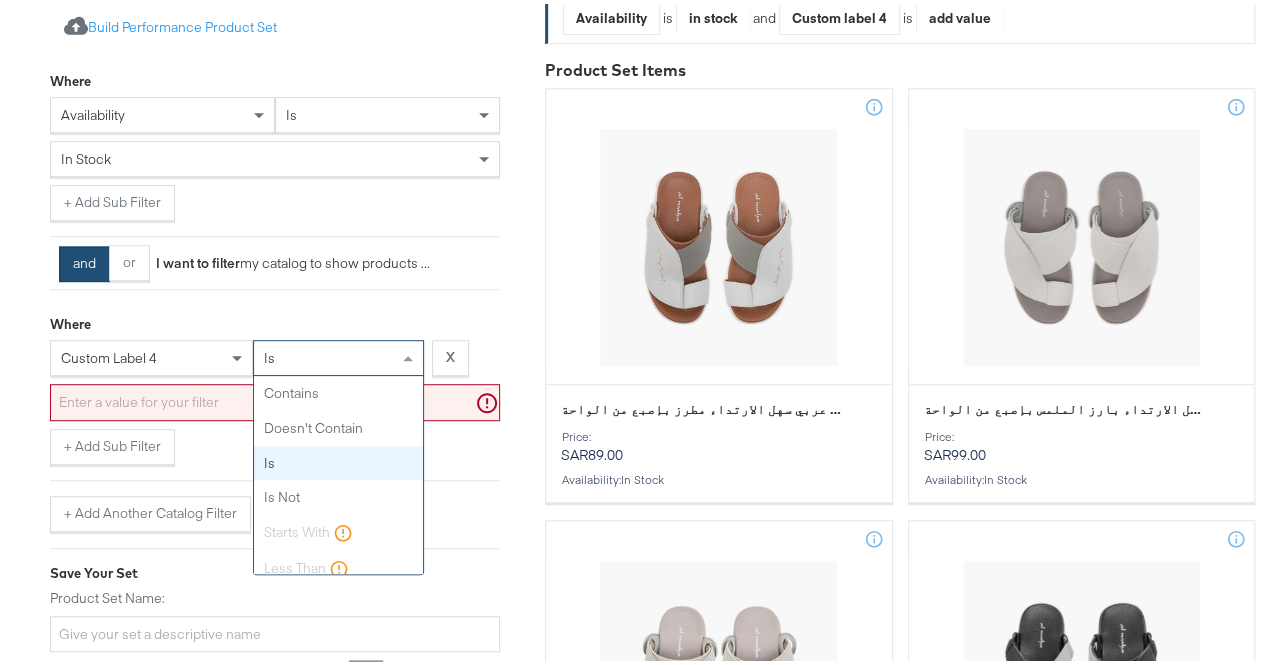 click on "is" at bounding box center [338, 354] 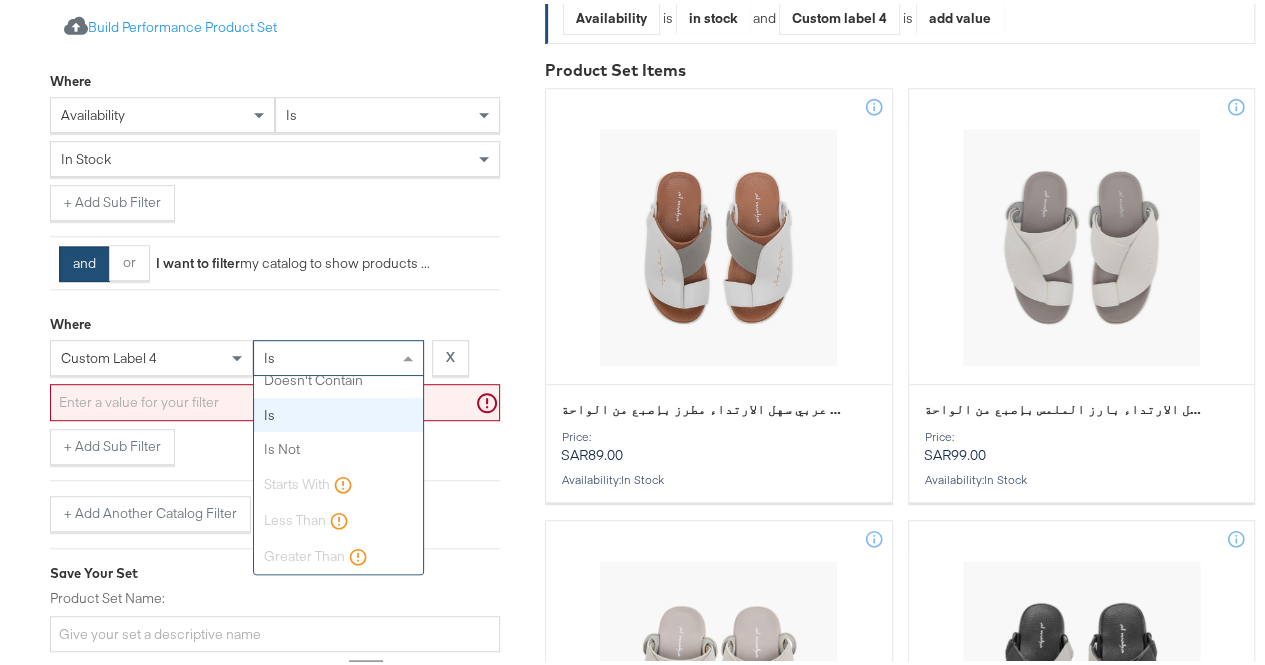 scroll, scrollTop: 0, scrollLeft: 0, axis: both 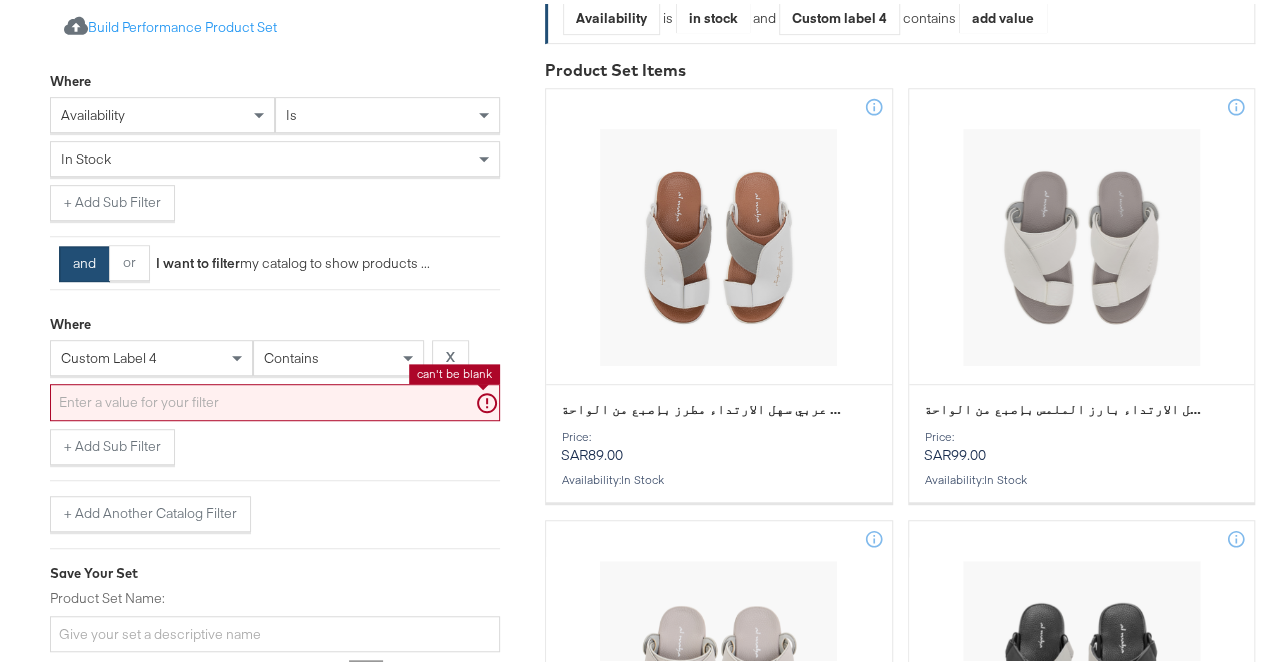 click at bounding box center (275, 398) 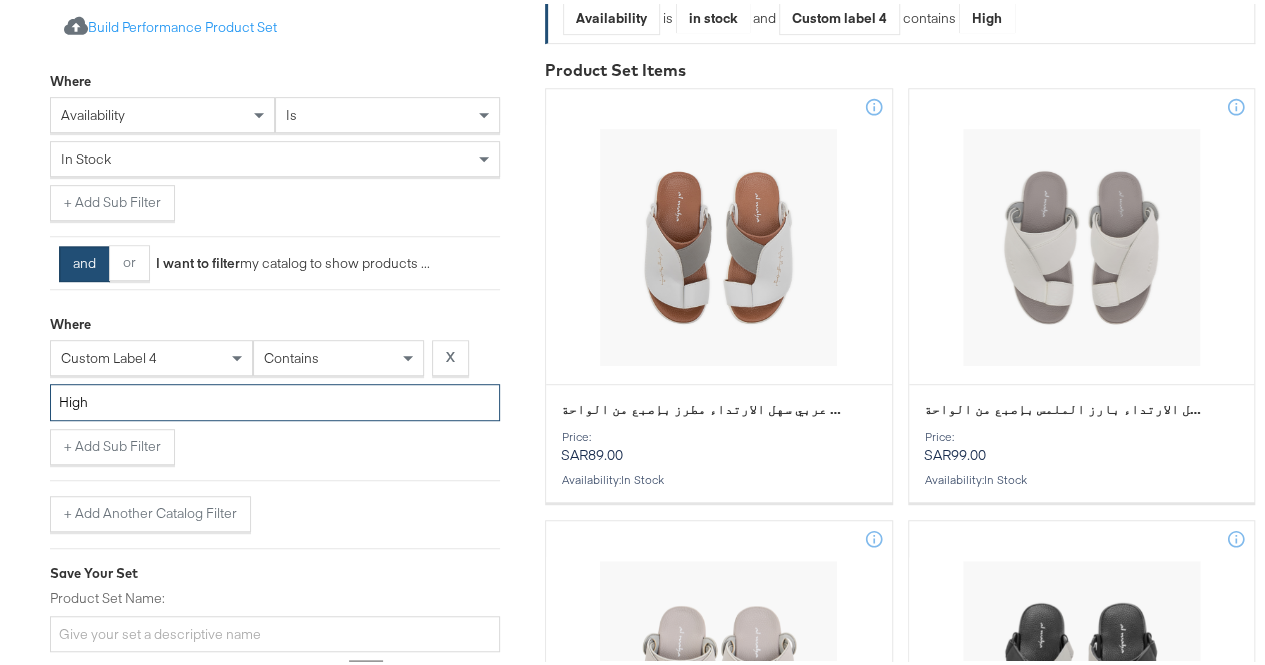 type on "High" 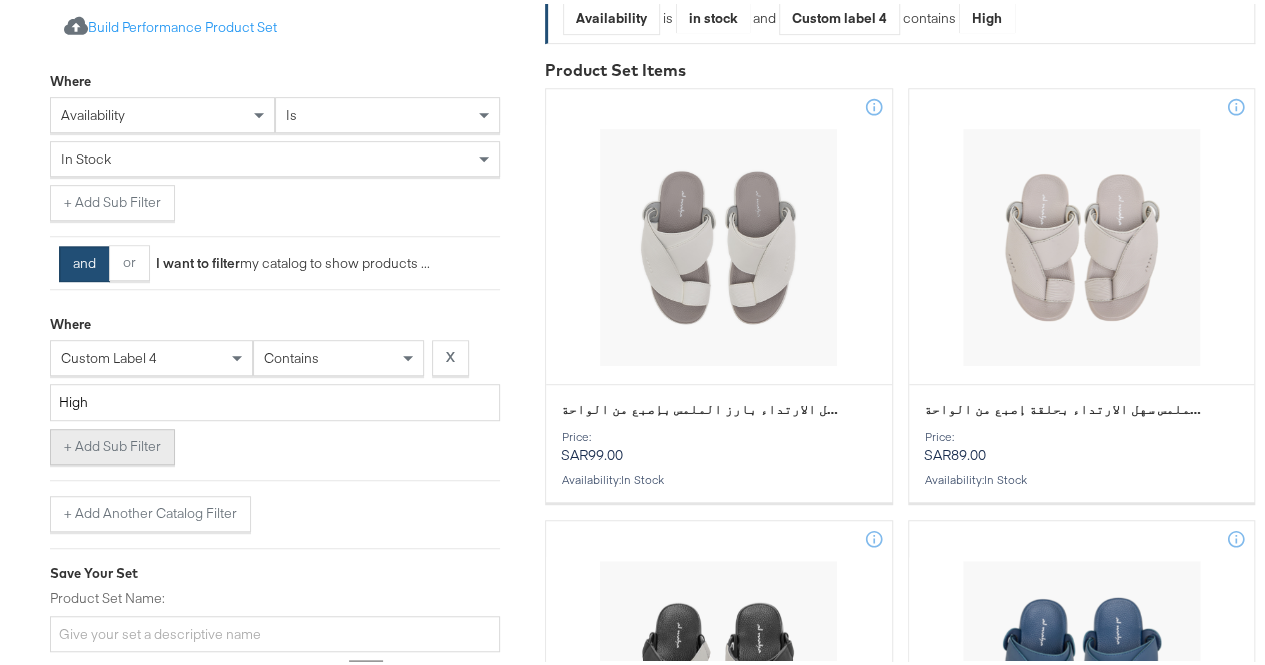 click on "+ Add Sub Filter" at bounding box center [112, 443] 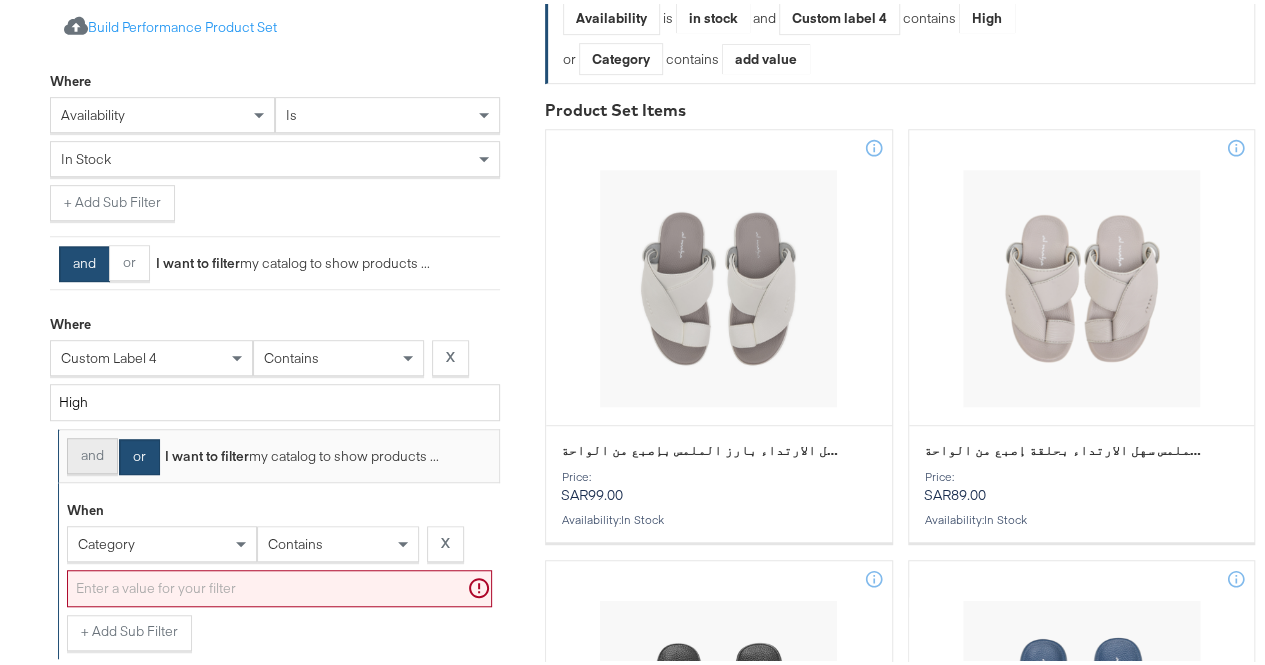 click on "and" at bounding box center [92, 452] 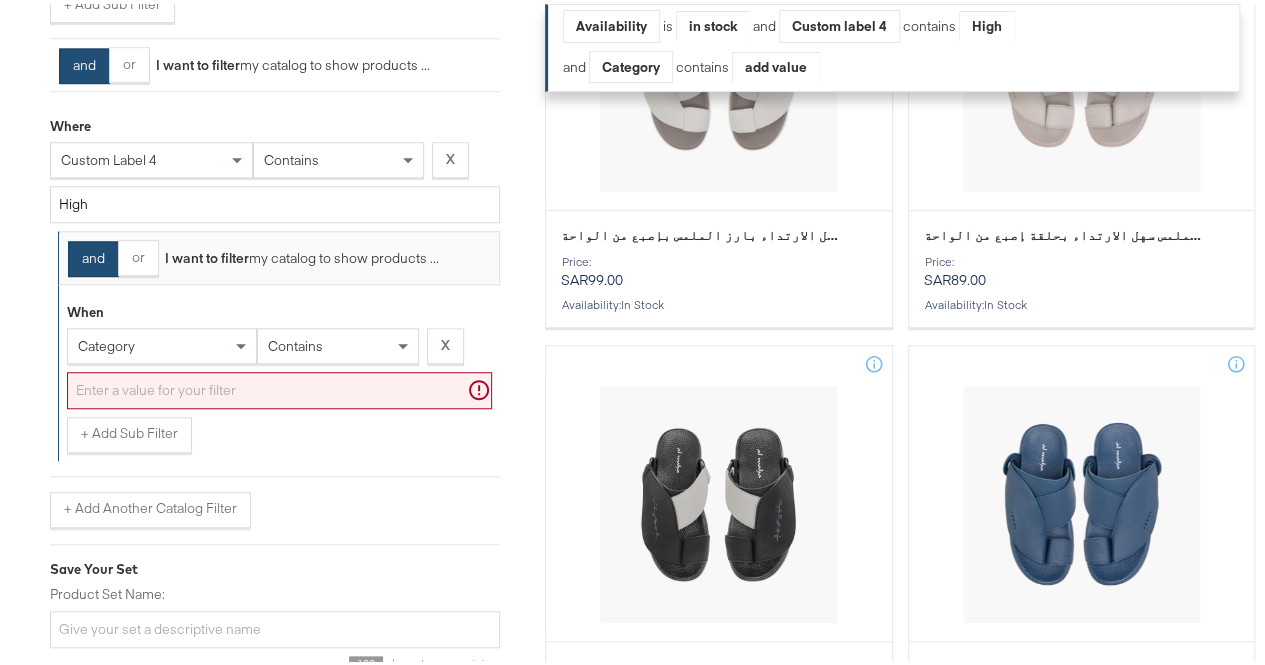 scroll, scrollTop: 642, scrollLeft: 0, axis: vertical 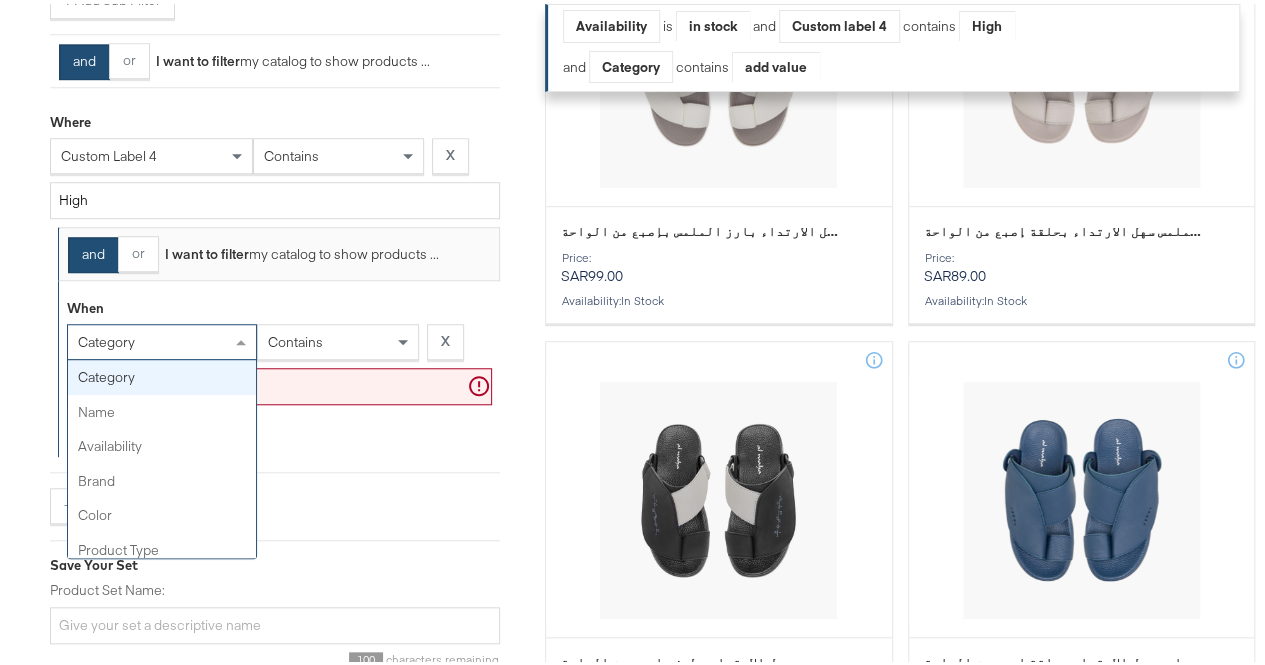 click at bounding box center (243, 338) 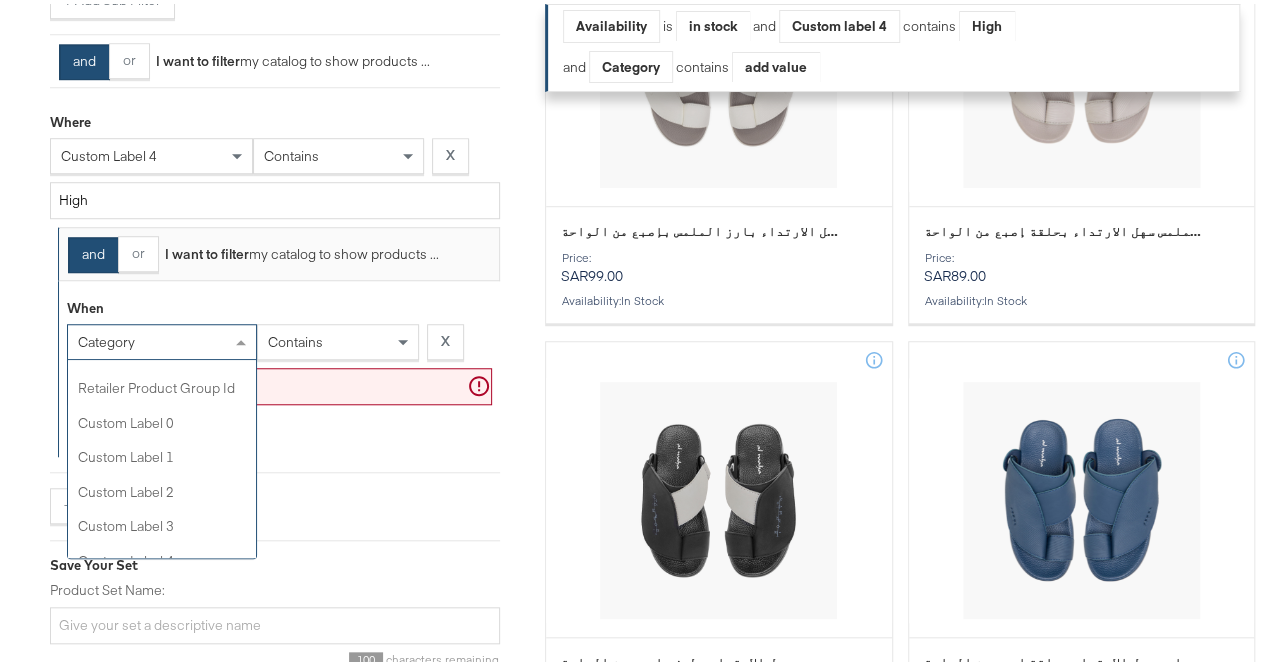 scroll, scrollTop: 613, scrollLeft: 0, axis: vertical 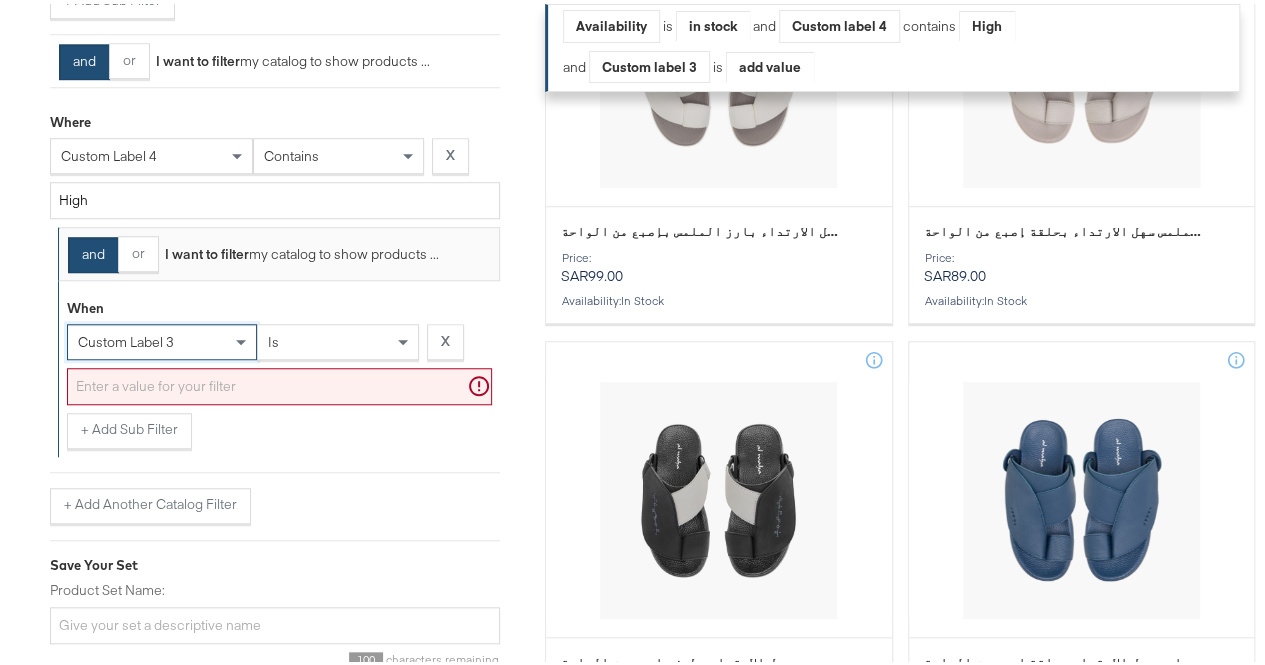 click on "is" at bounding box center (338, 338) 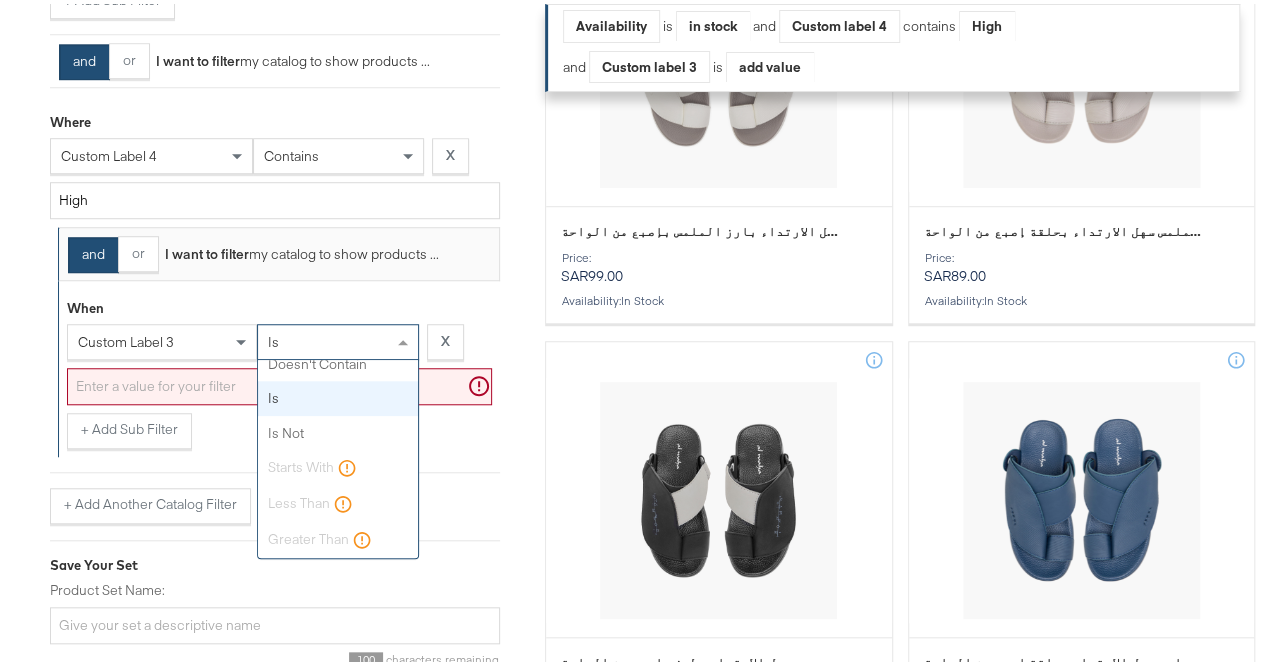 scroll, scrollTop: 0, scrollLeft: 0, axis: both 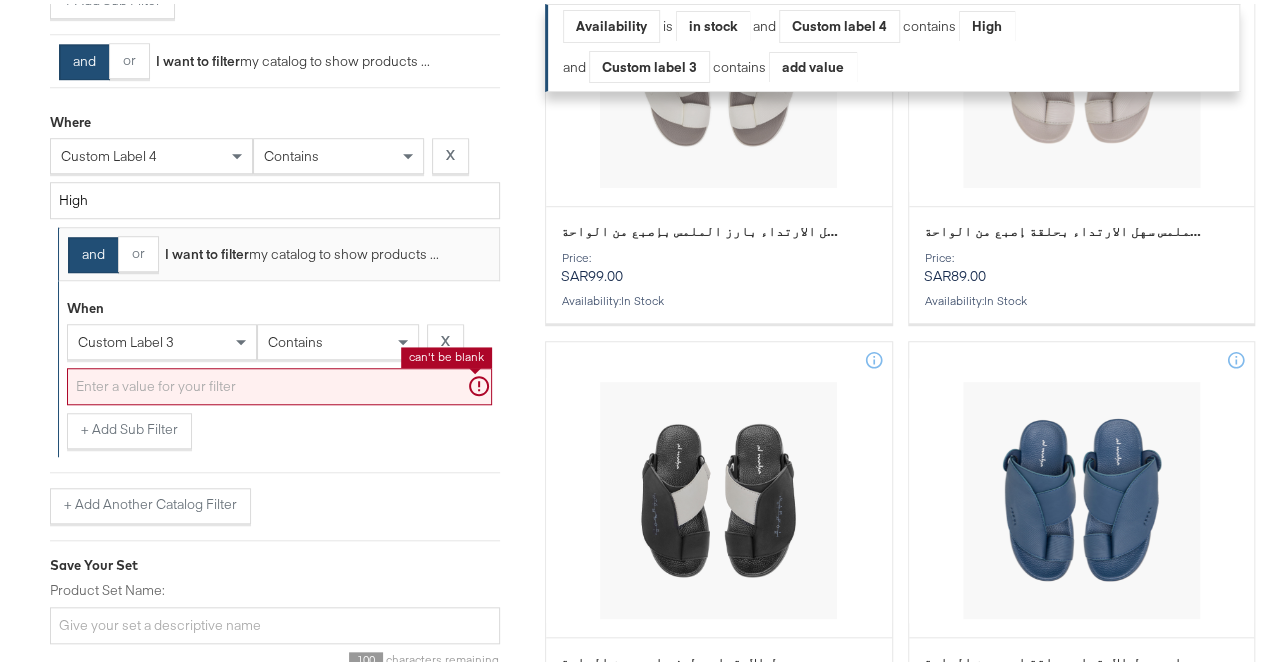 click at bounding box center (279, 382) 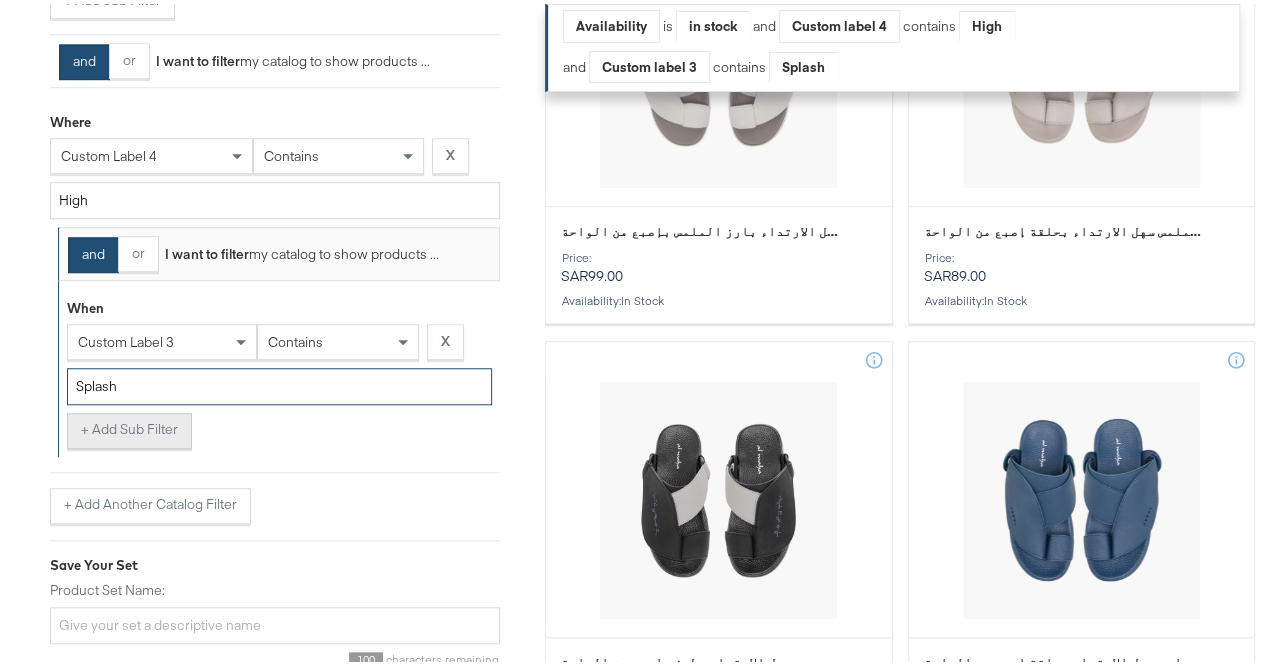 type on "Splash" 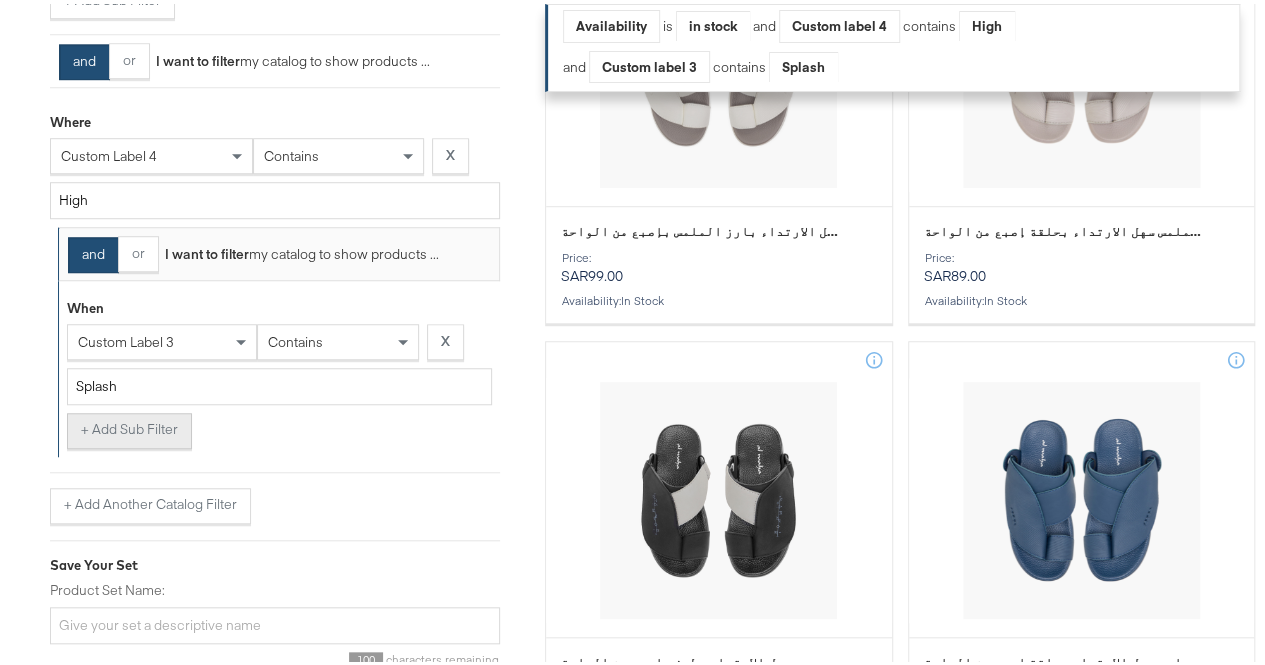 click on "+ Add Sub Filter" at bounding box center (129, 427) 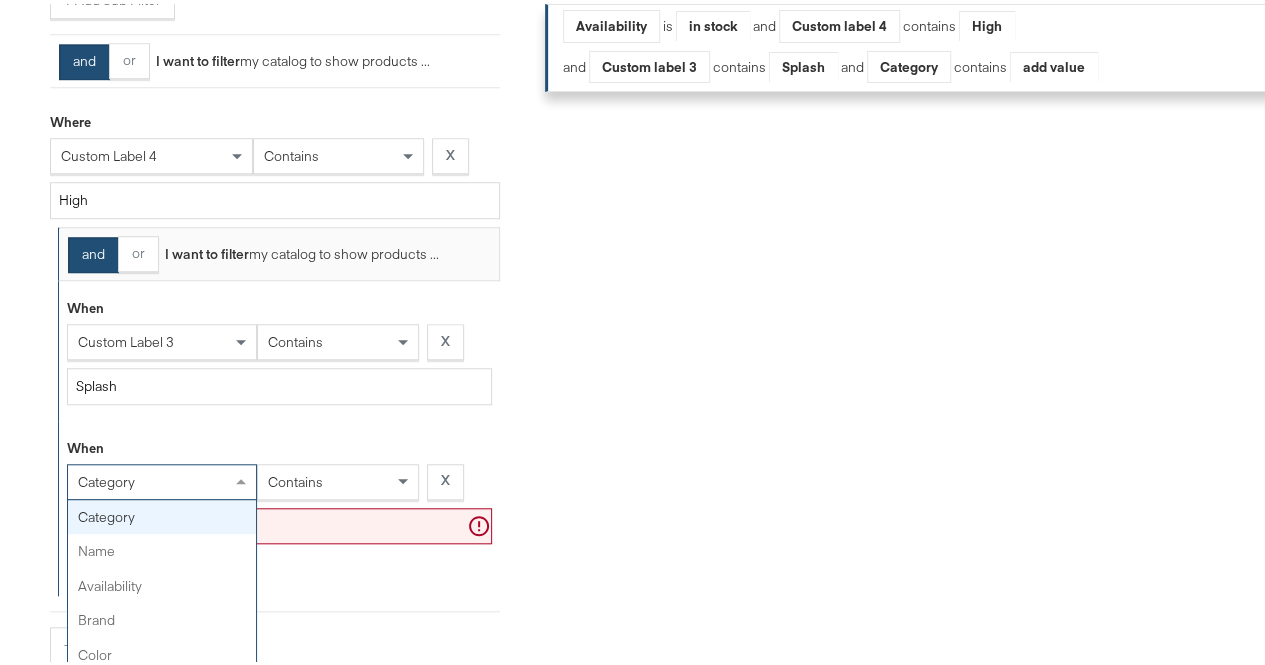 scroll, scrollTop: 685, scrollLeft: 0, axis: vertical 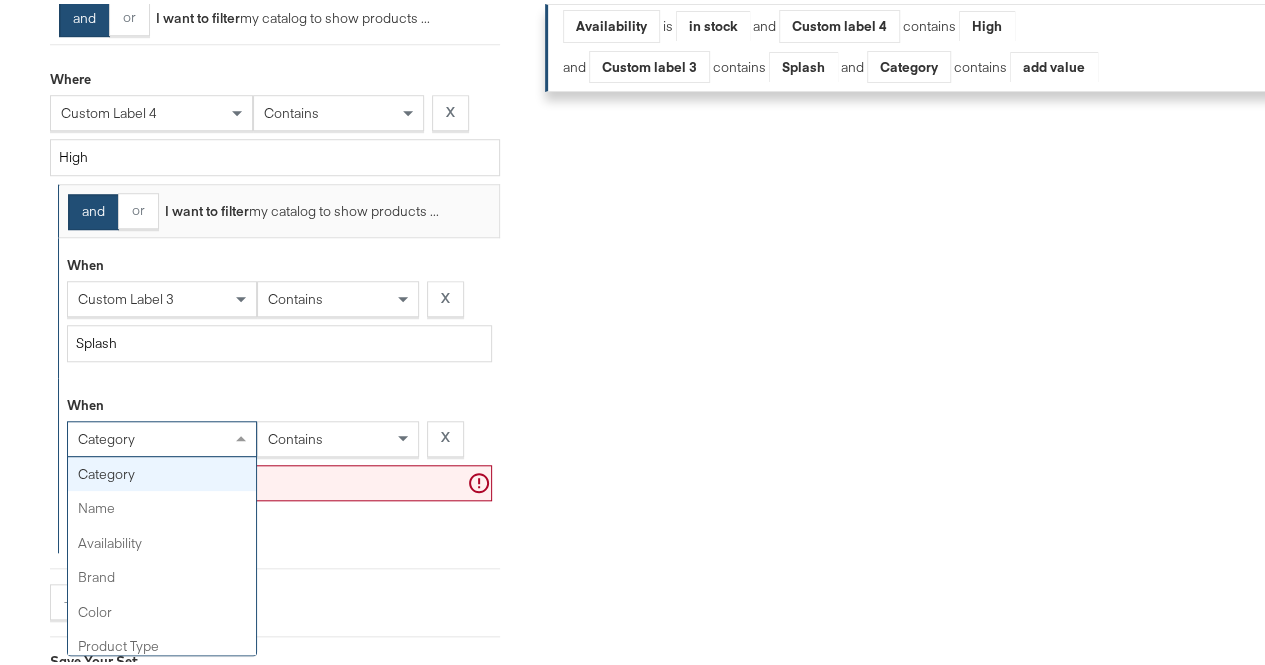 click on "category category name availability brand color product type product tags price currency gender condition age group sale price size pattern material product id retailer id retailer product group id custom label 0 custom label 1 custom label 2 custom label 3 custom label 4 custom number 0 custom number 1 custom number 2 custom number 3 custom number 4" at bounding box center (162, 435) 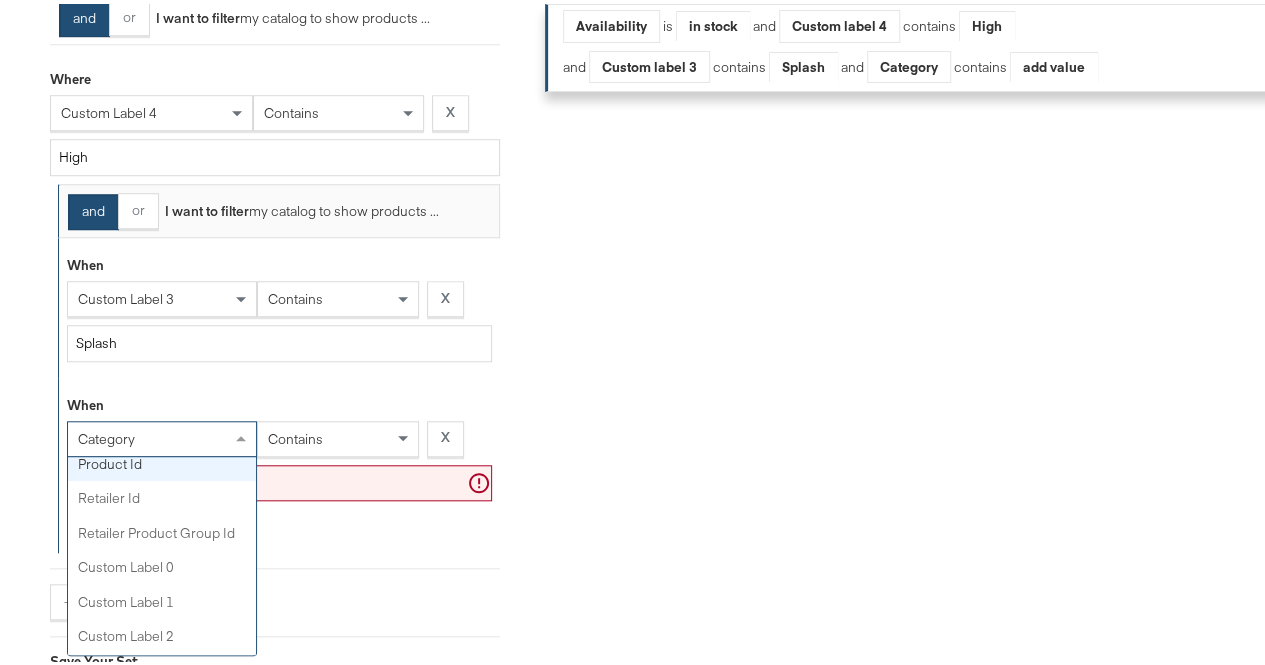 scroll, scrollTop: 564, scrollLeft: 0, axis: vertical 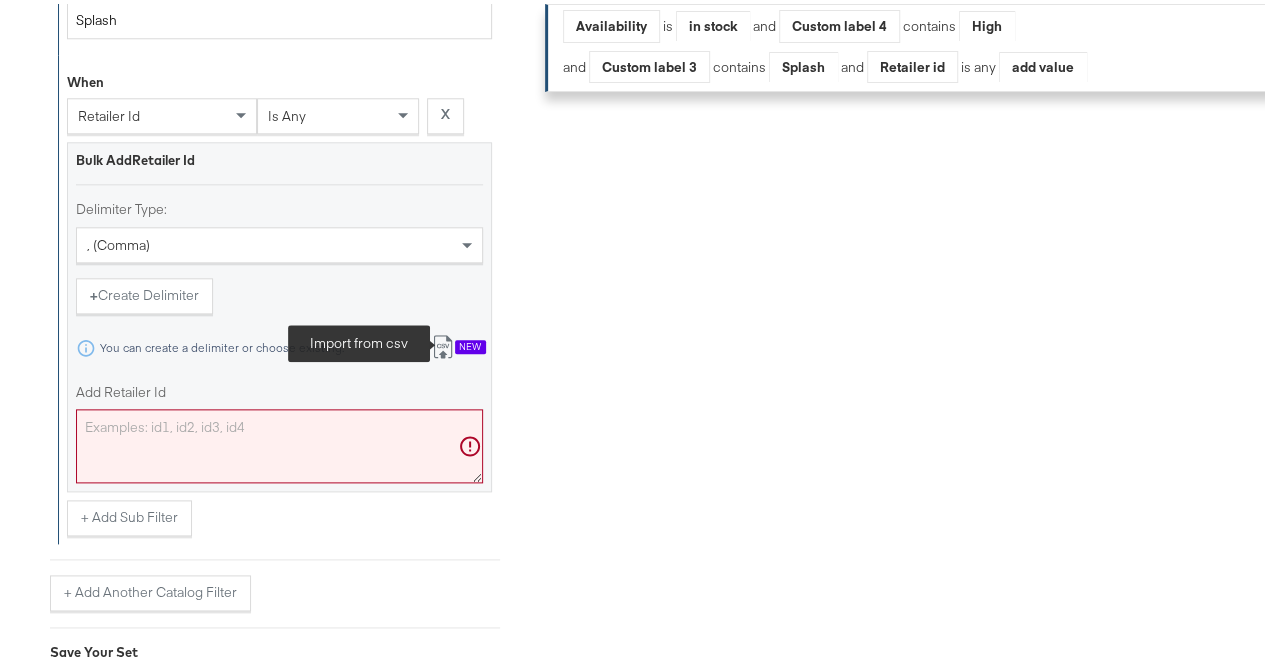 click 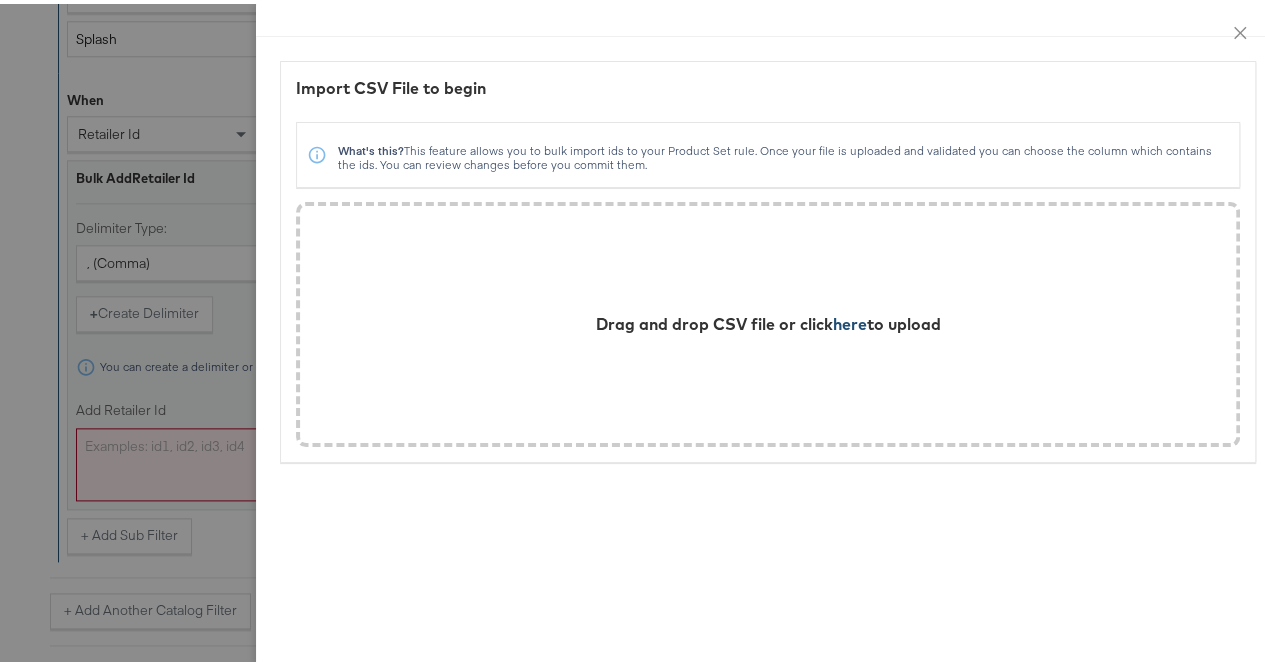click on "here" at bounding box center (850, 320) 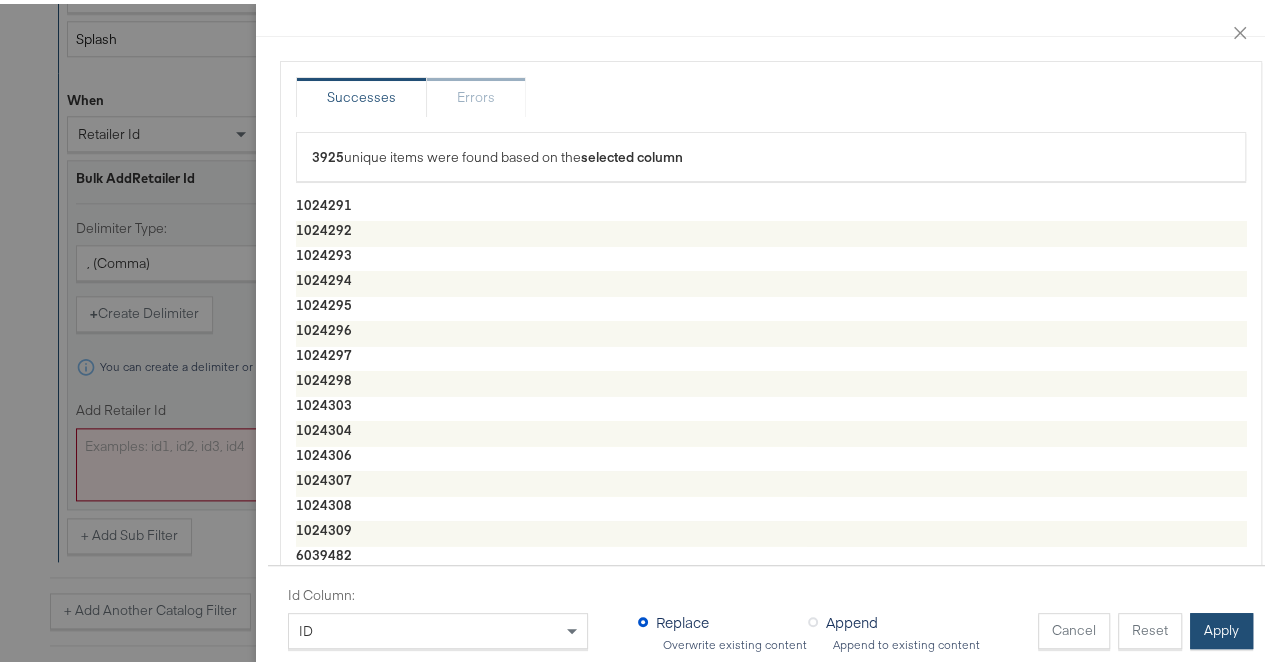 click on "Apply" at bounding box center [1221, 627] 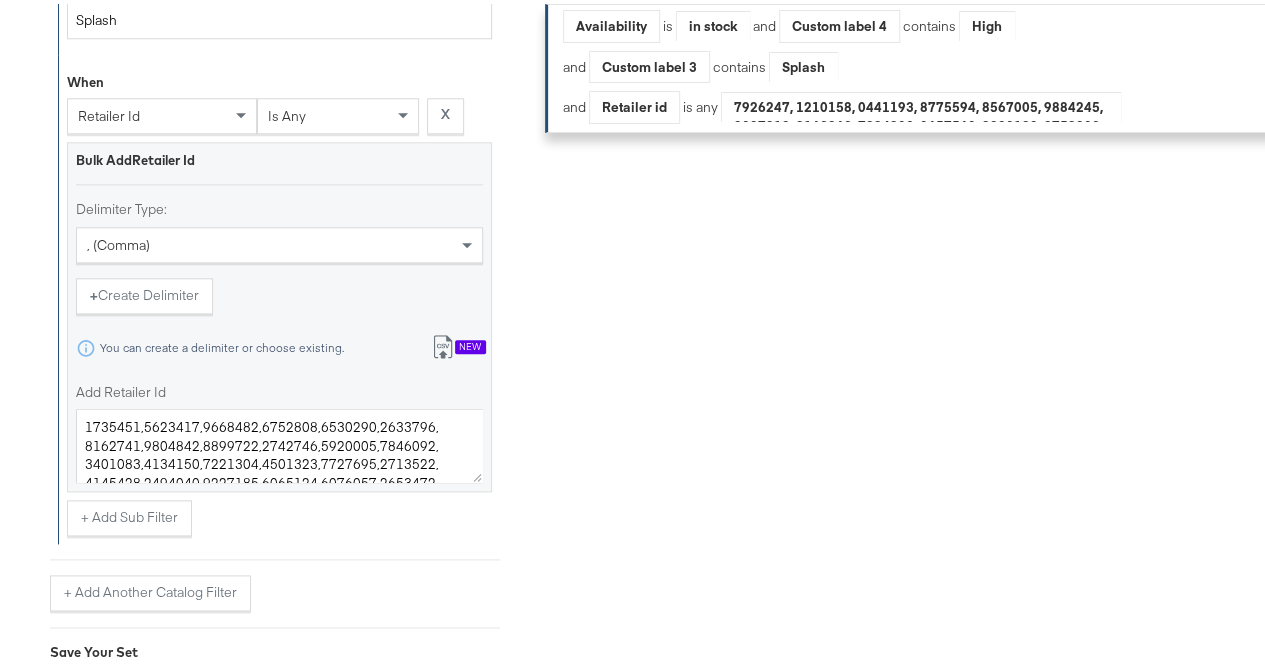 scroll, scrollTop: 1229, scrollLeft: 0, axis: vertical 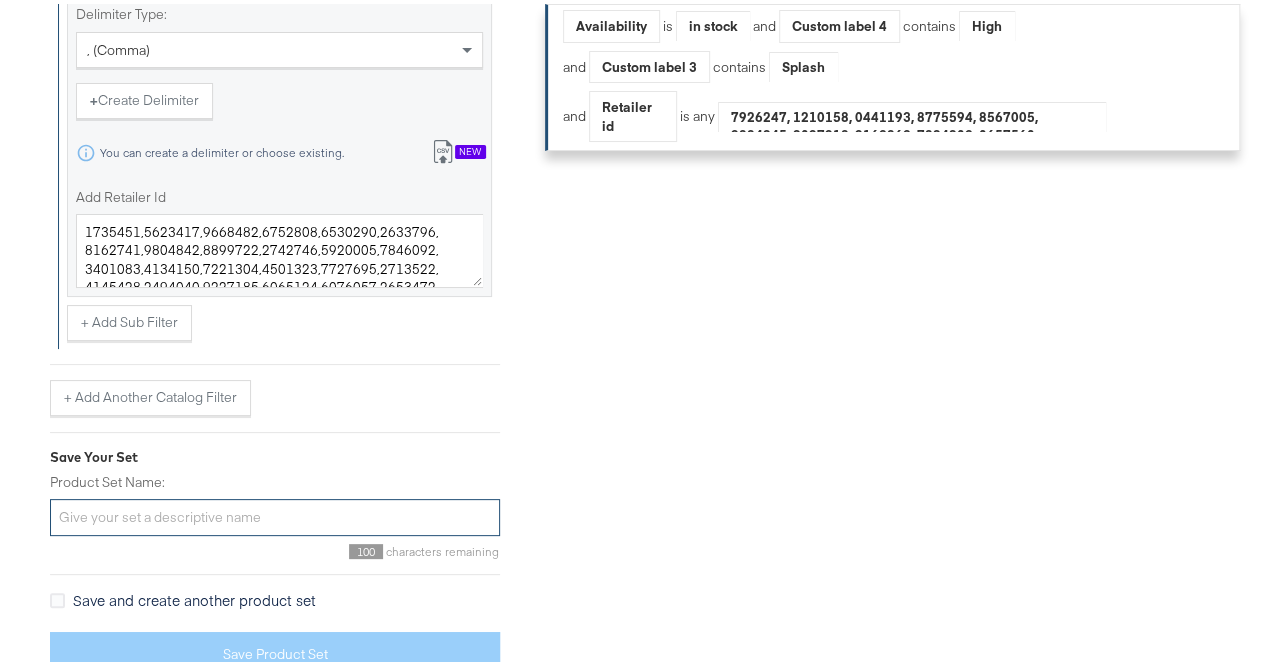 click on "Product Set Name:" at bounding box center [275, 513] 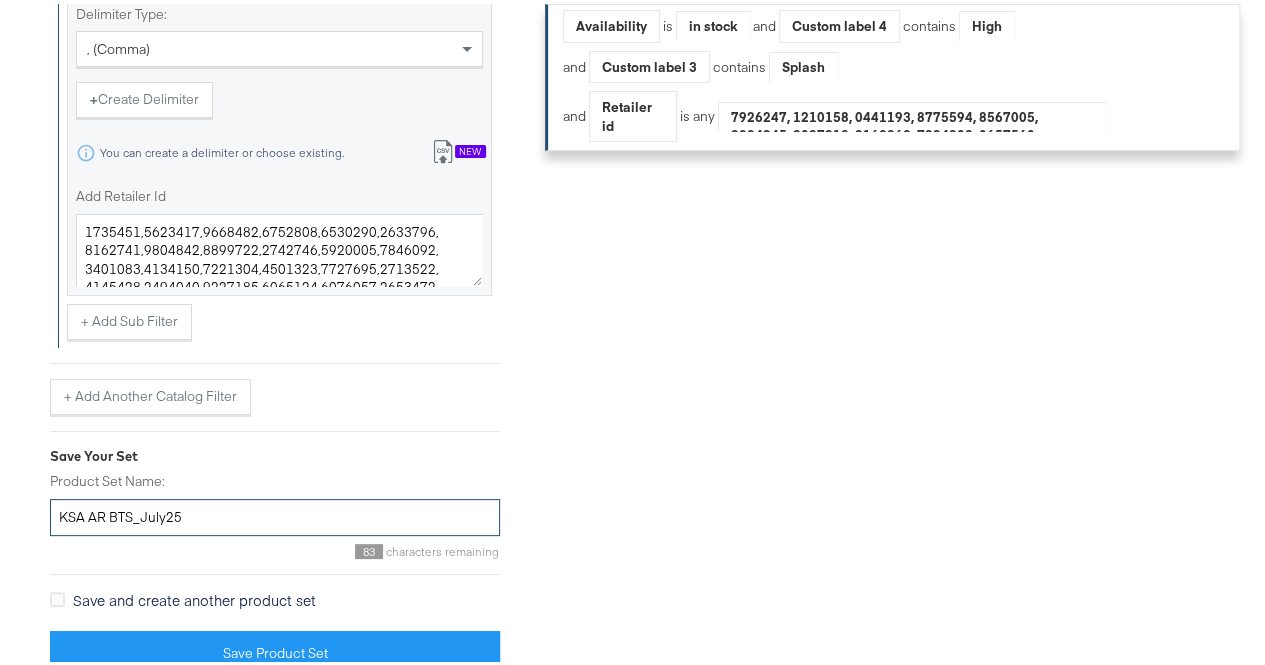 type on "KSA AR BTS_July25" 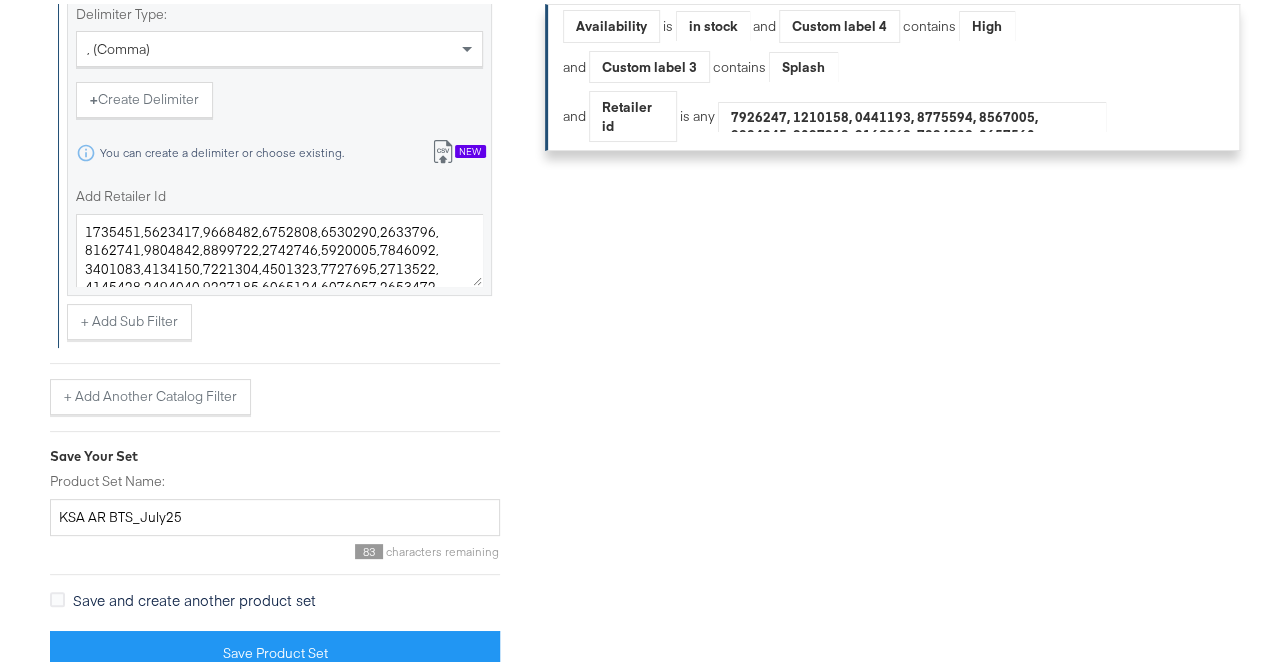 click on "Select Business & Catalog Landmark Retail Select Business Account Splash Ksa Ar (2)   Facebook #stitcherads #product-catalog #keep 26,150  items Catalog: Create New Catalog Select Catalog Filters I want to filter   my catalog to show products ... Import product data from Google Analytics to generate product set  Build Performance Product Set Where availability is in stock + Add Sub Filter and or    I want to filter  my catalog to show products ... Where custom label 4 contains X High and or    I want to filter  my catalog to show products ... When custom label 3 contains X Splash When retailer id is any X Bulk Add  Retailer Id Delimiter Type: , (comma) +  Create Delimiter   You can create a delimiter or choose existing. Import from csv New Add Retailer Id + Add Sub Filter + Add Another Catalog Filter Save Your Set Product Set Name: KSA AR BTS_July25 83   characters remaining Save and create another product set Save Product Set Filters Applied   Unable to retrieve a product count. Clear Filters   is" at bounding box center [640, -182] 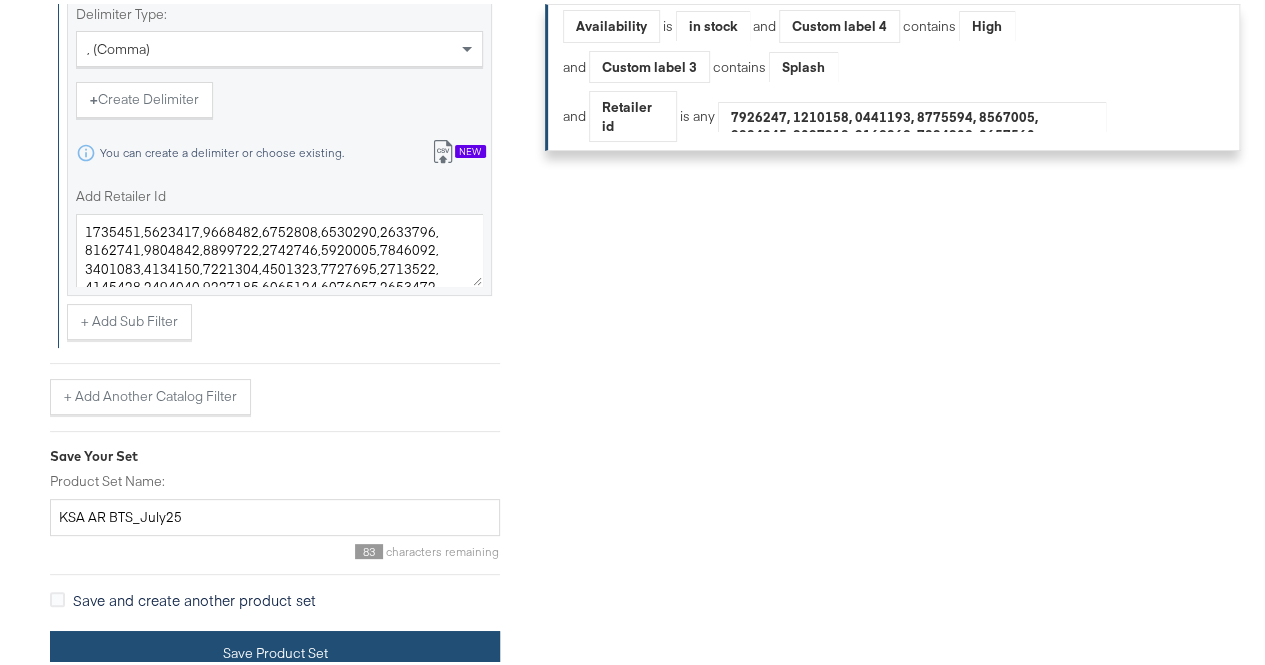 click on "Save Product Set" at bounding box center [275, 649] 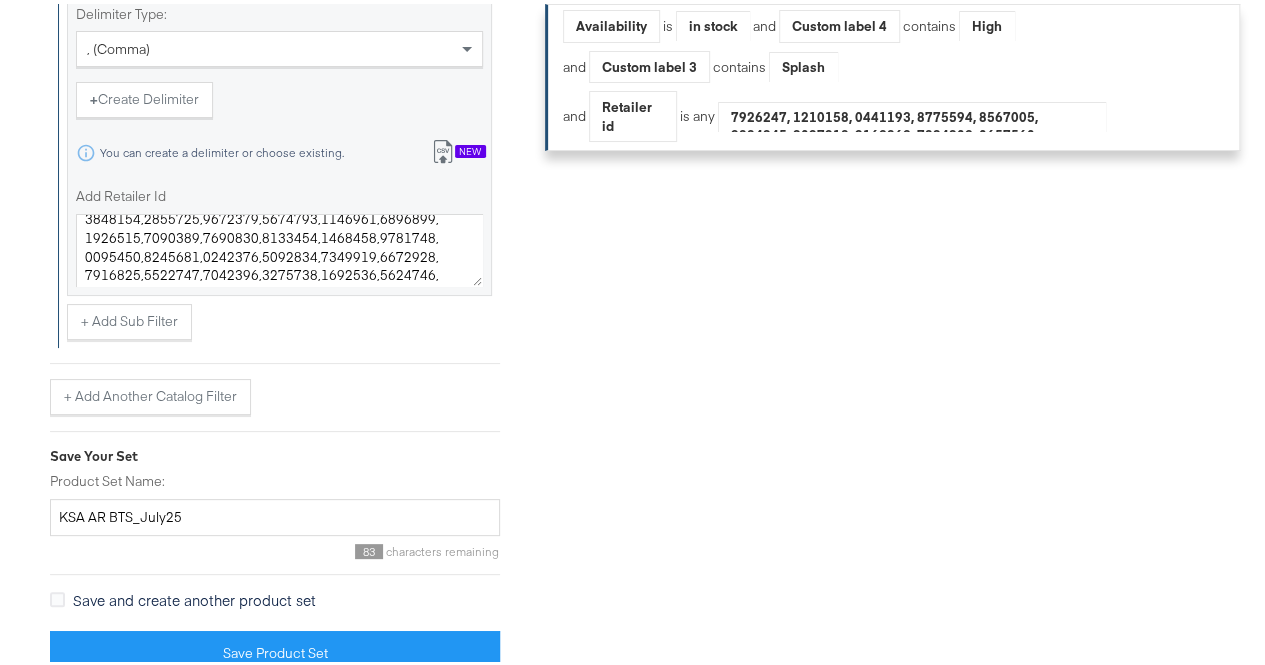 scroll, scrollTop: 5336, scrollLeft: 0, axis: vertical 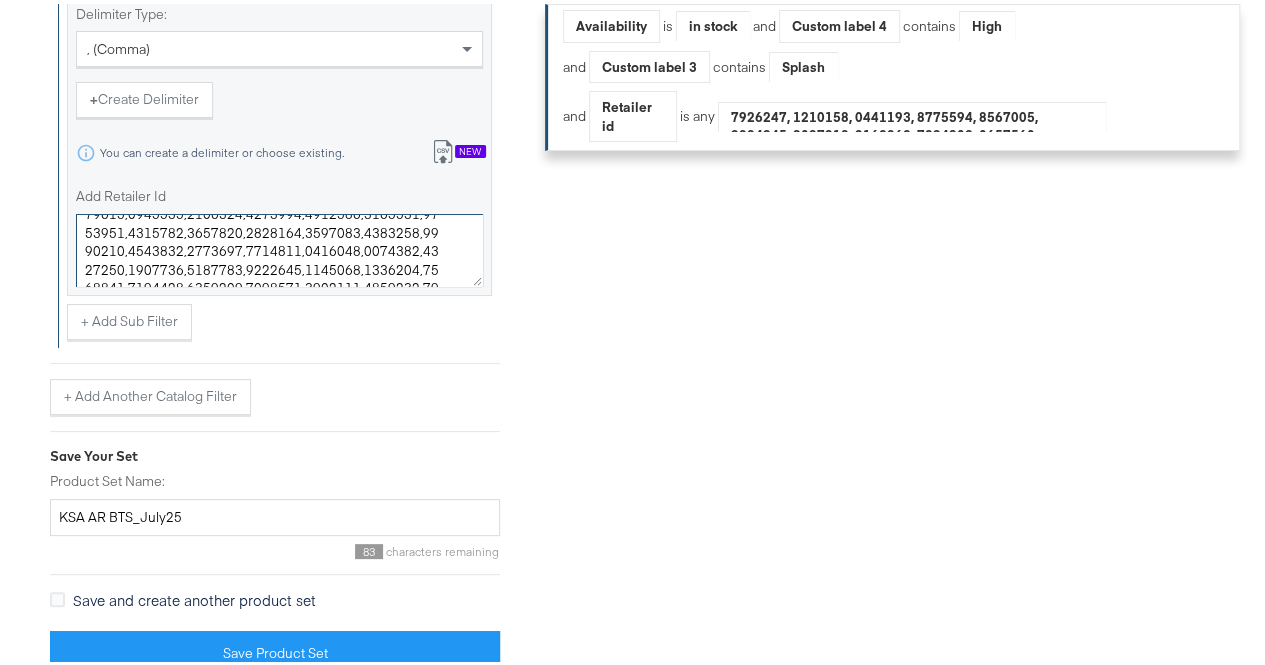 click on "Add Retailer Id" at bounding box center (279, 247) 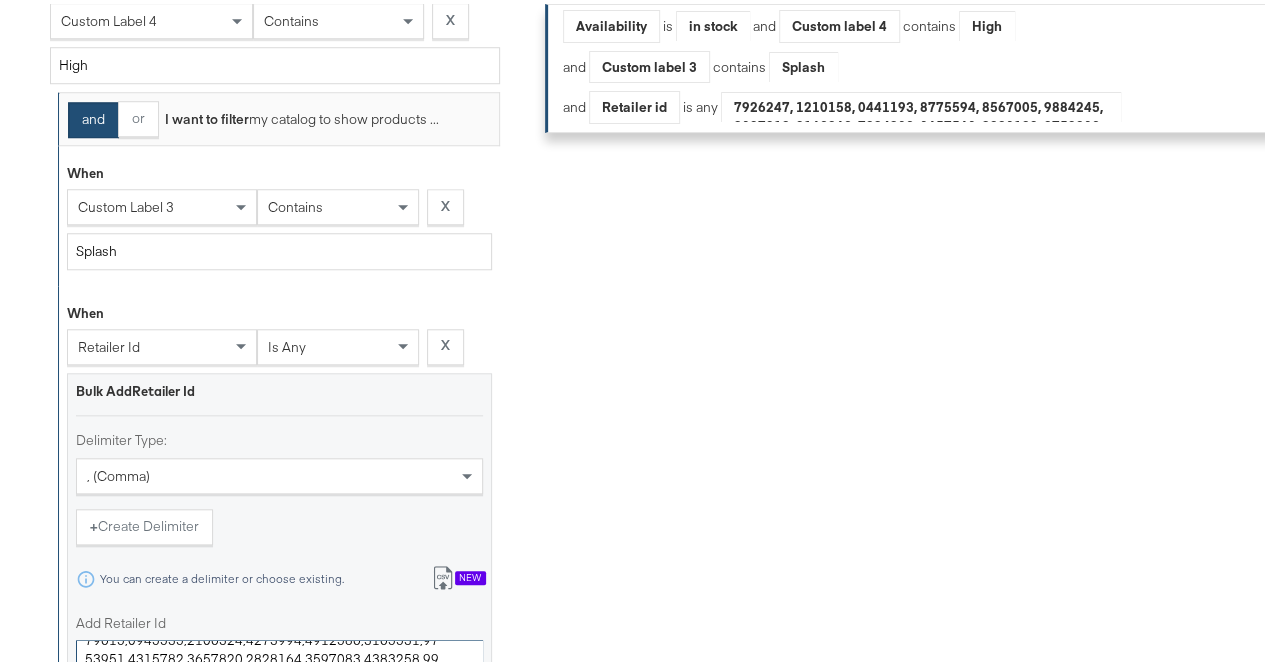 scroll, scrollTop: 1229, scrollLeft: 0, axis: vertical 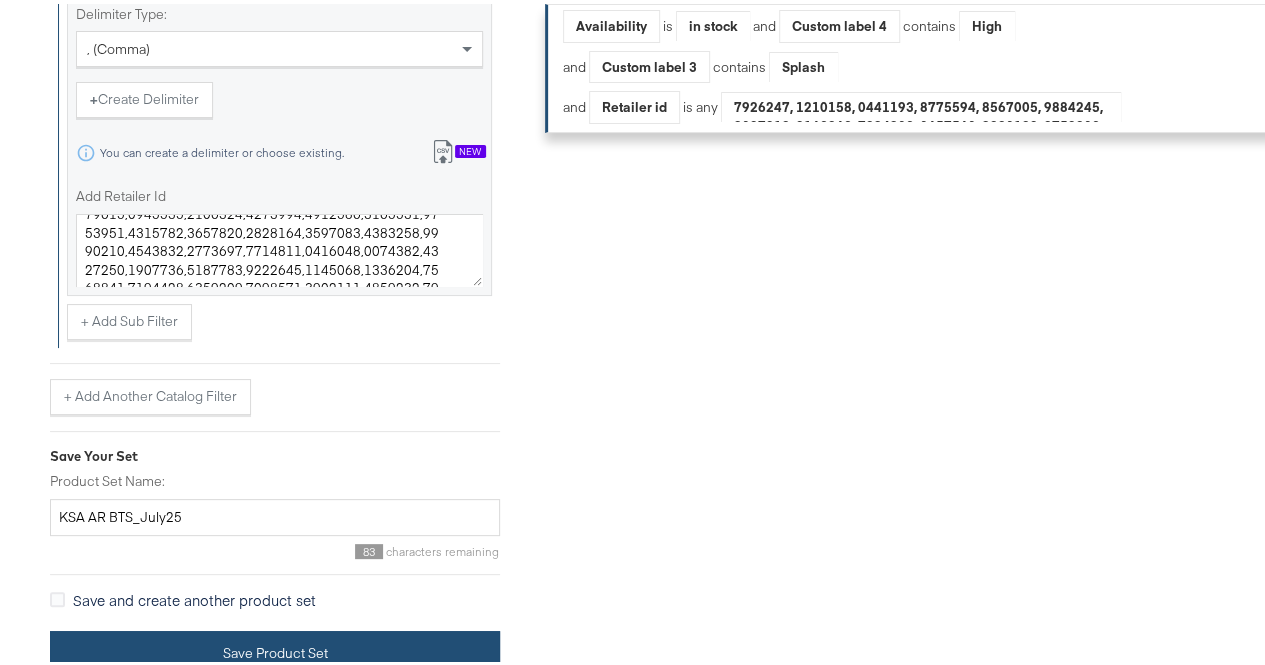 click on "Save Product Set" at bounding box center (275, 649) 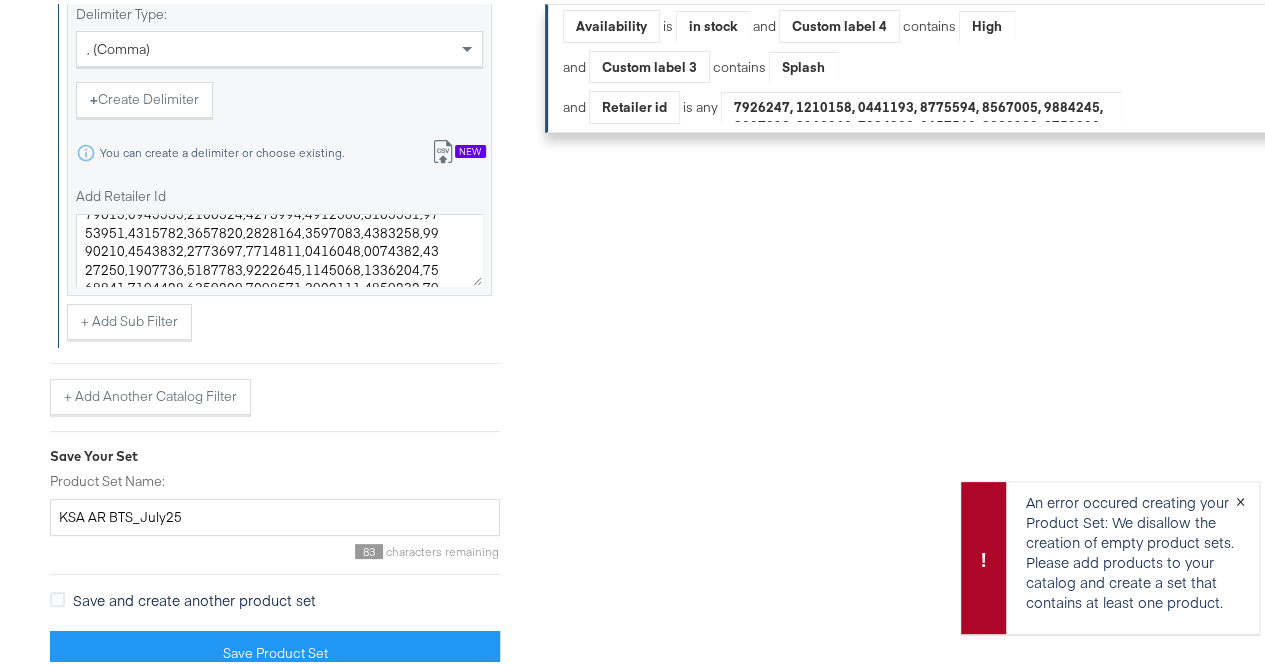 click on "×" at bounding box center [1240, 496] 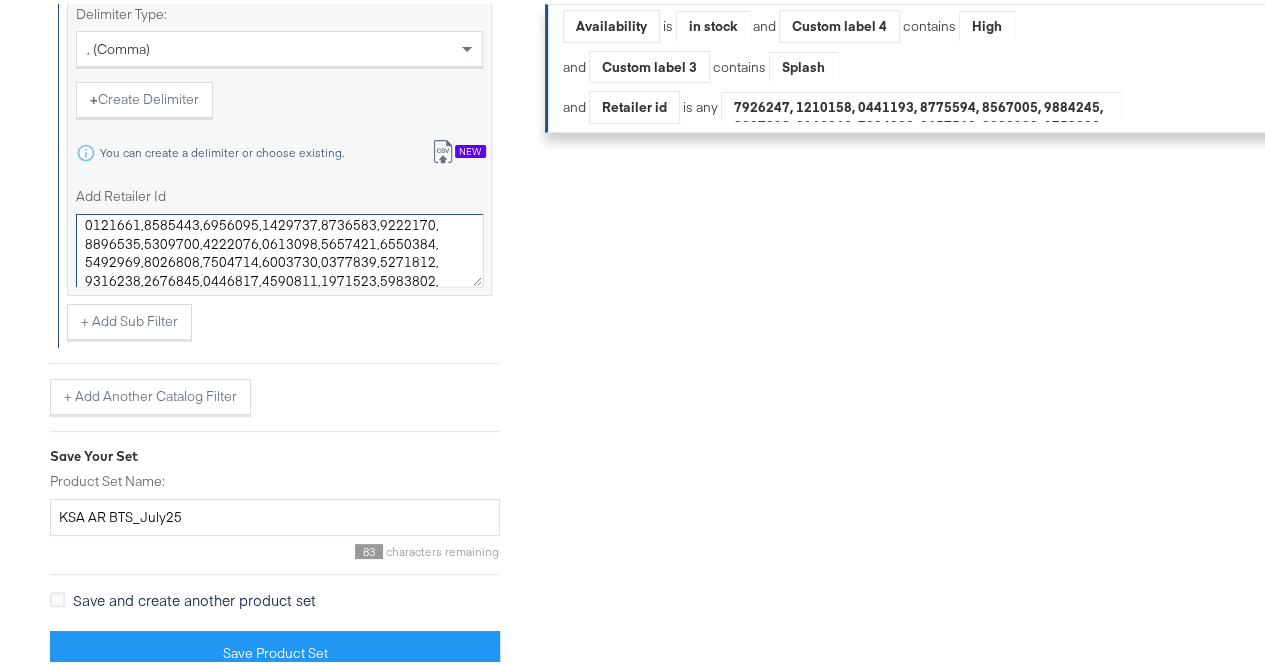 scroll, scrollTop: 0, scrollLeft: 0, axis: both 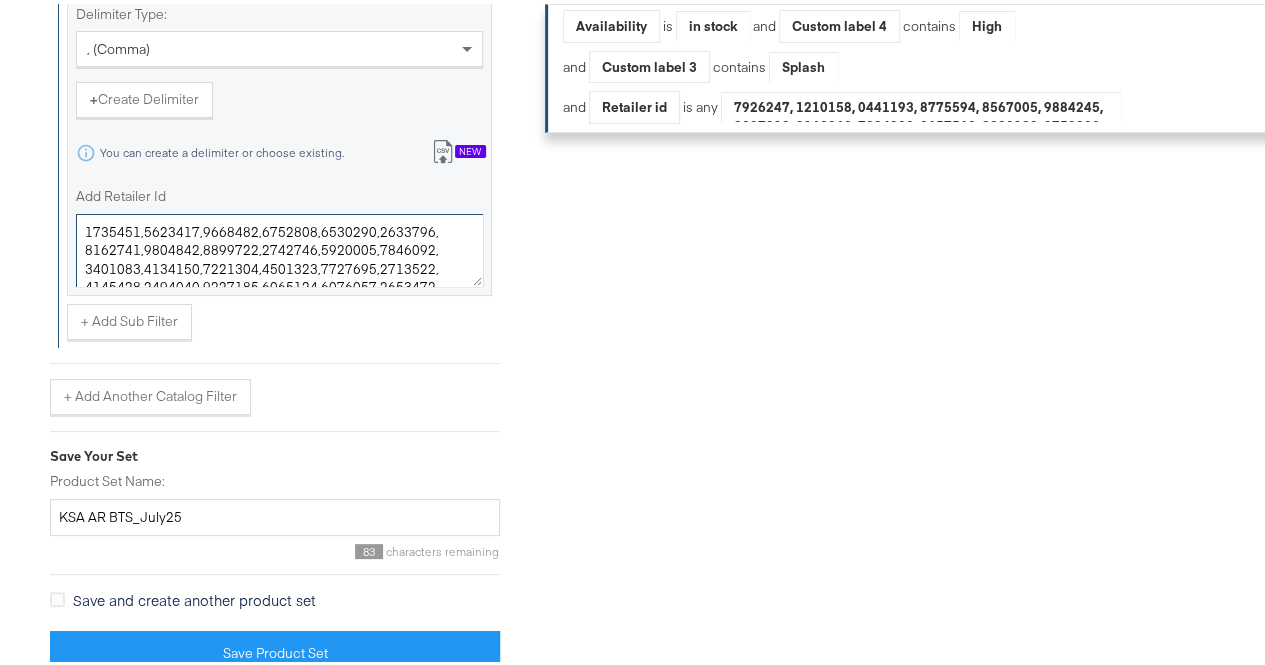 drag, startPoint x: 356, startPoint y: 258, endPoint x: 64, endPoint y: 159, distance: 308.3261 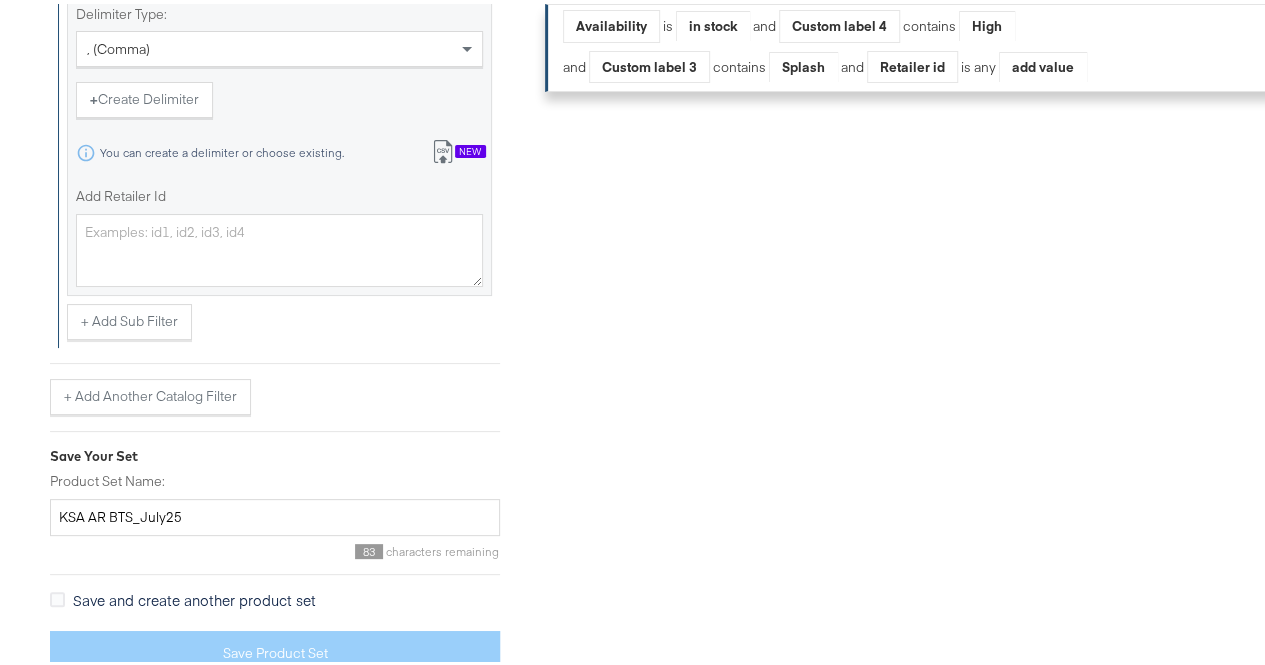 click on "Import from csv New" at bounding box center [458, 148] 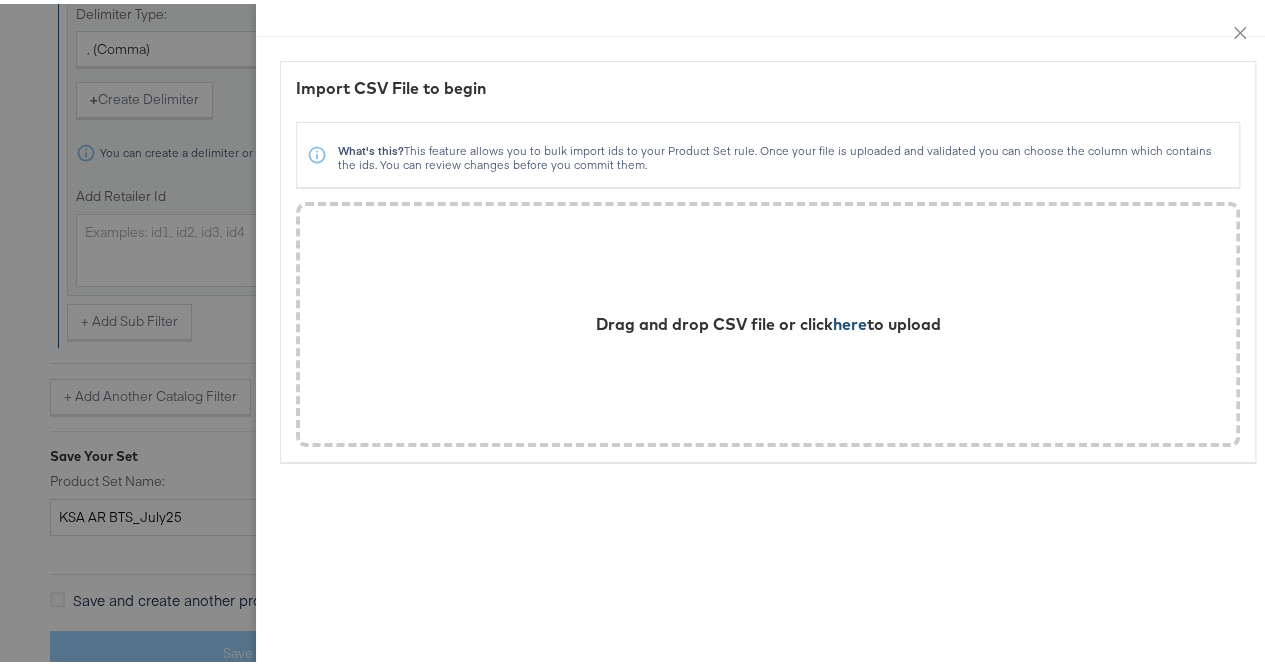 click on "here" at bounding box center [850, 320] 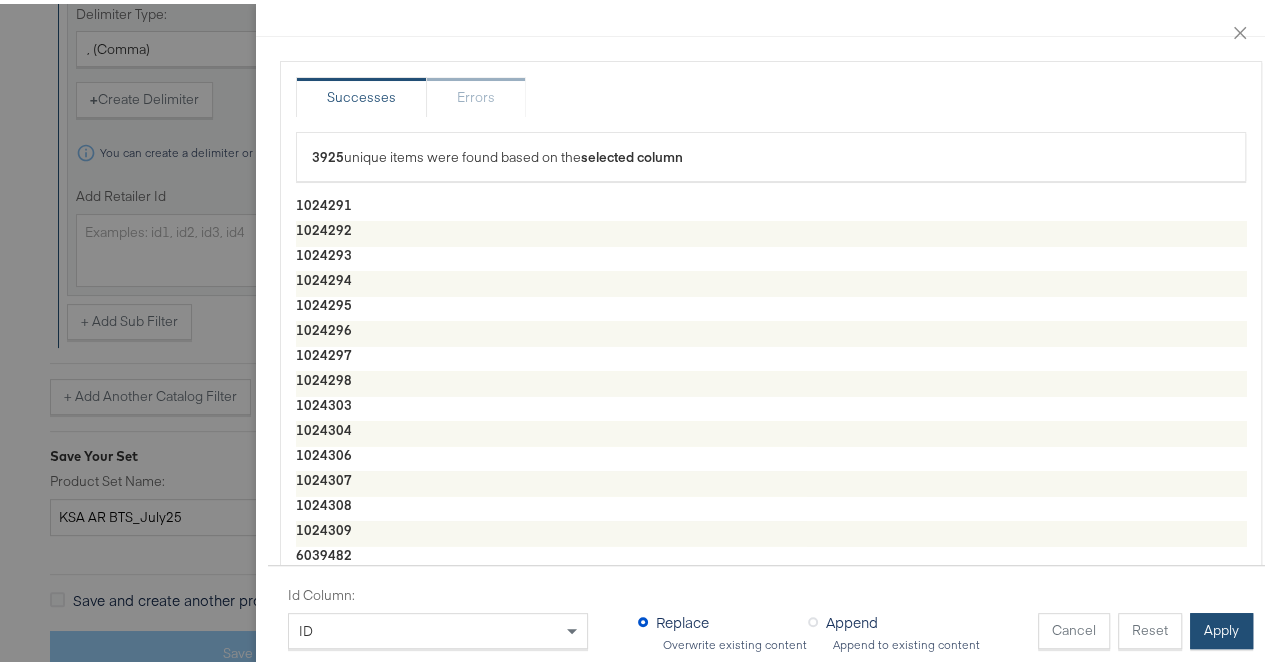 click on "Apply" at bounding box center [1221, 627] 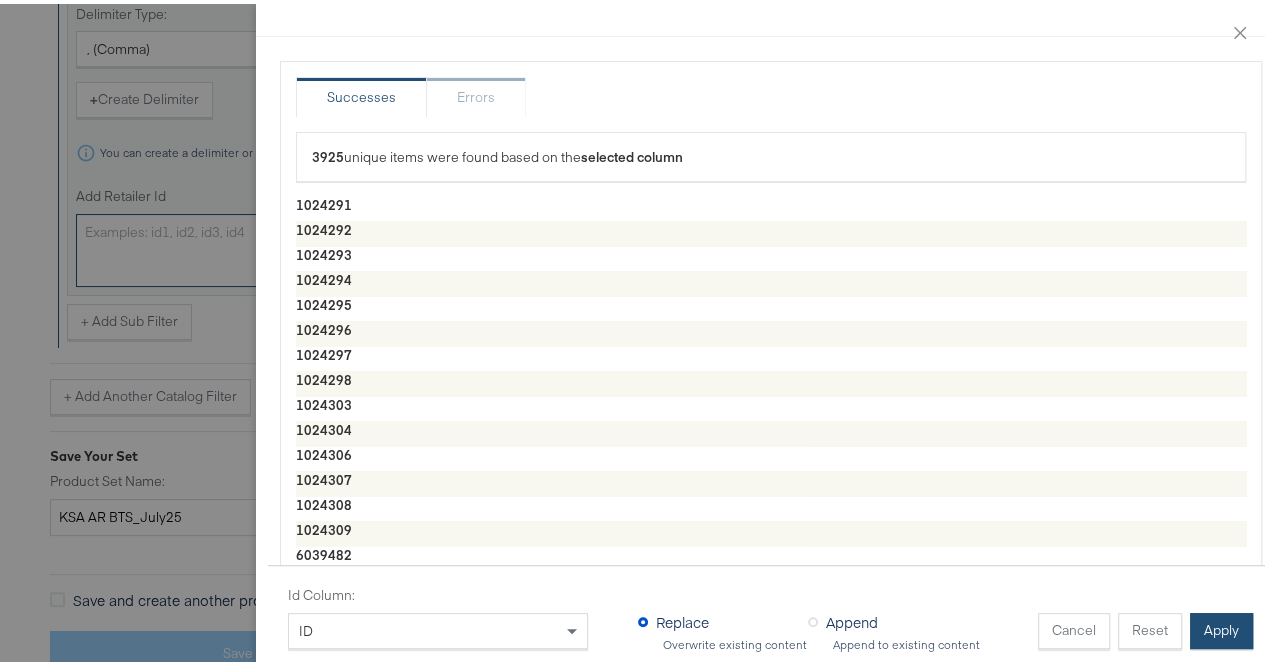 type on "1024291,1024292,1024293,1024294,1024295,1024296,1024297,1024298,1024303,1024304,1024306,1024307,1024308,1024309,6039482,1024310,6039483,1024321,6039484,1024322,6039485,1024323,6039486,1024324,6039491,6039492,4834744,6039581,1024326,6039582,4834747,6039583,4834748,1024328,4834749,6039584,1024330,4834752,7107125,1024331,4834754,7107127,1024332,4834771,7107133,1024333,4834772,7107134,1024334,4834774,7107142,1024338,4834777,7107144,1024339,4834780,7107145,1024340,4834781,7107146,1024341,4834782,7107147,1024345,7107148,4834784,7107150,1024346,1024347,7107151,7107157,1024348,7107158,1024349,1024350,7107165,1024351,7107166,1024352,8519546,8519547,1024353,8519548,1024354,8519549,1024355,8519550,1024356,8519551,1024360,8519552,1024361,8519553,1024362,8519554,1024363,1024364,8519555,1024365,8519556,1024367,8519557,8519560,1024368,8519561,1024377,1024378,8519562,1024379,8519563,1024380,8519564,1024381,8519565,1024382,8519571,1024383,8519578,1024384,8519579,1024385,8519581,1024386,8600522,1024387,4835019,8600525,10243..." 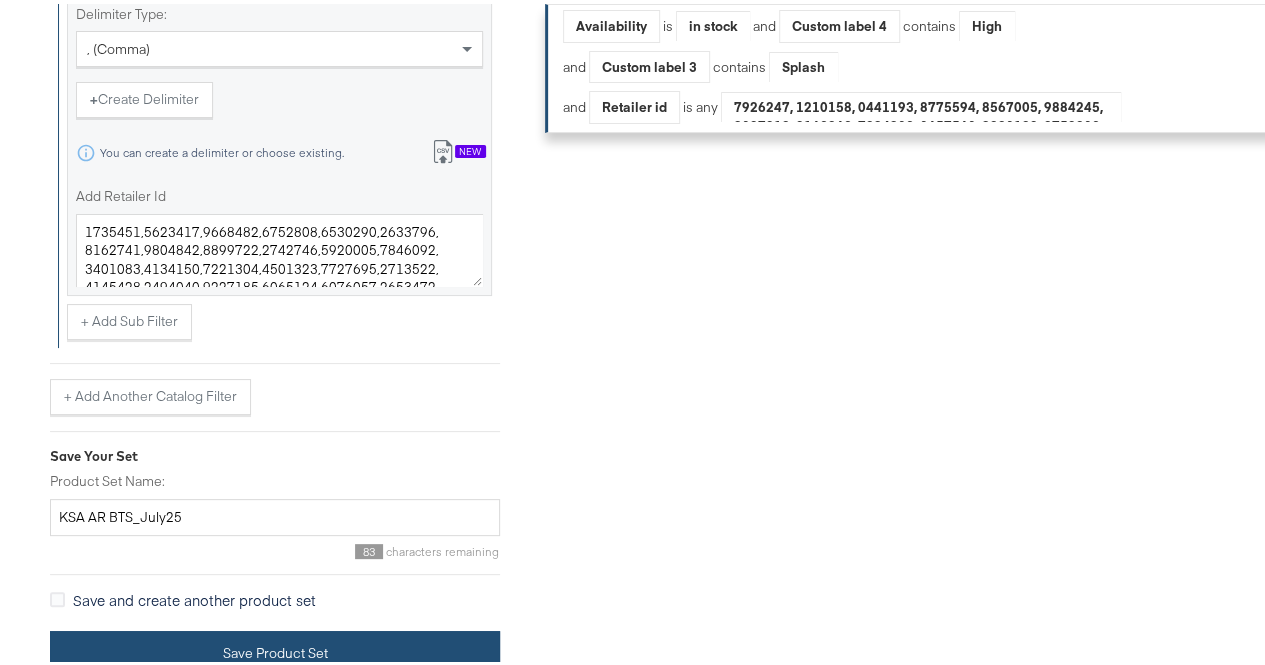 click on "Save Product Set" at bounding box center (275, 649) 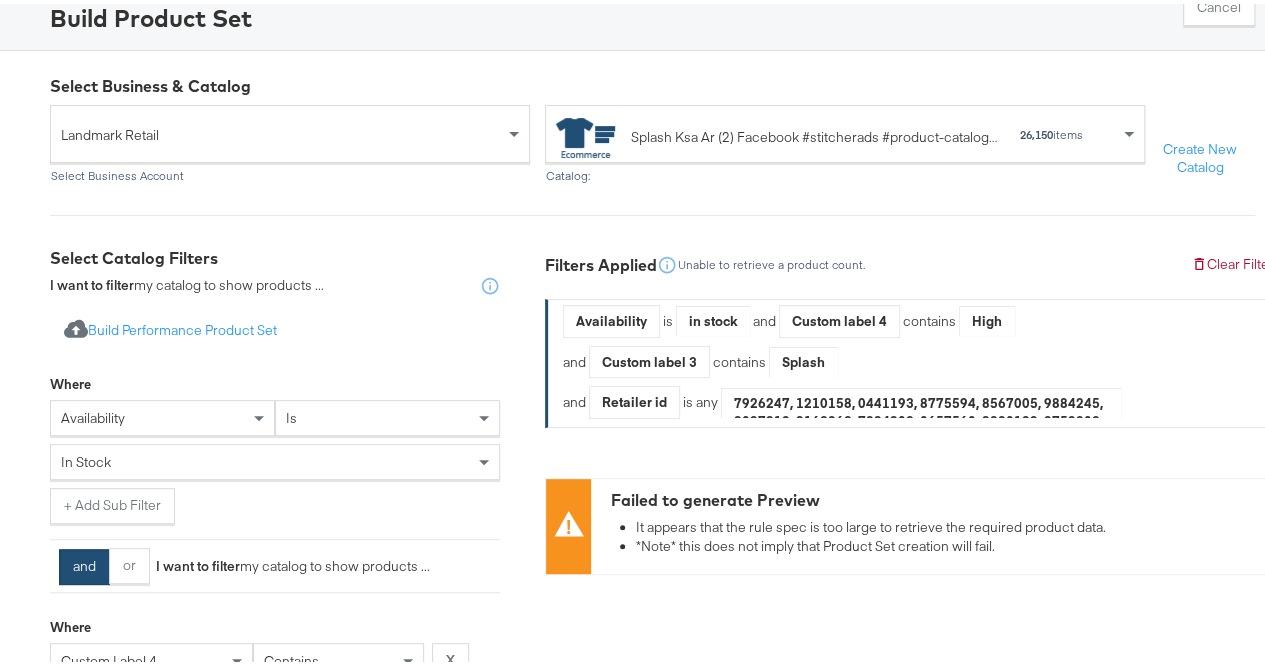 scroll, scrollTop: 0, scrollLeft: 0, axis: both 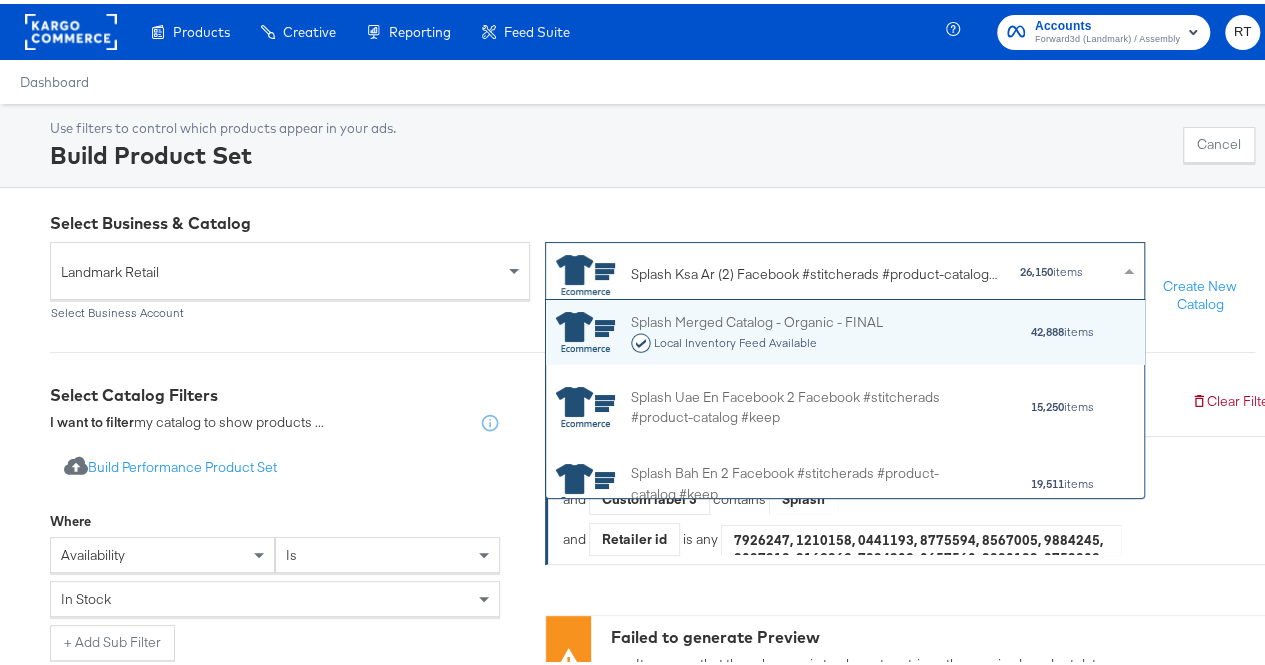 click on "Splash Ksa Ar (2)   Facebook #stitcherads #product-catalog #keep" at bounding box center [815, 270] 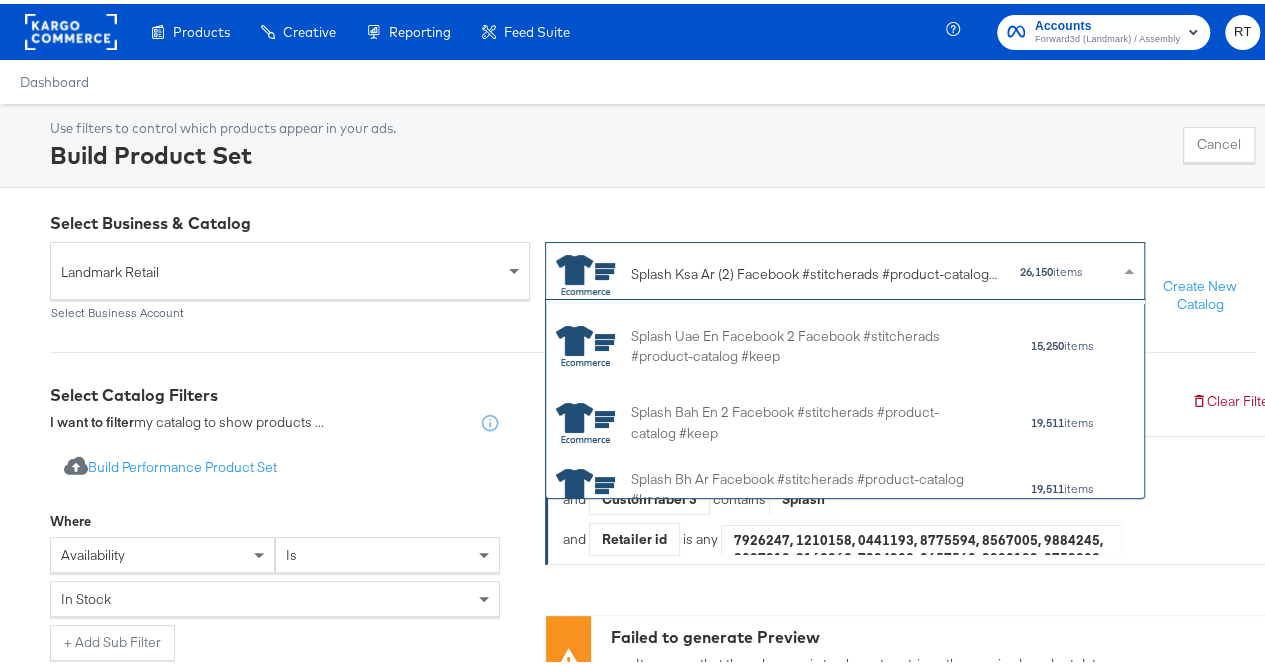 scroll, scrollTop: 0, scrollLeft: 0, axis: both 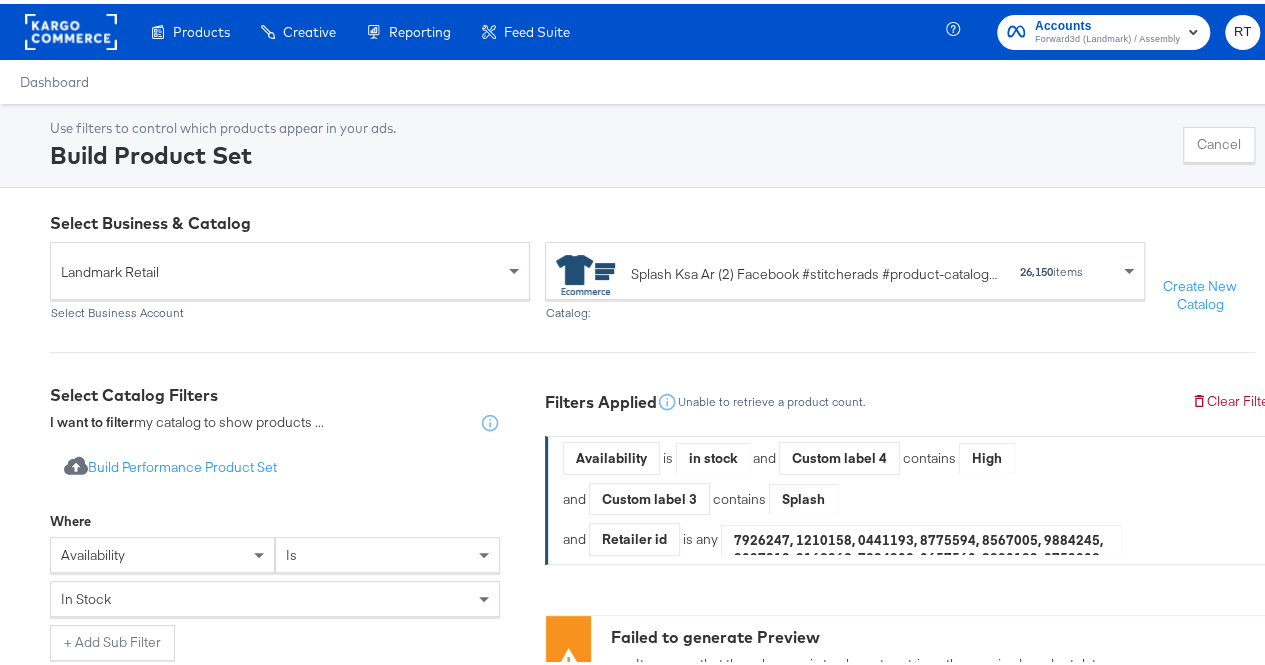 click on "Use filters to control which products appear in your ads. Build Product Set Cancel" at bounding box center (652, 141) 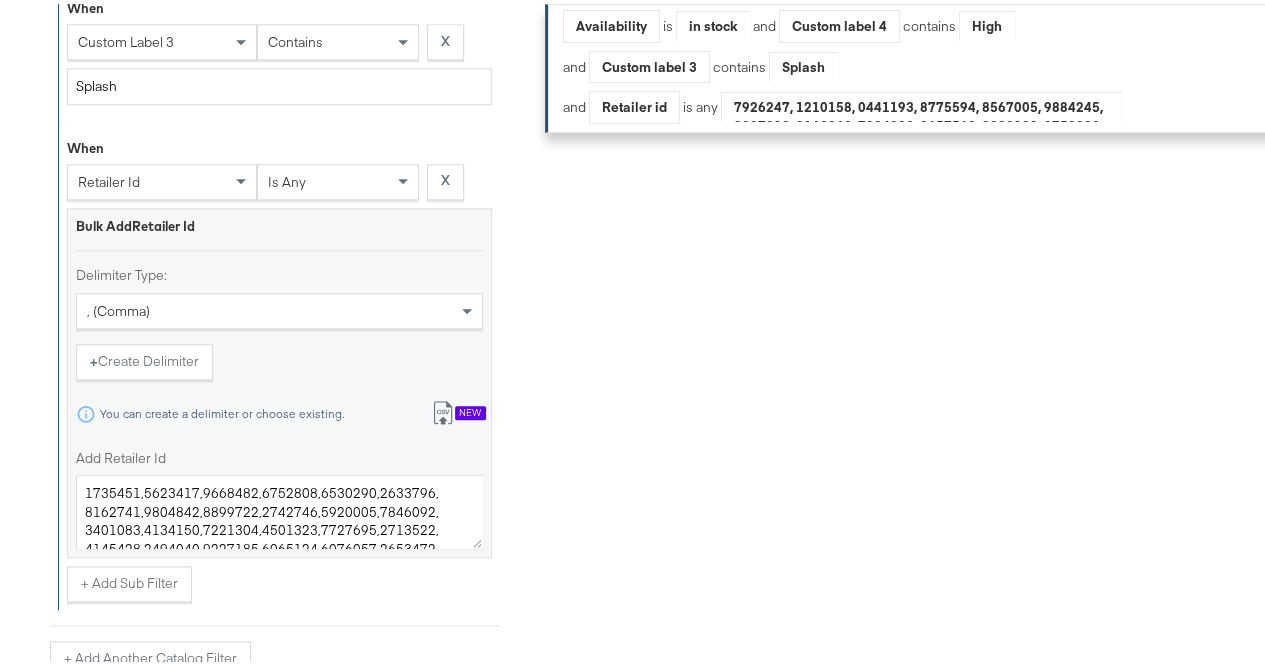 scroll, scrollTop: 1229, scrollLeft: 0, axis: vertical 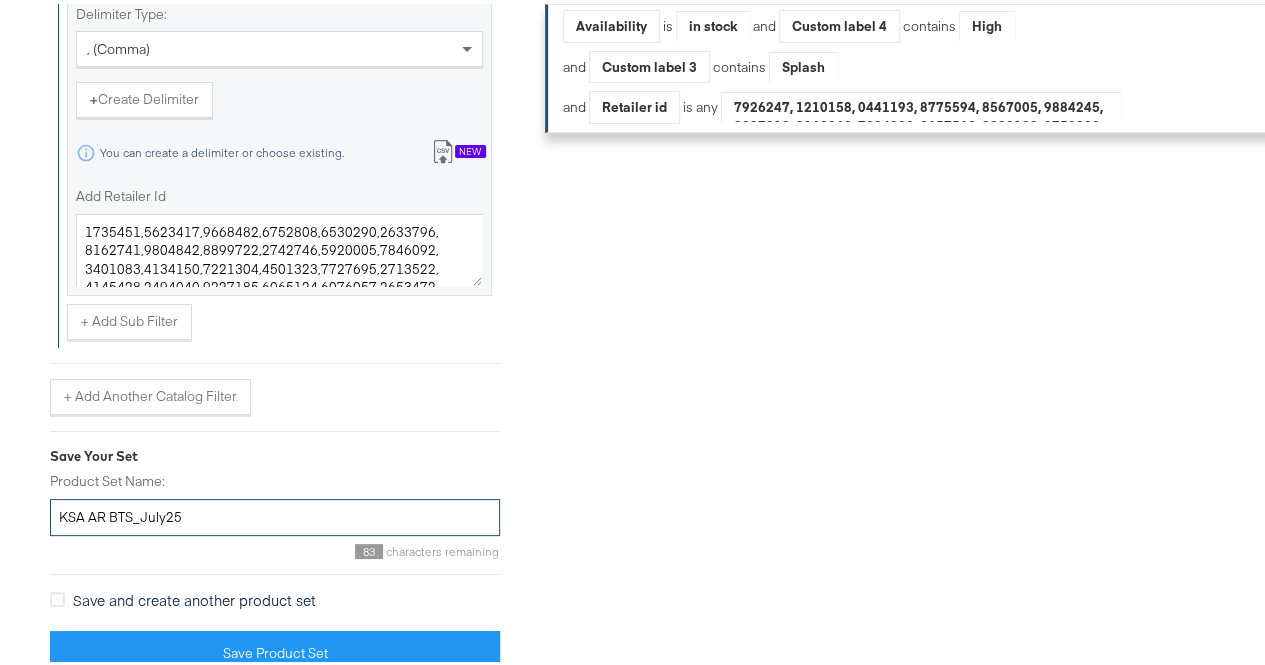 drag, startPoint x: 106, startPoint y: 509, endPoint x: 18, endPoint y: 503, distance: 88.20431 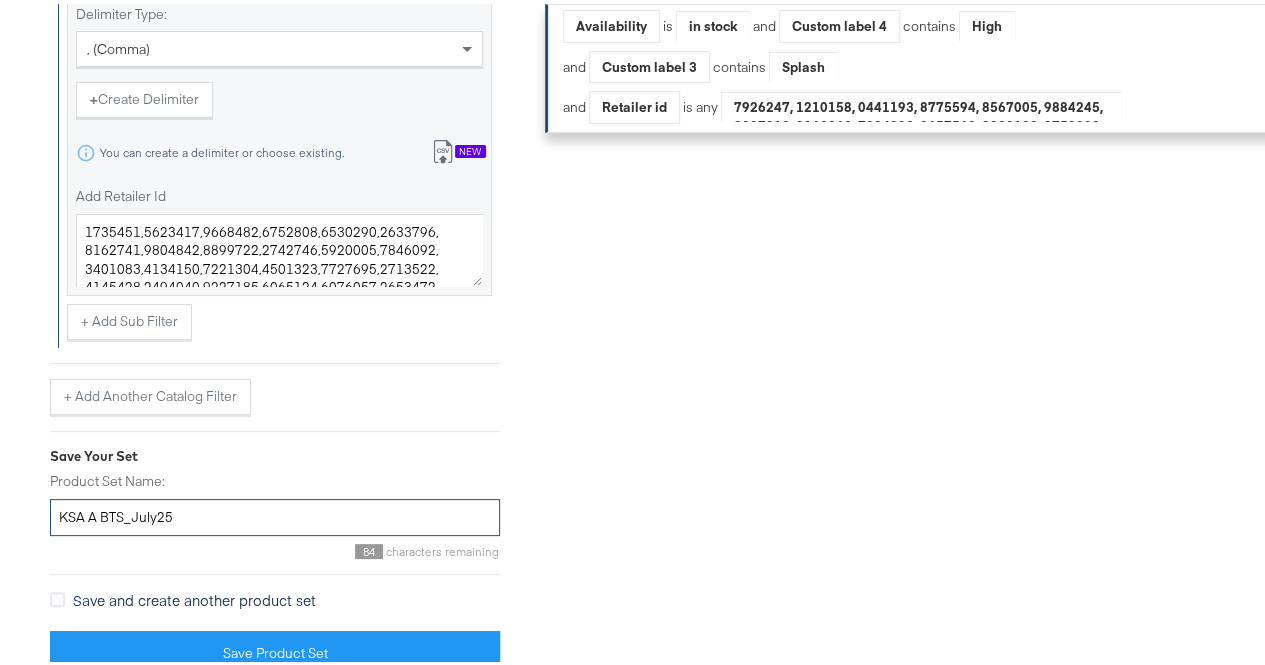 type on "KSA AR BTS_July25" 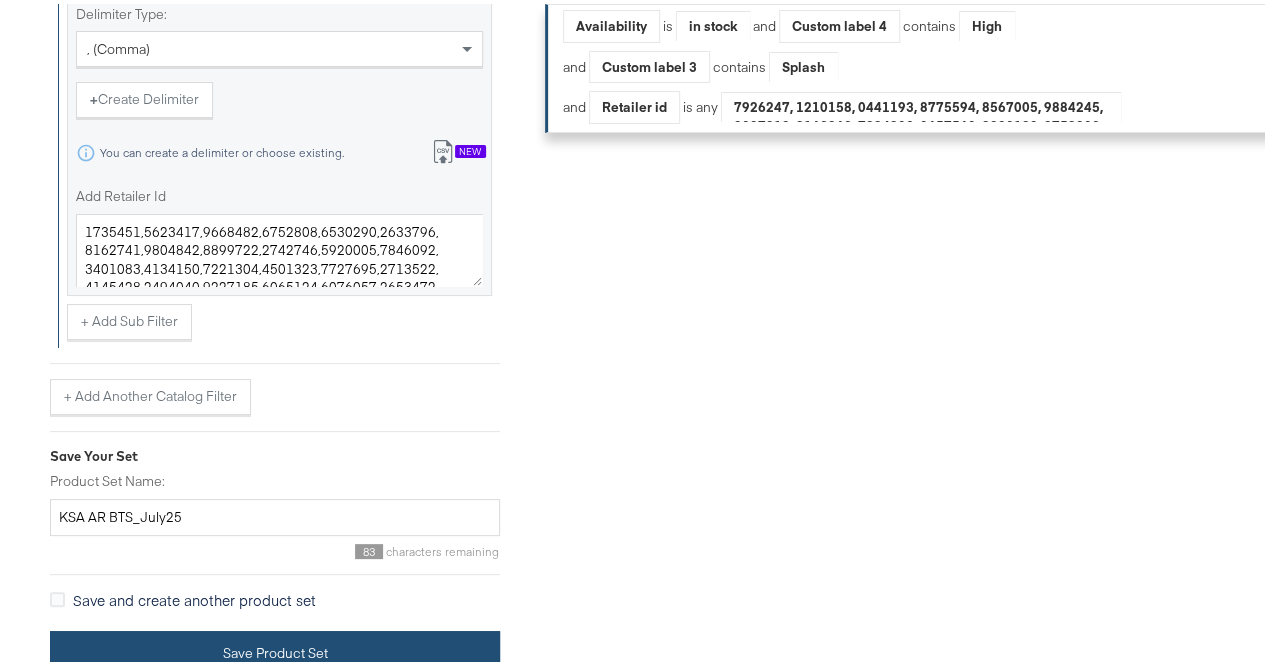 click on "Save Product Set" at bounding box center [275, 649] 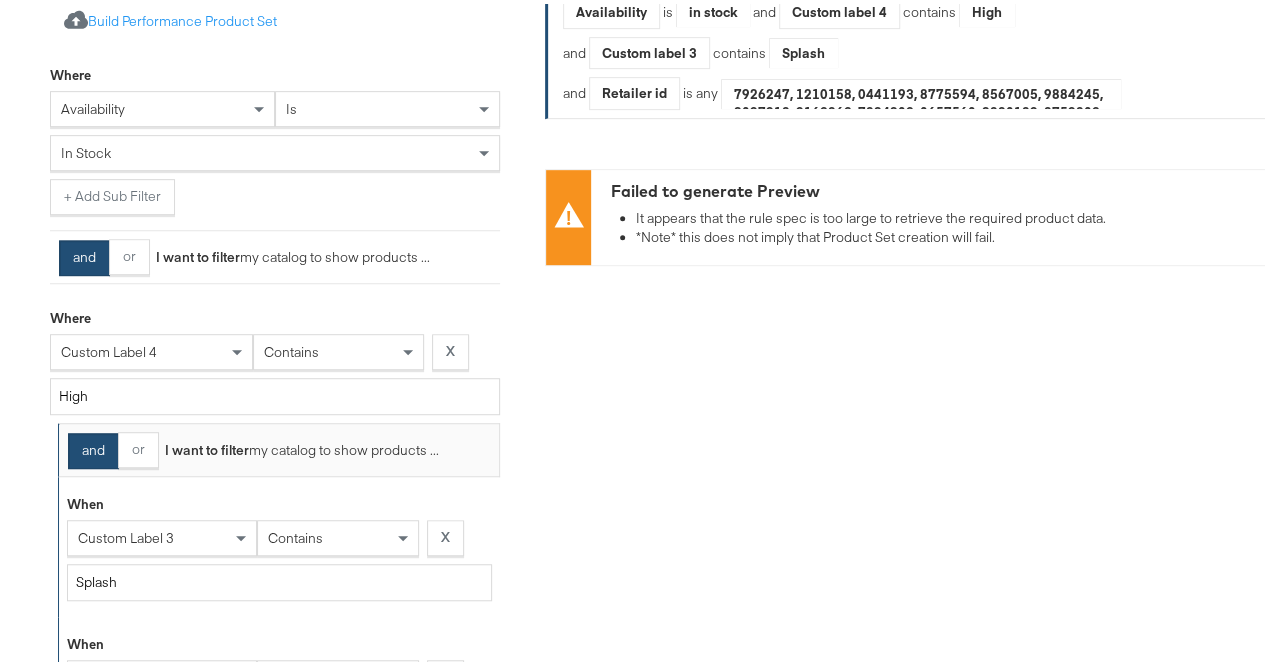scroll, scrollTop: 0, scrollLeft: 0, axis: both 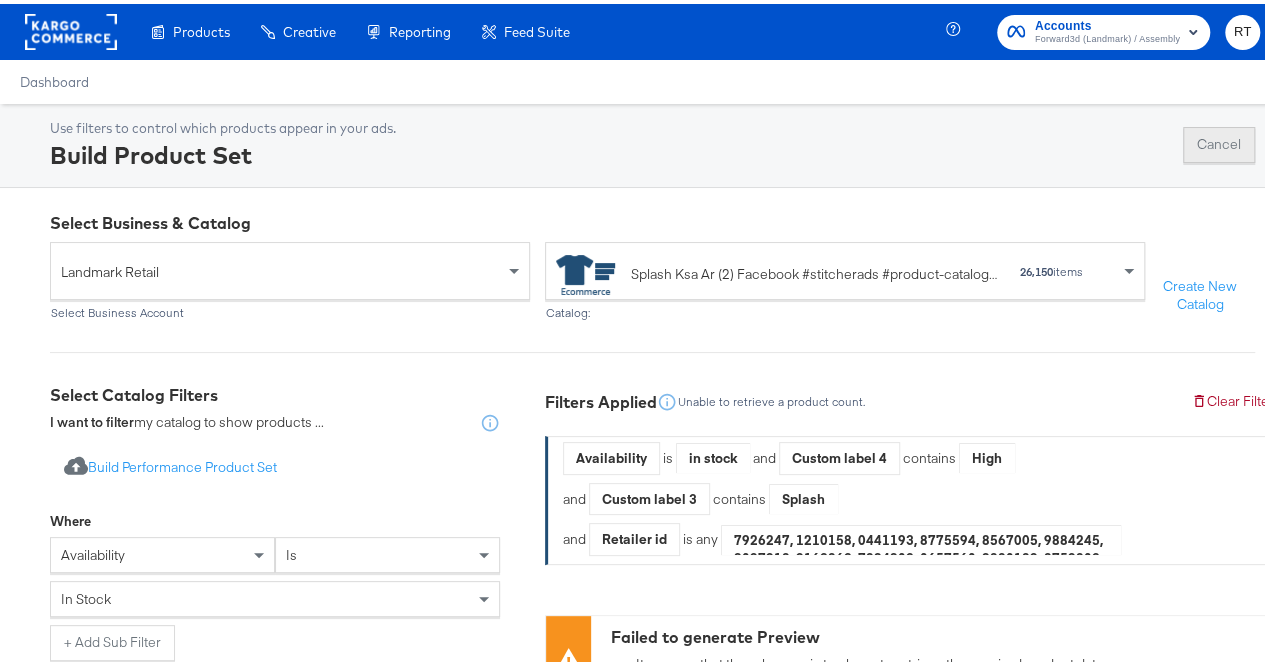 click on "Cancel" at bounding box center (1219, 141) 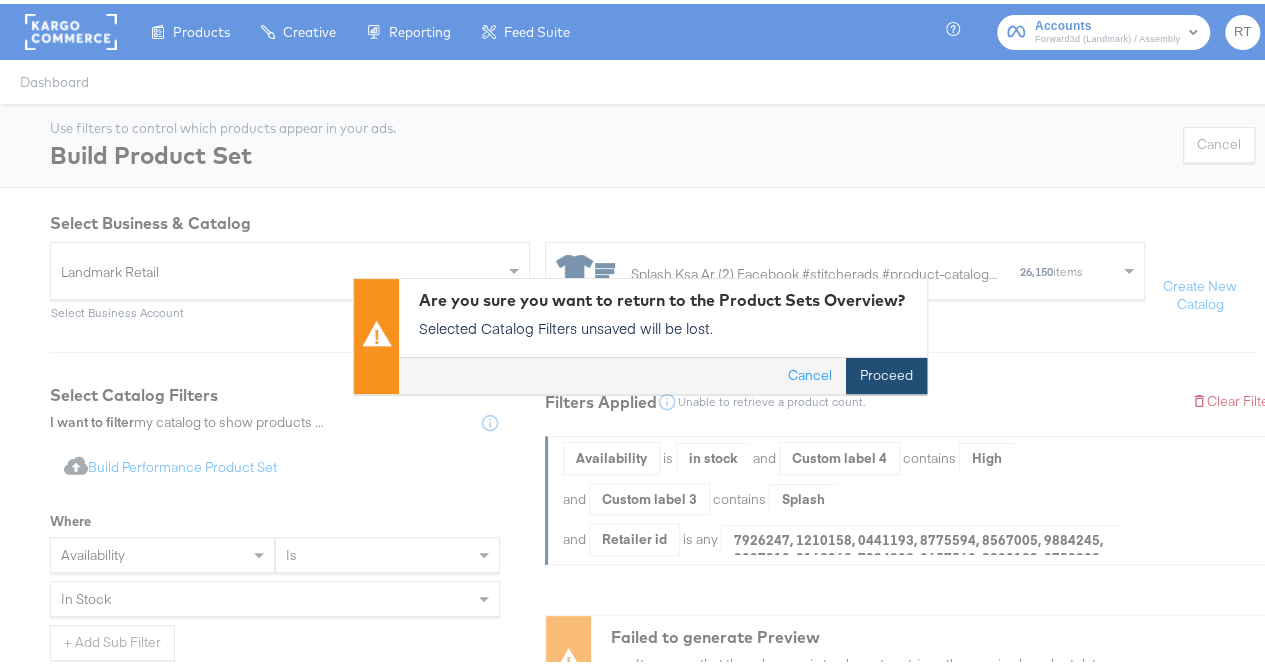click on "Proceed" at bounding box center (886, 373) 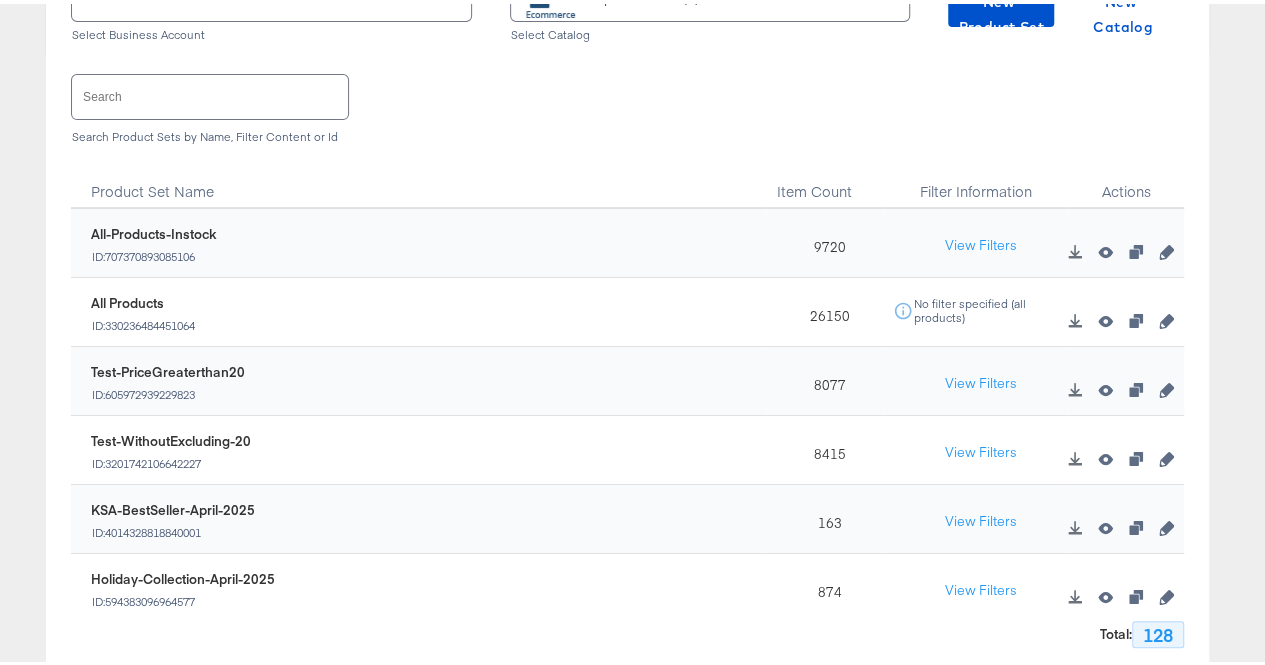 scroll, scrollTop: 256, scrollLeft: 0, axis: vertical 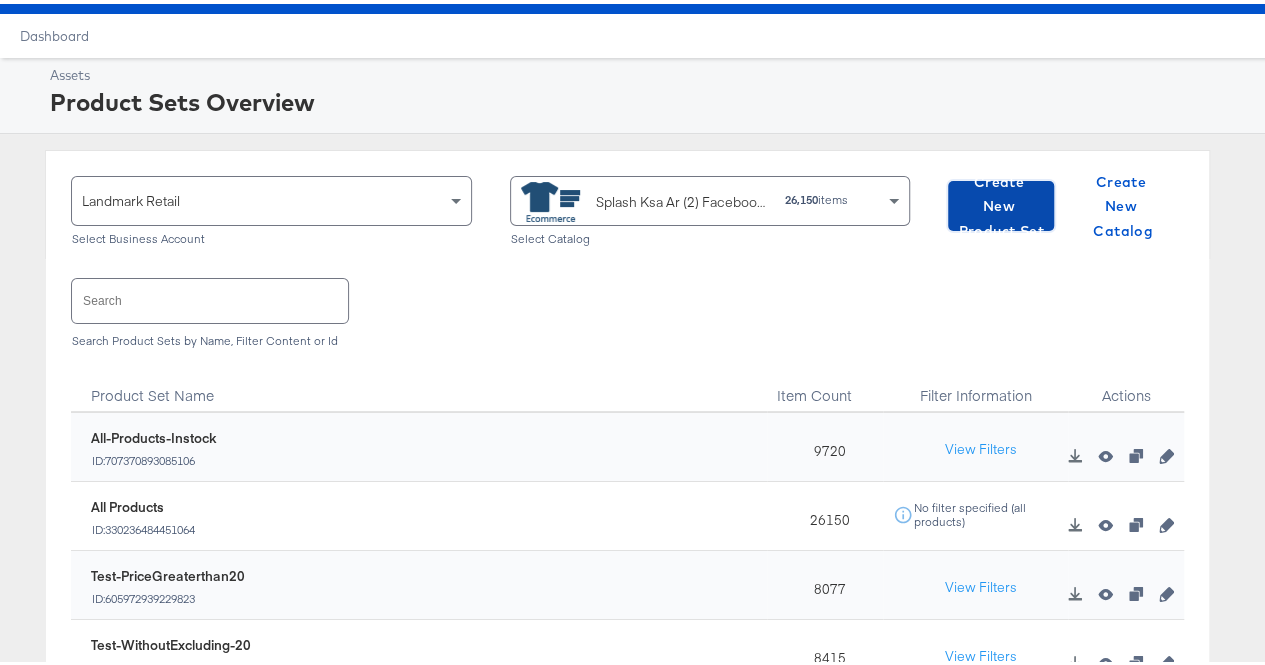 click on "Create New Product Set" at bounding box center (1001, 203) 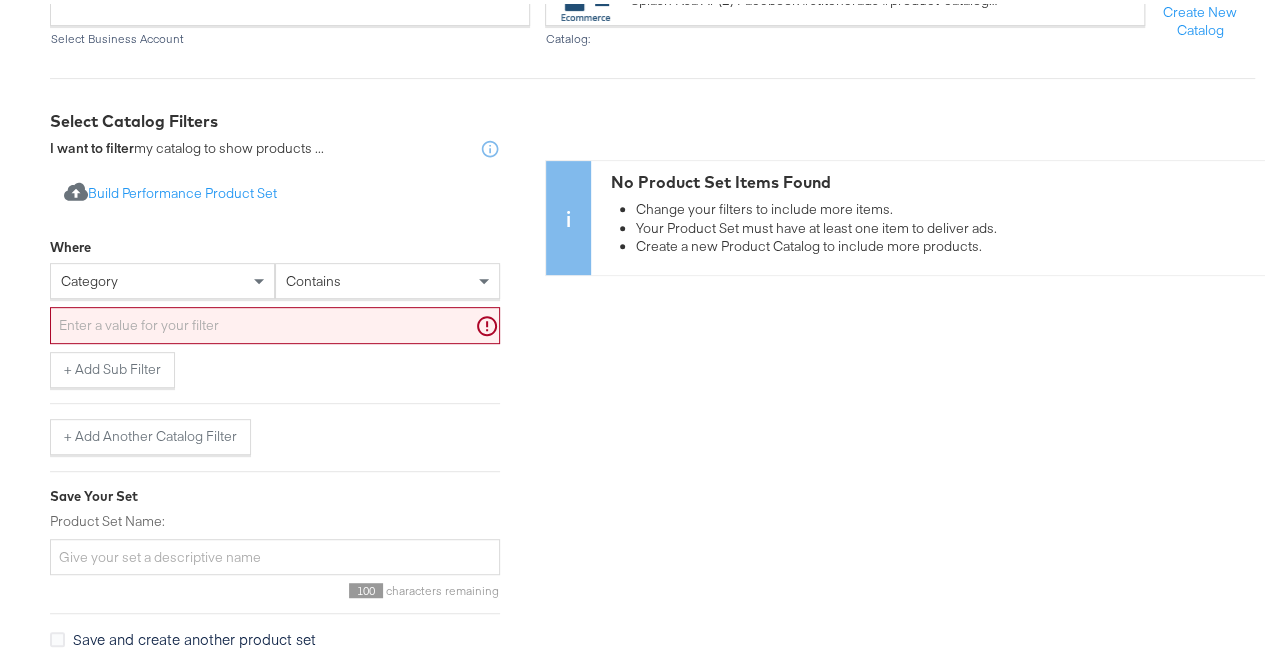 scroll, scrollTop: 288, scrollLeft: 0, axis: vertical 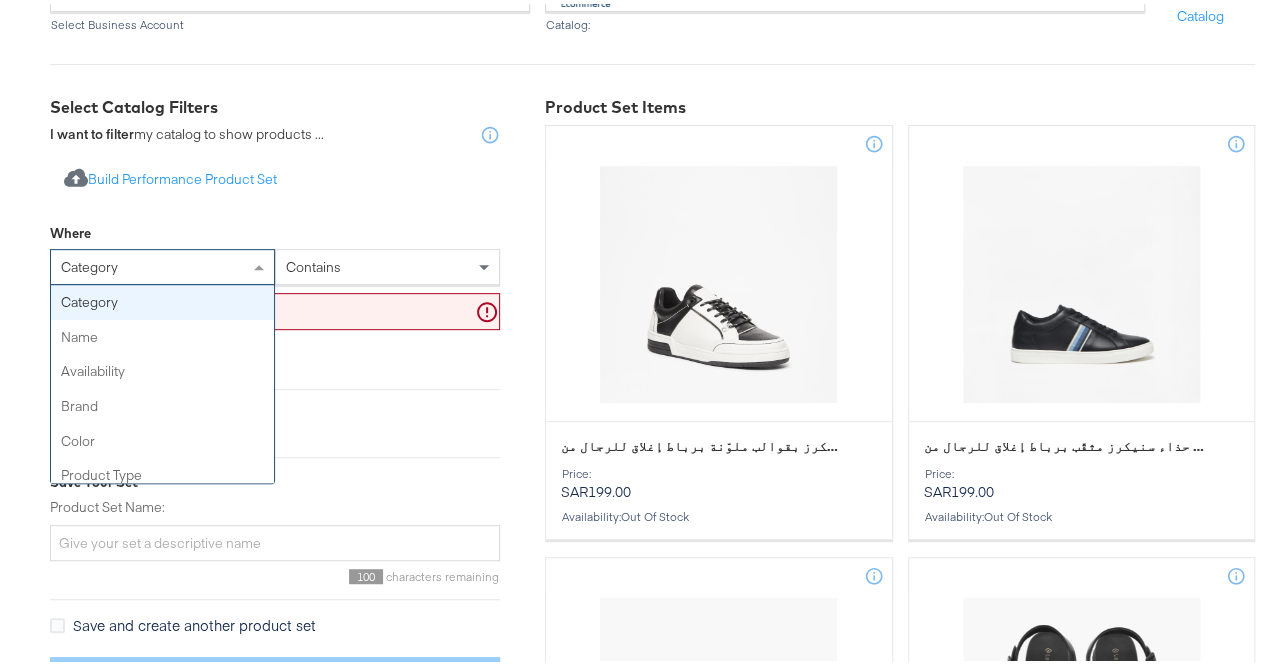 click on "category" at bounding box center [162, 263] 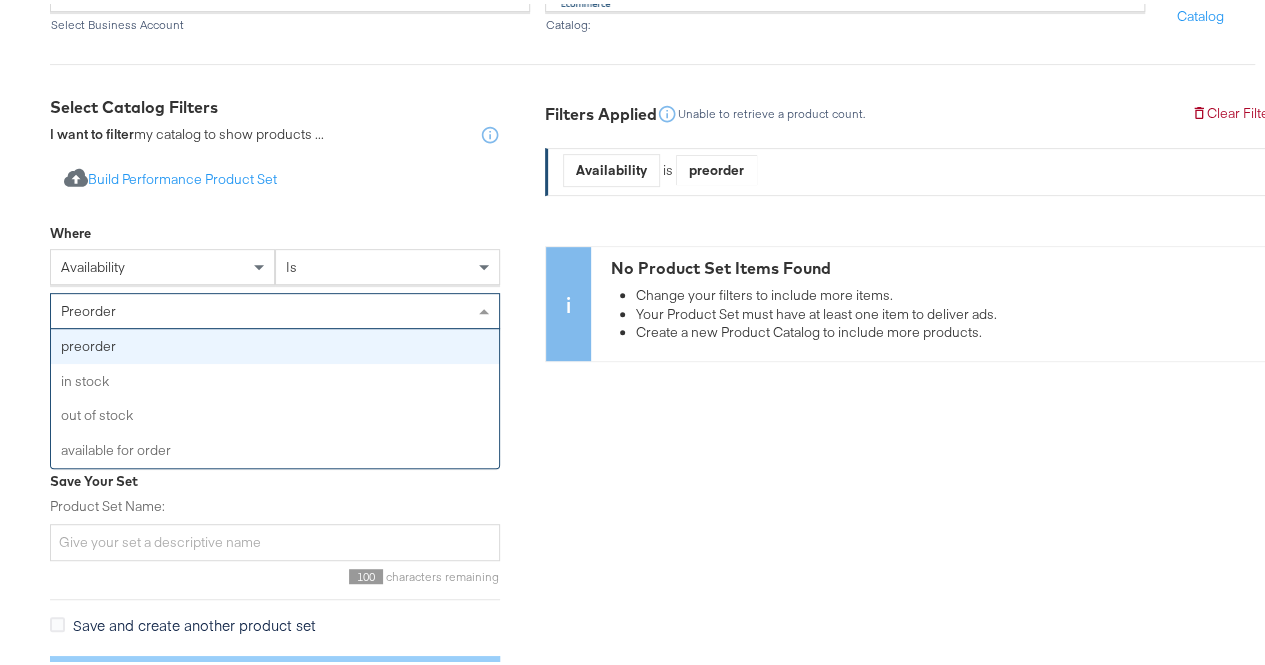click on "preorder" at bounding box center (275, 307) 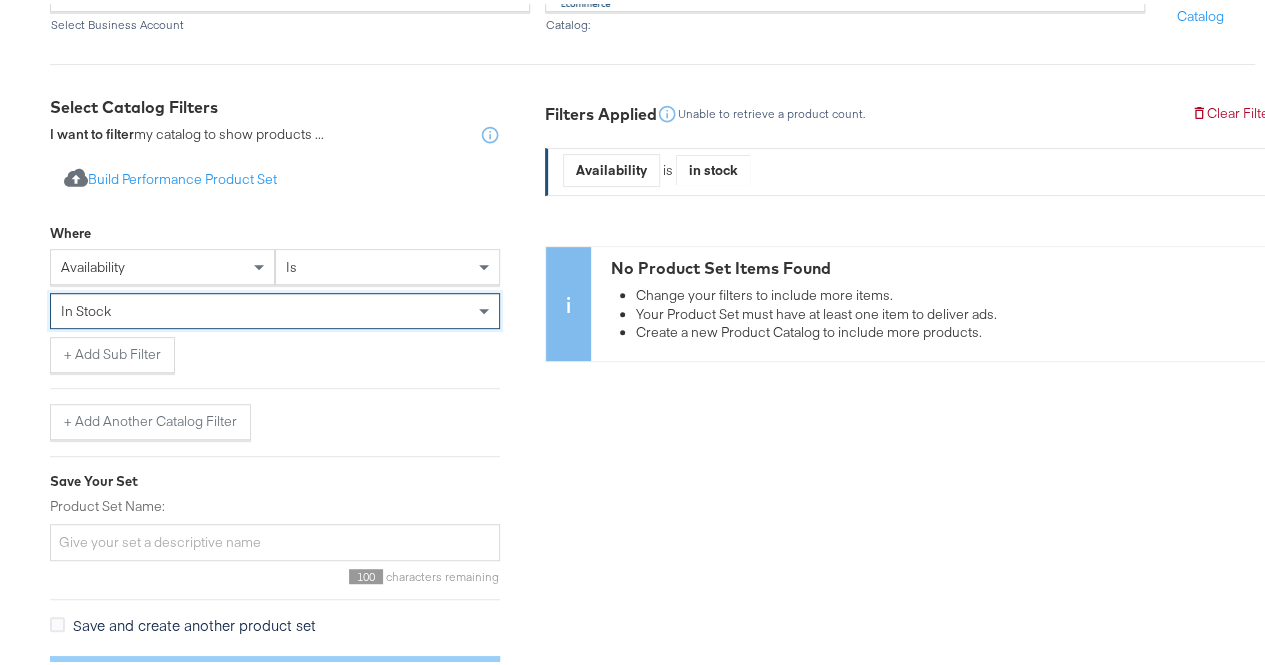 scroll, scrollTop: 358, scrollLeft: 0, axis: vertical 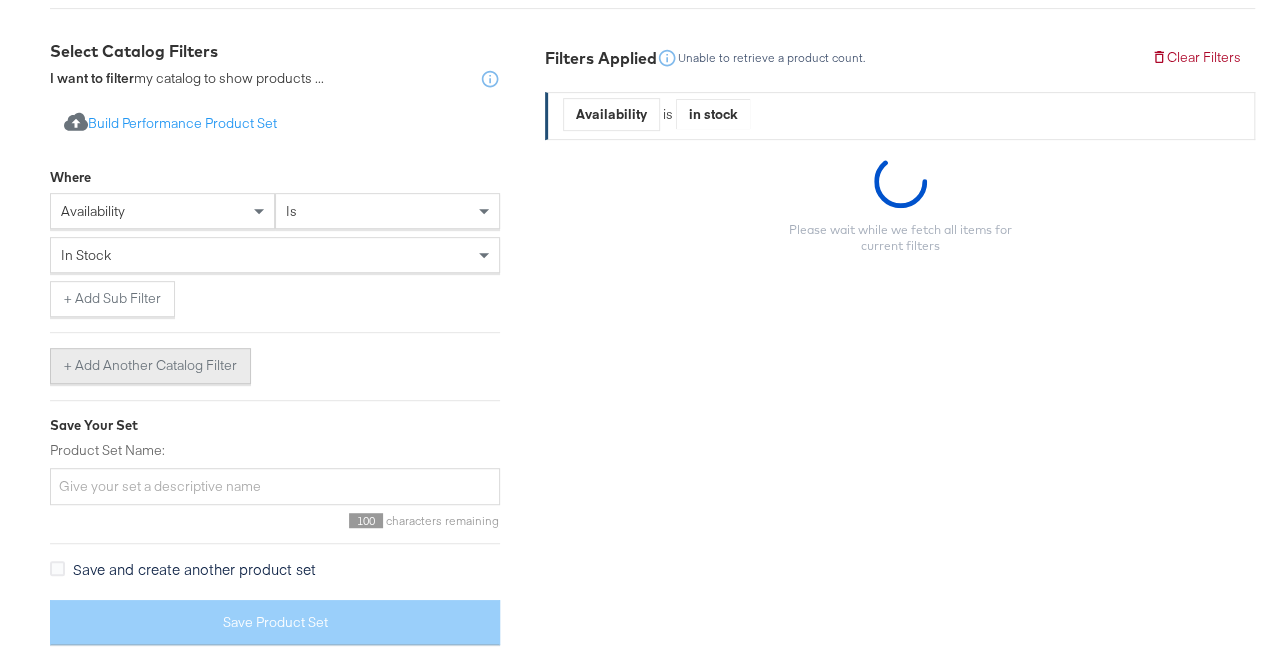 click on "+ Add Another Catalog Filter" at bounding box center [150, 362] 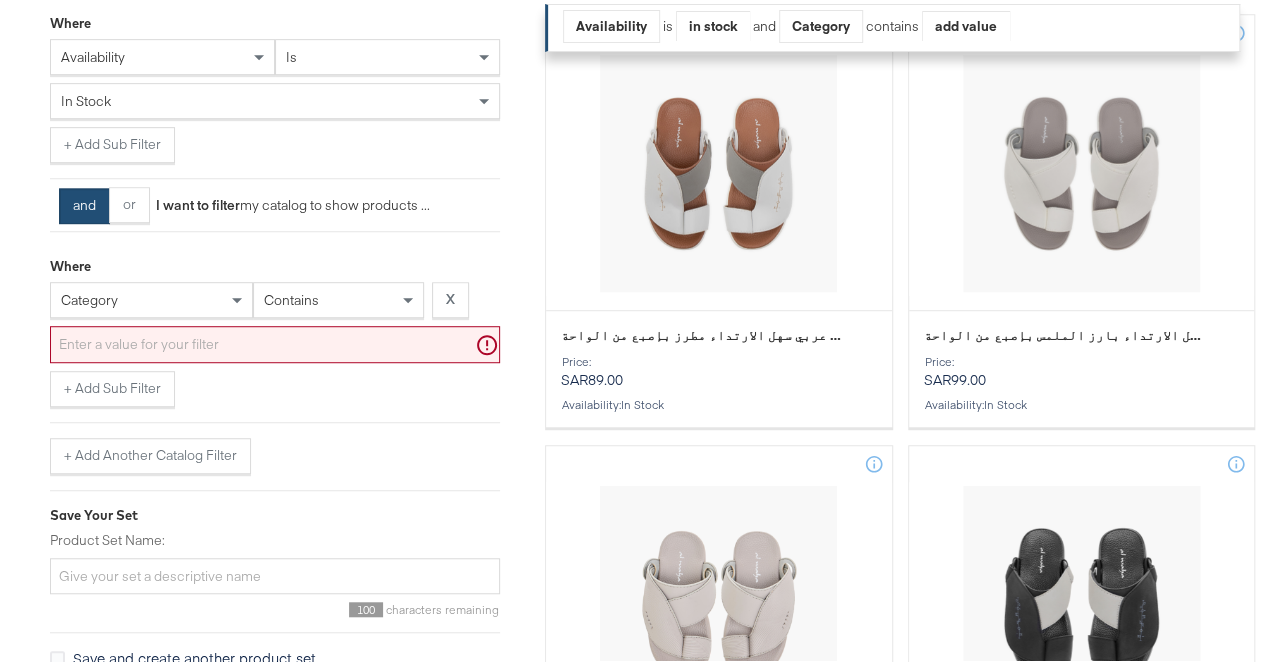 scroll, scrollTop: 514, scrollLeft: 0, axis: vertical 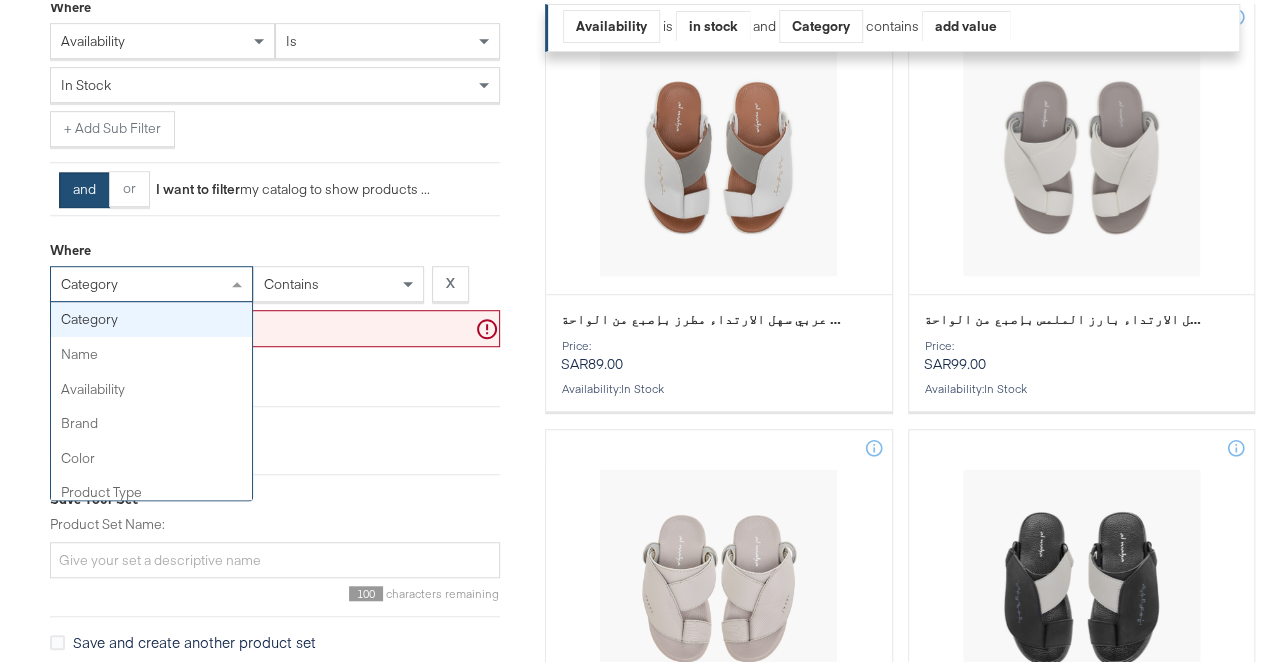 click on "category" at bounding box center [151, 280] 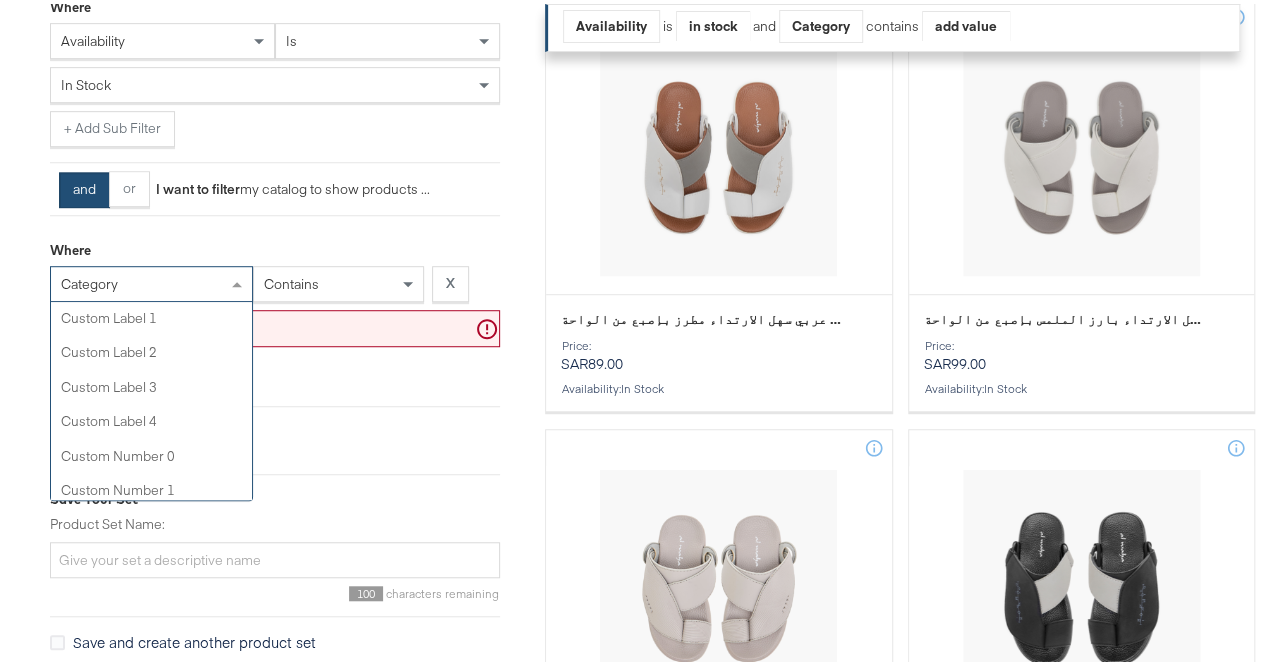 scroll, scrollTop: 694, scrollLeft: 0, axis: vertical 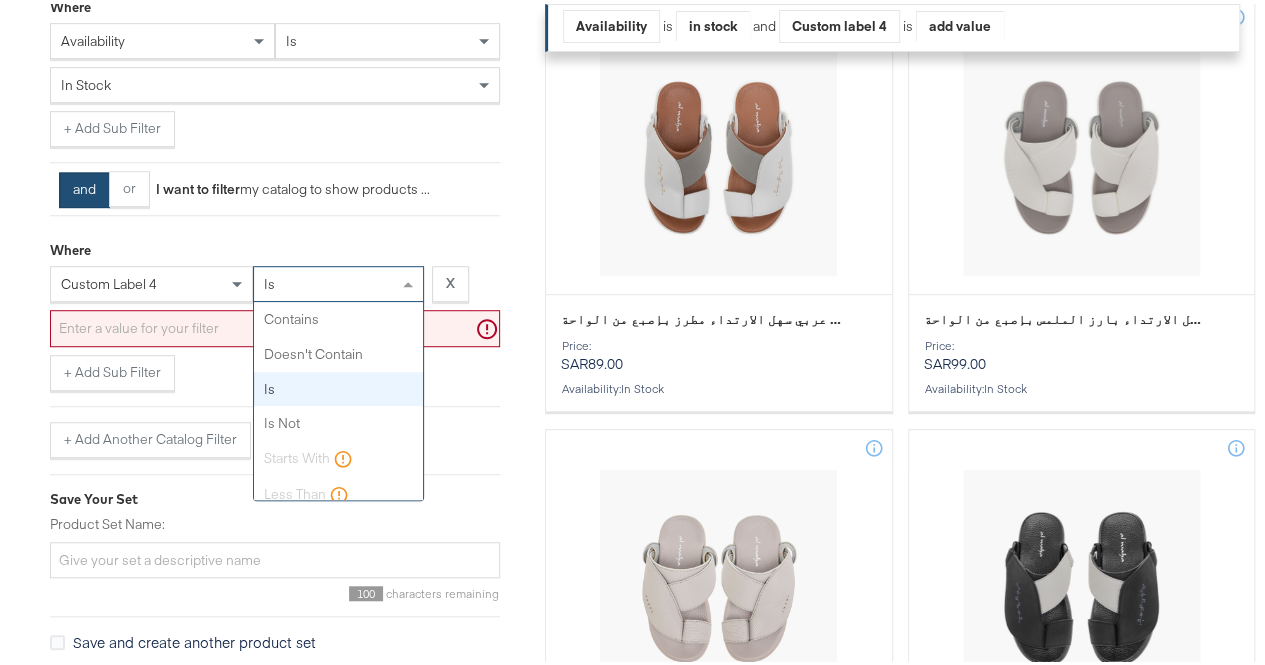 click on "is" at bounding box center [338, 280] 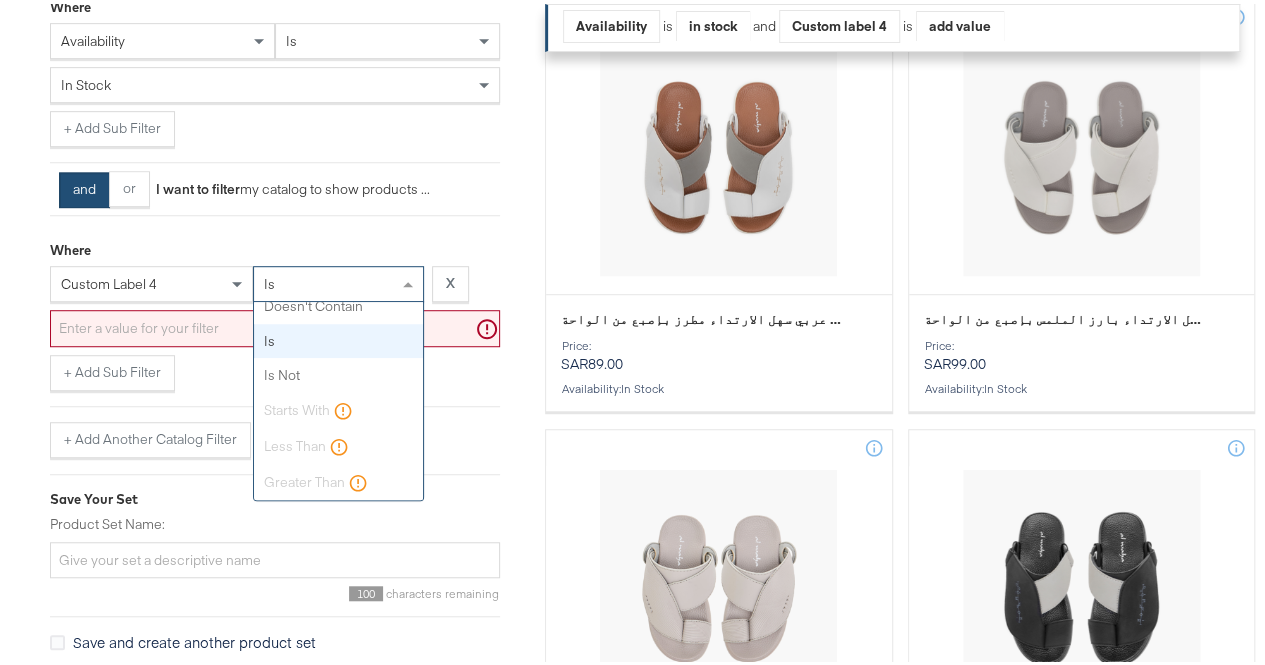 scroll, scrollTop: 0, scrollLeft: 0, axis: both 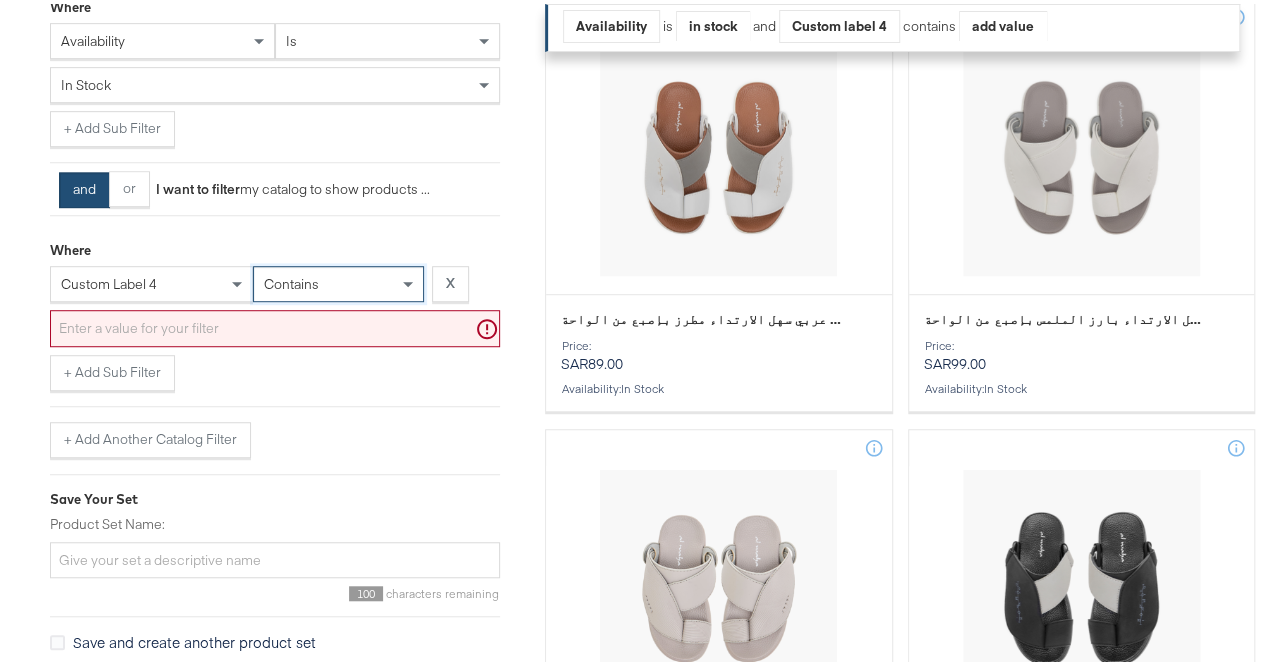 click at bounding box center [275, 324] 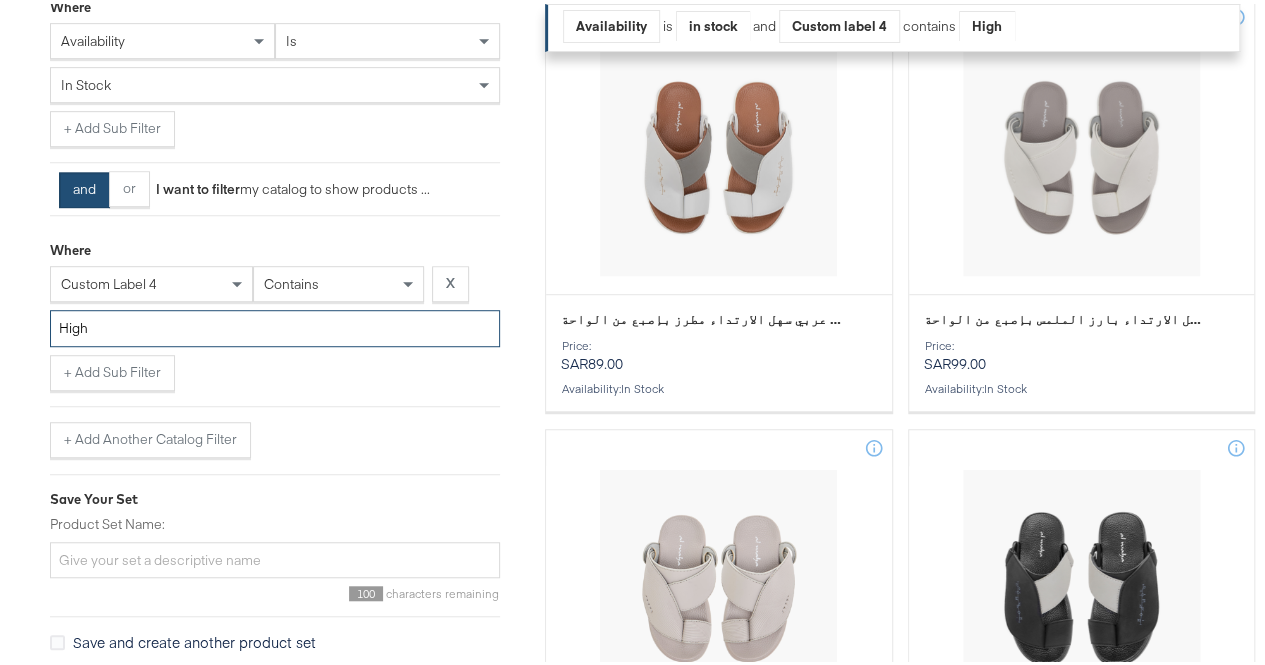 type on "High" 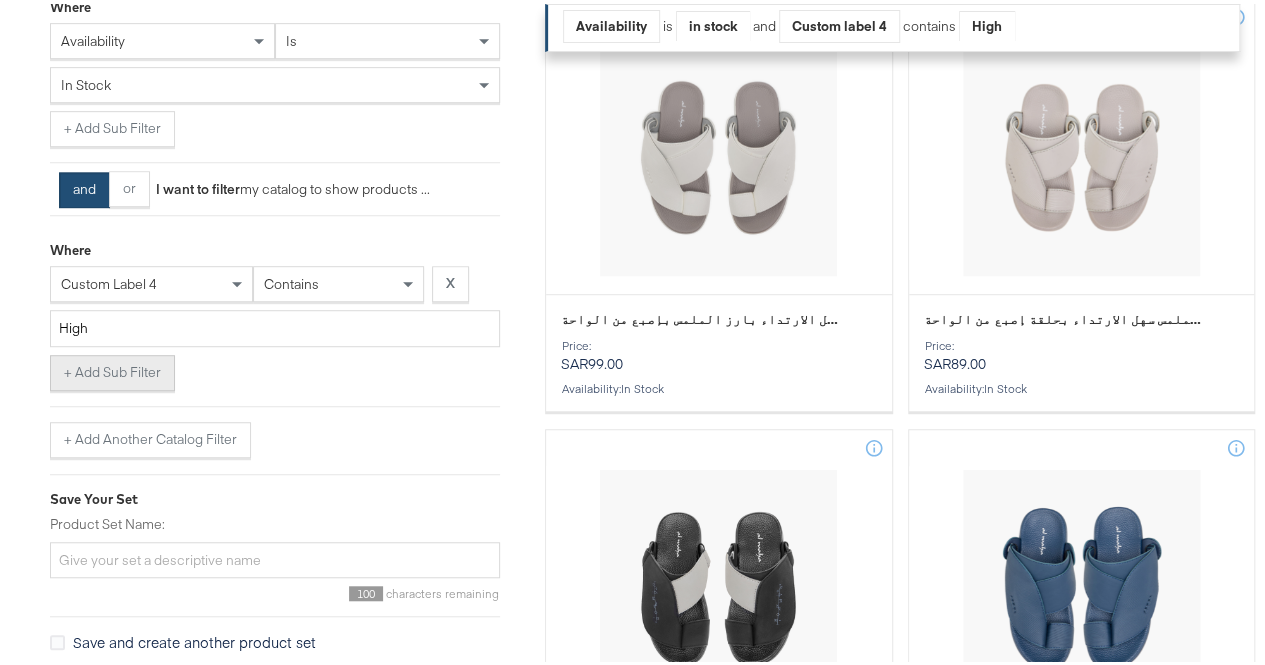 click on "+ Add Sub Filter" at bounding box center (112, 369) 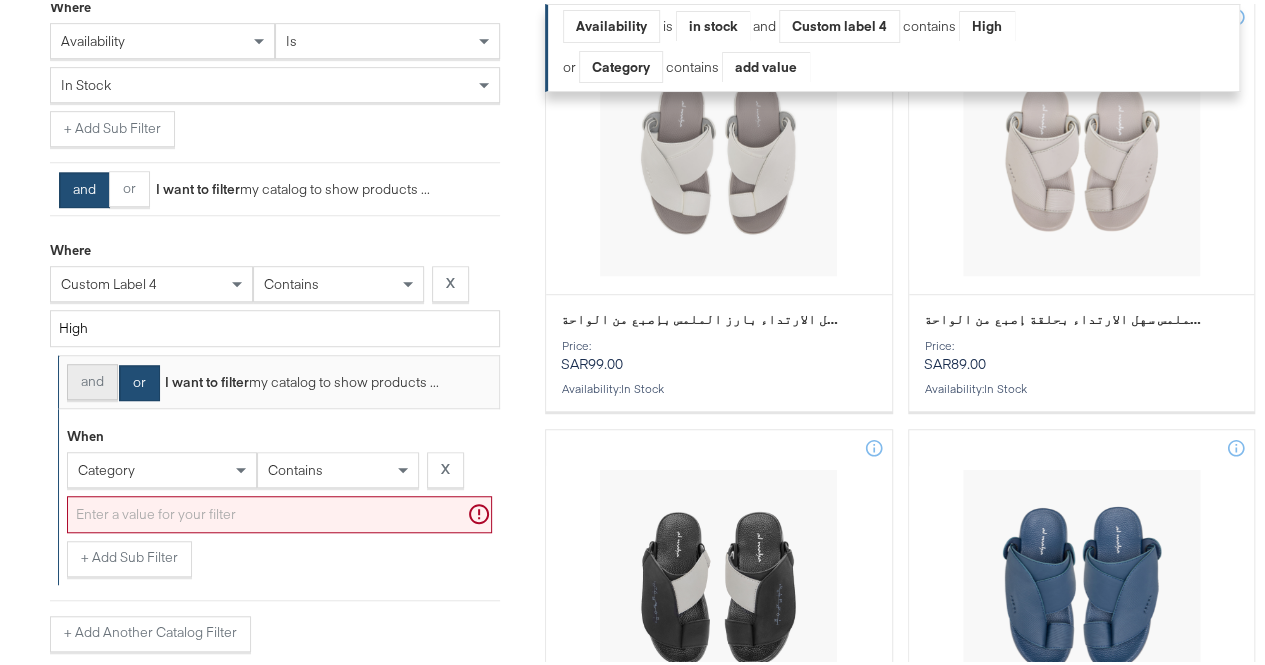 click on "and" at bounding box center (92, 378) 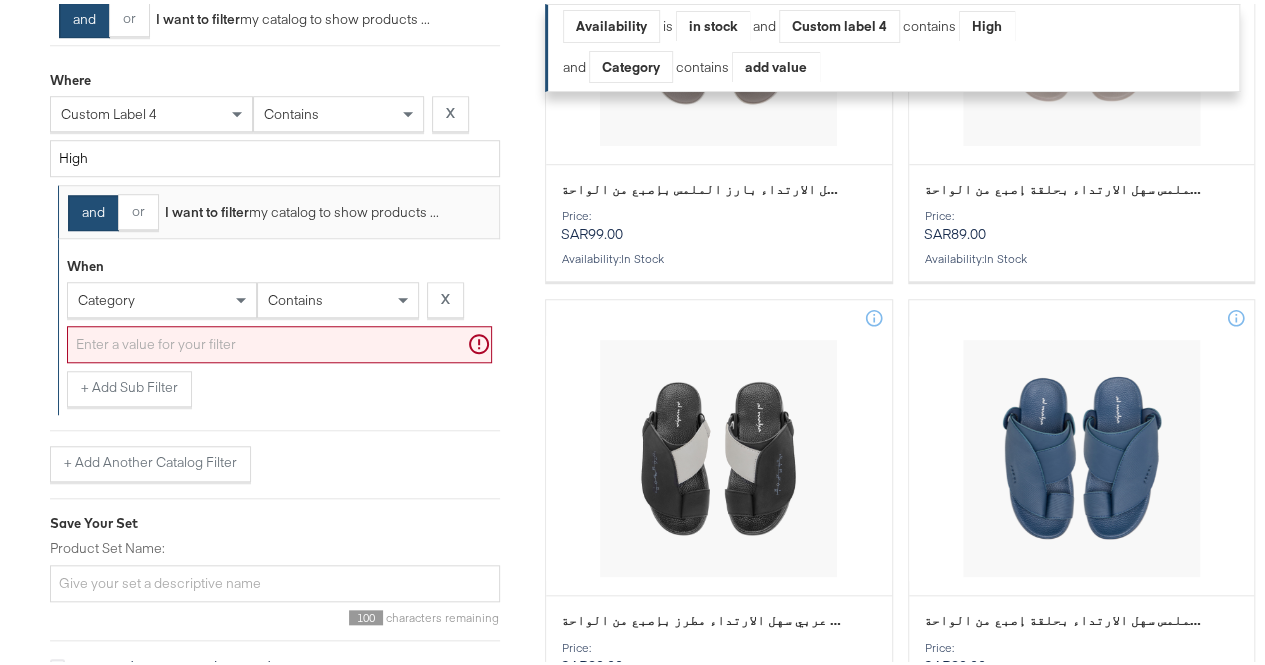 scroll, scrollTop: 684, scrollLeft: 0, axis: vertical 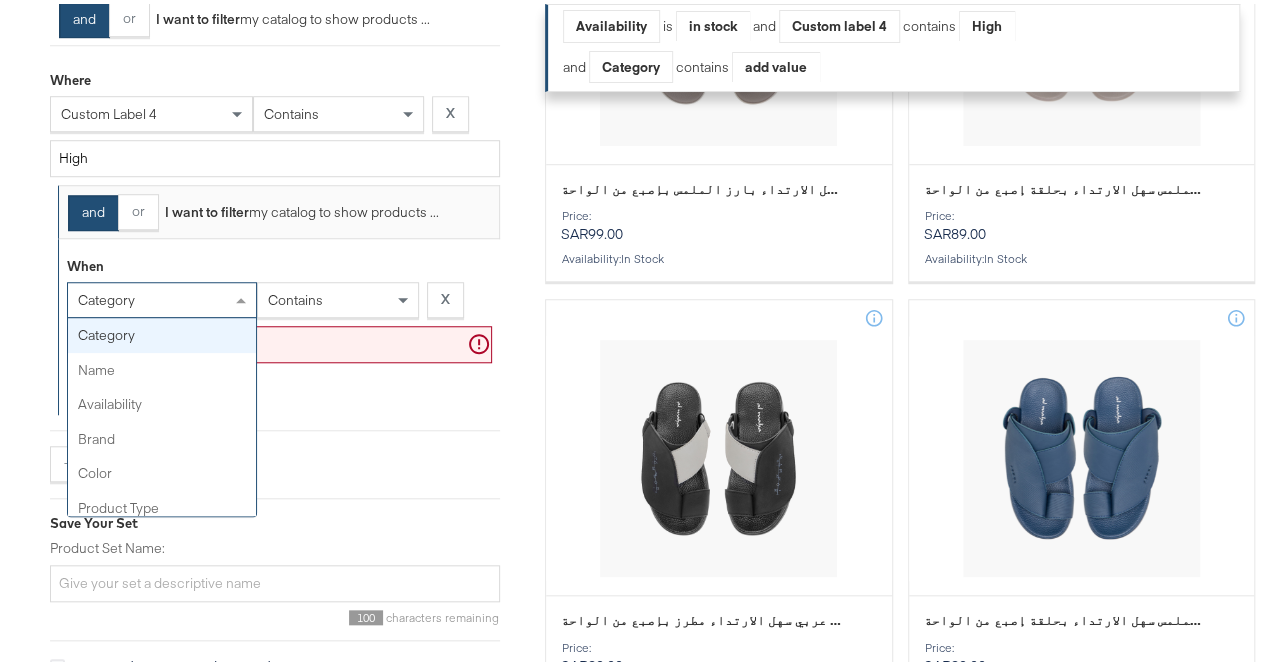 click on "category" at bounding box center [162, 296] 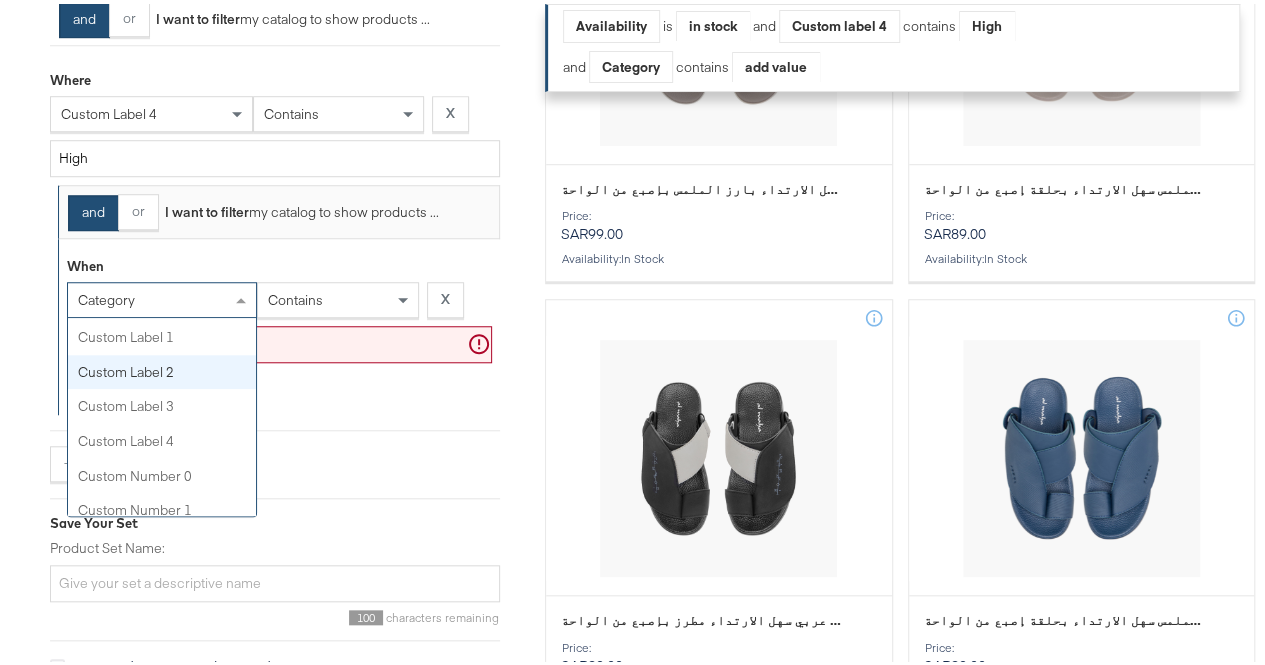 scroll, scrollTop: 717, scrollLeft: 0, axis: vertical 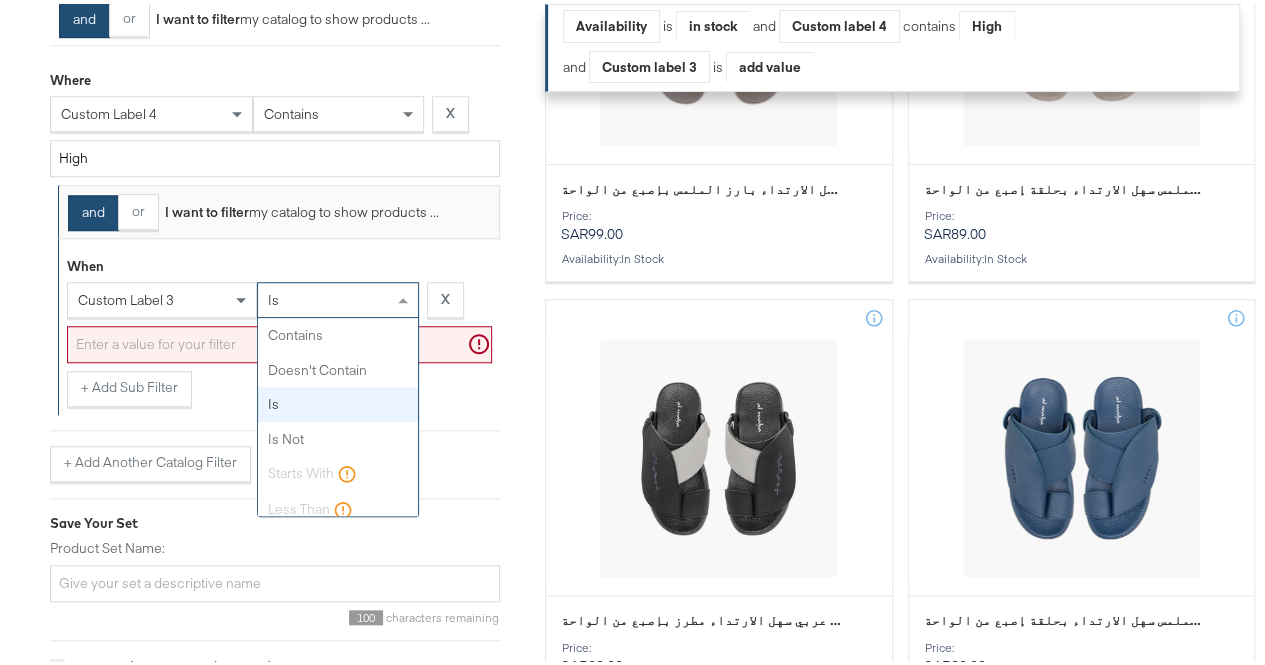 click on "is" at bounding box center (338, 296) 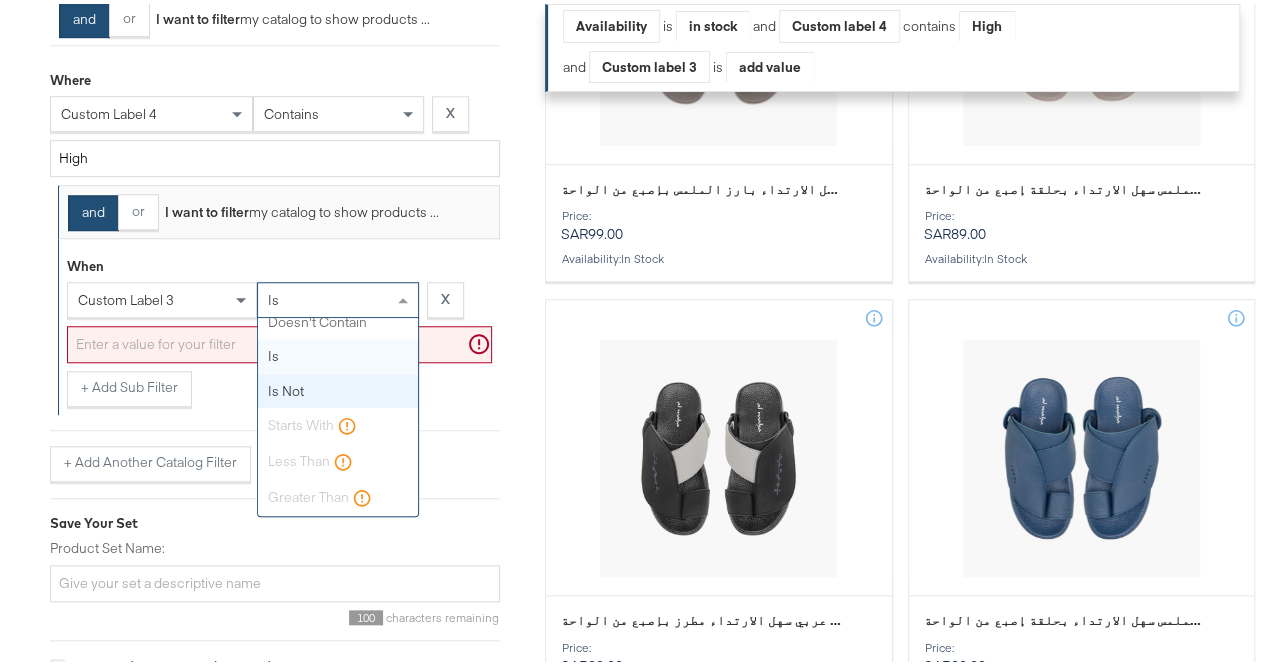 scroll, scrollTop: 0, scrollLeft: 0, axis: both 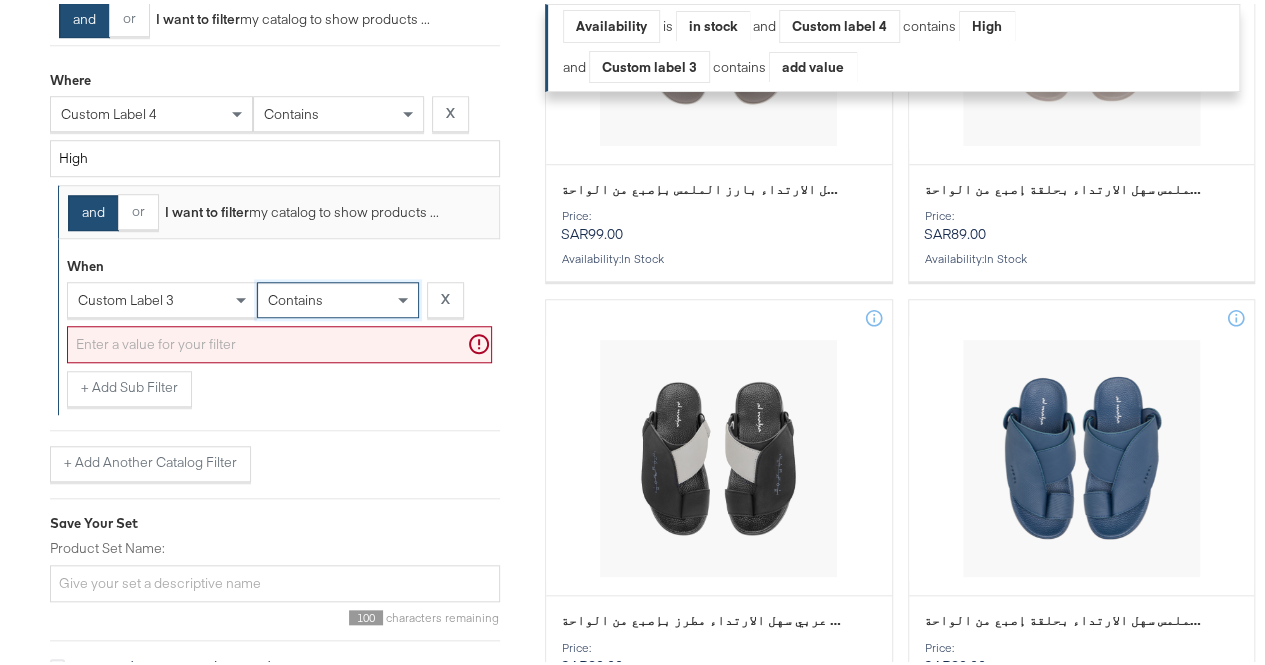click at bounding box center [279, 340] 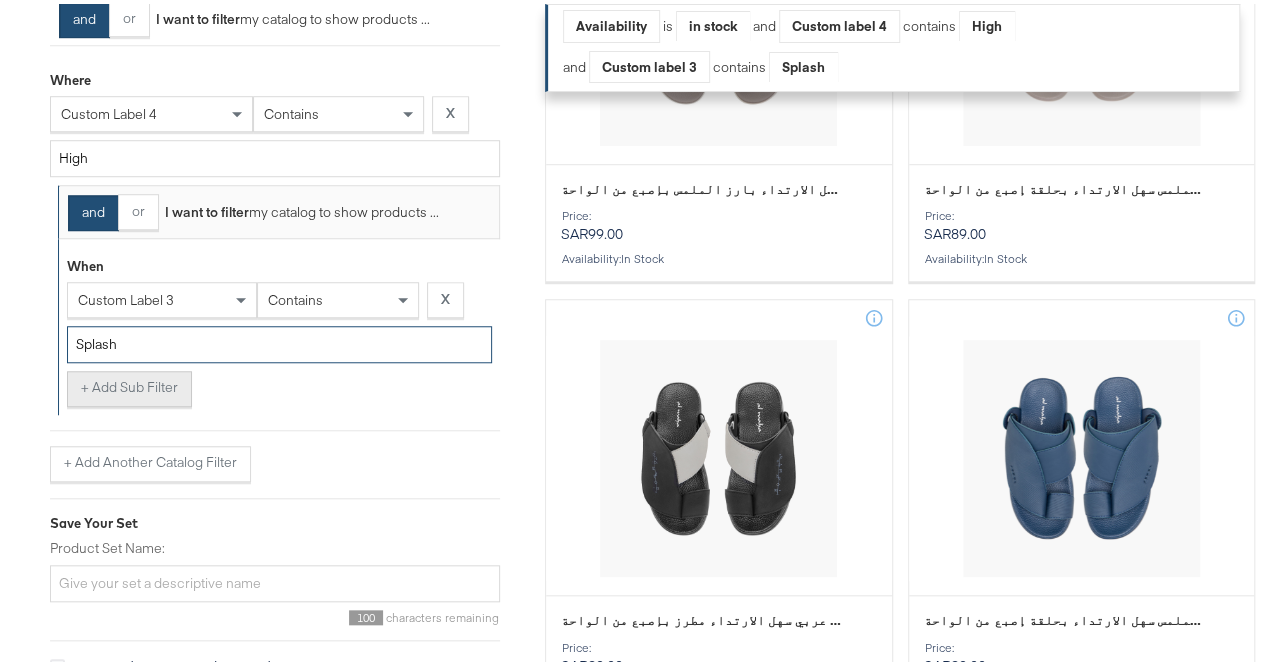 type on "Splash" 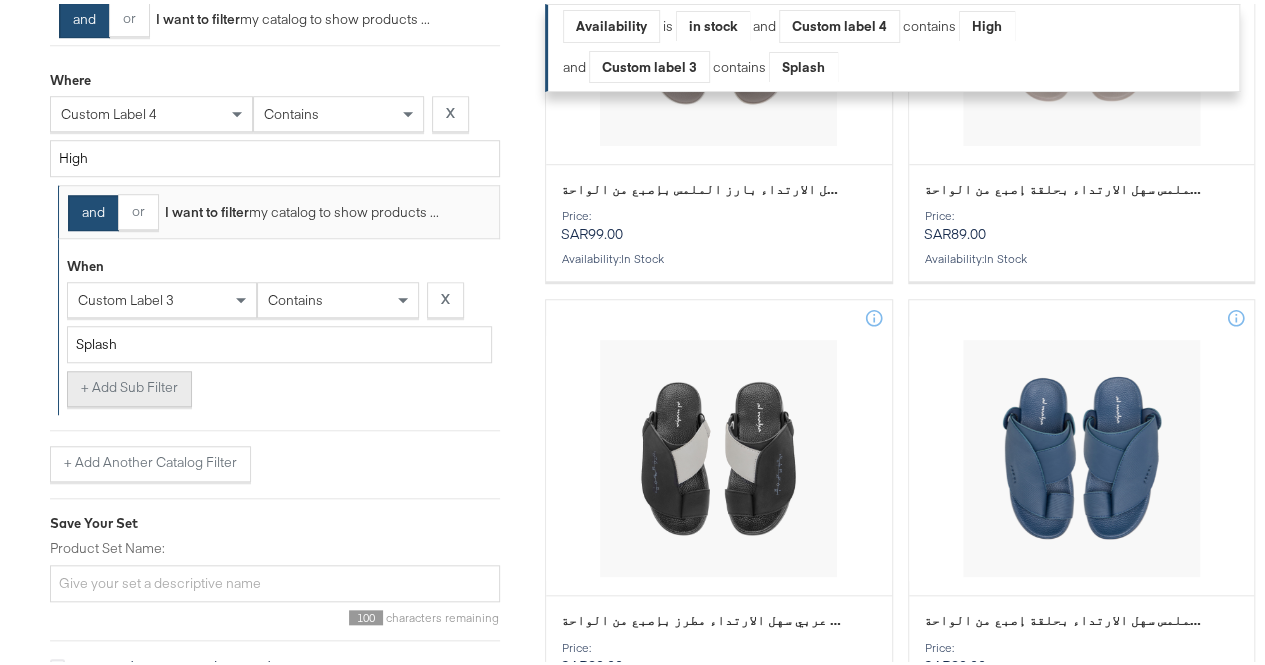 click on "+ Add Sub Filter" at bounding box center (129, 385) 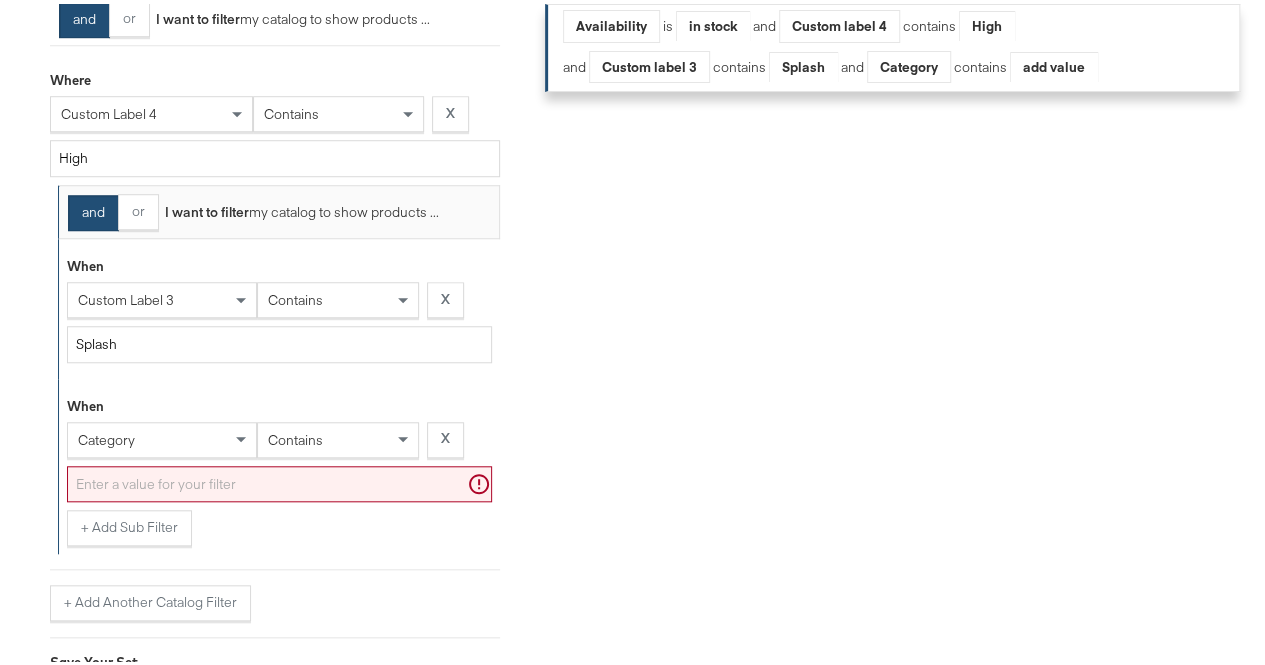 scroll, scrollTop: 685, scrollLeft: 0, axis: vertical 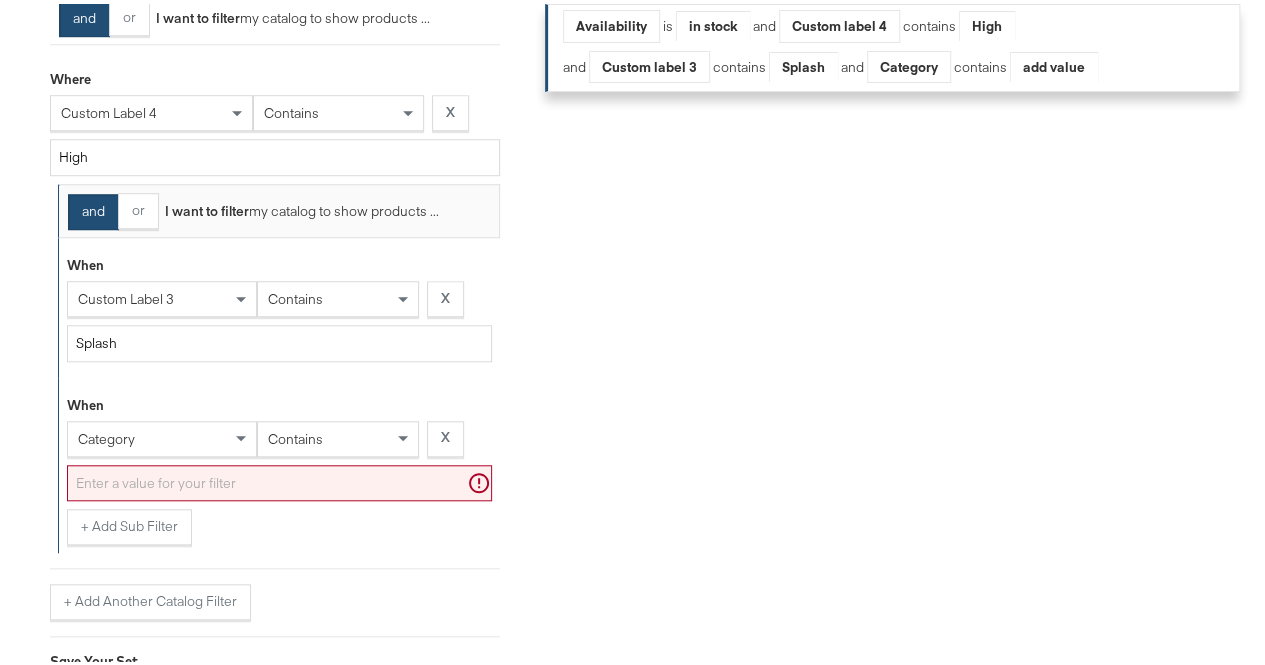 click on "category" at bounding box center (106, 435) 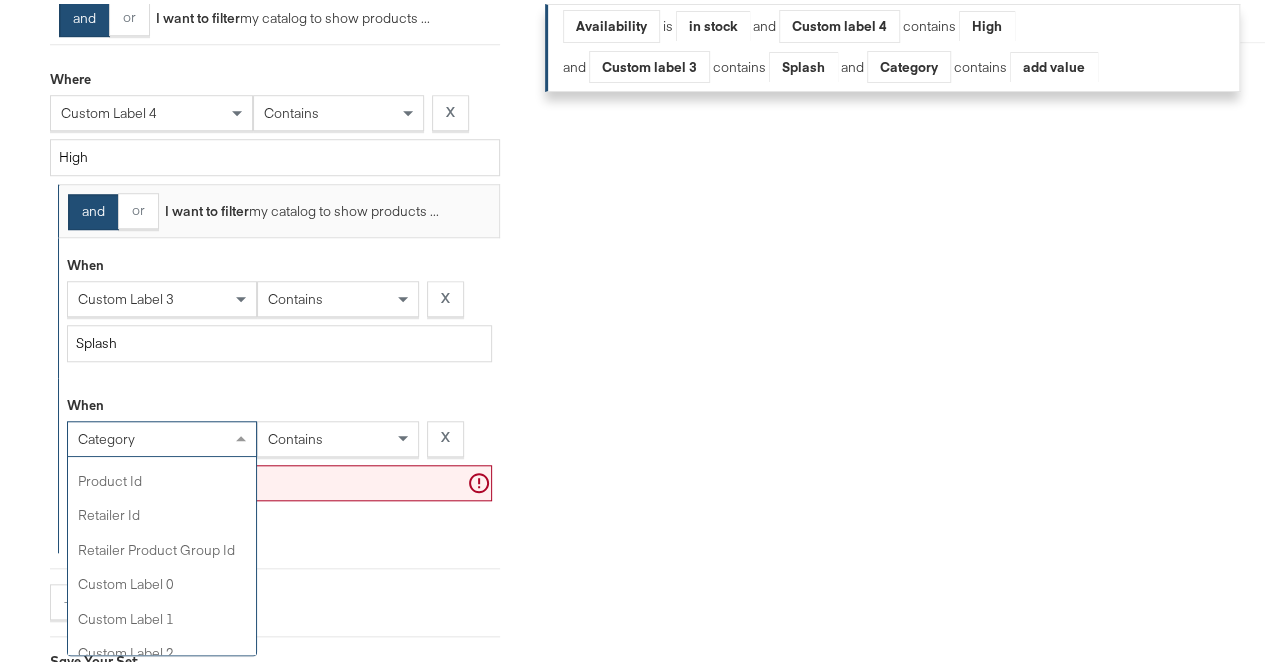 scroll, scrollTop: 547, scrollLeft: 0, axis: vertical 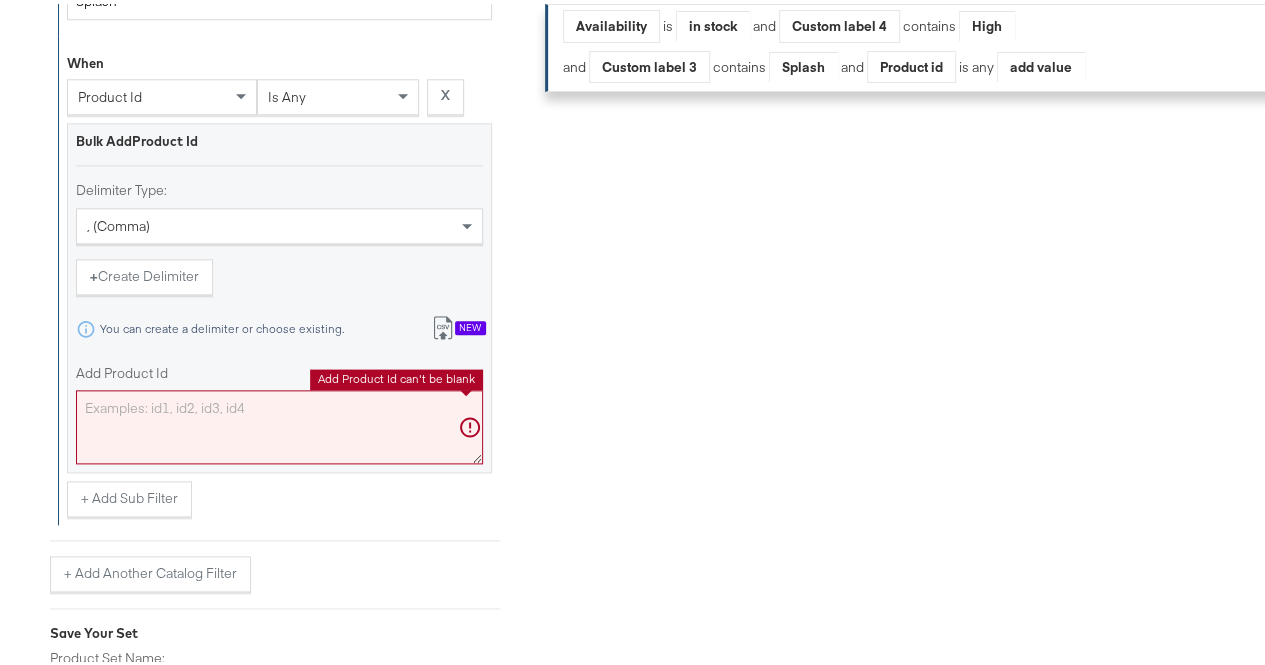 click on "Add Product Id" at bounding box center (279, 423) 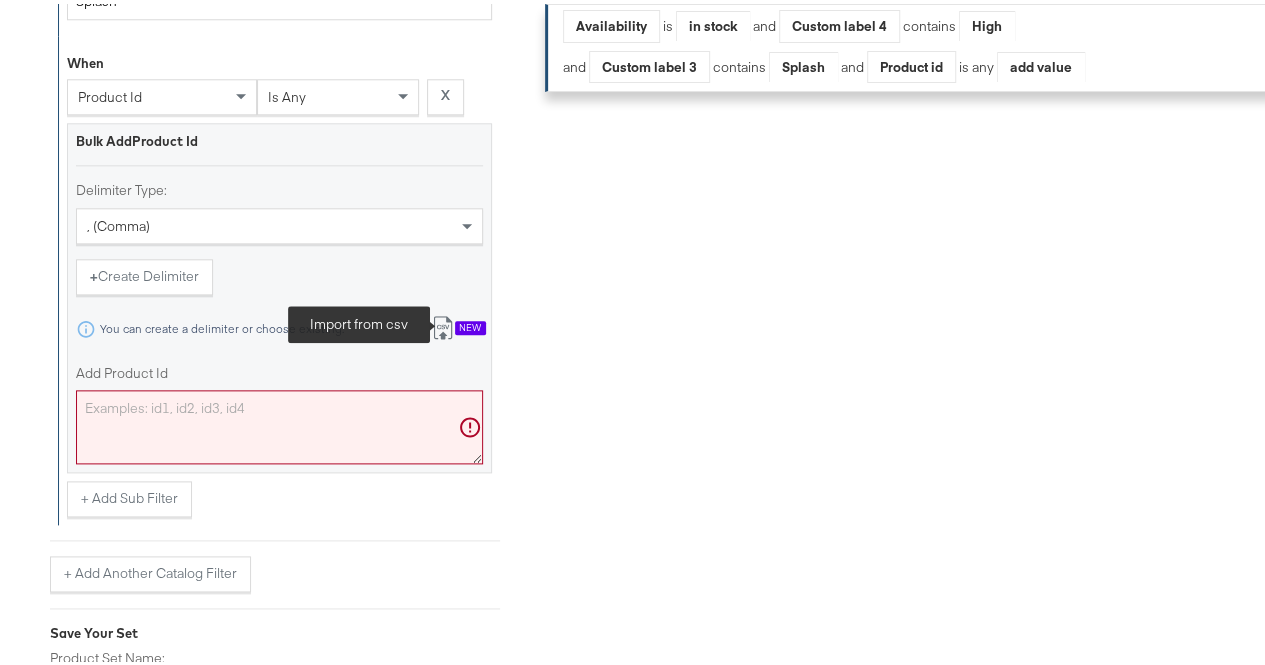 click 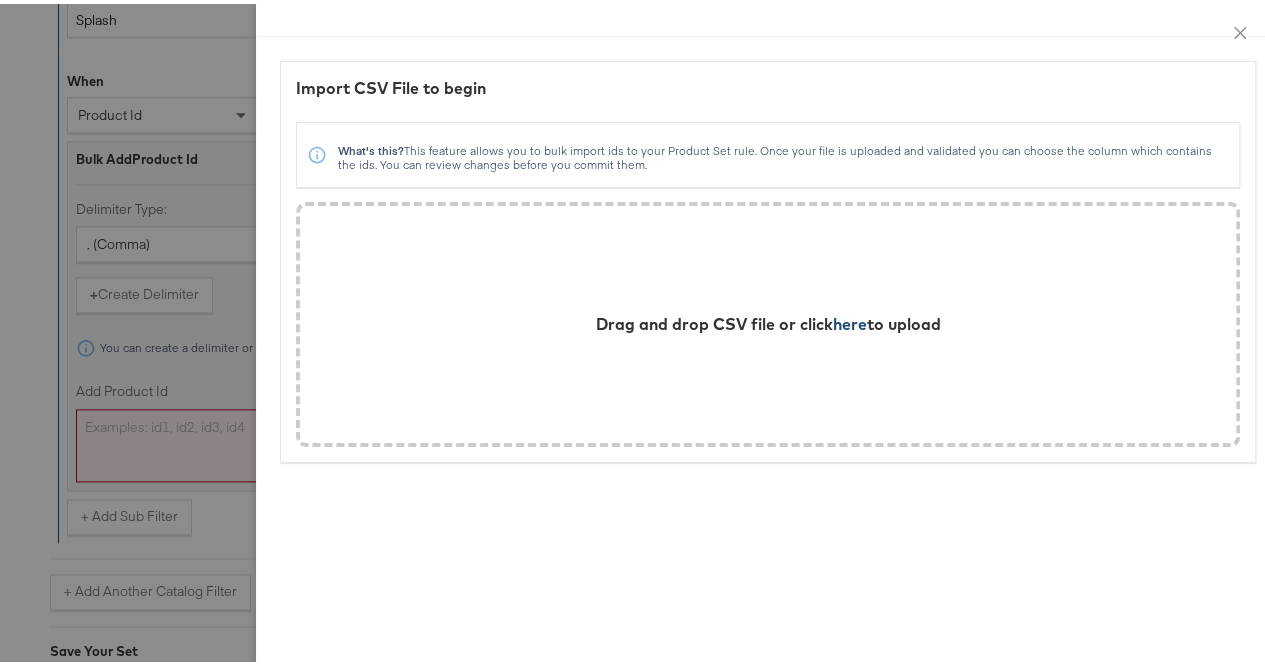 click on "here" at bounding box center (850, 320) 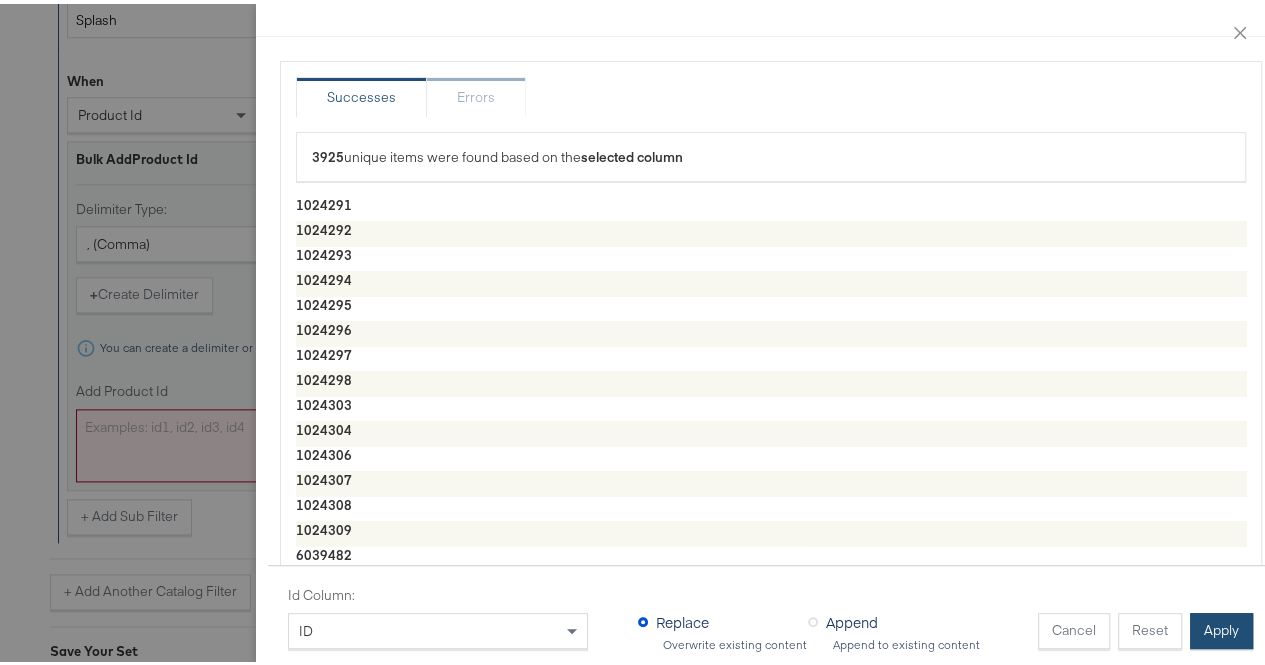 click on "Apply" at bounding box center [1221, 627] 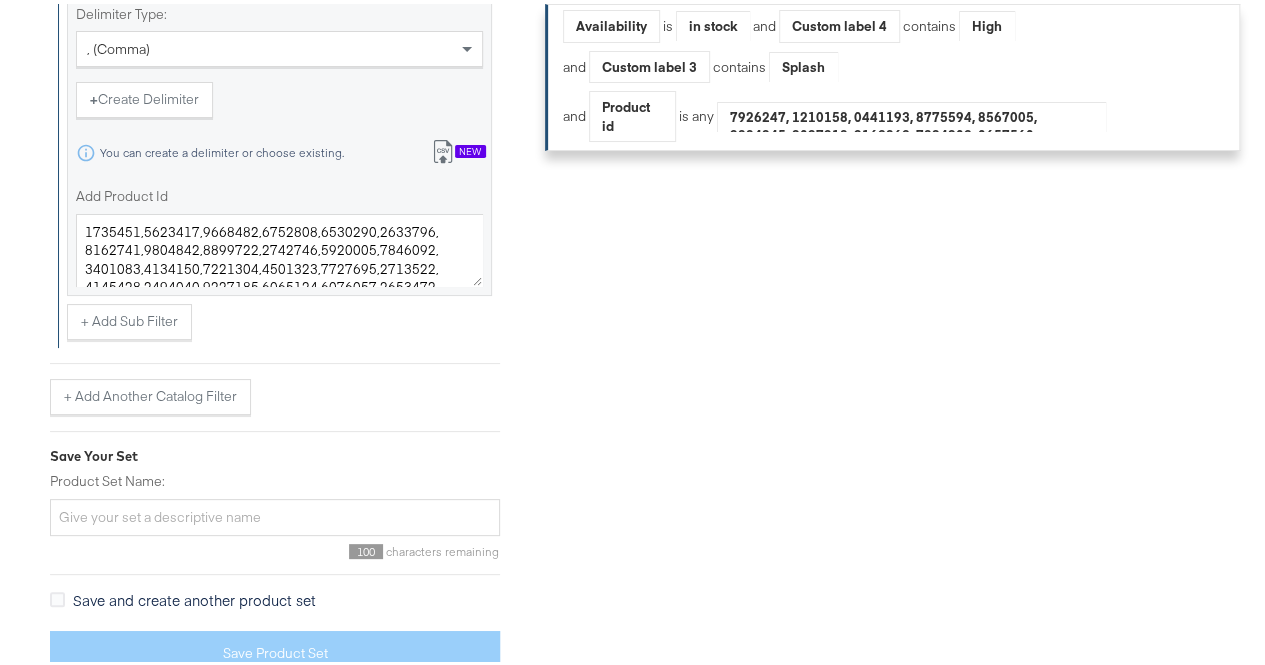 scroll, scrollTop: 1229, scrollLeft: 0, axis: vertical 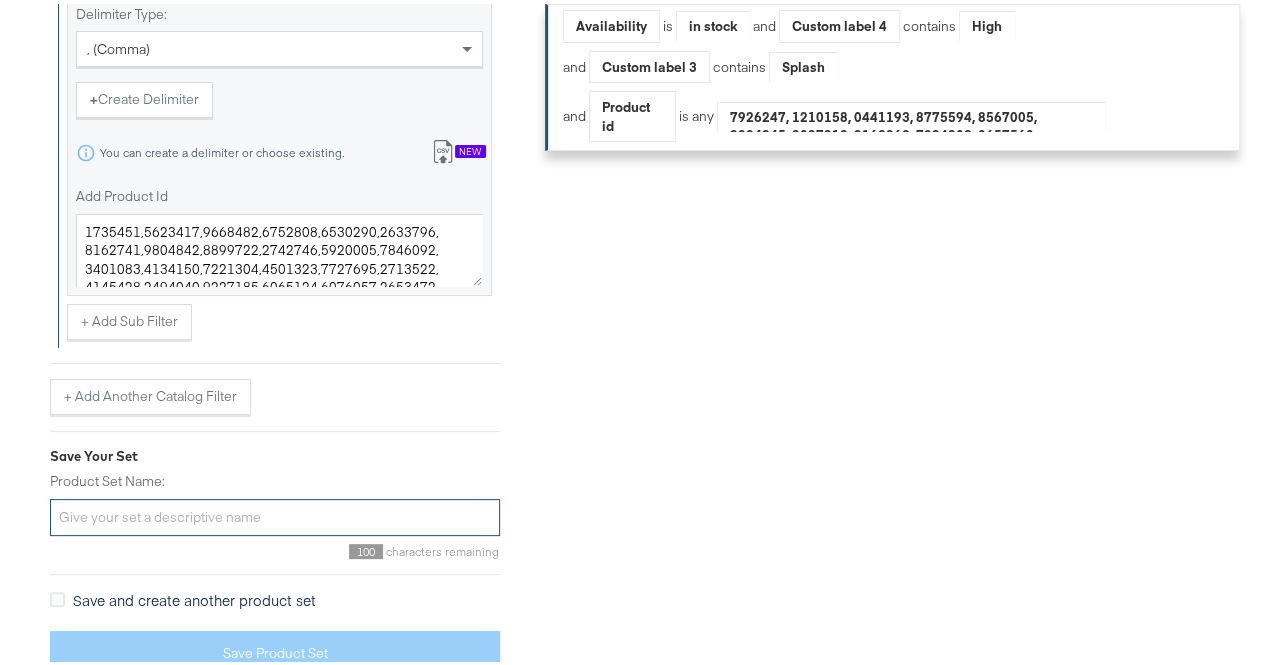 click on "Product Set Name:" at bounding box center [275, 513] 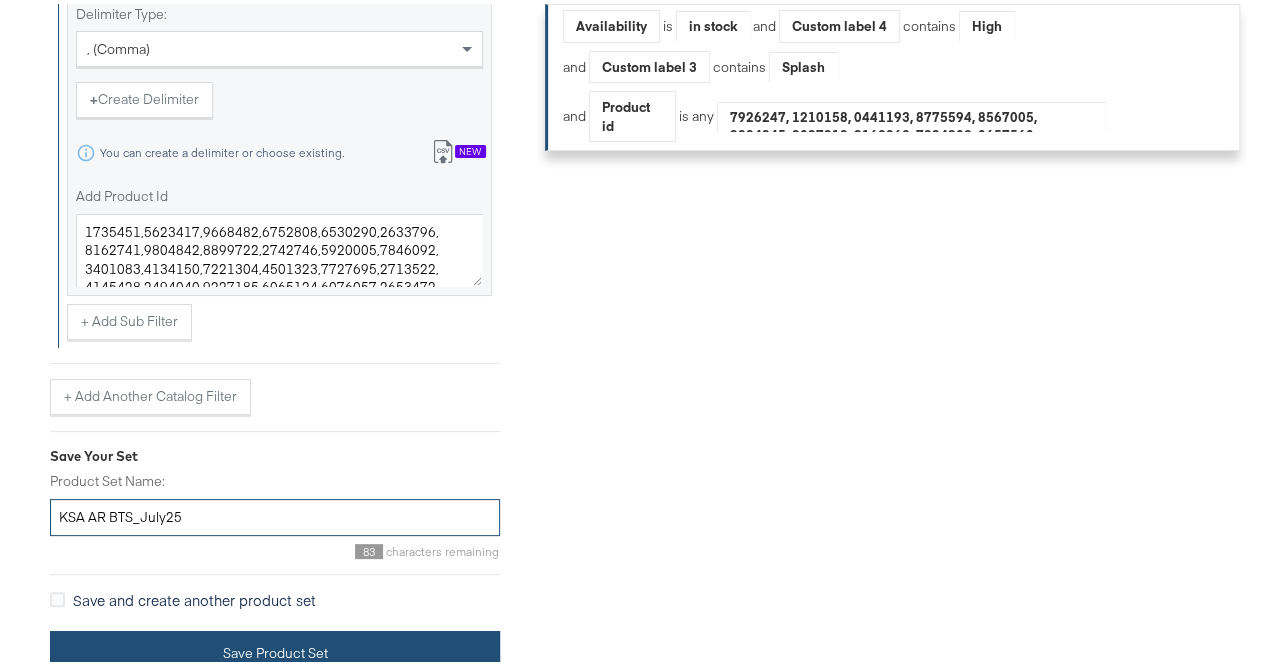 type on "KSA AR BTS_July25" 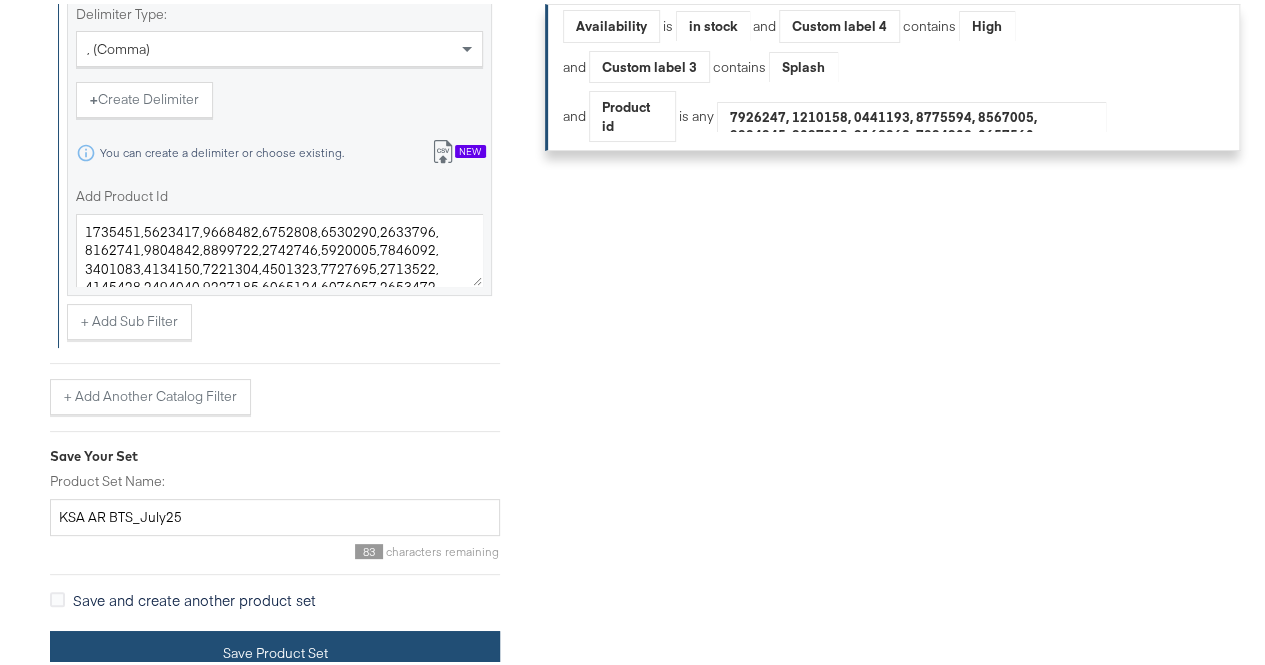 click on "Save Product Set" at bounding box center (275, 649) 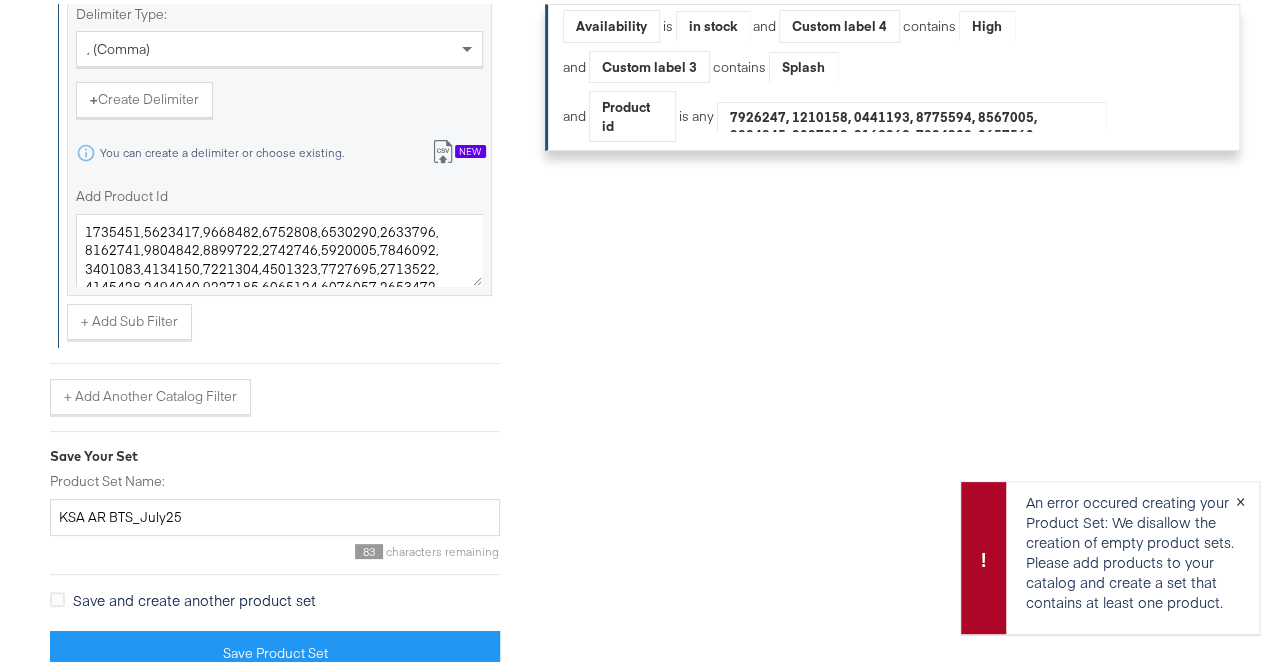 click on "×" at bounding box center [1240, 496] 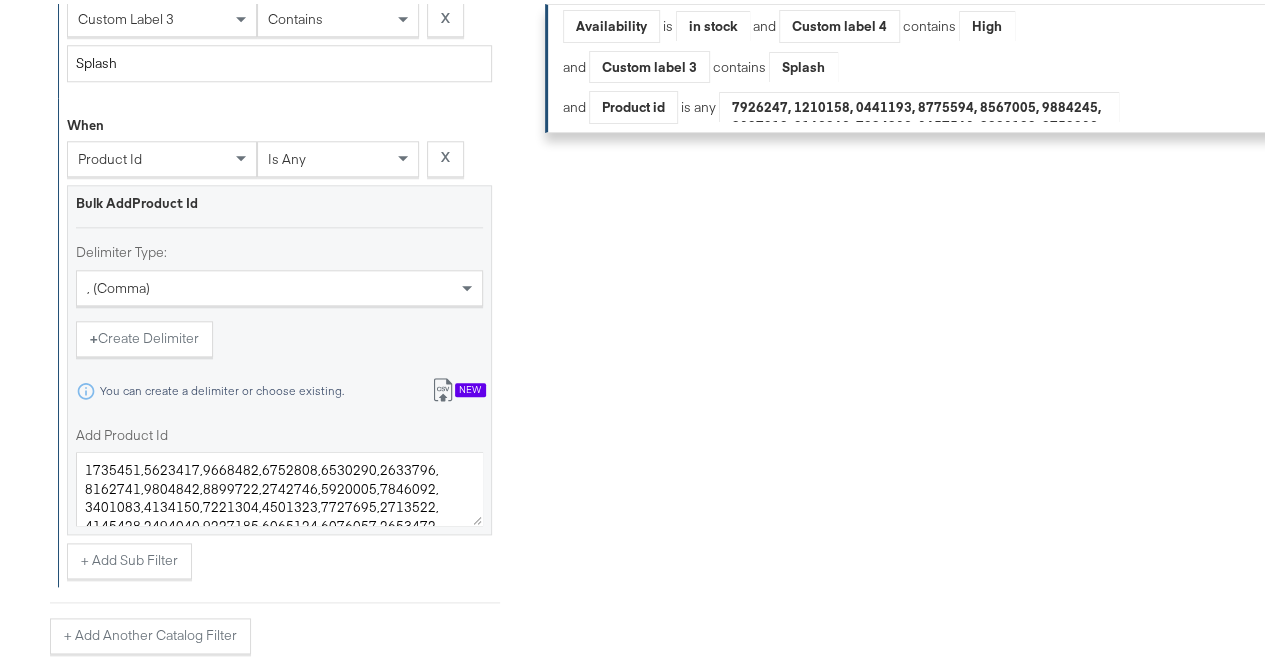 scroll, scrollTop: 1229, scrollLeft: 0, axis: vertical 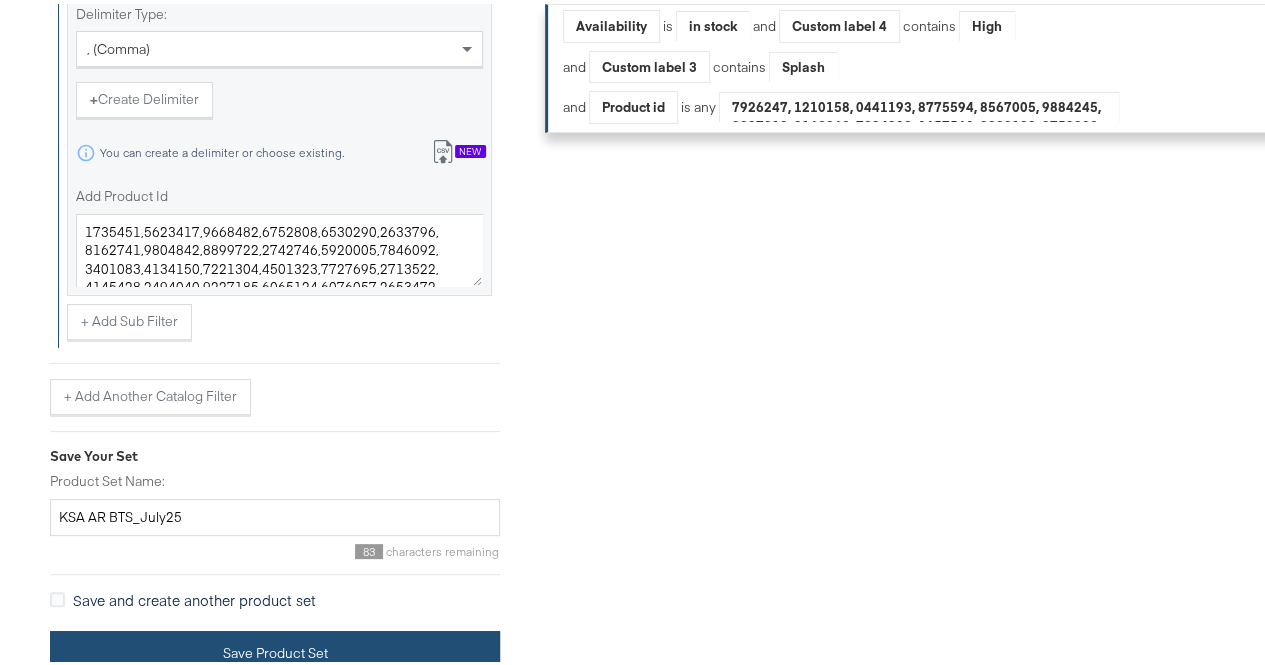 click on "Save Product Set" at bounding box center (275, 649) 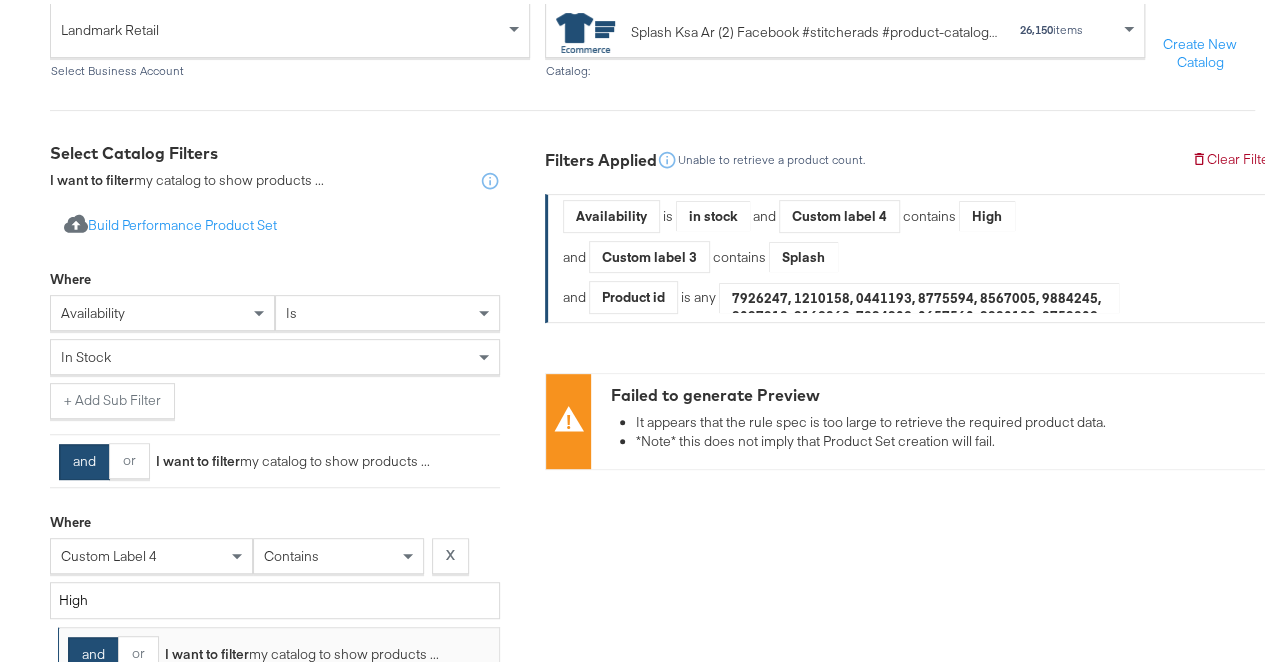 scroll, scrollTop: 0, scrollLeft: 0, axis: both 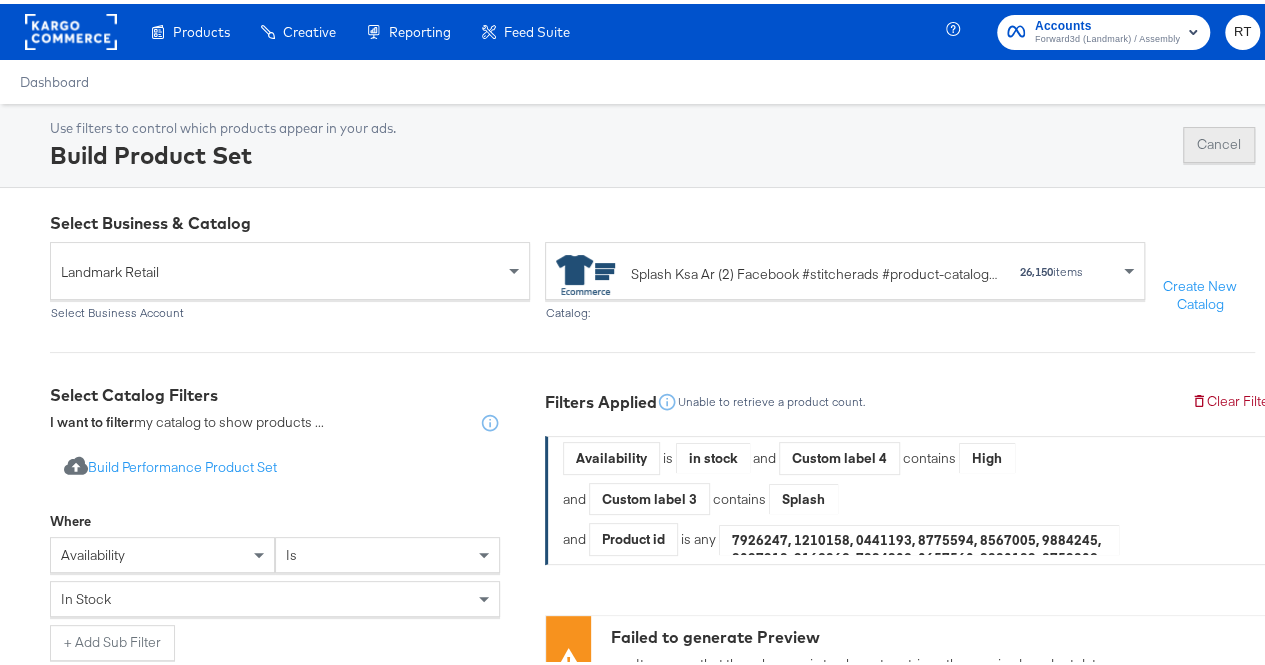 click on "Cancel" at bounding box center (1219, 141) 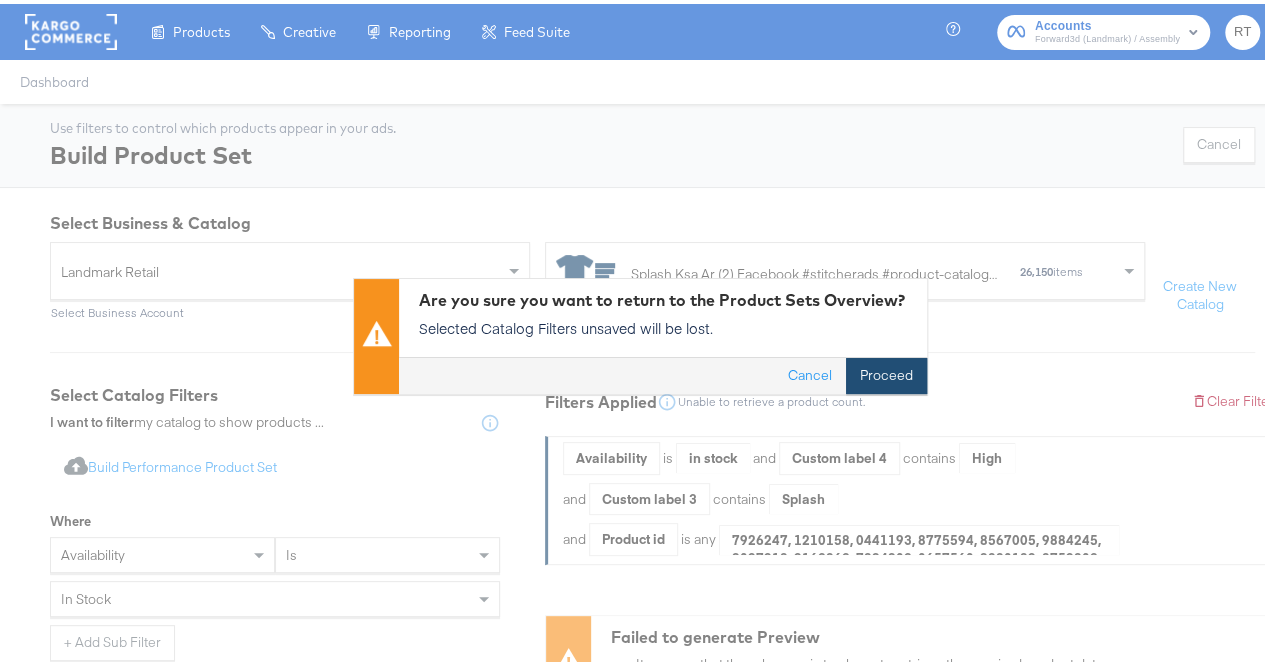 click on "Proceed" at bounding box center (886, 373) 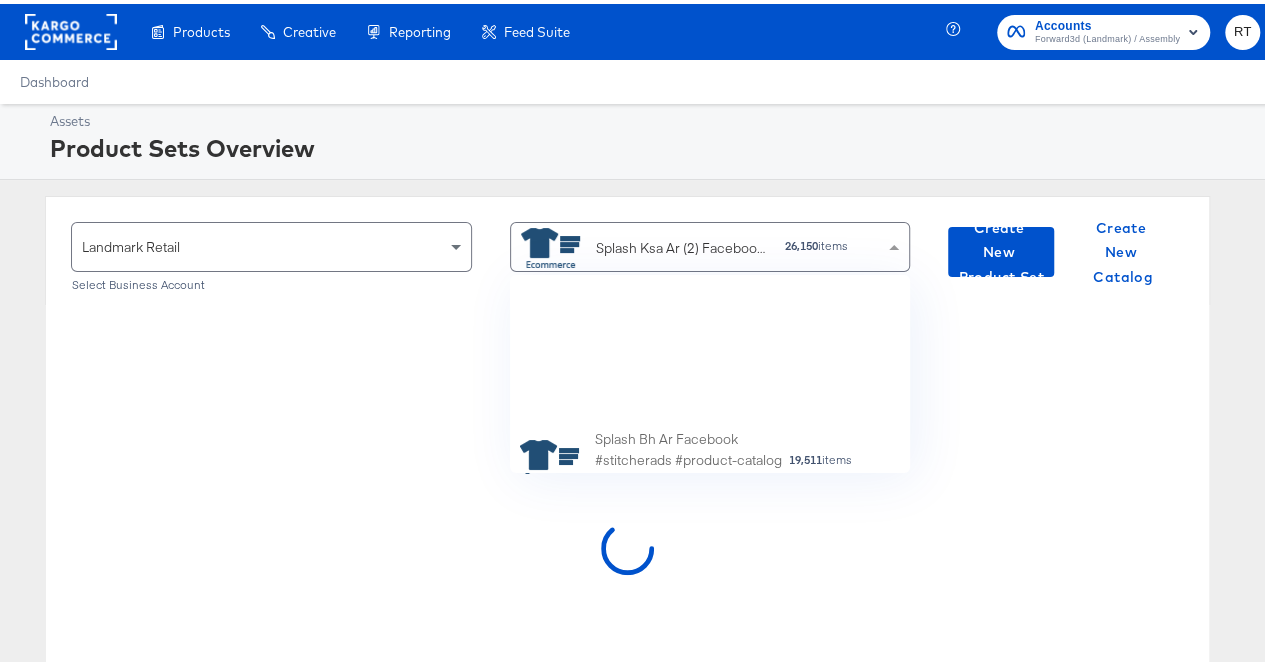 click at bounding box center [896, 243] 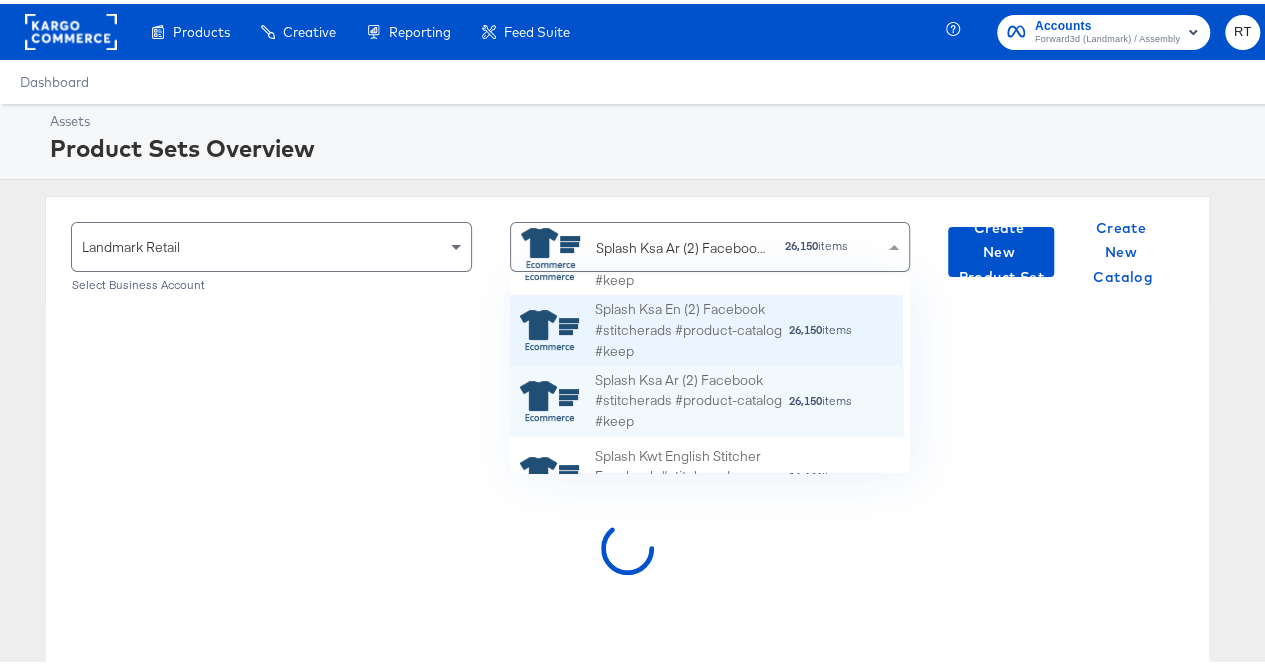 scroll, scrollTop: 375, scrollLeft: 0, axis: vertical 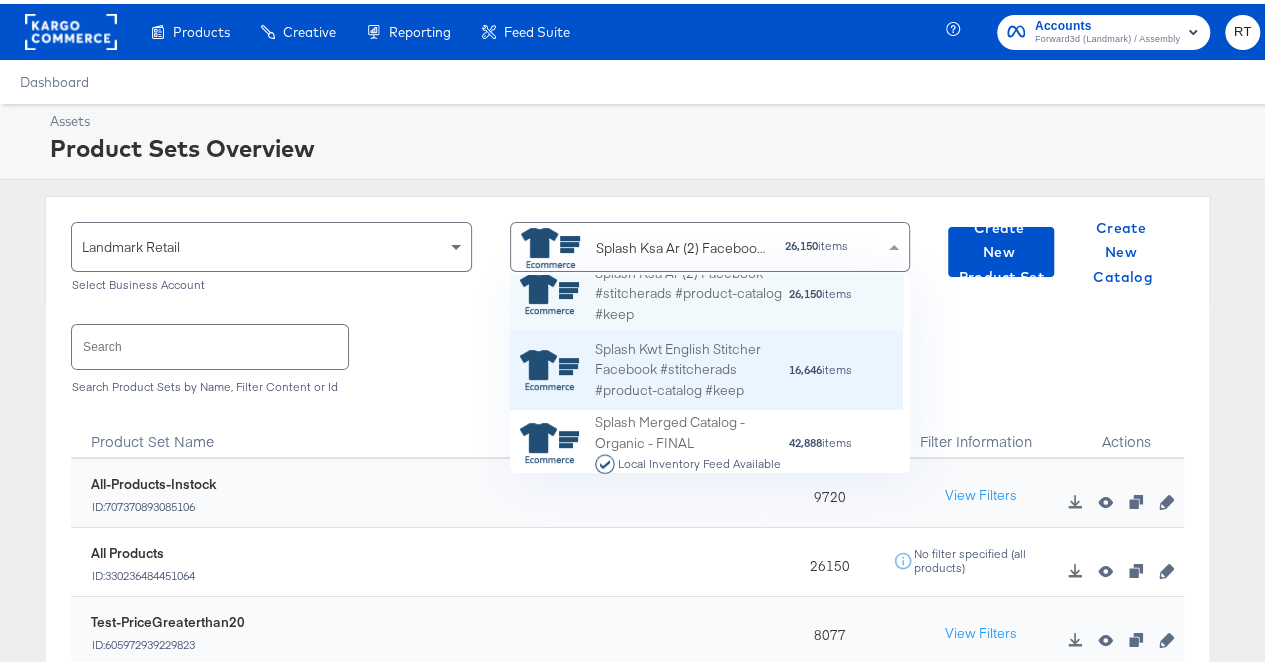 click on "Splash Kwt English Stitcher   Facebook #stitcherads #product-catalog #keep" at bounding box center (691, 366) 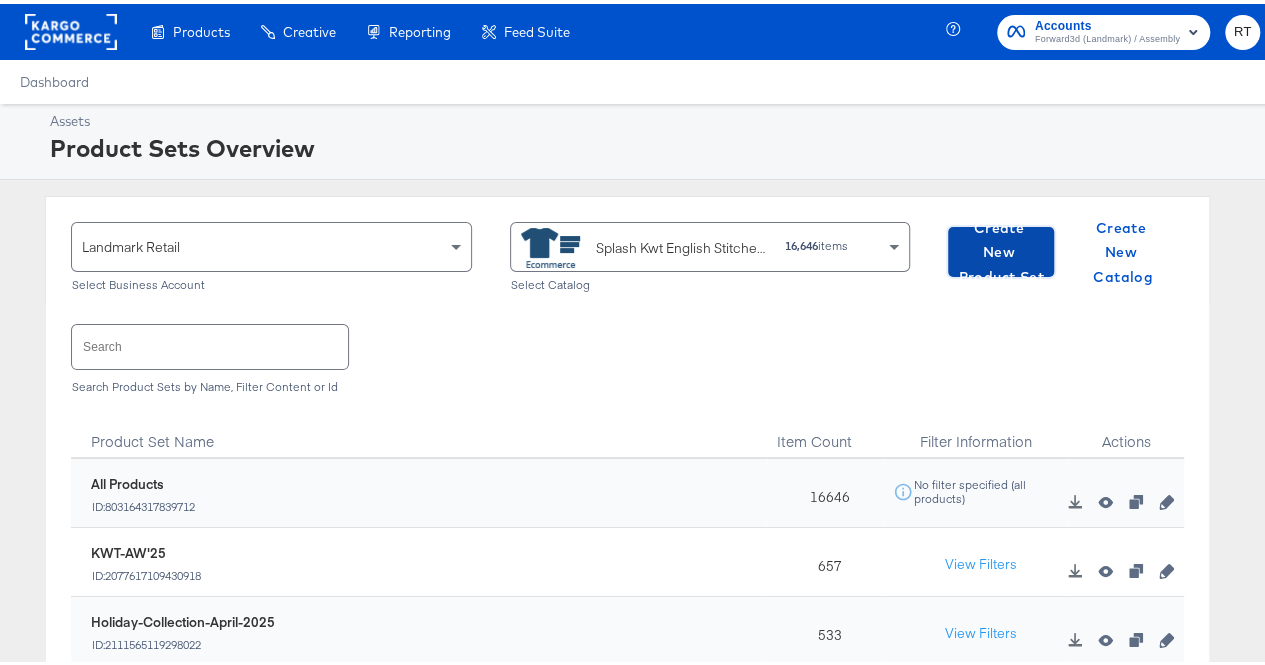 click on "Create New Product Set" at bounding box center (1001, 249) 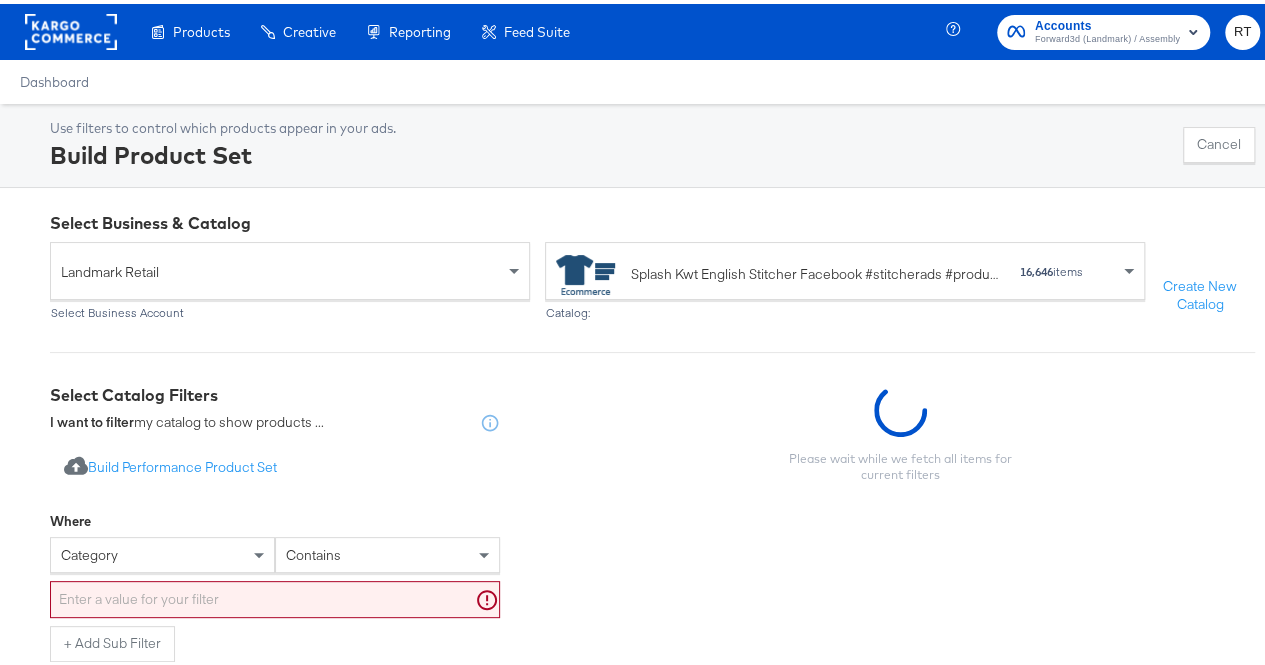 scroll, scrollTop: 222, scrollLeft: 0, axis: vertical 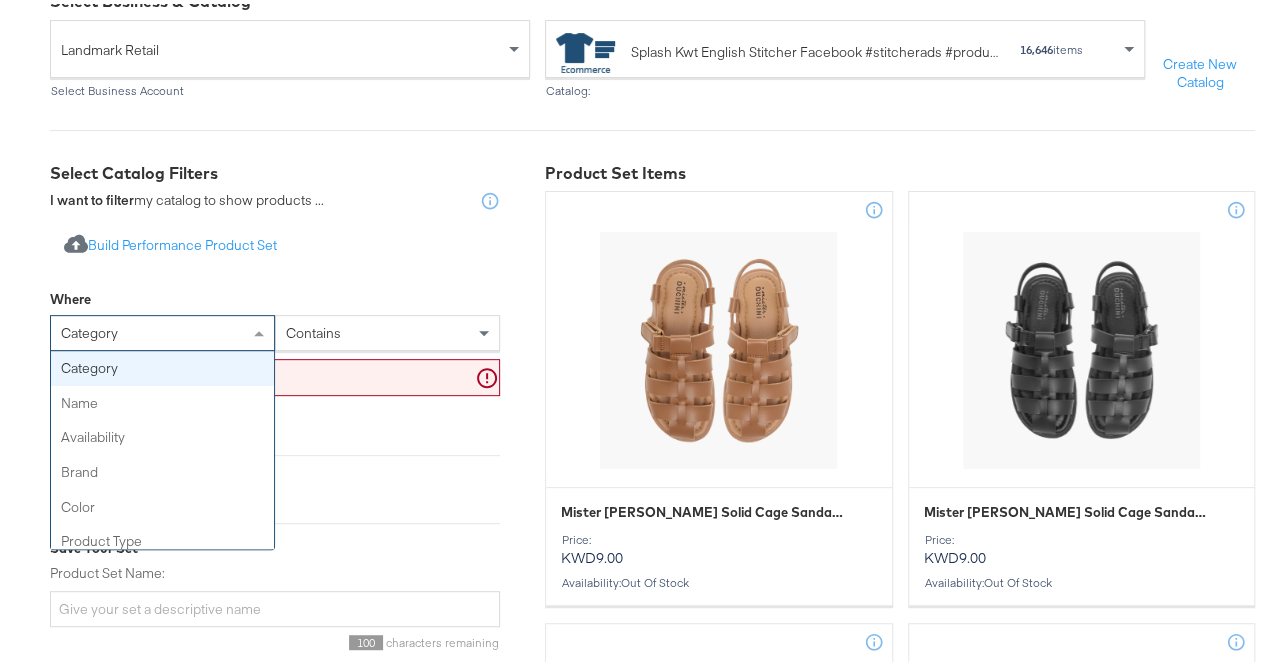 click at bounding box center [259, 329] 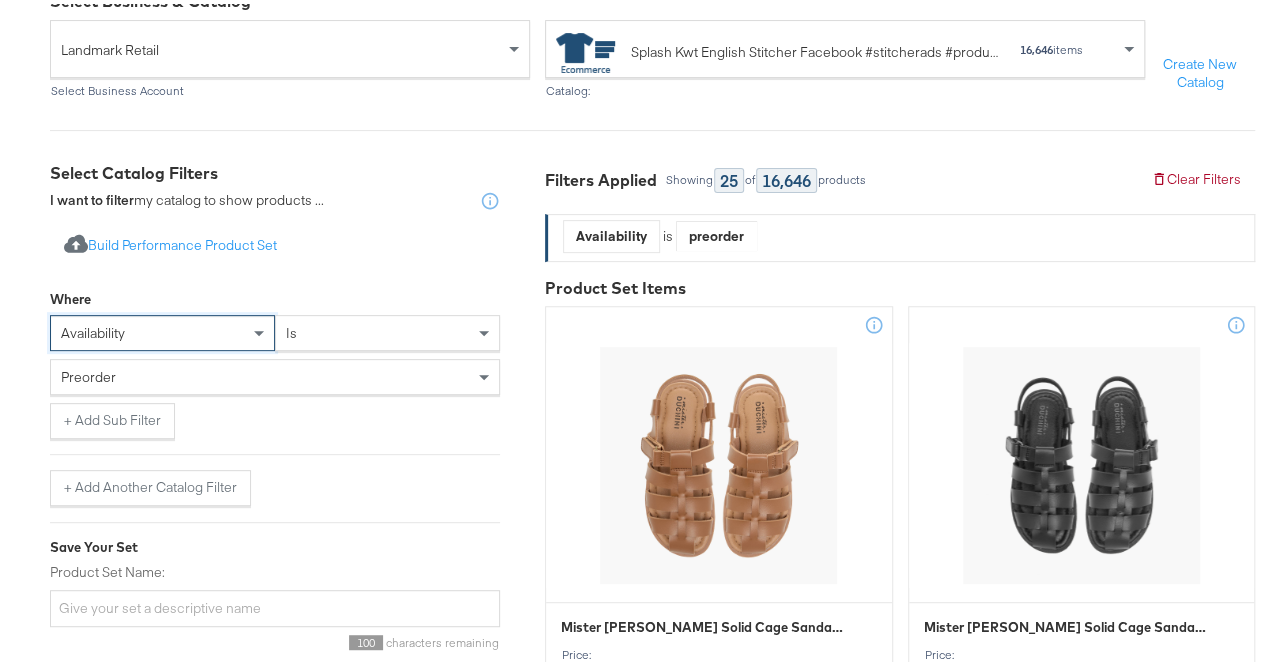 click on "preorder" at bounding box center (275, 373) 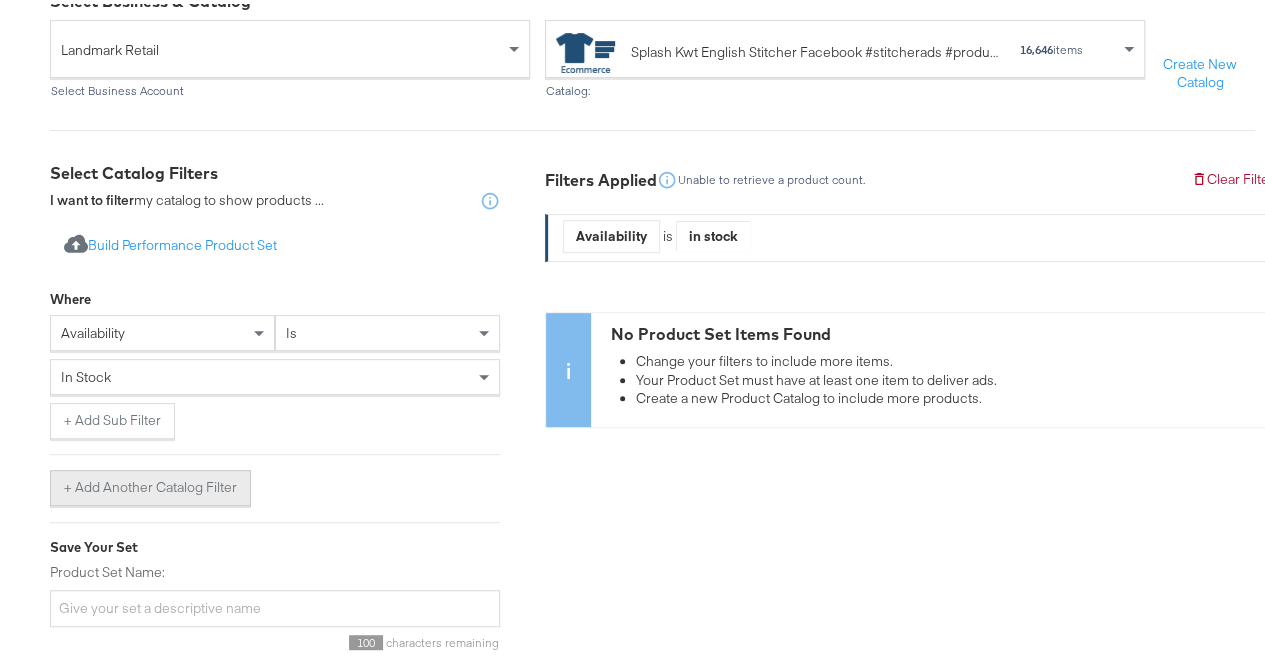 click on "+ Add Another Catalog Filter" at bounding box center (150, 484) 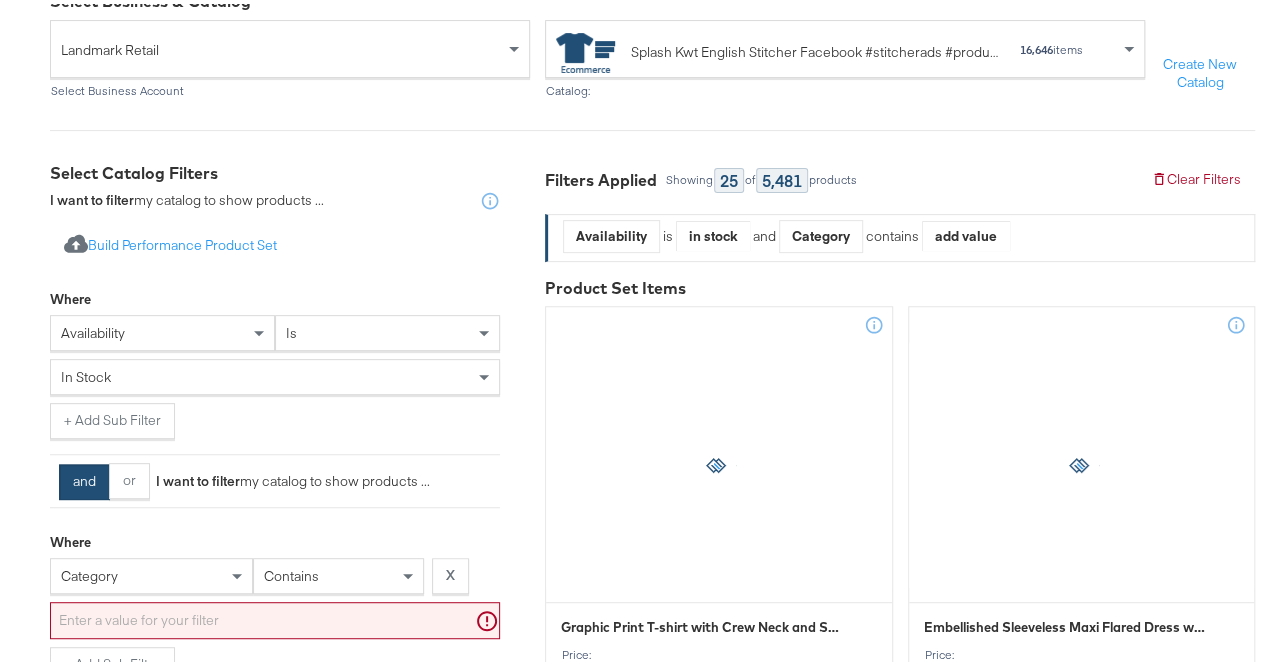 scroll, scrollTop: 419, scrollLeft: 0, axis: vertical 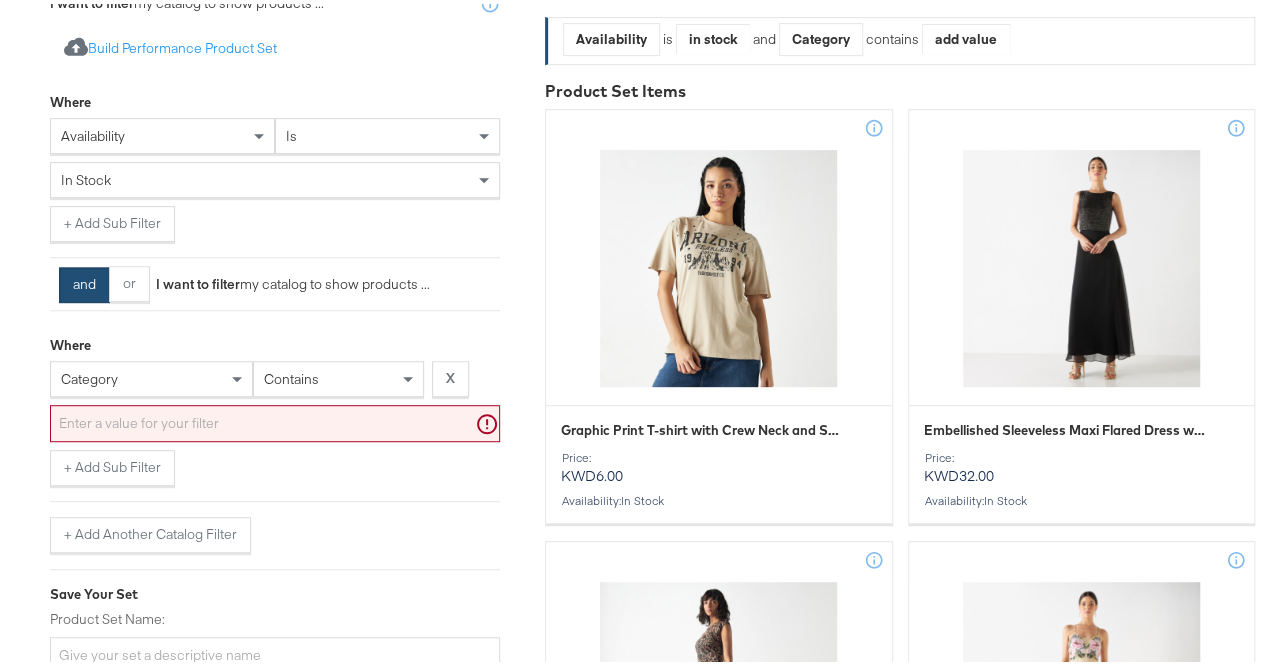 click on "category contains X" at bounding box center [275, 379] 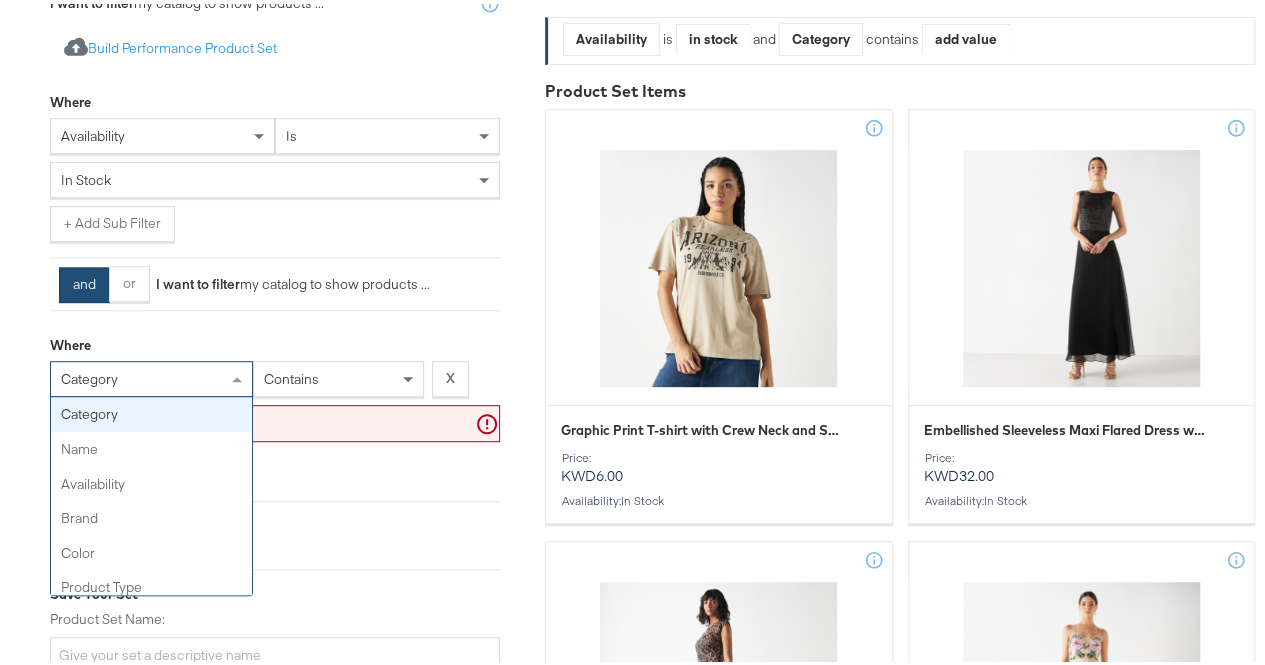 click on "category" at bounding box center (151, 375) 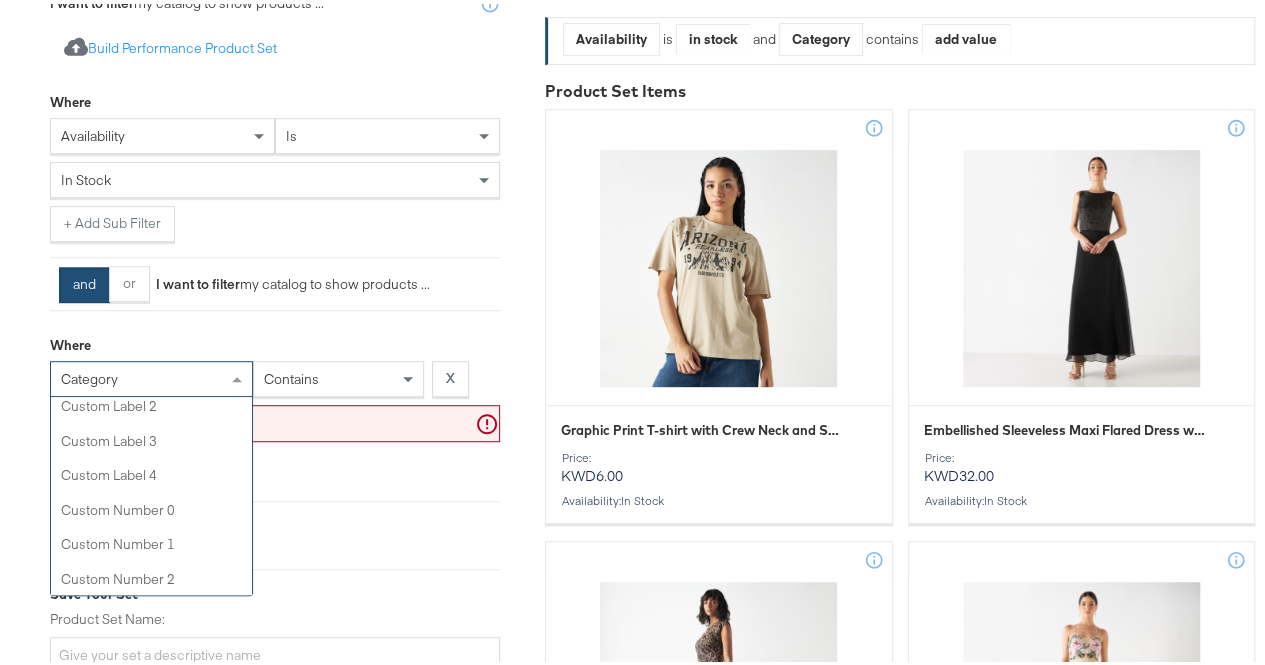 scroll, scrollTop: 748, scrollLeft: 0, axis: vertical 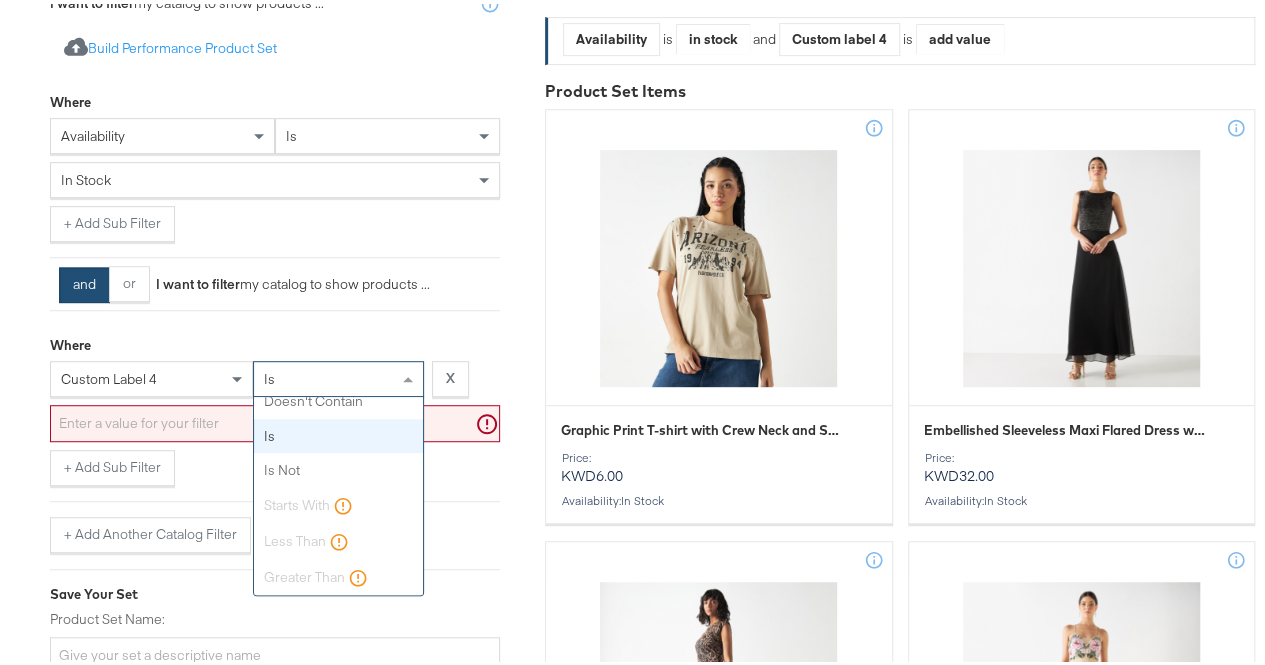 click on "is" at bounding box center (338, 375) 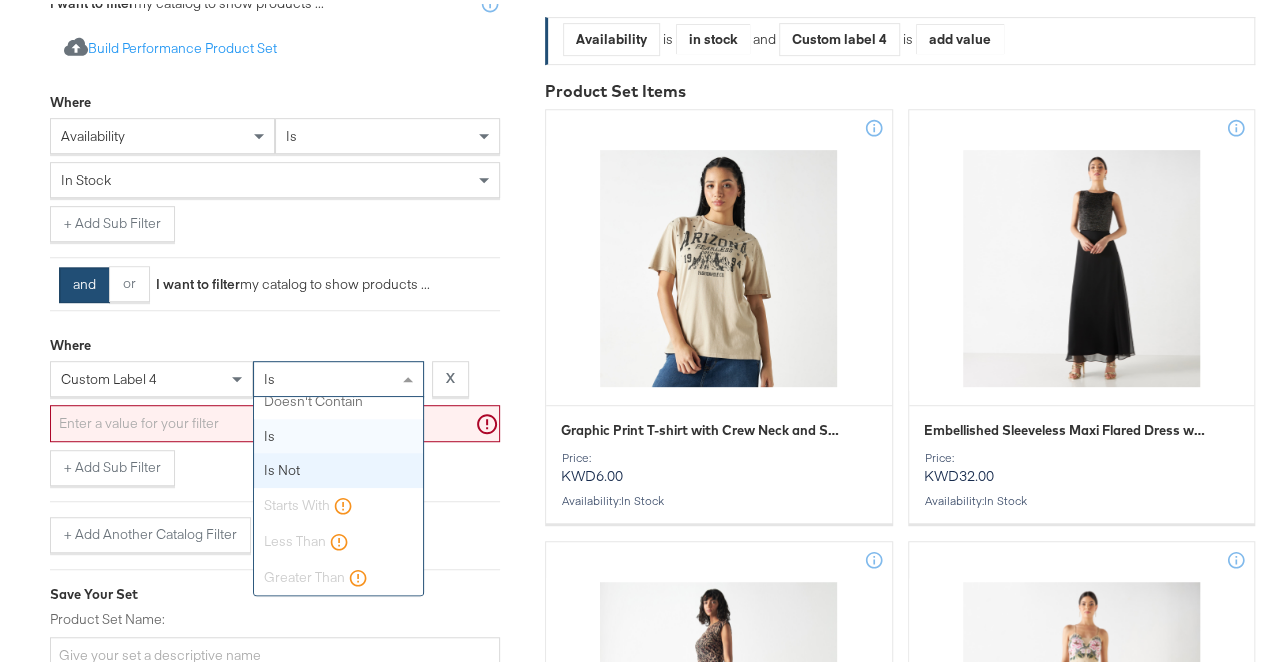 scroll, scrollTop: 0, scrollLeft: 0, axis: both 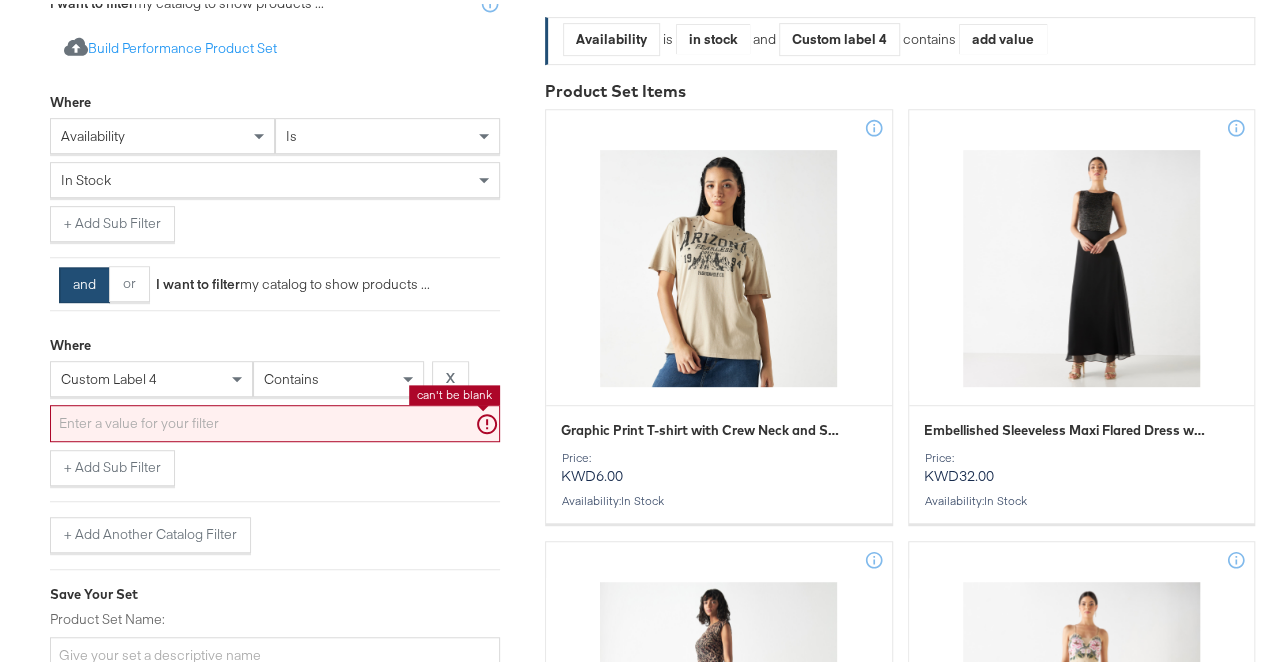 click at bounding box center (275, 419) 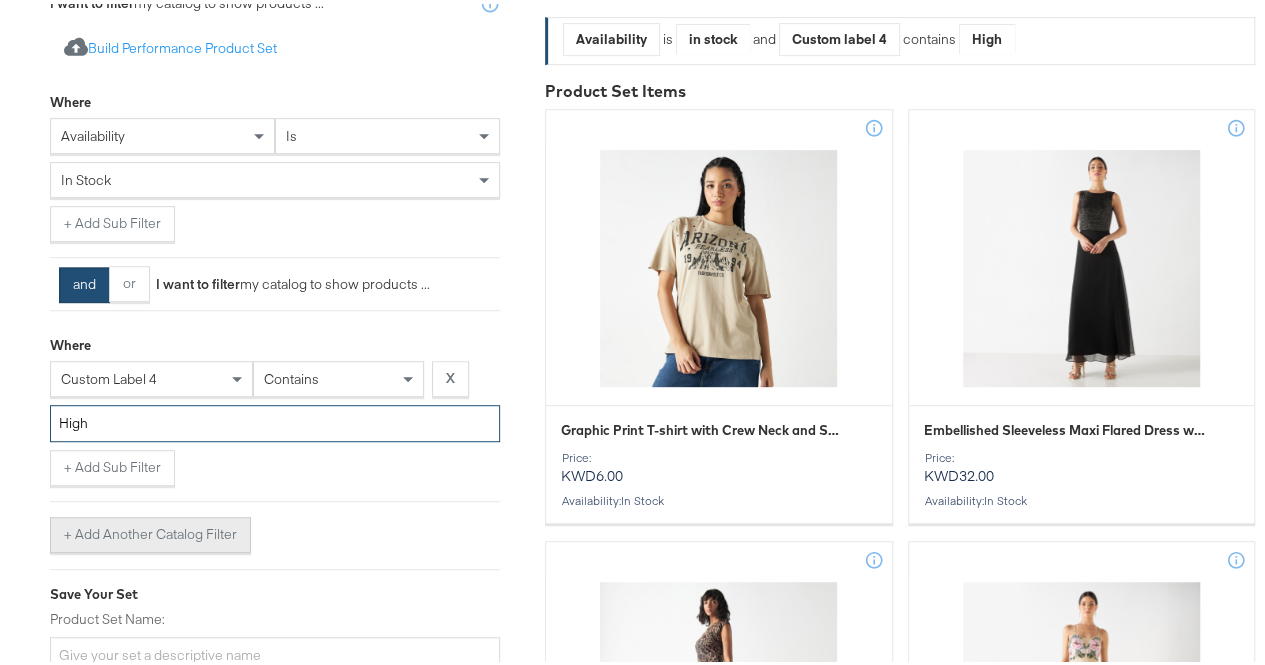 type on "High" 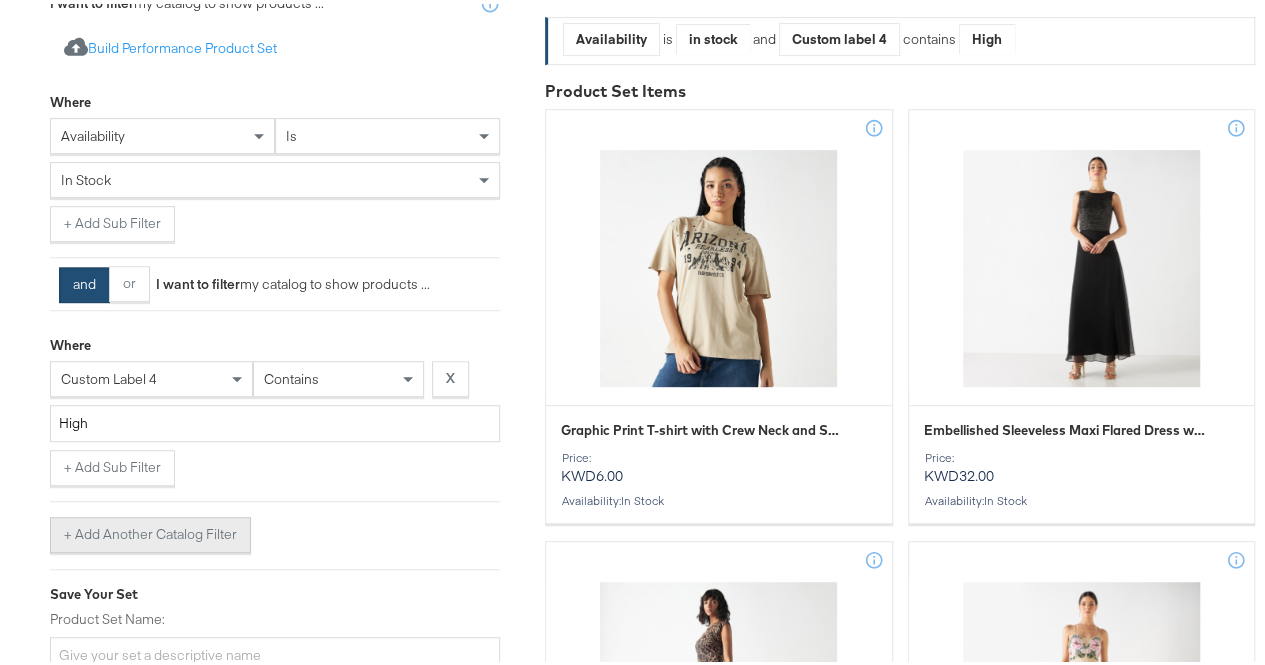 click on "+ Add Another Catalog Filter" at bounding box center [150, 531] 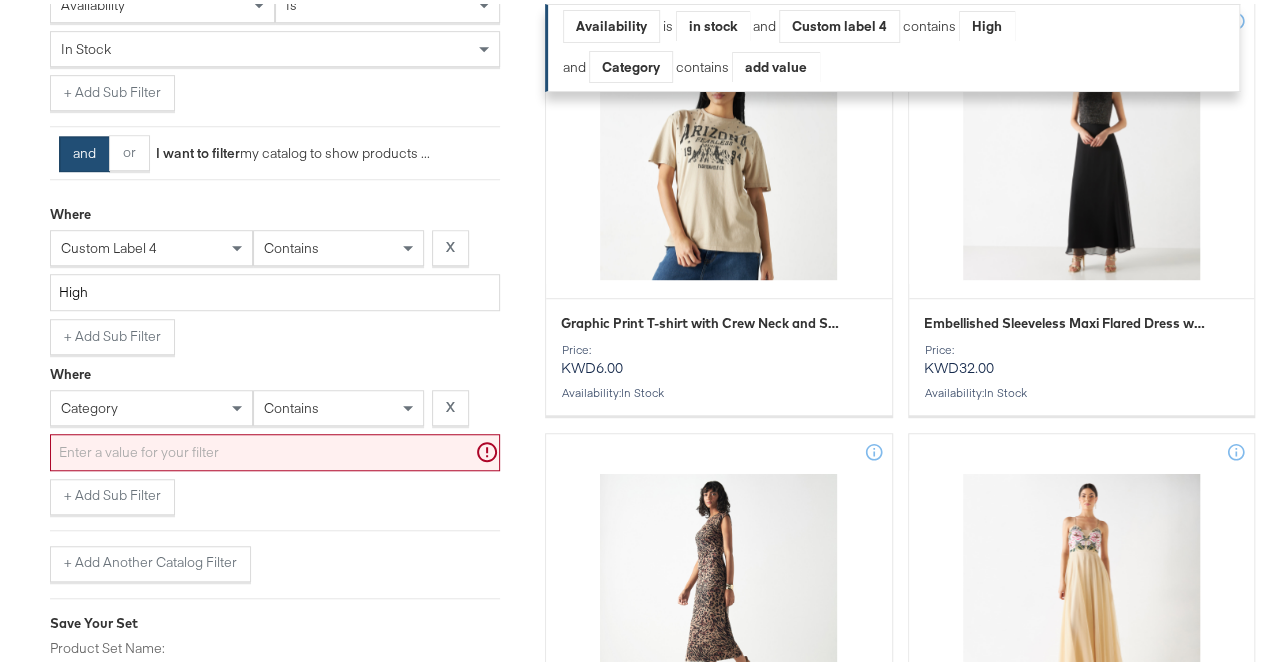 scroll, scrollTop: 549, scrollLeft: 0, axis: vertical 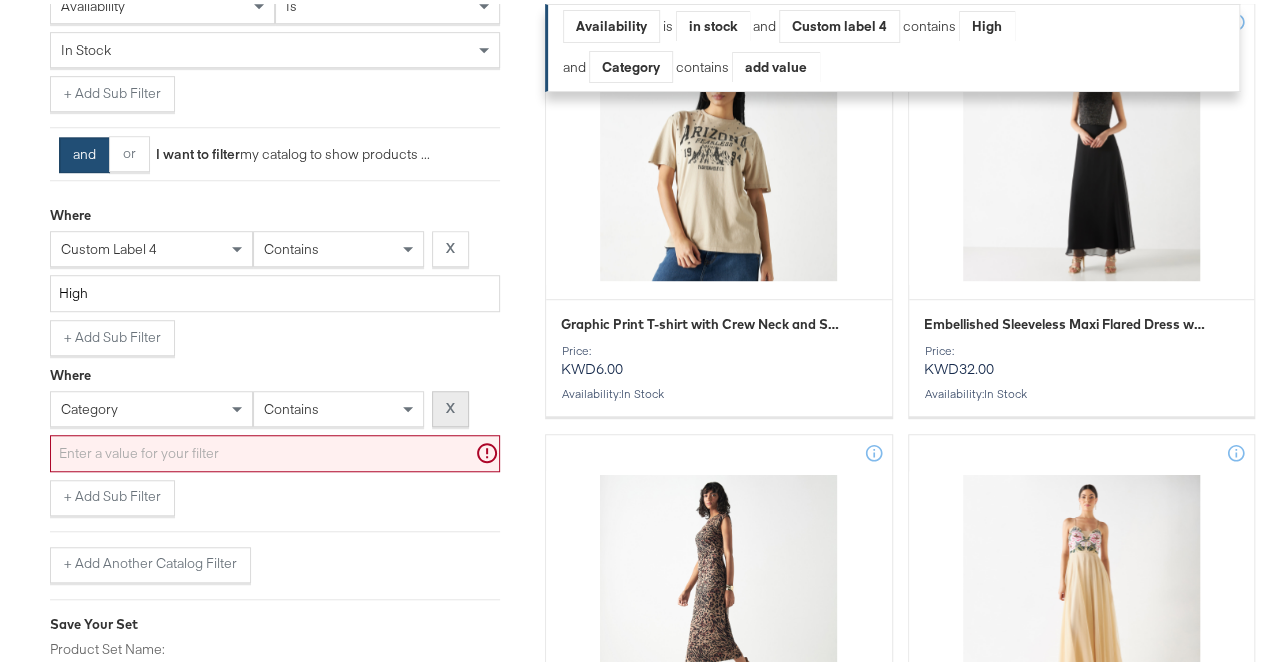 click on "X" at bounding box center (450, 405) 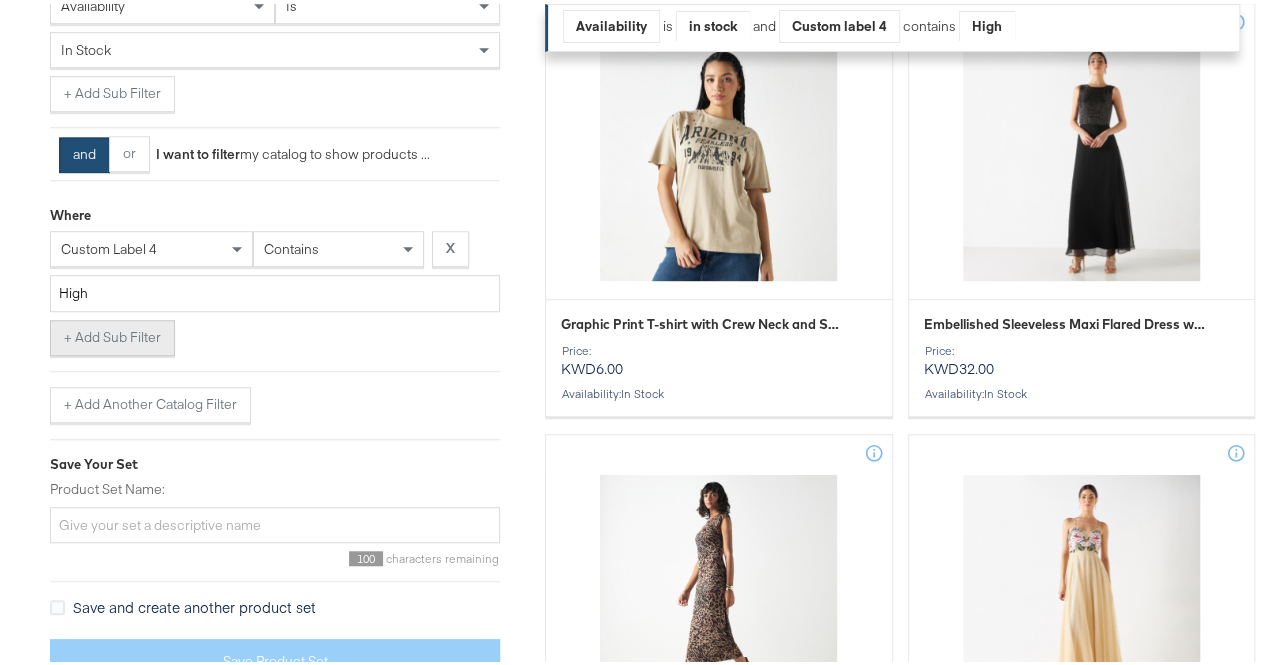 click on "+ Add Sub Filter" at bounding box center [112, 334] 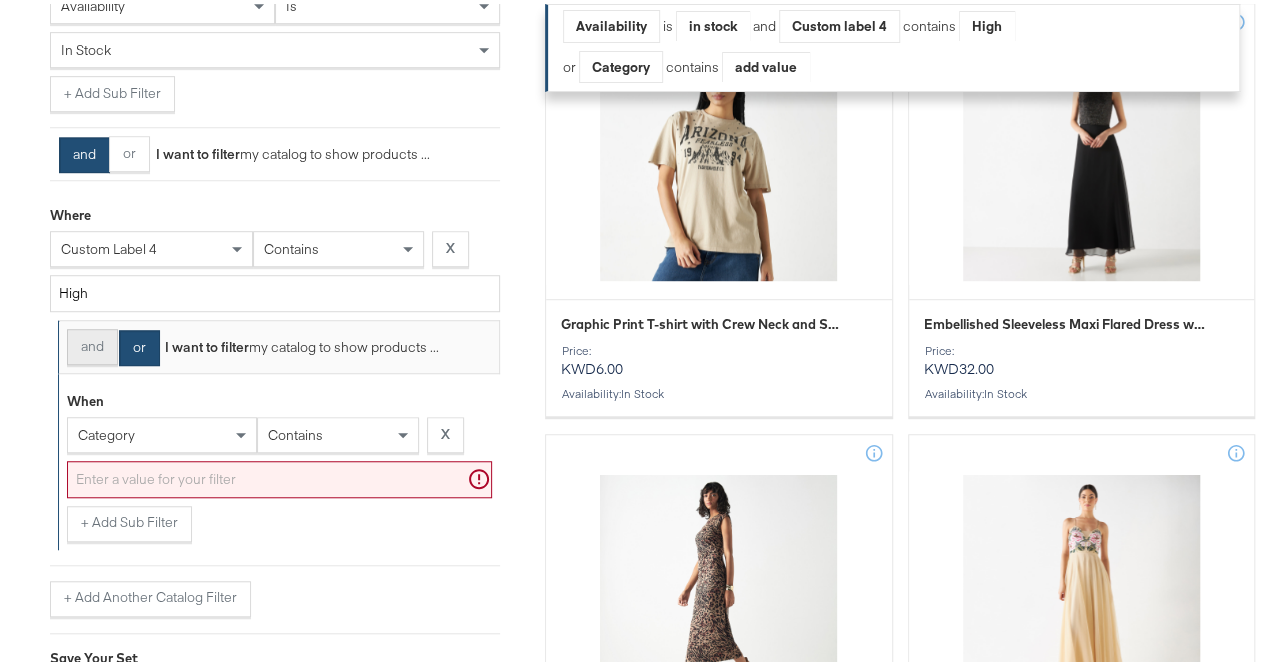 click on "and" at bounding box center [92, 343] 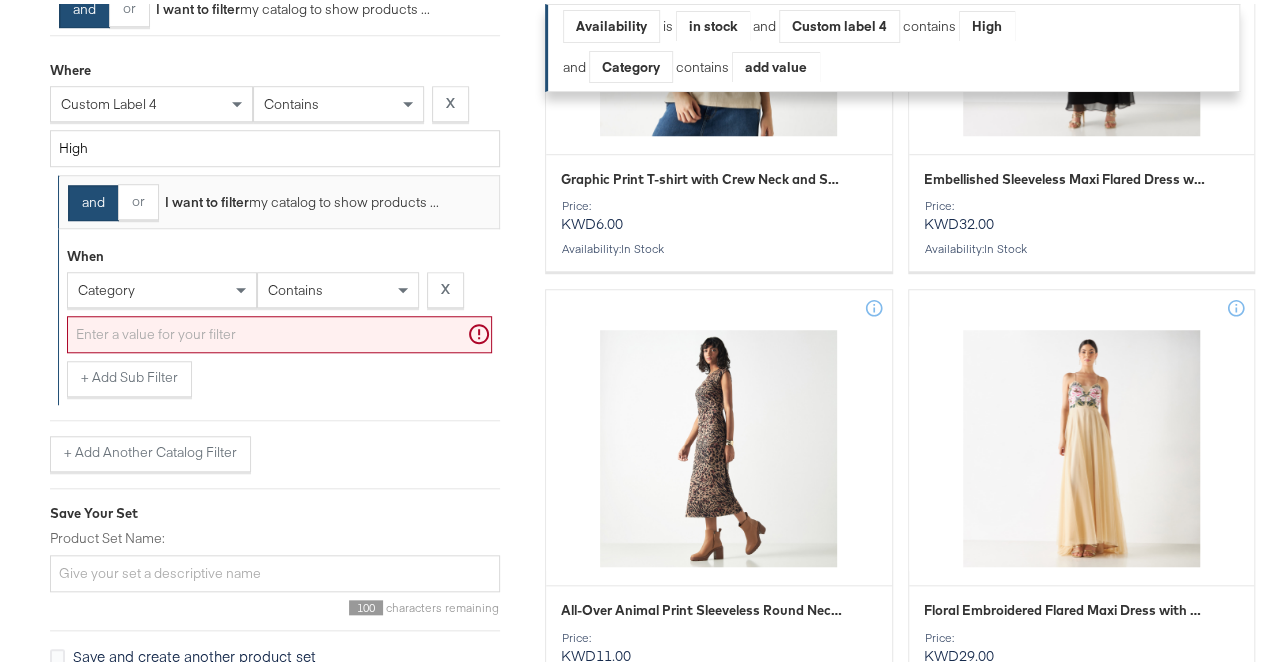 scroll, scrollTop: 695, scrollLeft: 0, axis: vertical 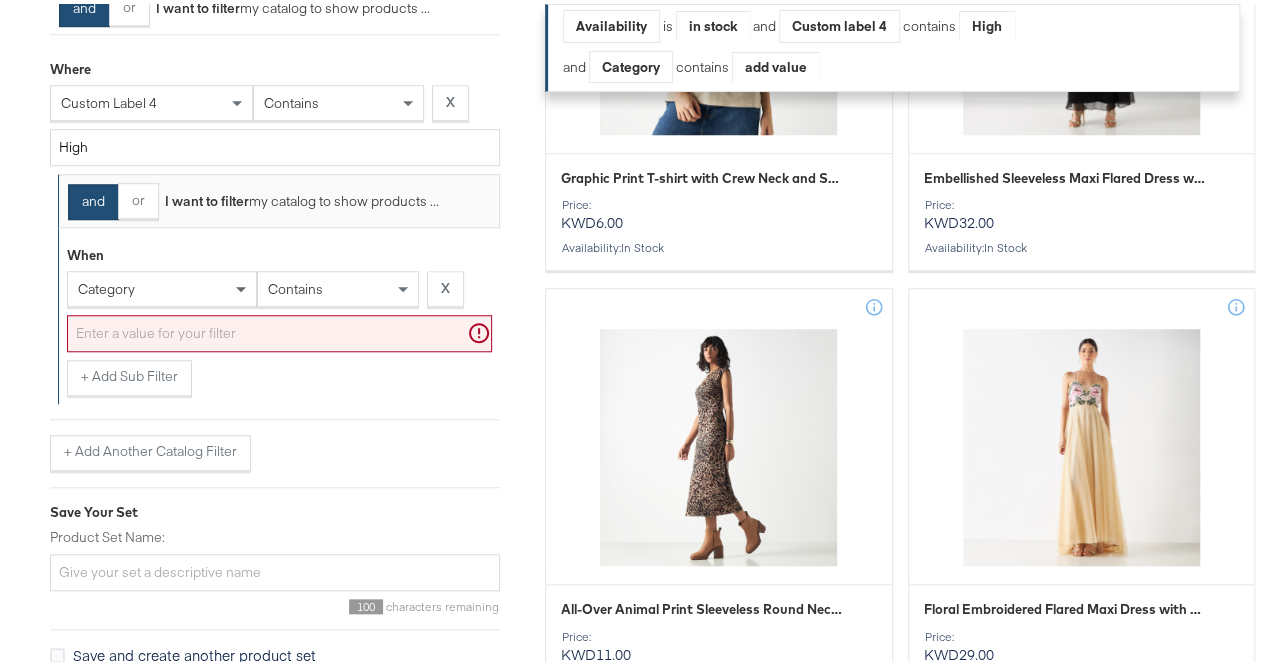 click at bounding box center (243, 285) 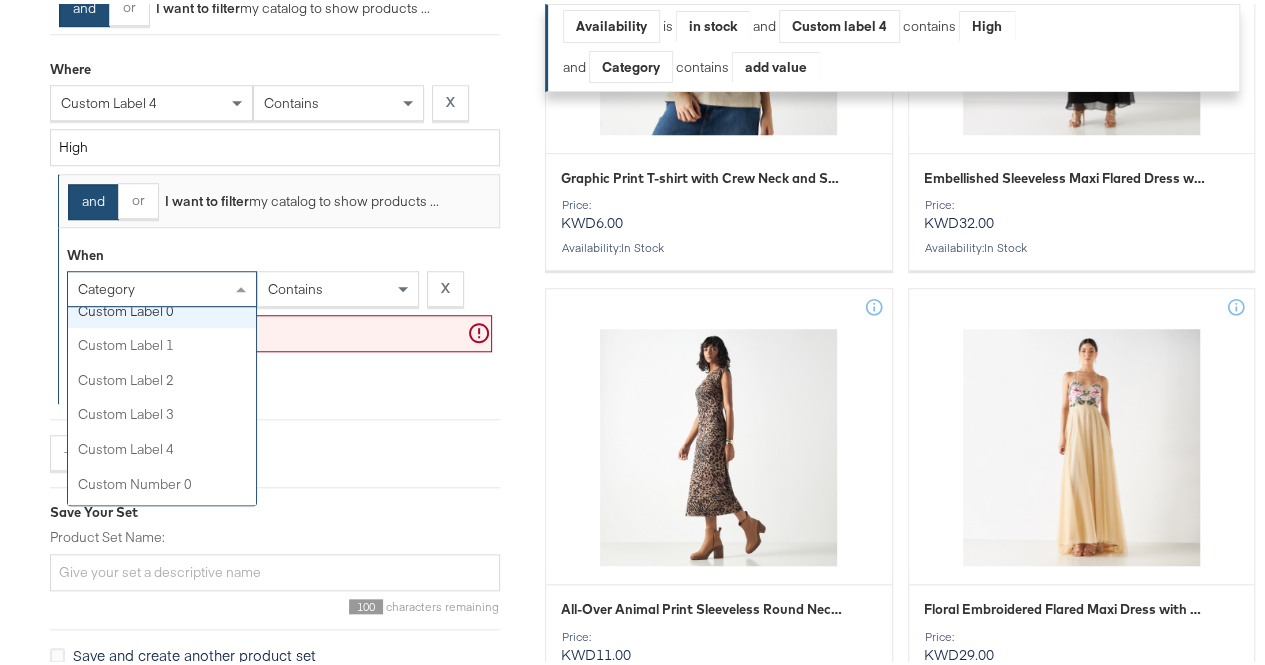 scroll, scrollTop: 671, scrollLeft: 0, axis: vertical 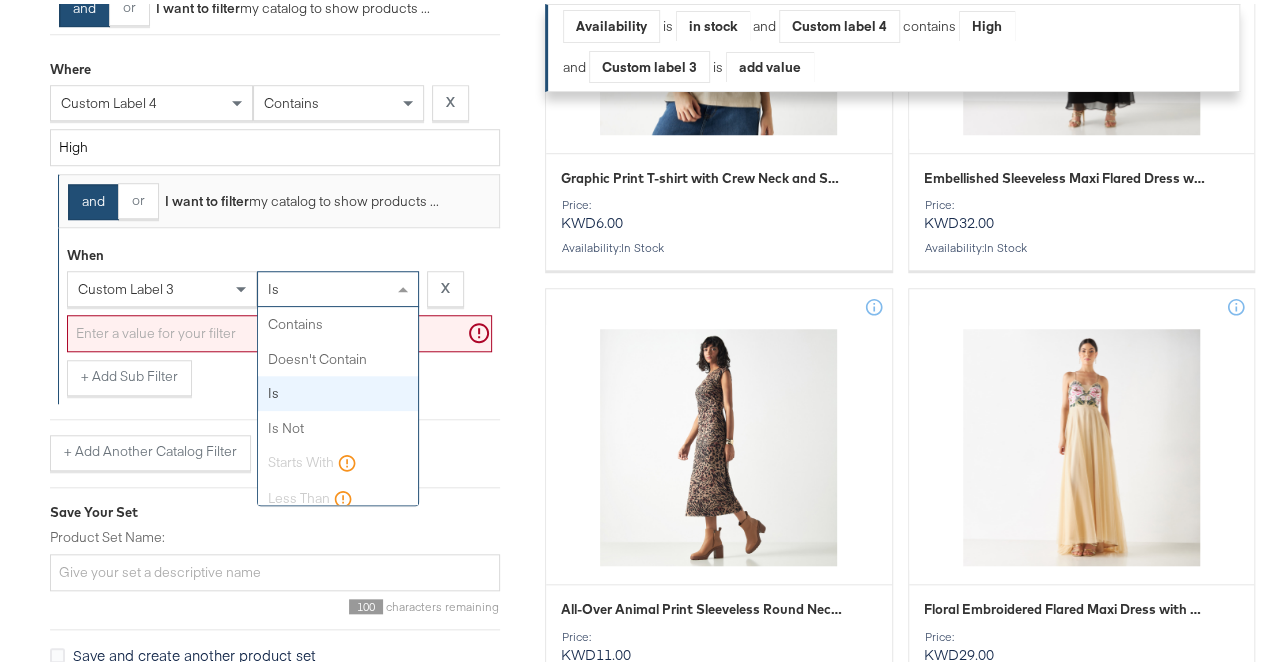 click on "is" at bounding box center (338, 285) 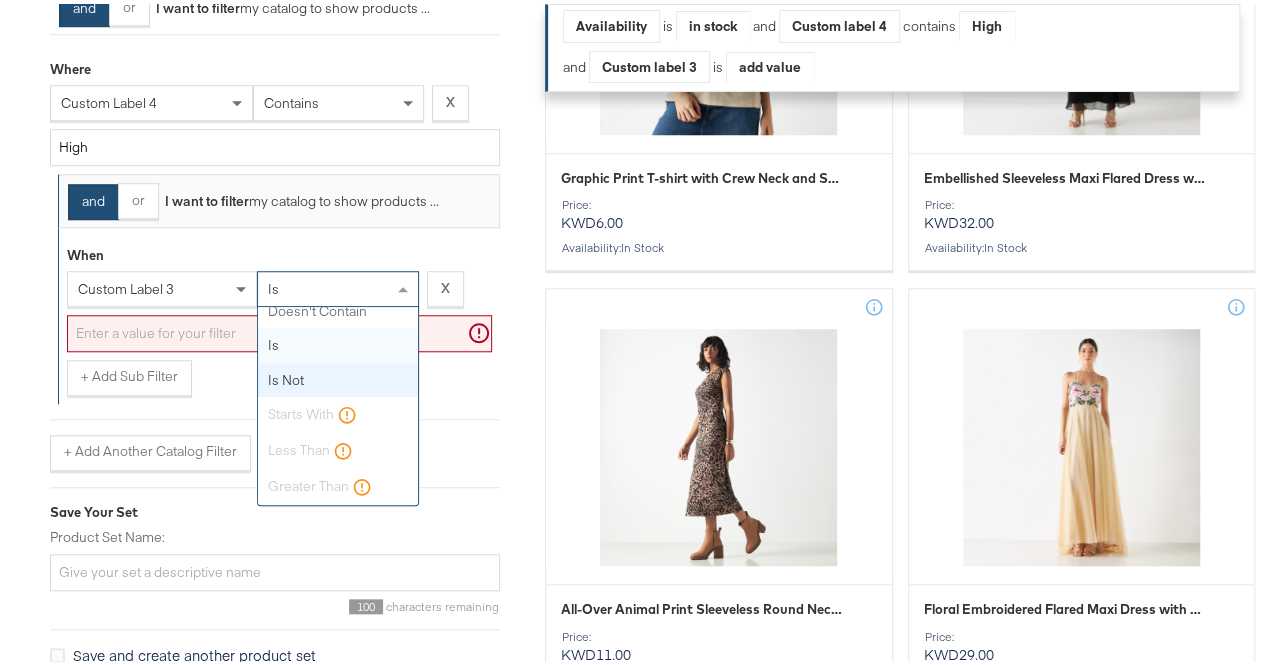scroll, scrollTop: 0, scrollLeft: 0, axis: both 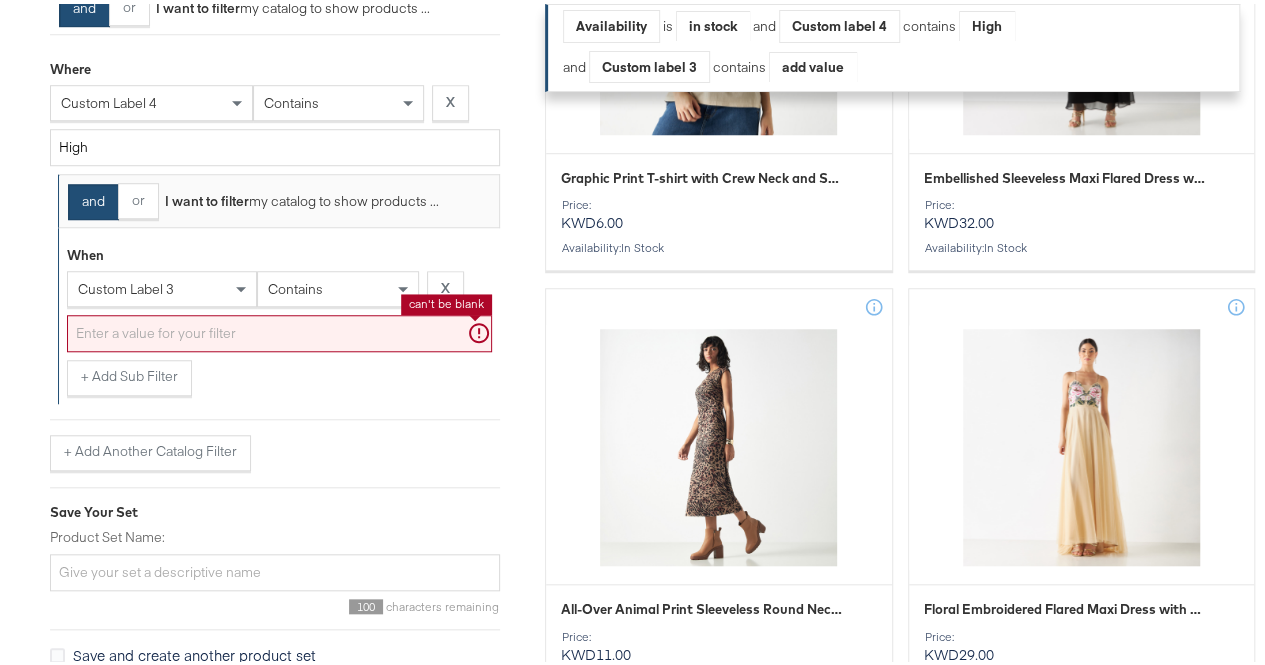 click at bounding box center (279, 329) 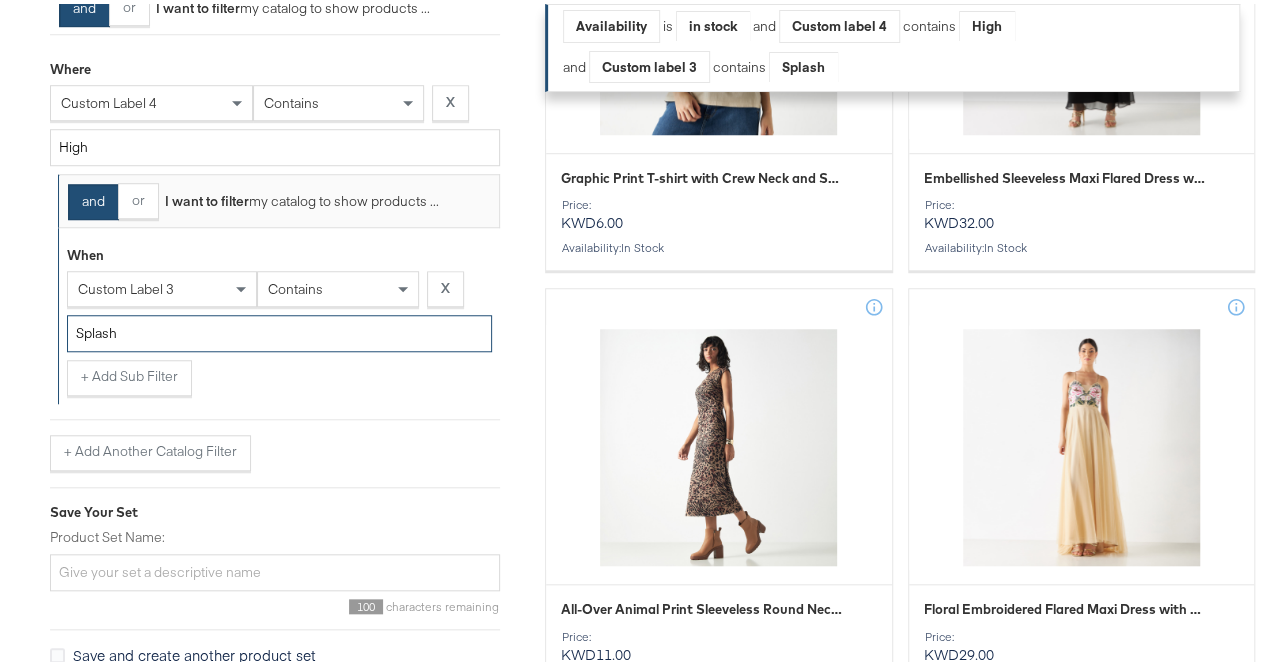 type on "Splash" 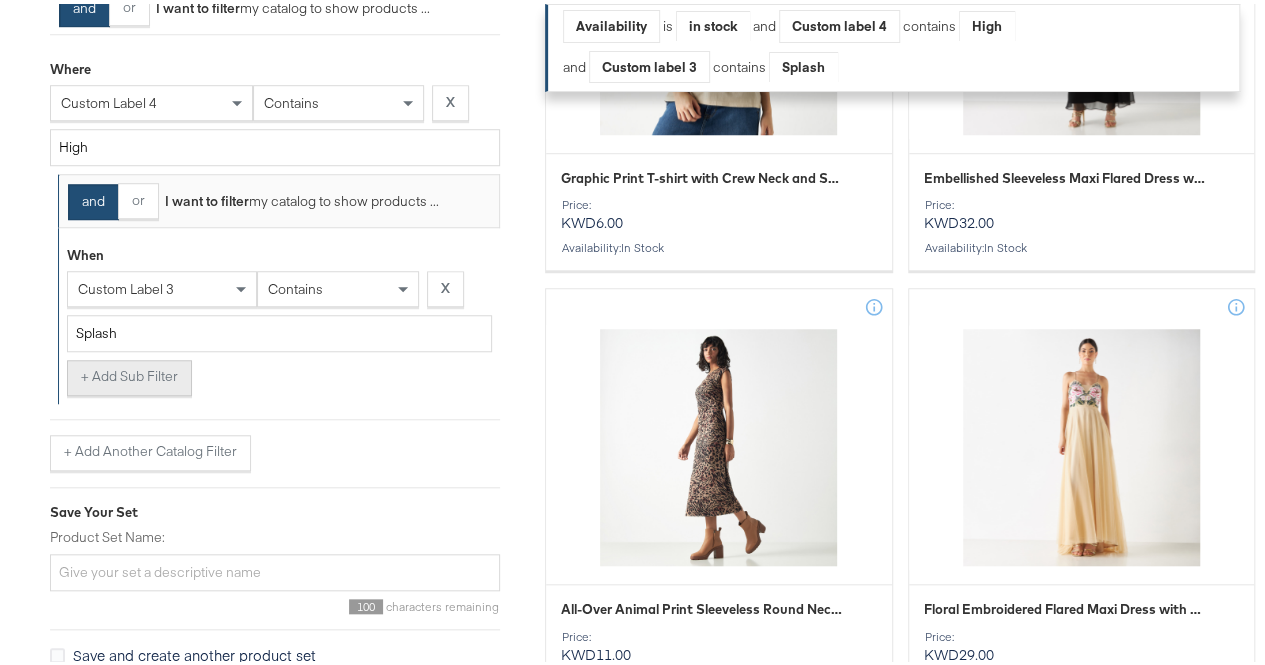 click on "+ Add Sub Filter" at bounding box center (129, 374) 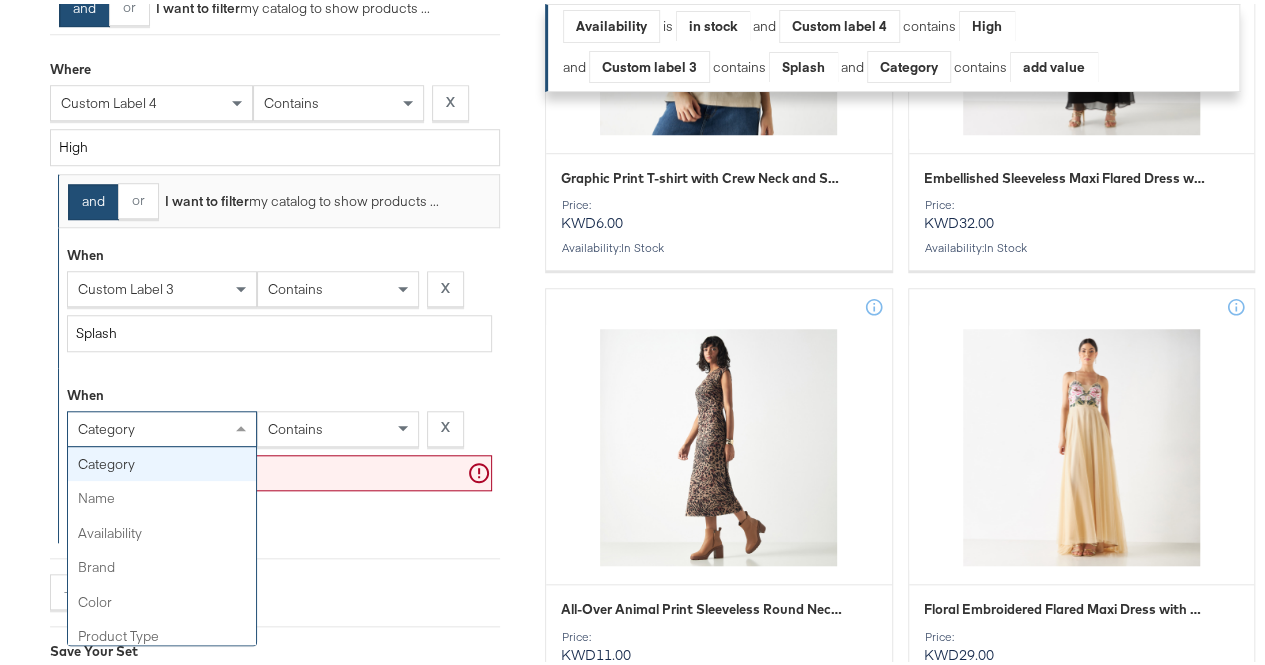 click on "category" at bounding box center (162, 425) 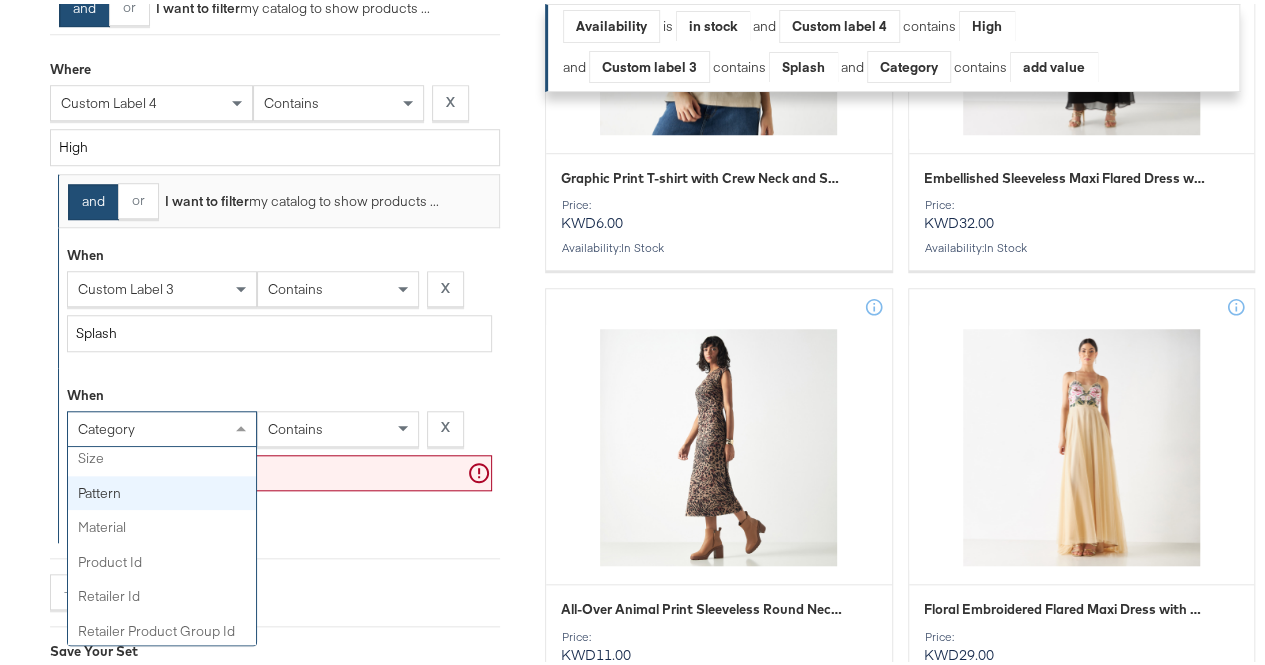 scroll, scrollTop: 541, scrollLeft: 0, axis: vertical 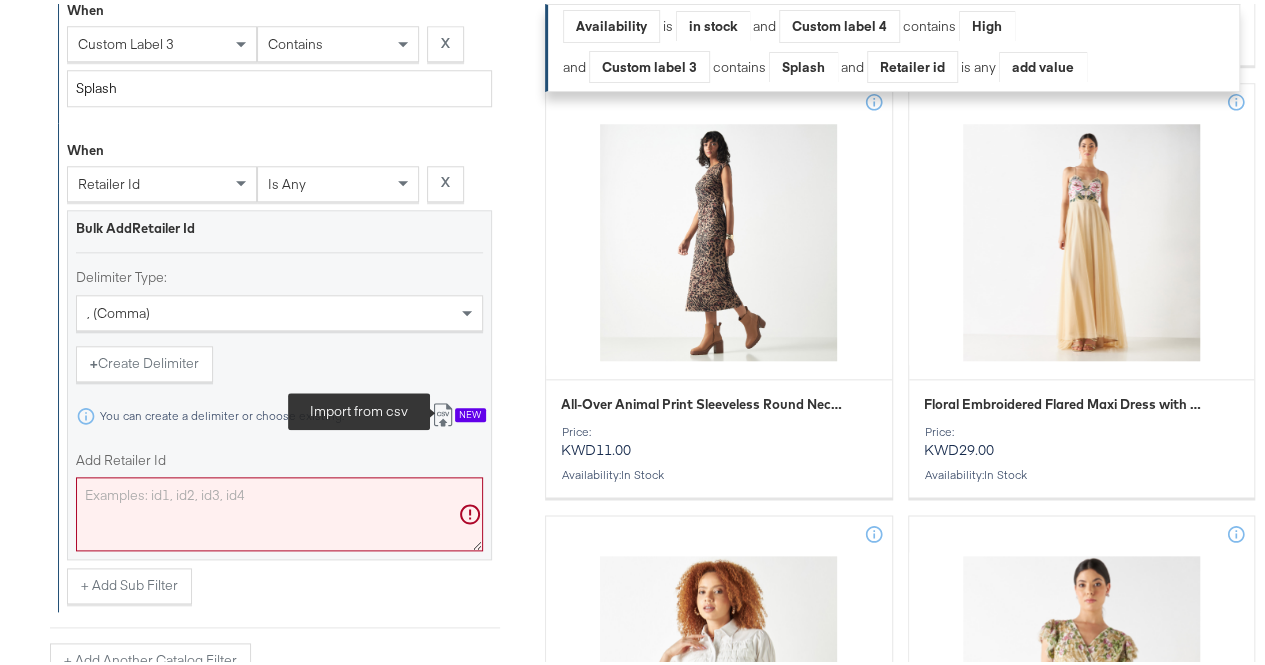 click 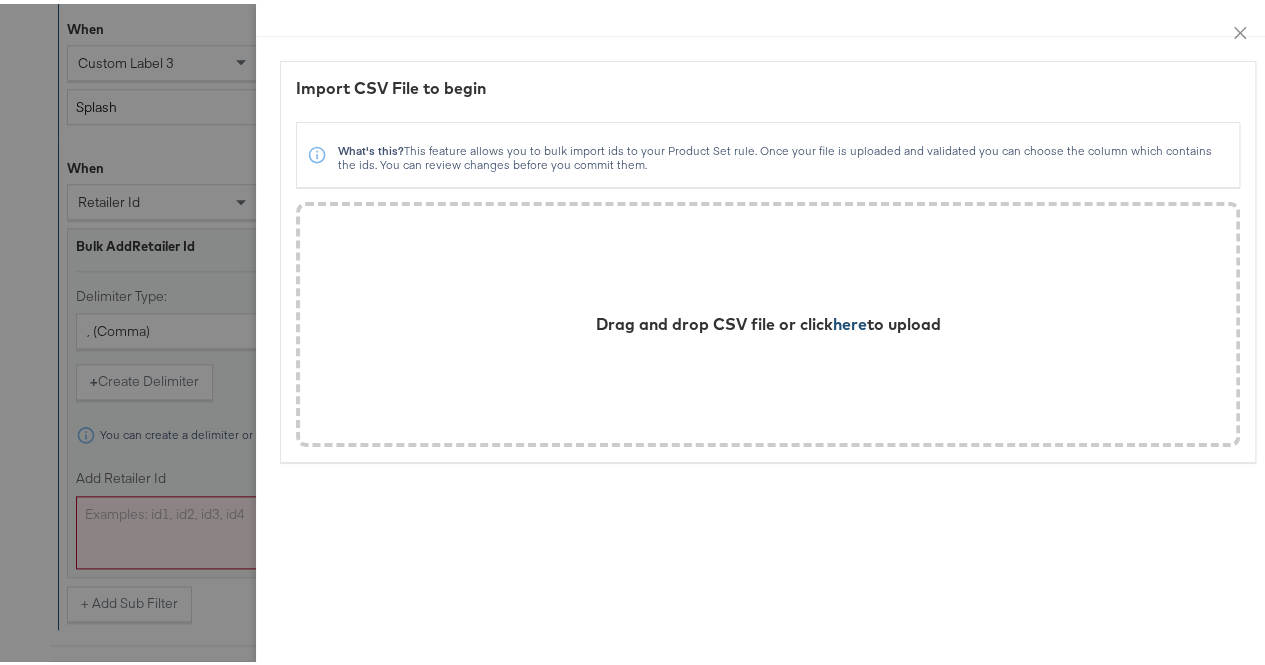click on "here" at bounding box center (850, 320) 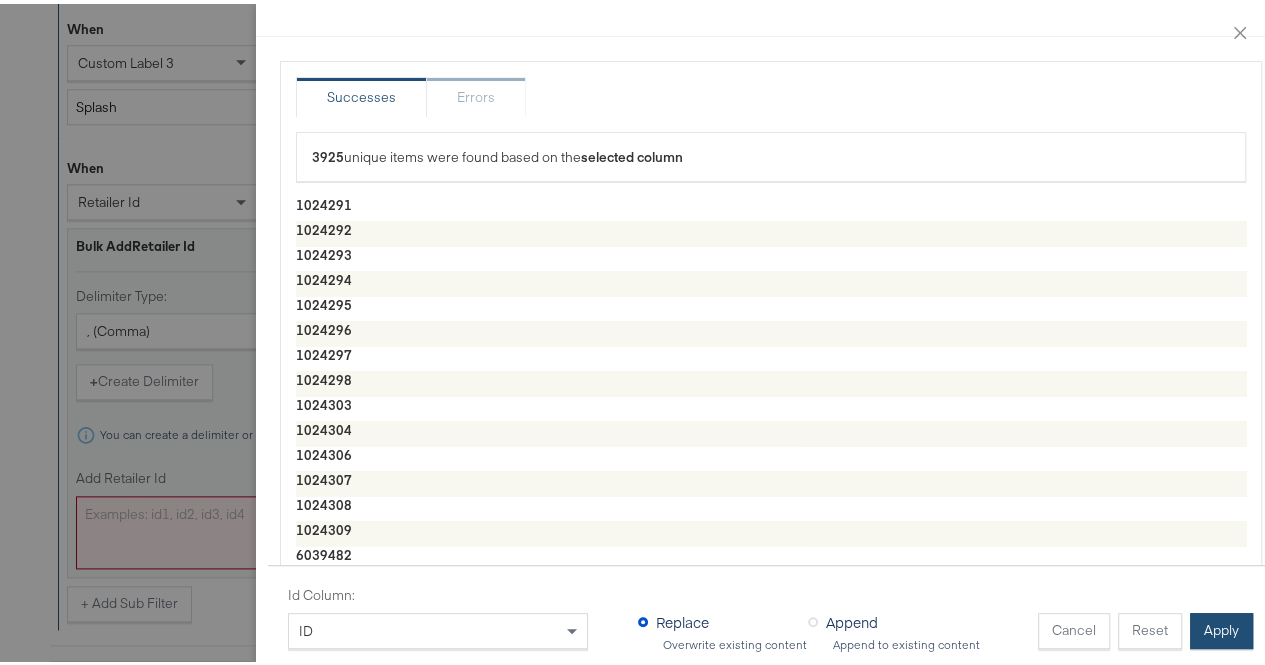 click on "Apply" at bounding box center (1221, 627) 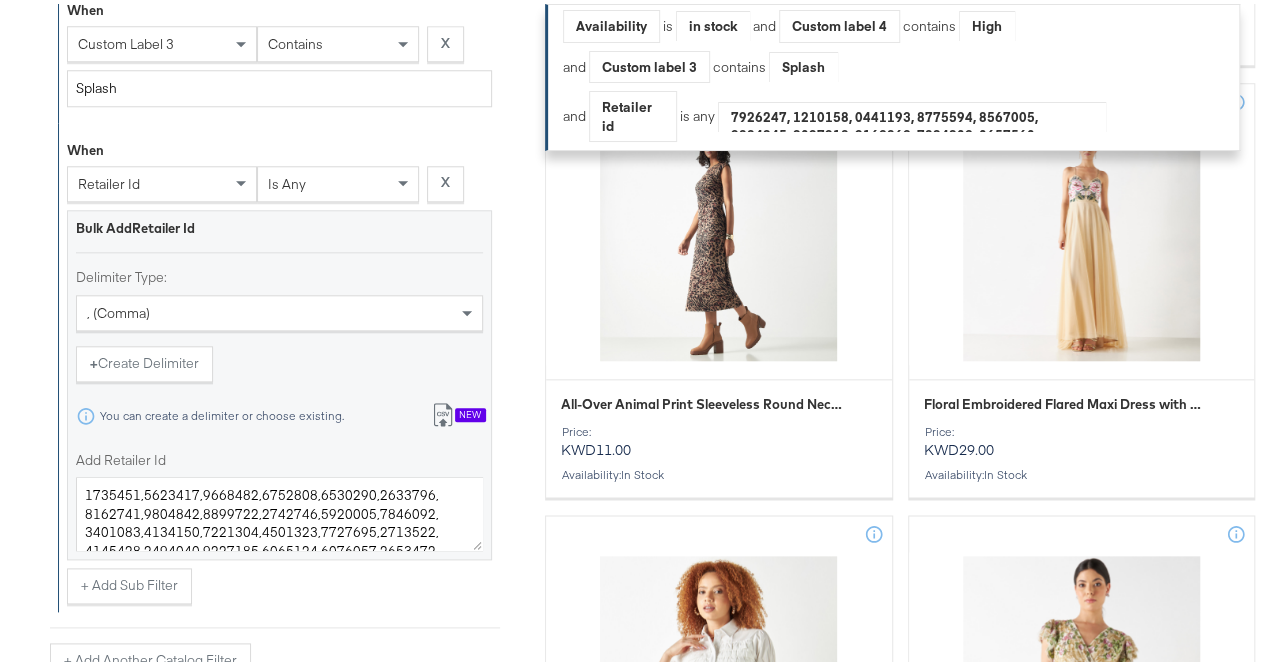 scroll, scrollTop: 1229, scrollLeft: 0, axis: vertical 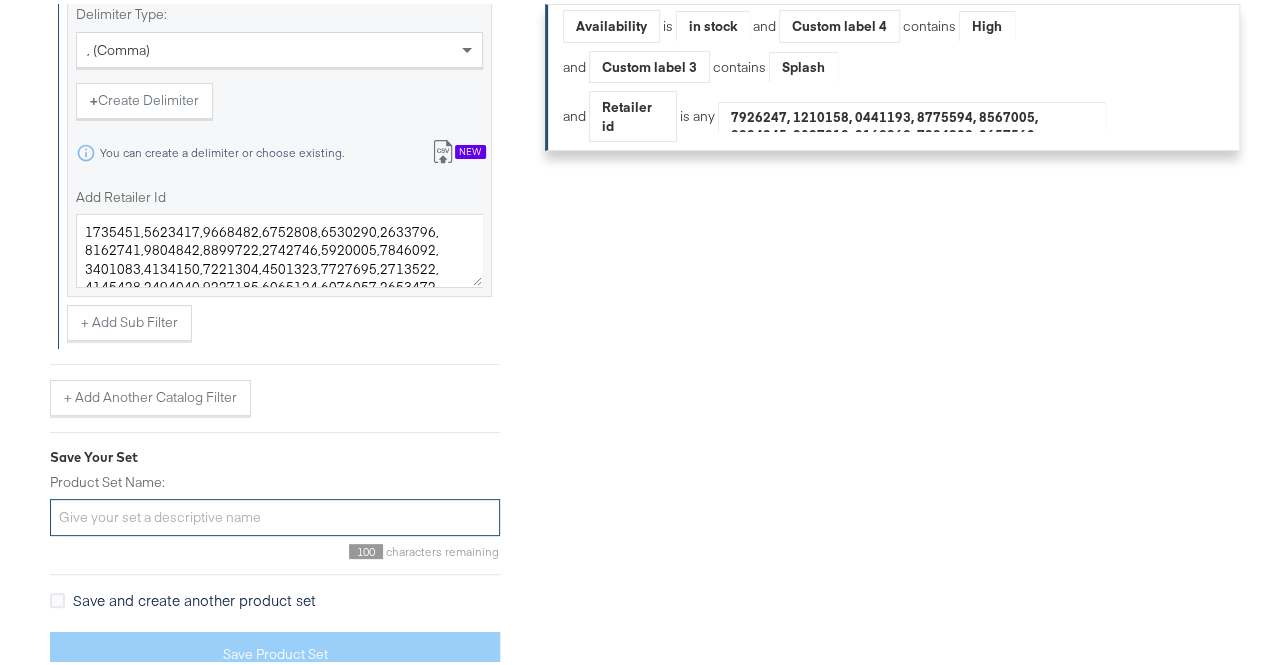 click on "Product Set Name:" at bounding box center (275, 513) 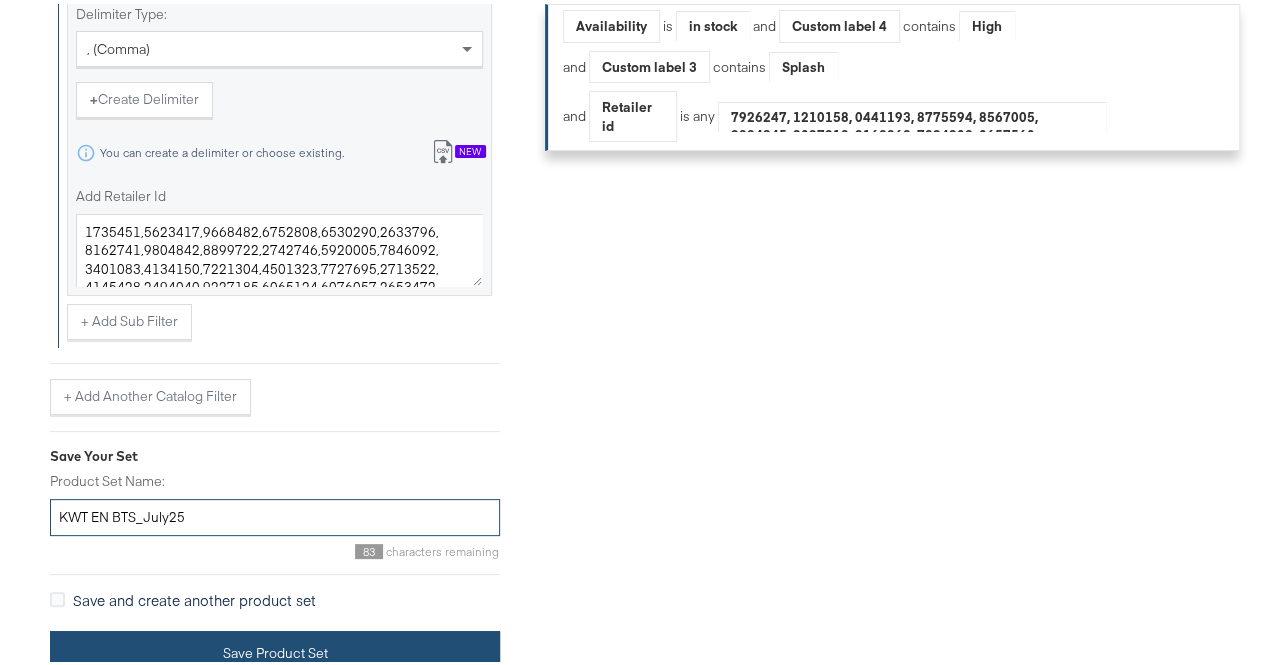 type on "KWT EN BTS_July25" 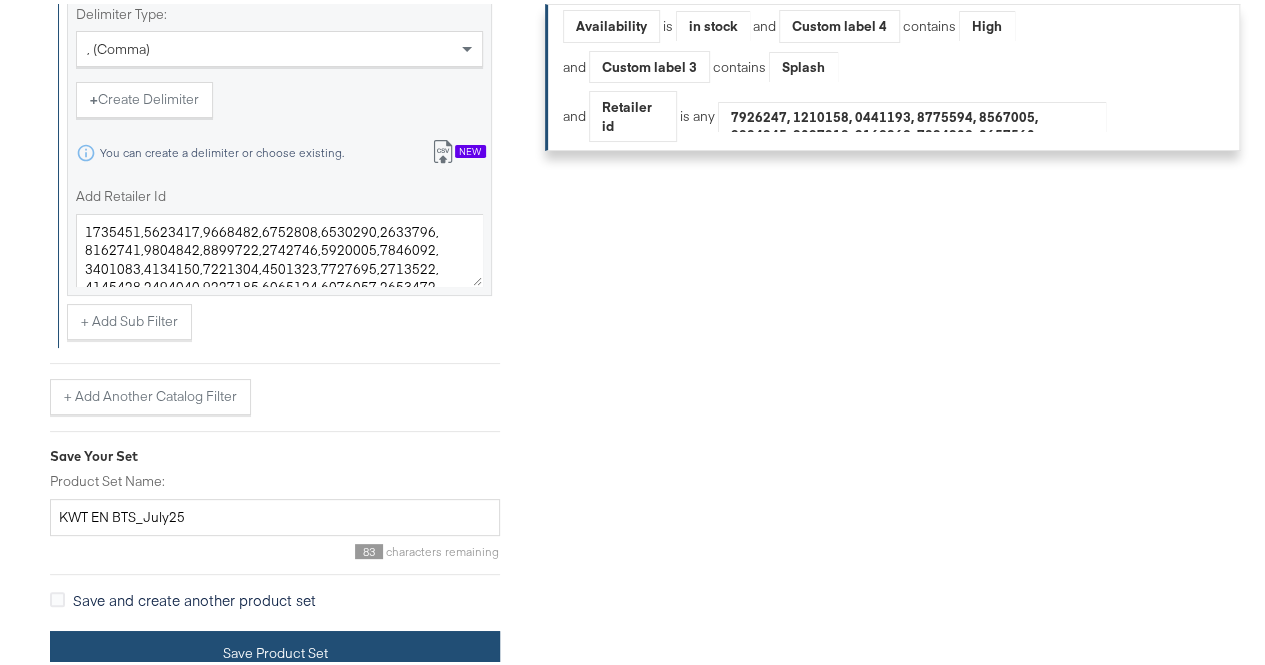 click on "Save Product Set" at bounding box center [275, 649] 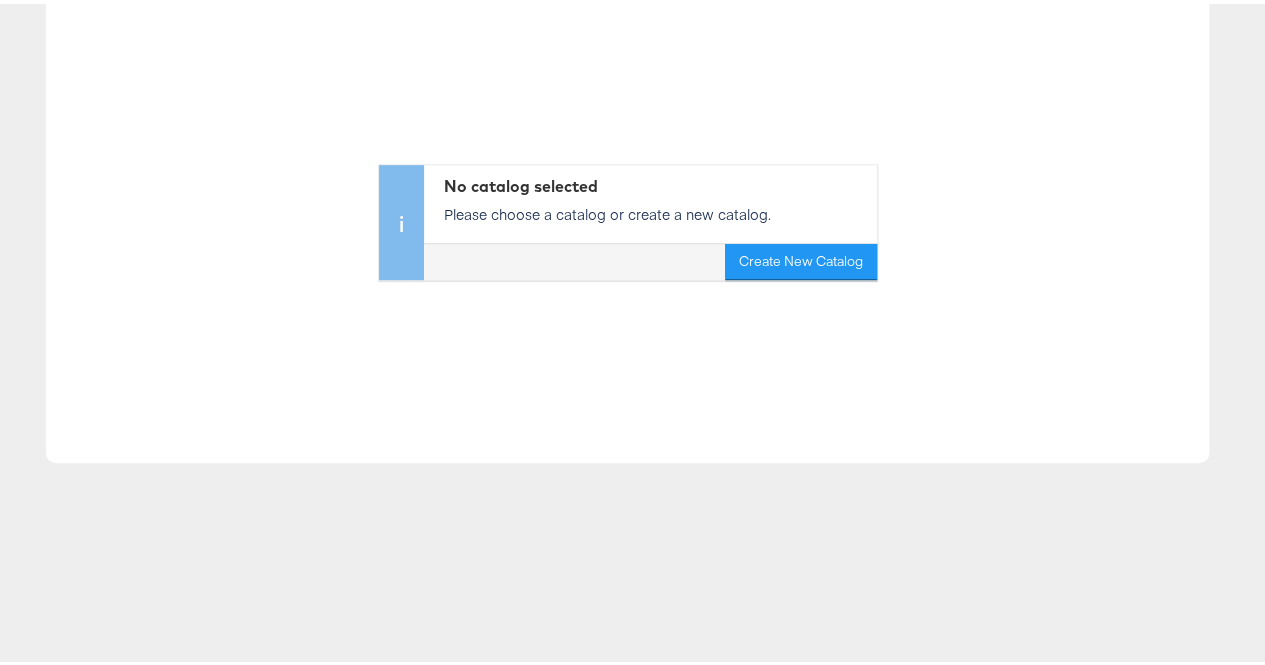 scroll, scrollTop: 0, scrollLeft: 0, axis: both 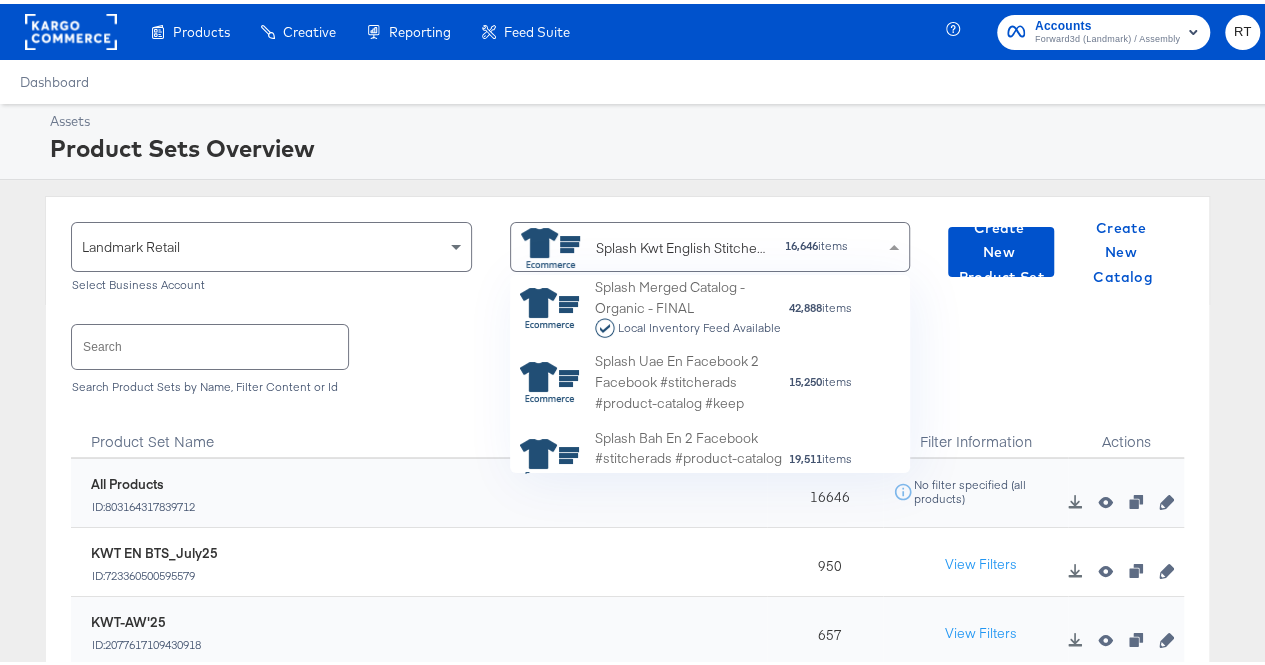 click at bounding box center [896, 243] 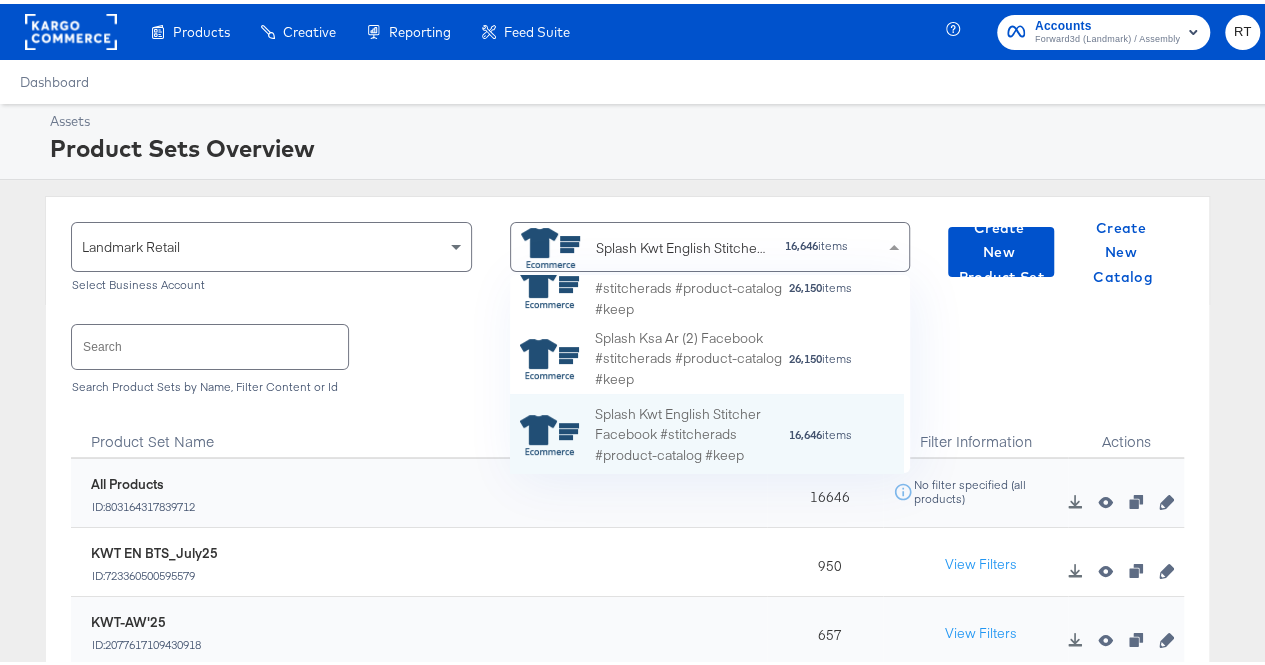 scroll, scrollTop: 16, scrollLeft: 16, axis: both 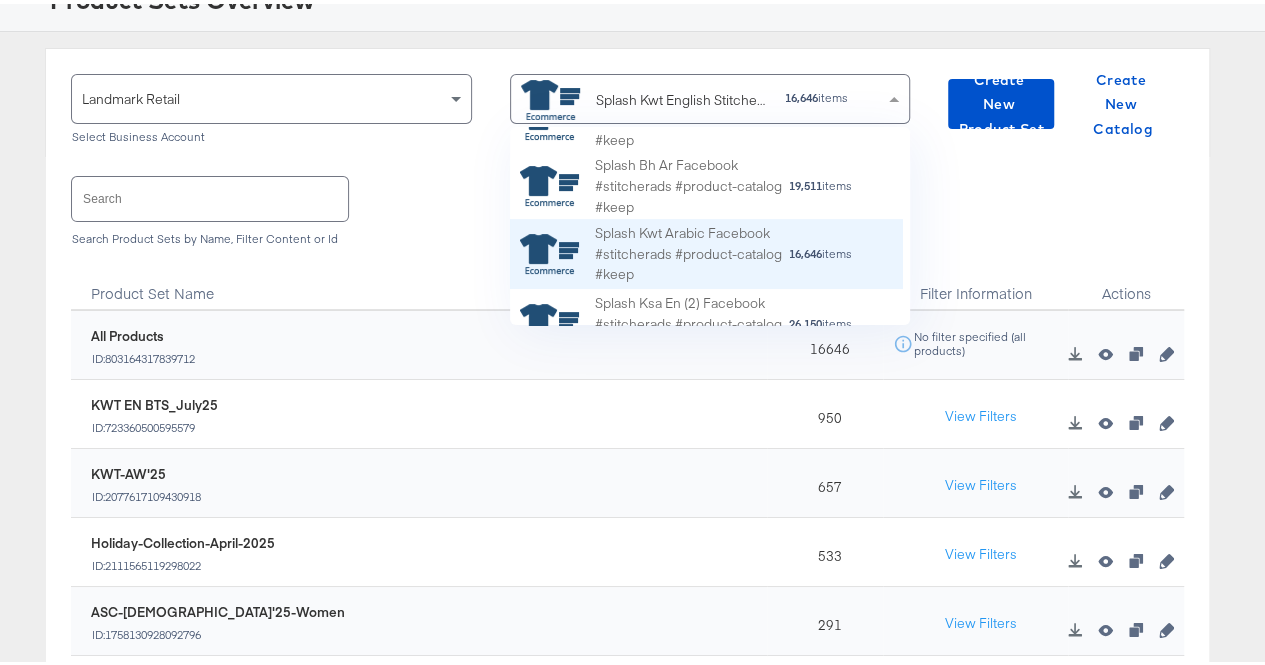 click on "Splash Kwt Arabic   Facebook #stitcherads #product-catalog #keep" at bounding box center (691, 250) 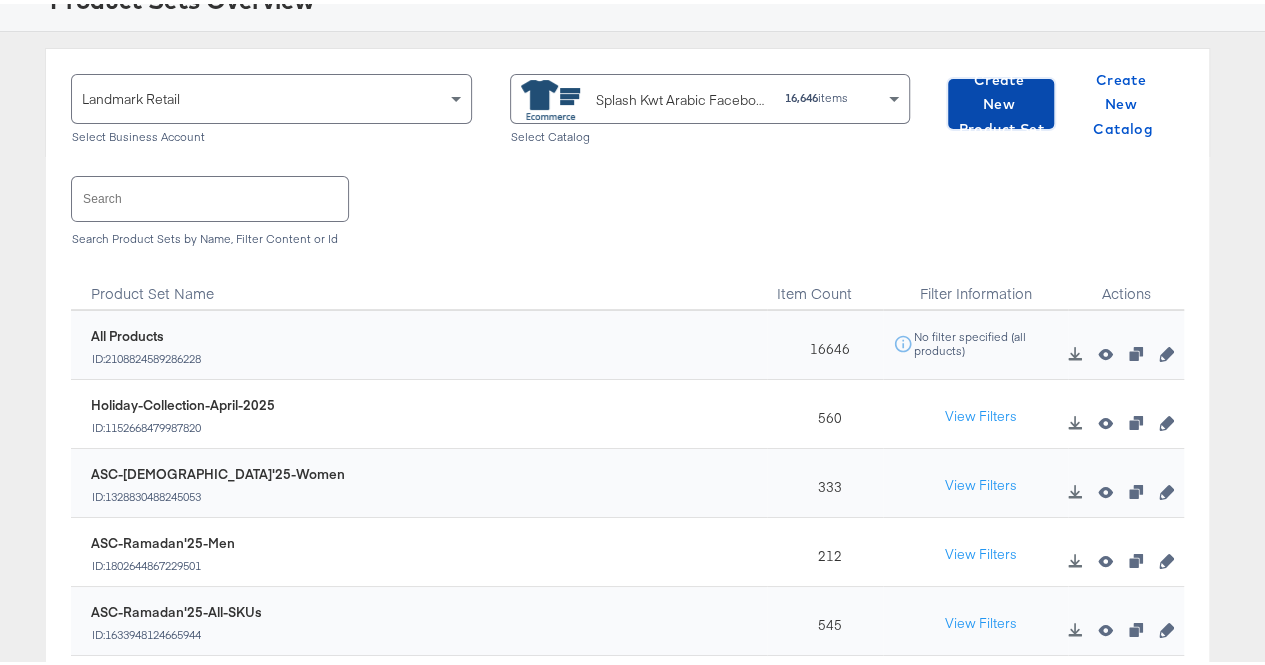 click on "Create New Product Set" at bounding box center (1001, 101) 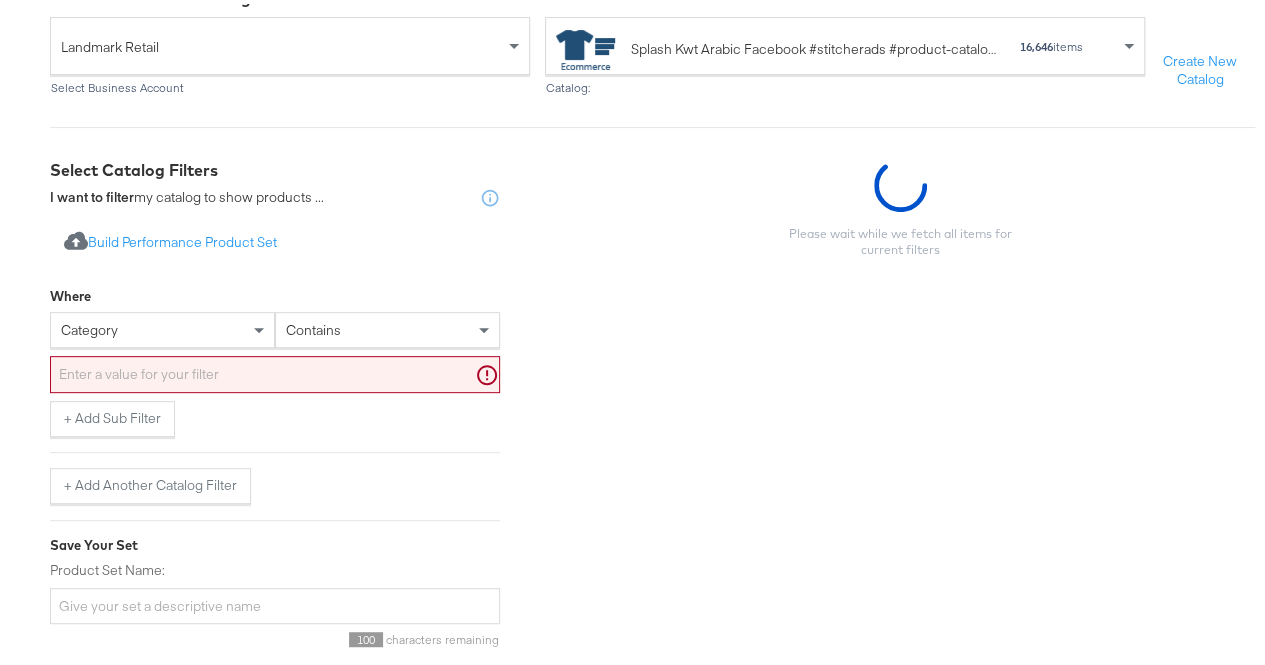 scroll, scrollTop: 229, scrollLeft: 0, axis: vertical 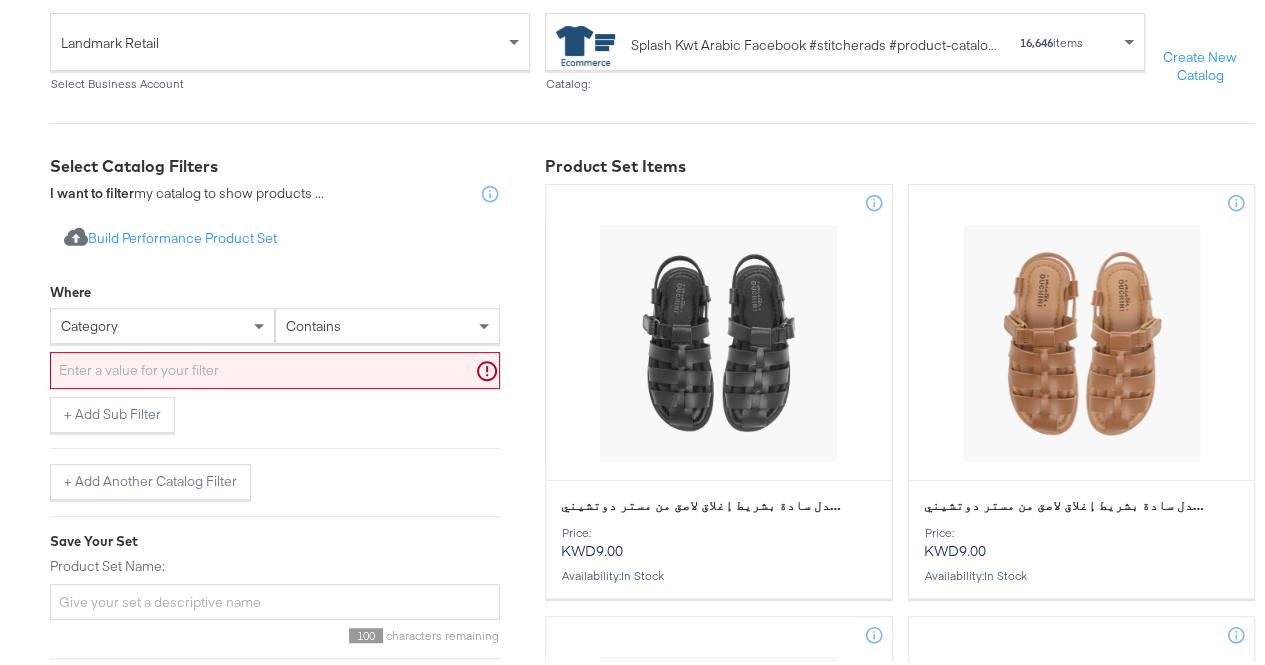 click on "category" at bounding box center (162, 322) 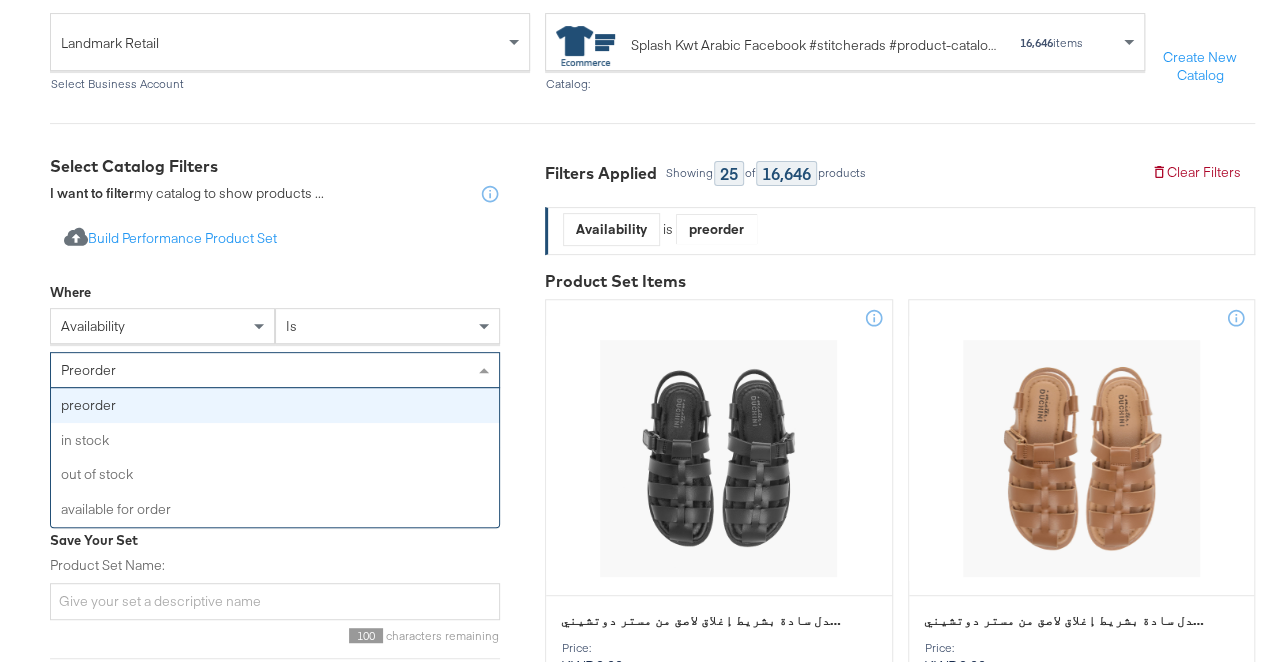 click on "preorder" at bounding box center [275, 366] 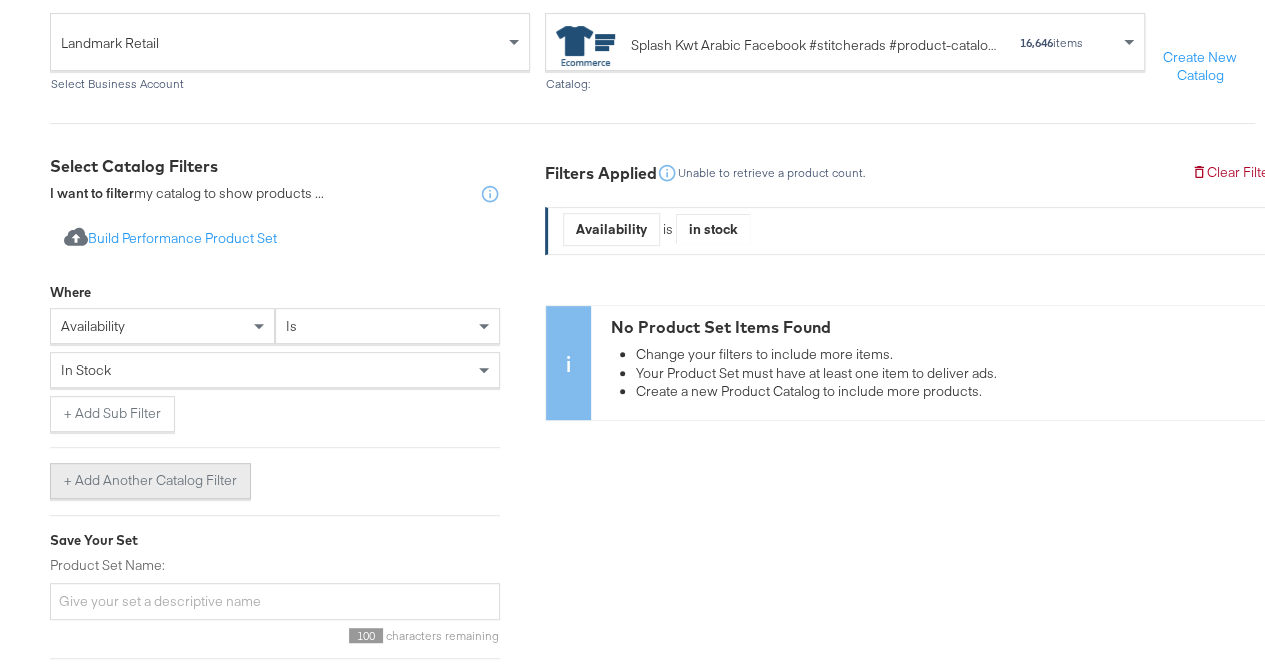 click on "+ Add Another Catalog Filter" at bounding box center [150, 477] 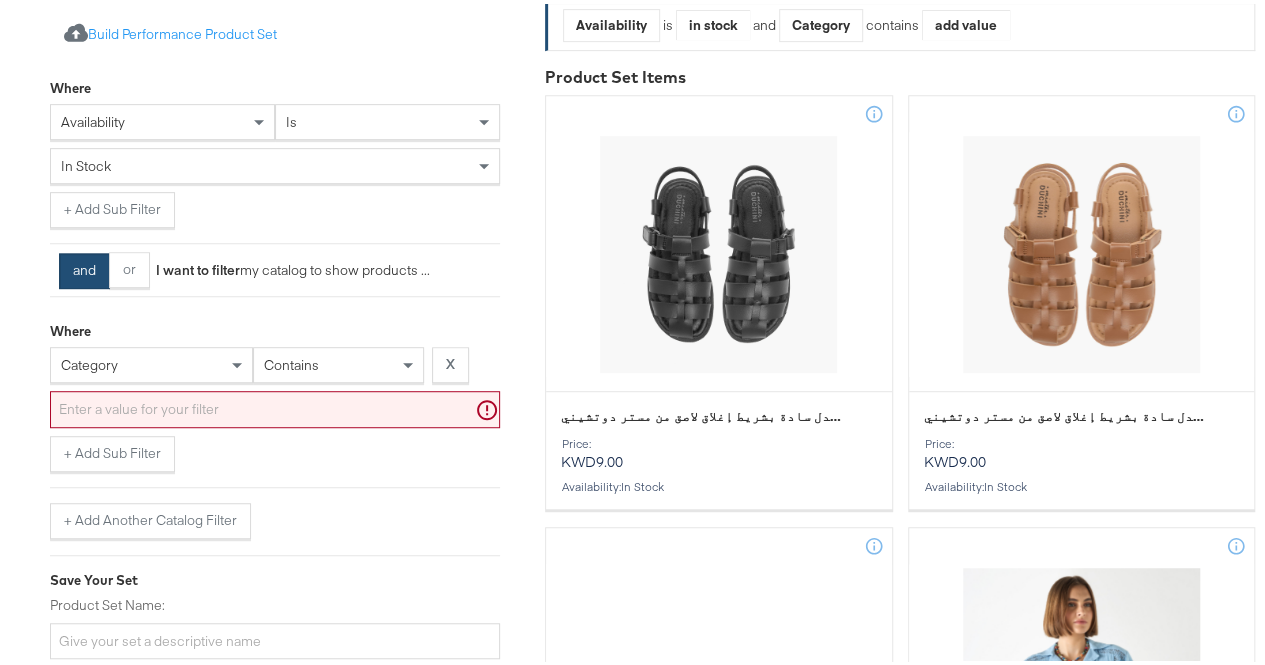 scroll, scrollTop: 435, scrollLeft: 0, axis: vertical 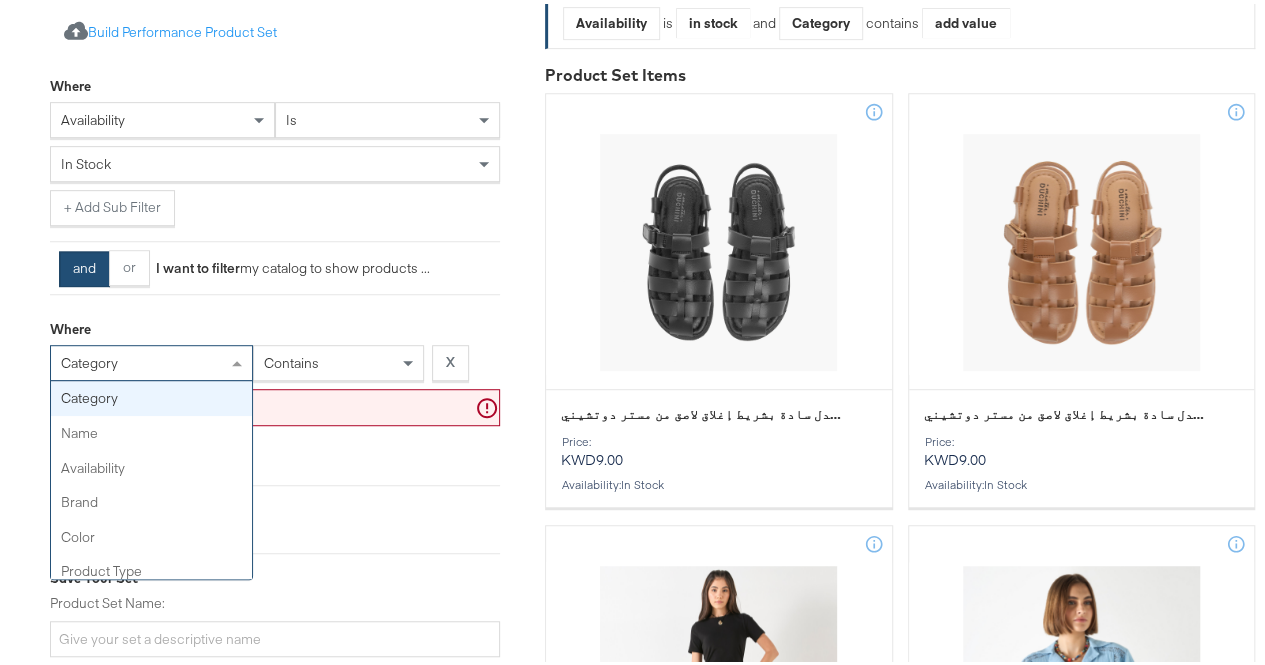 click on "category" at bounding box center (151, 359) 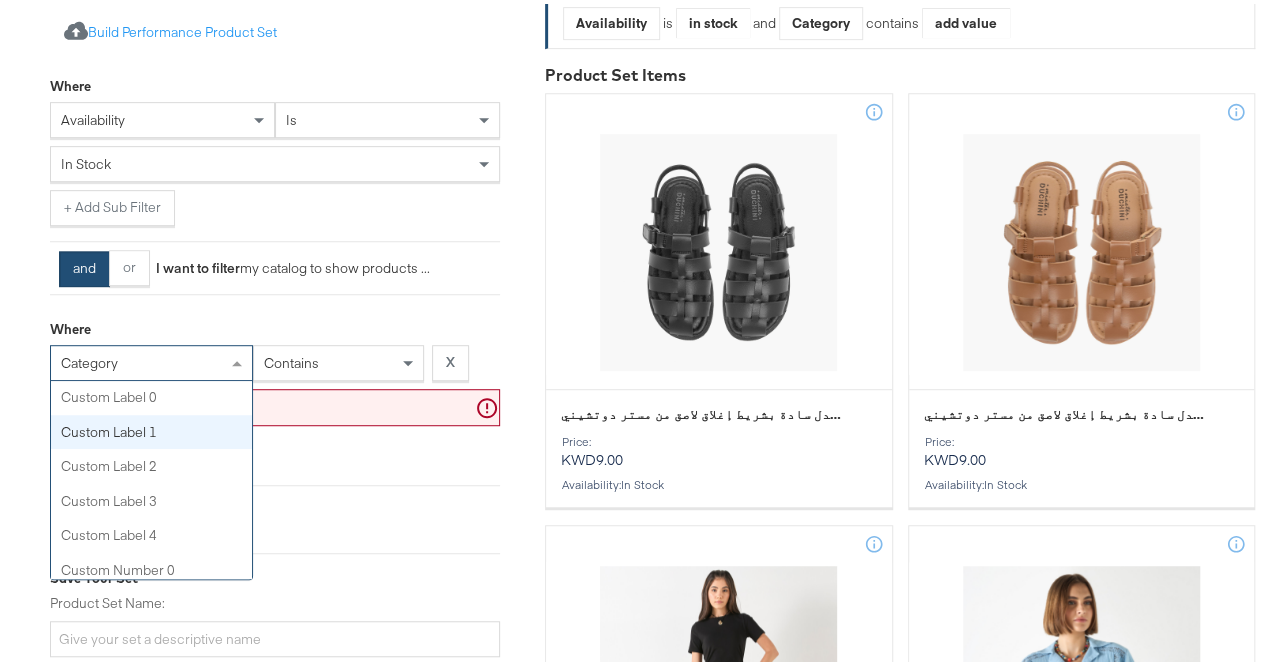 scroll, scrollTop: 676, scrollLeft: 0, axis: vertical 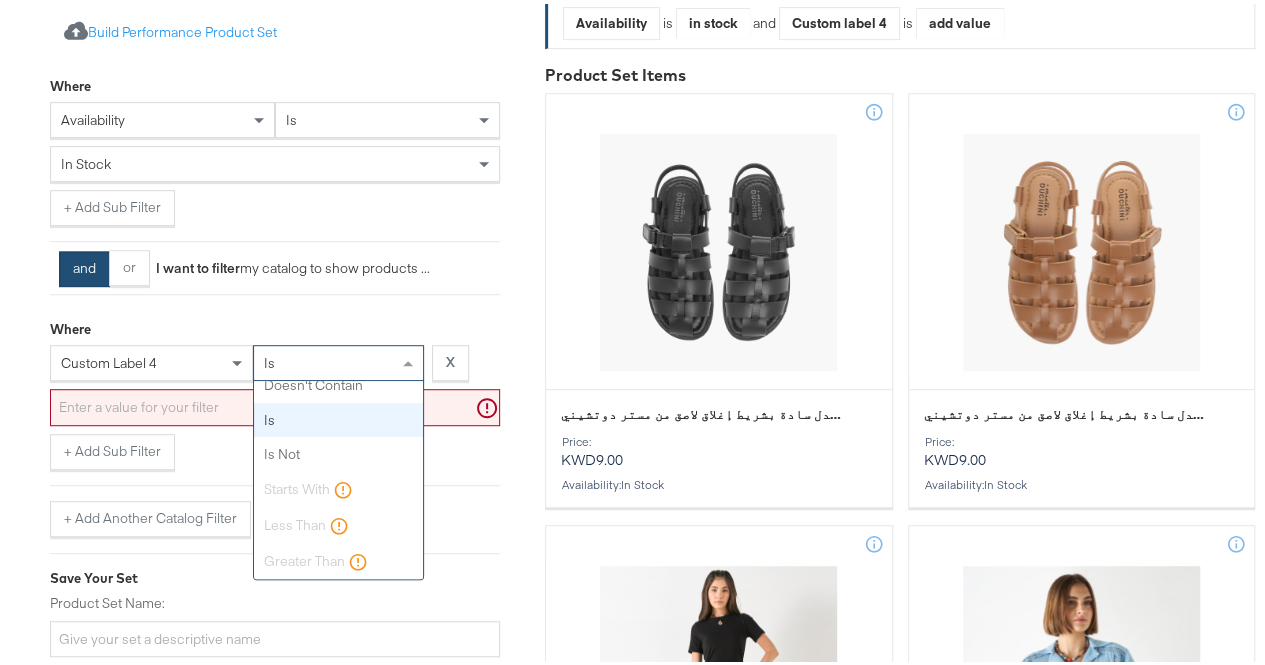 drag, startPoint x: 296, startPoint y: 372, endPoint x: 332, endPoint y: 436, distance: 73.43024 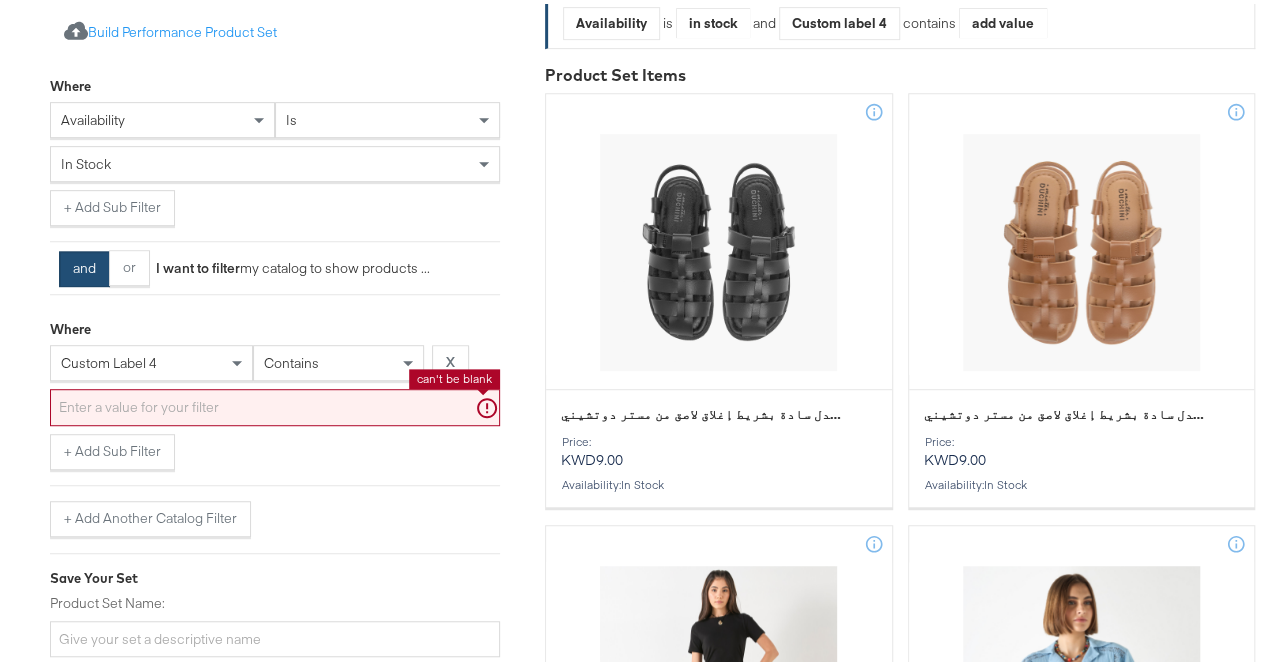 click at bounding box center (275, 403) 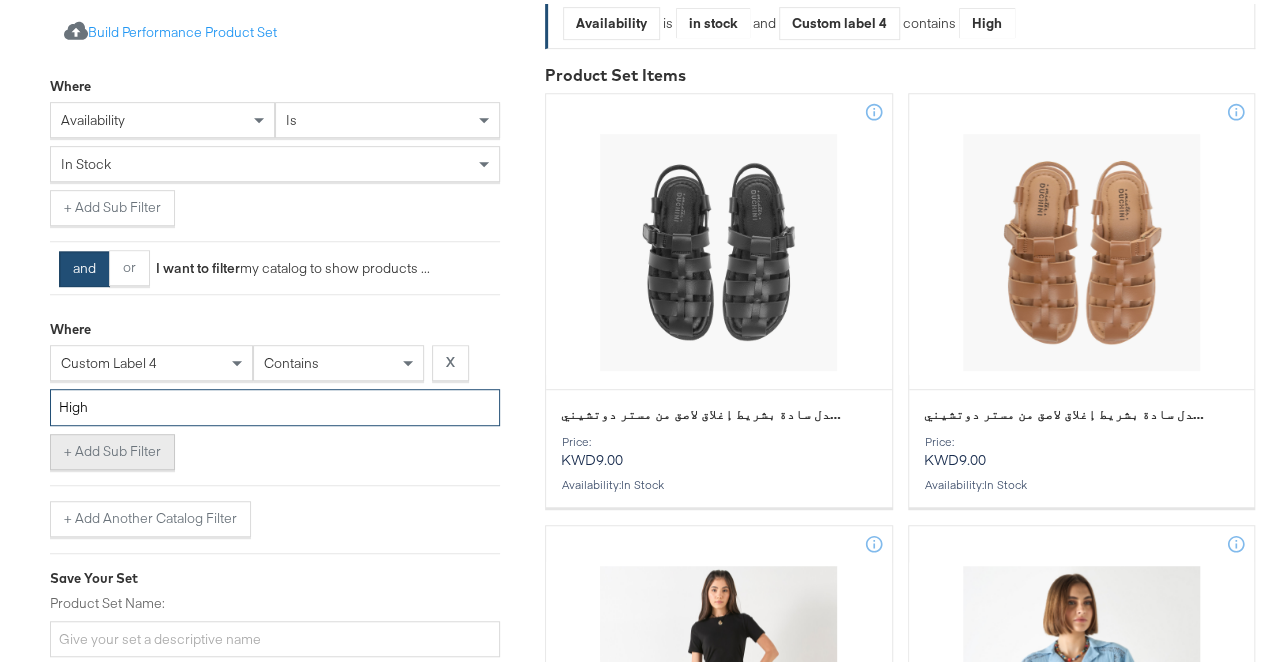 type on "High" 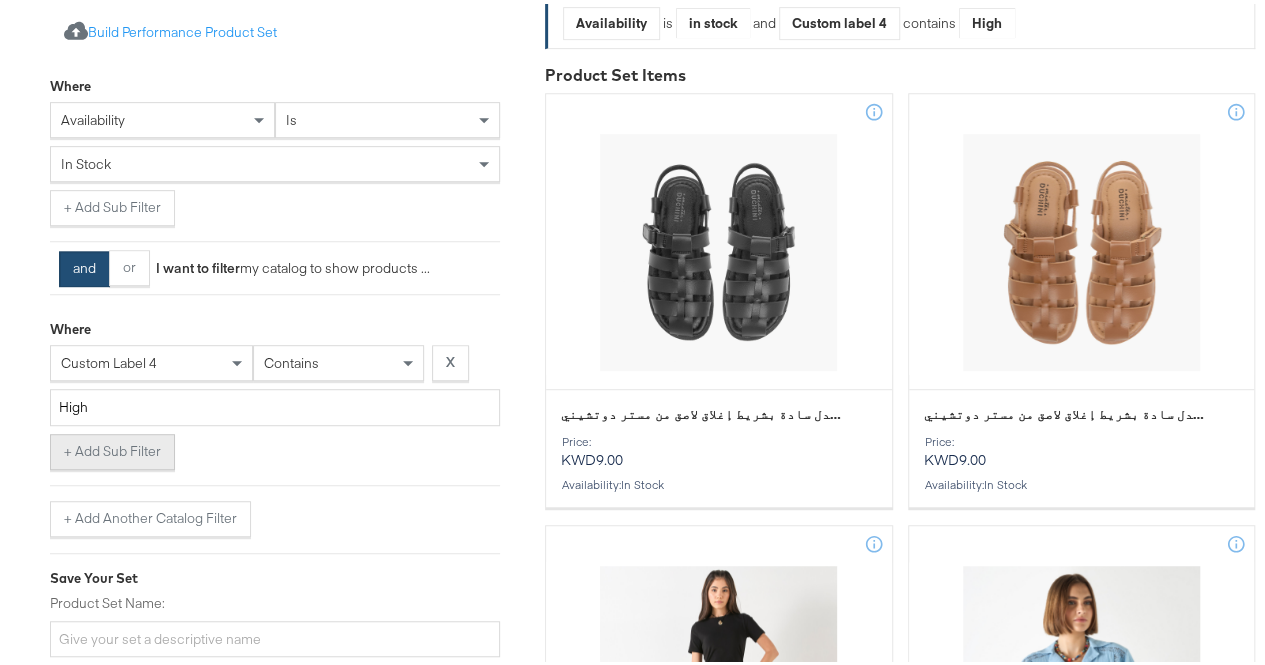 click on "+ Add Sub Filter" at bounding box center (112, 448) 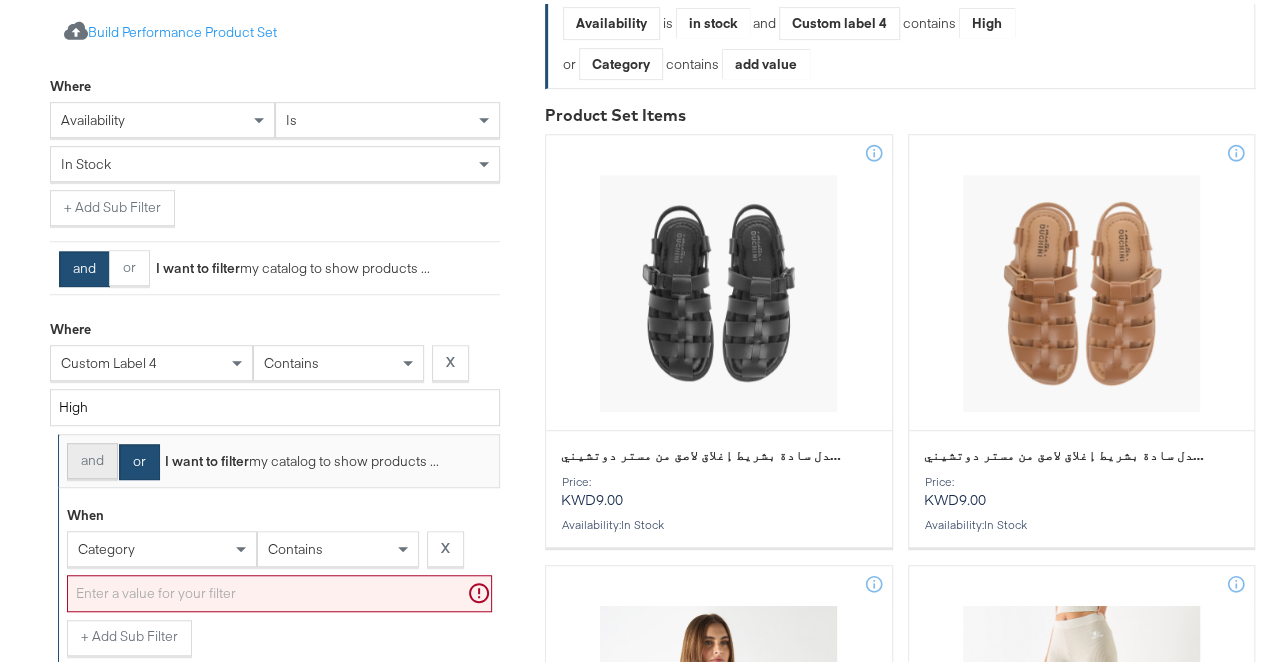 click on "and" at bounding box center (92, 457) 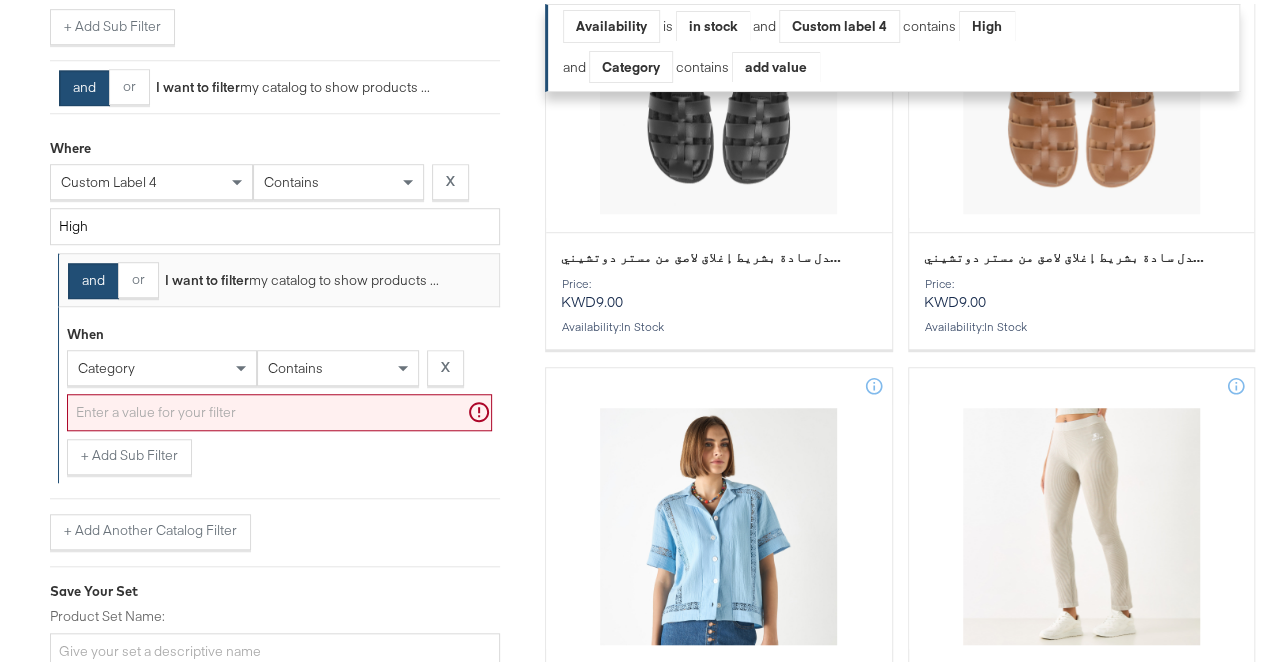scroll, scrollTop: 621, scrollLeft: 0, axis: vertical 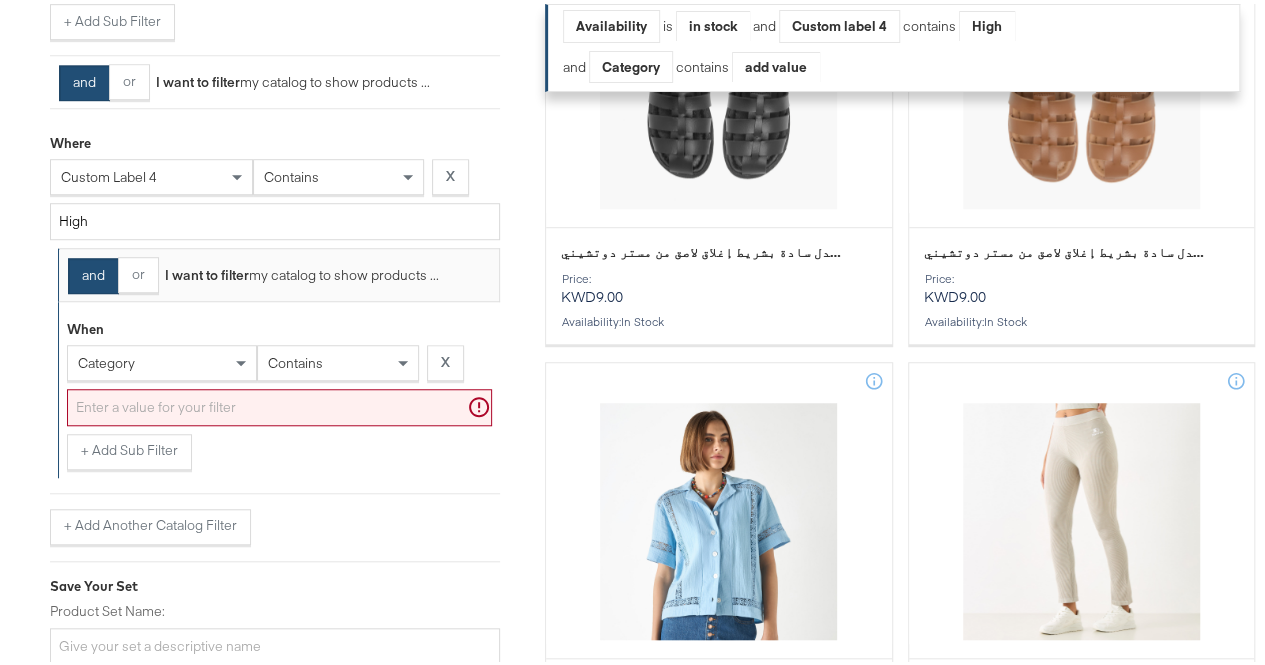 click on "category" at bounding box center (162, 359) 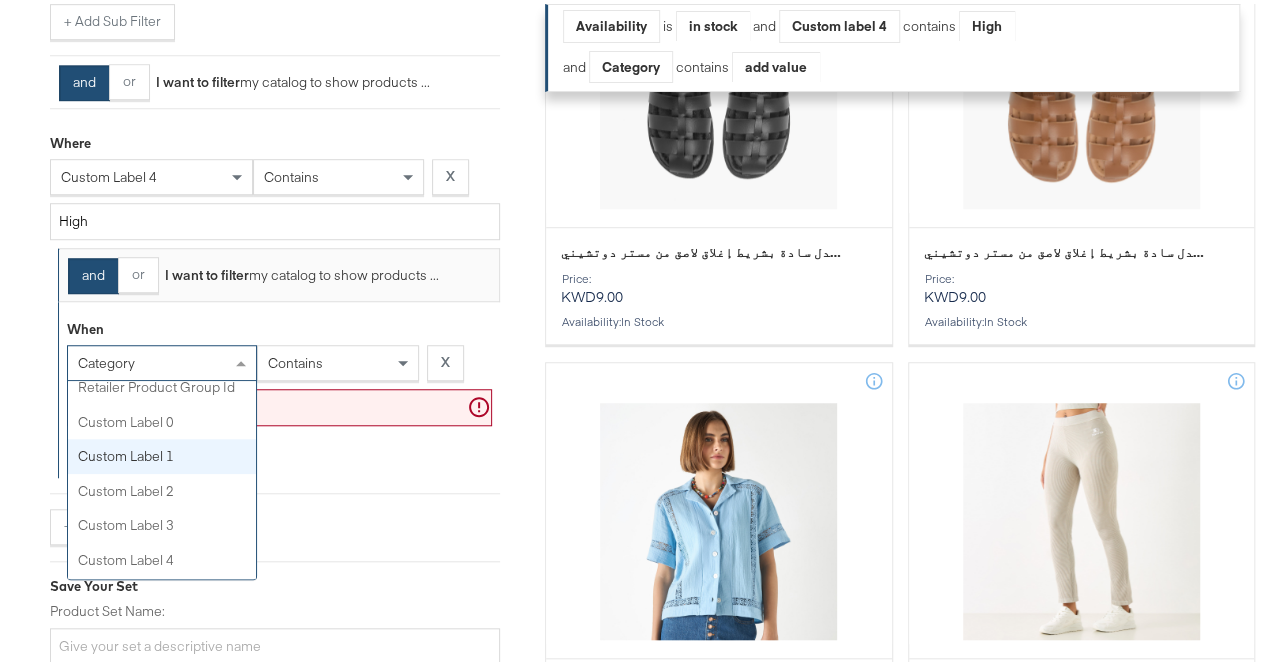 scroll, scrollTop: 698, scrollLeft: 0, axis: vertical 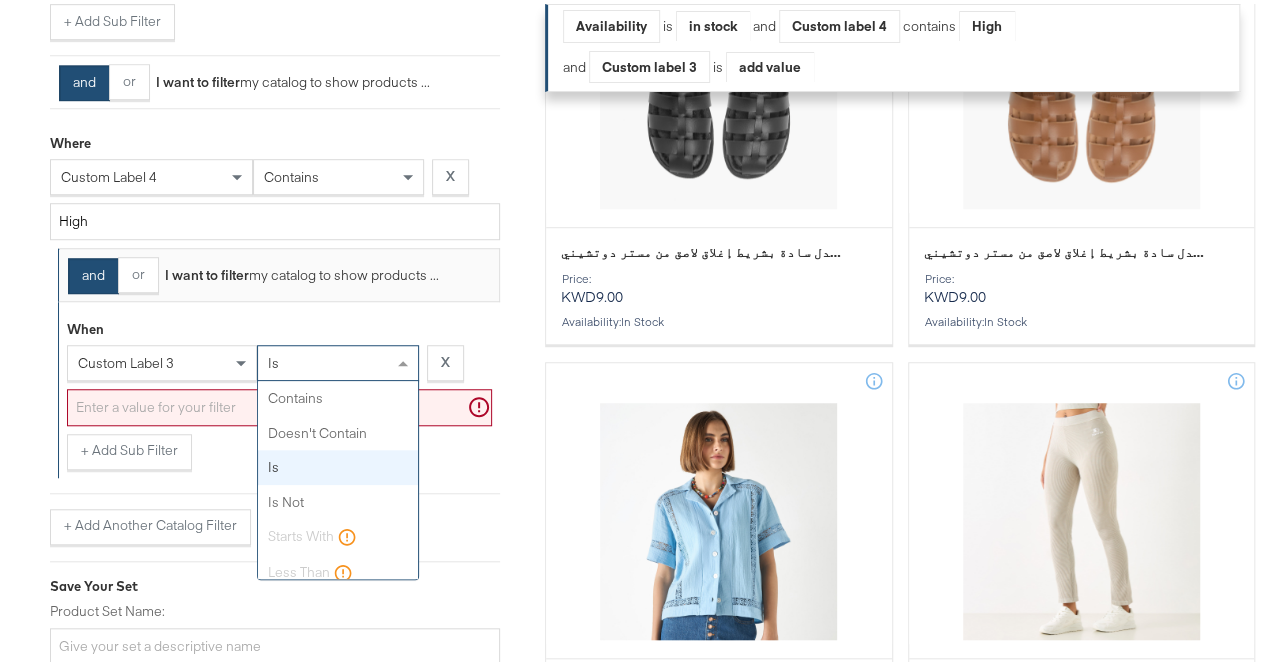 click on "is" at bounding box center [338, 359] 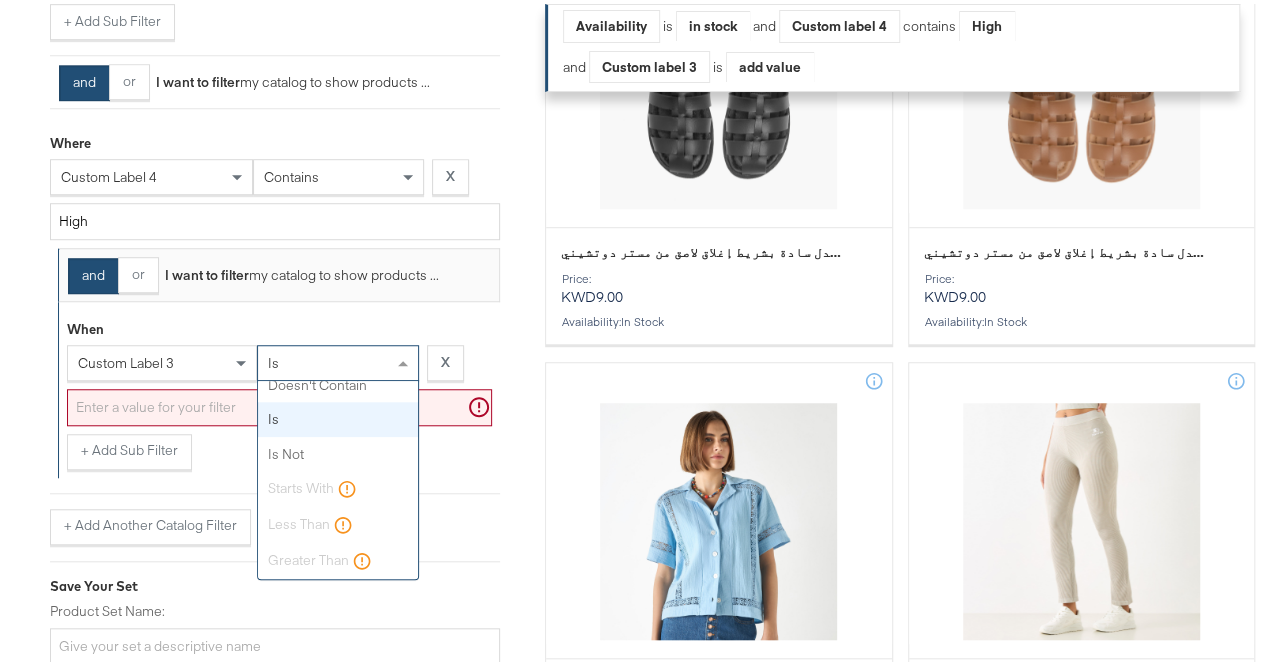 scroll, scrollTop: 0, scrollLeft: 0, axis: both 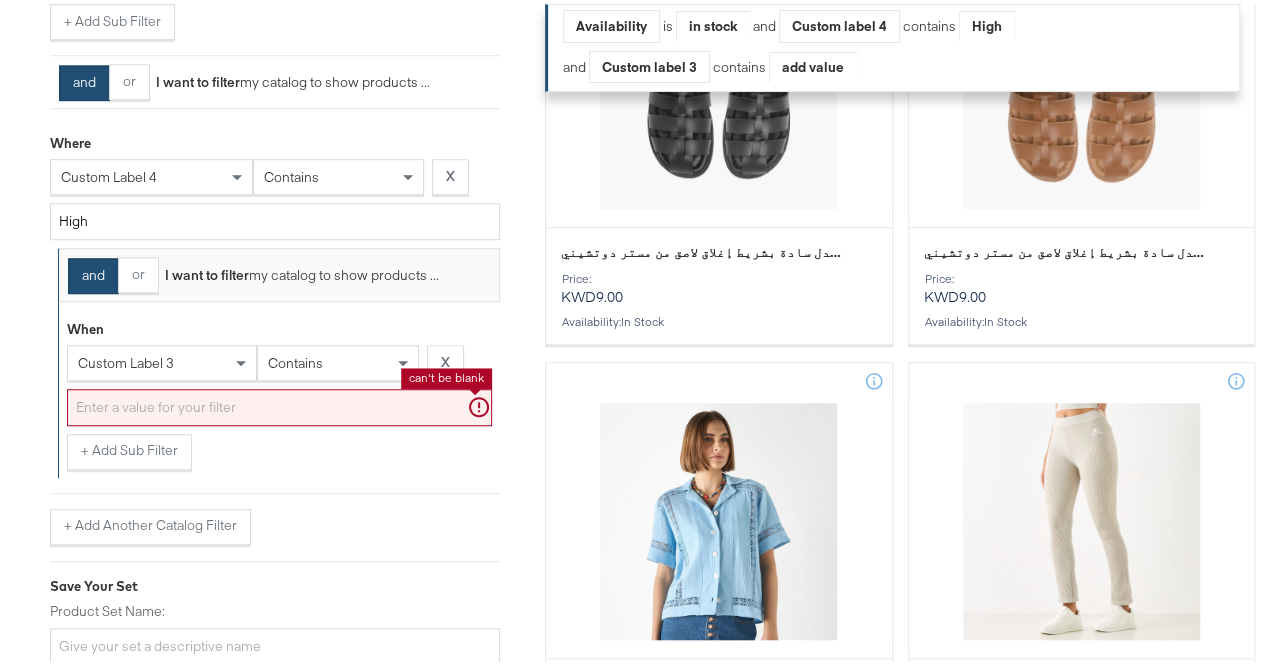 click at bounding box center (279, 403) 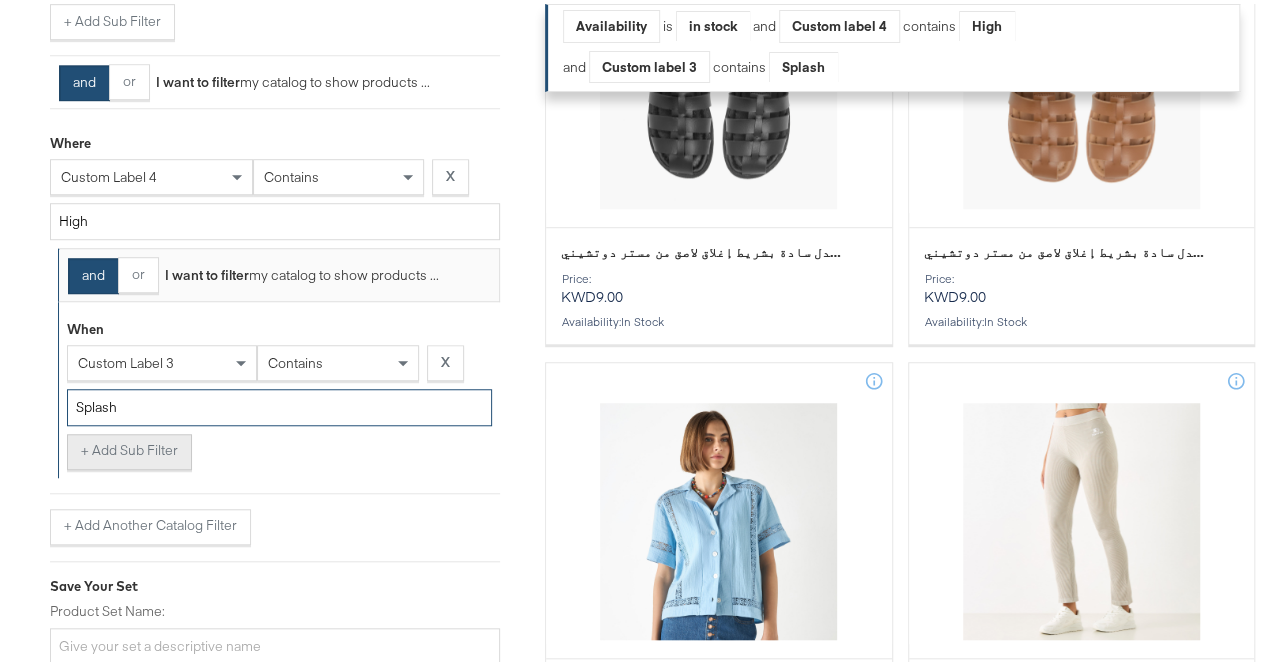 type on "Splash" 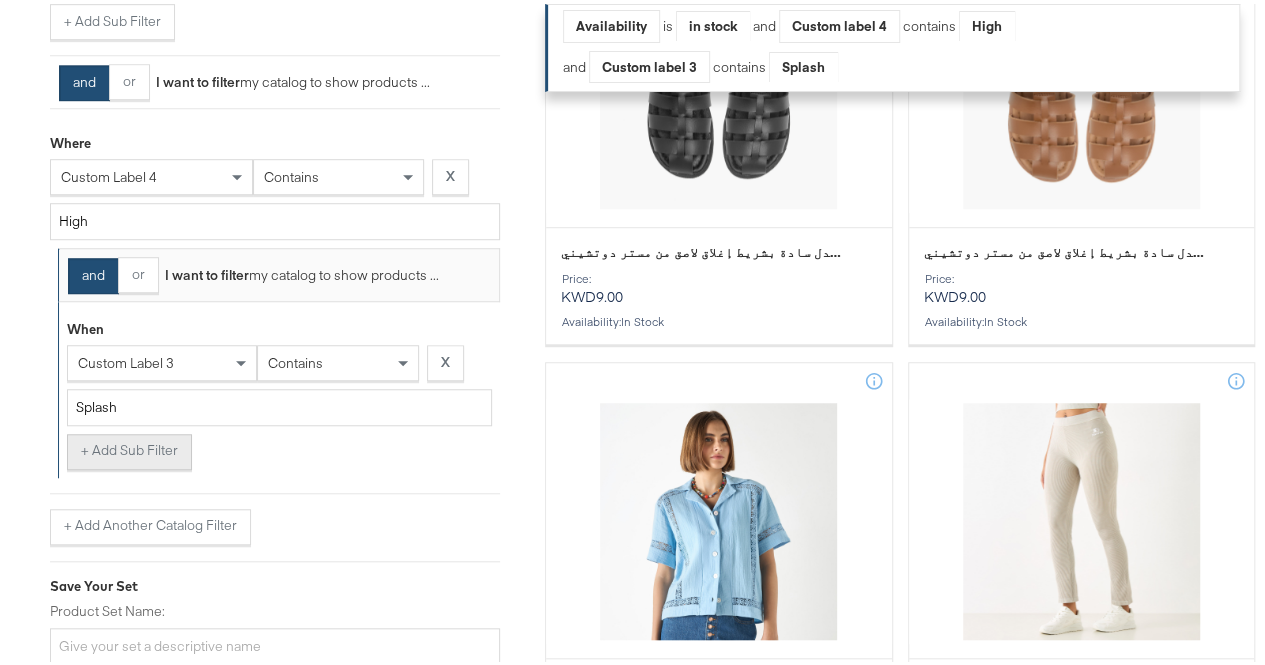 click on "+ Add Sub Filter" at bounding box center (129, 448) 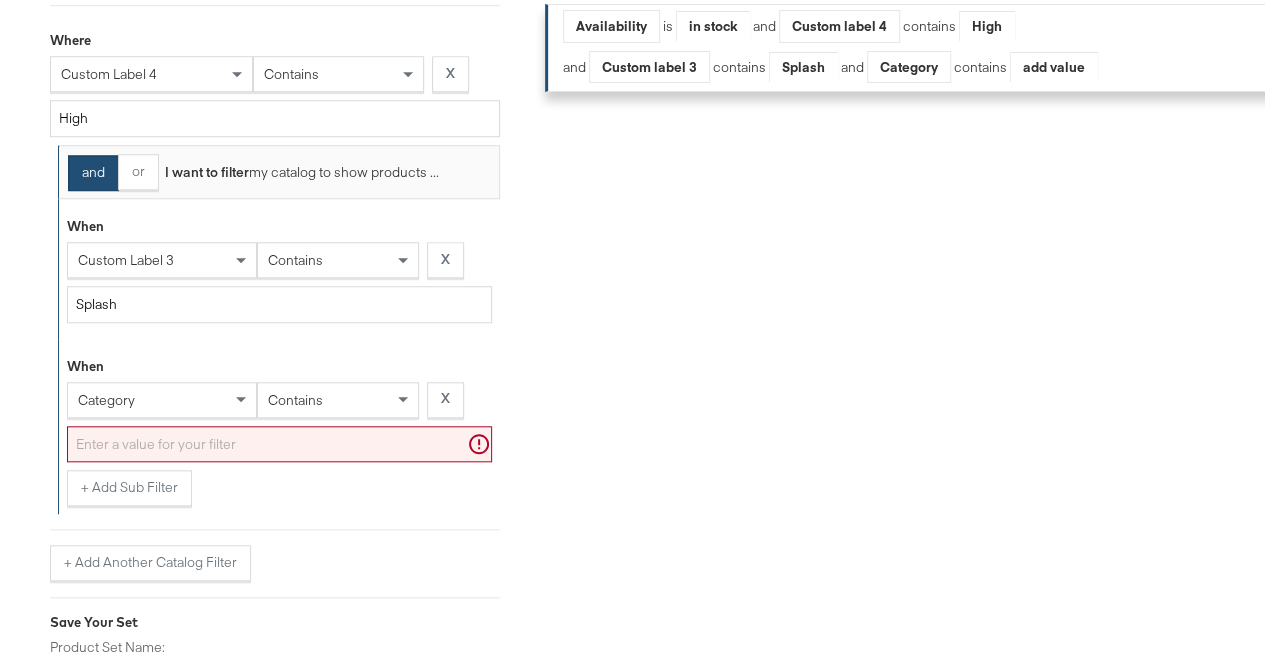 scroll, scrollTop: 735, scrollLeft: 0, axis: vertical 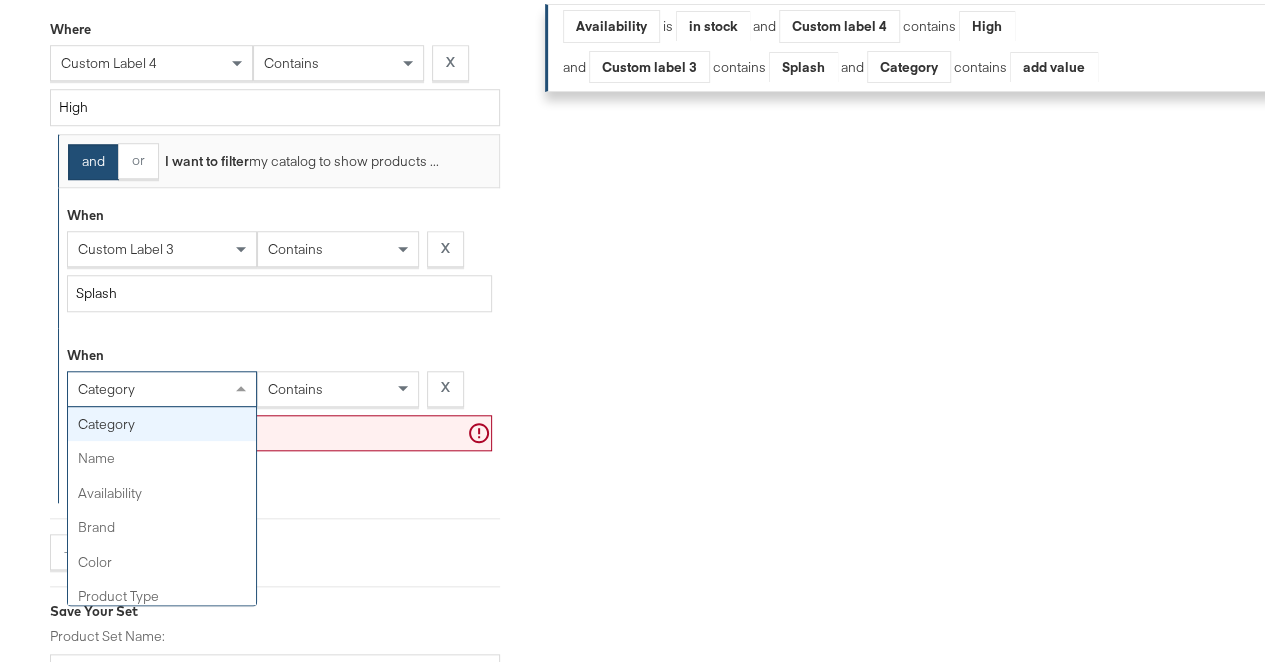 click on "category" at bounding box center (162, 385) 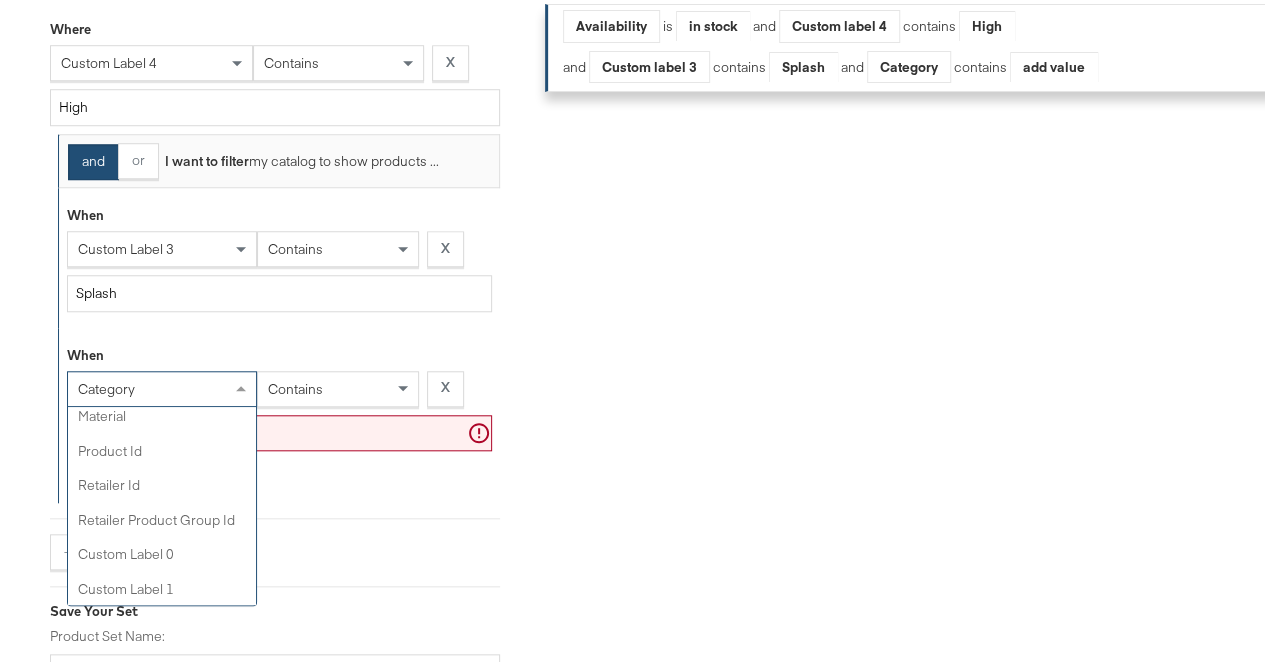 scroll, scrollTop: 531, scrollLeft: 0, axis: vertical 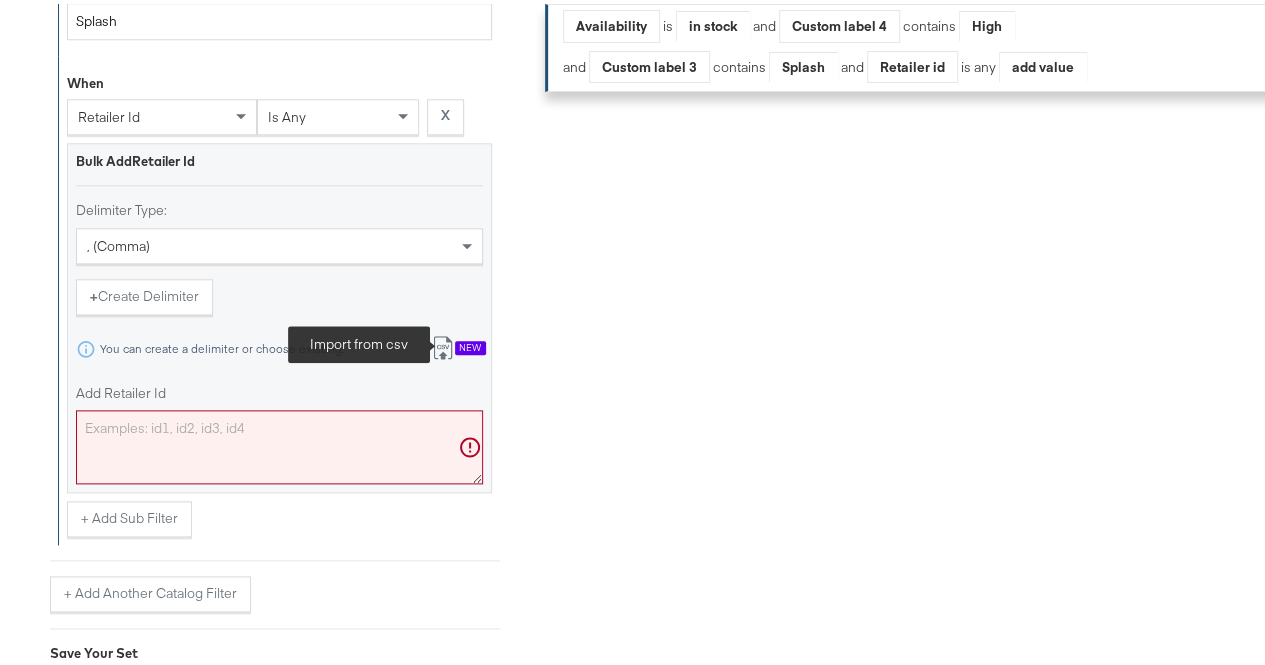 click 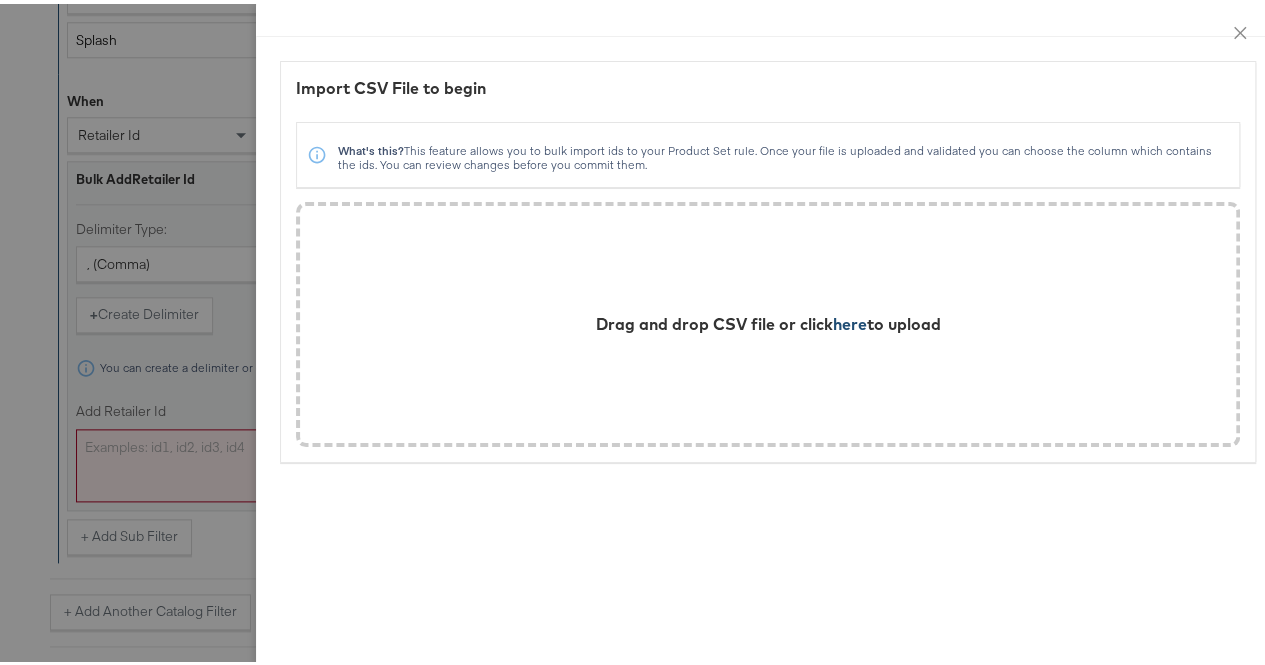 click on "here" at bounding box center [850, 320] 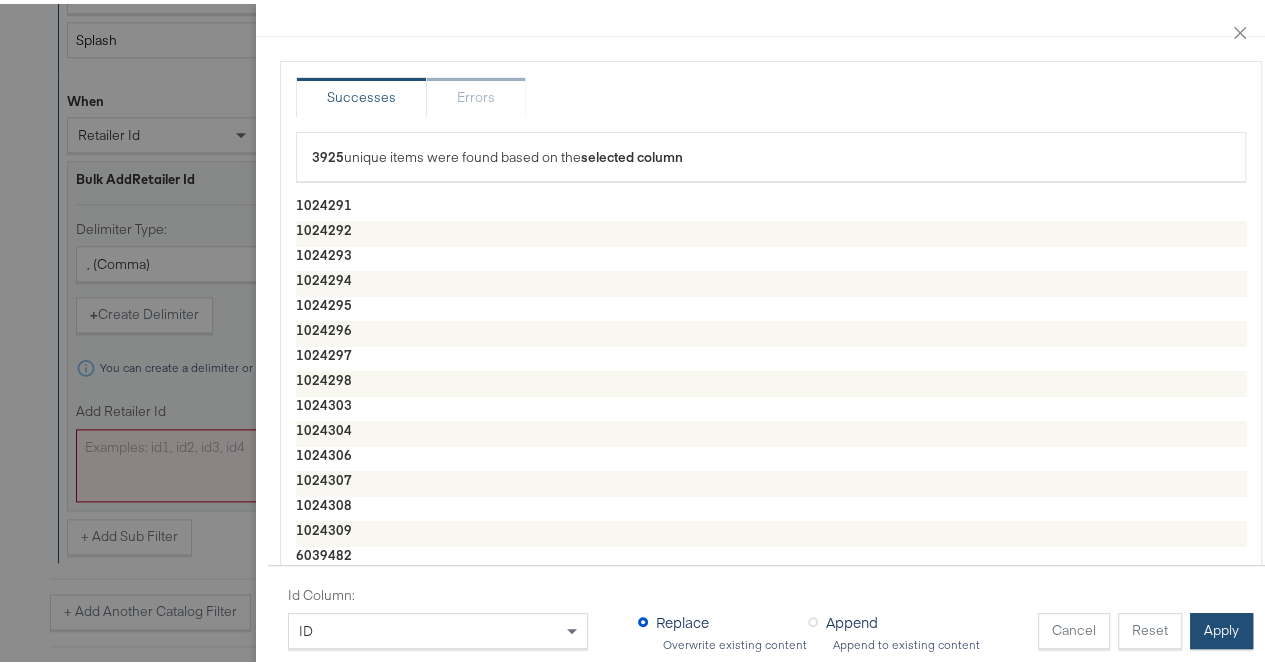 click on "Apply" at bounding box center [1221, 627] 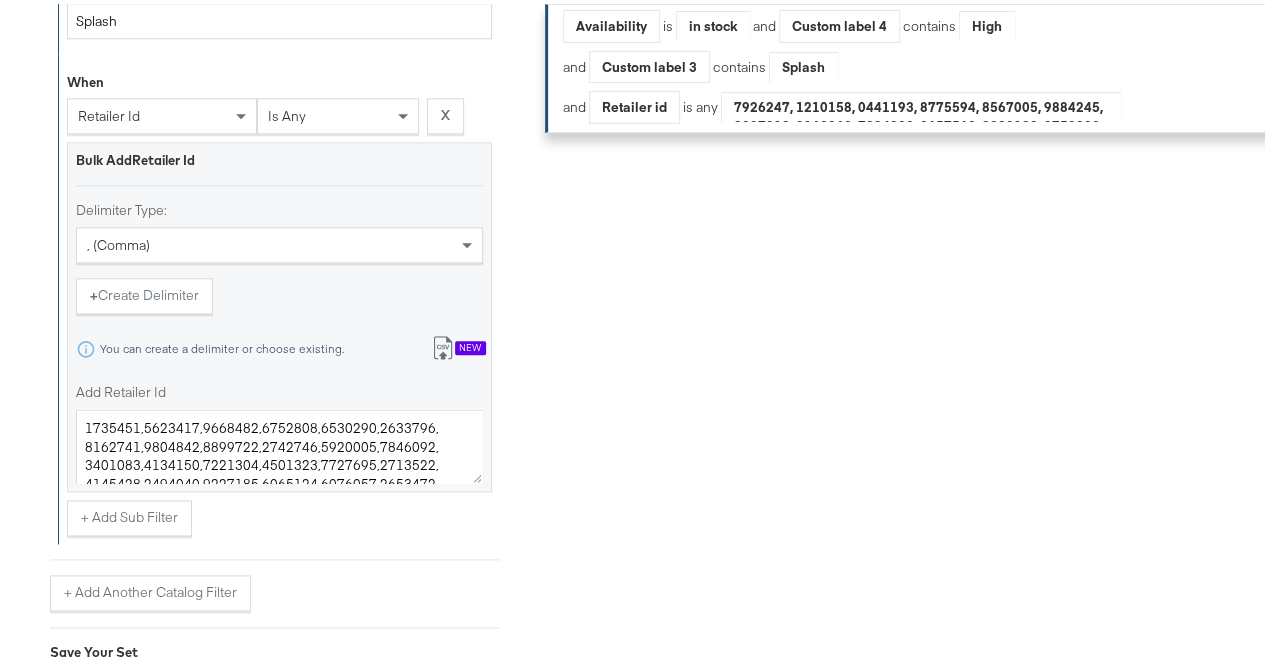 scroll, scrollTop: 1229, scrollLeft: 0, axis: vertical 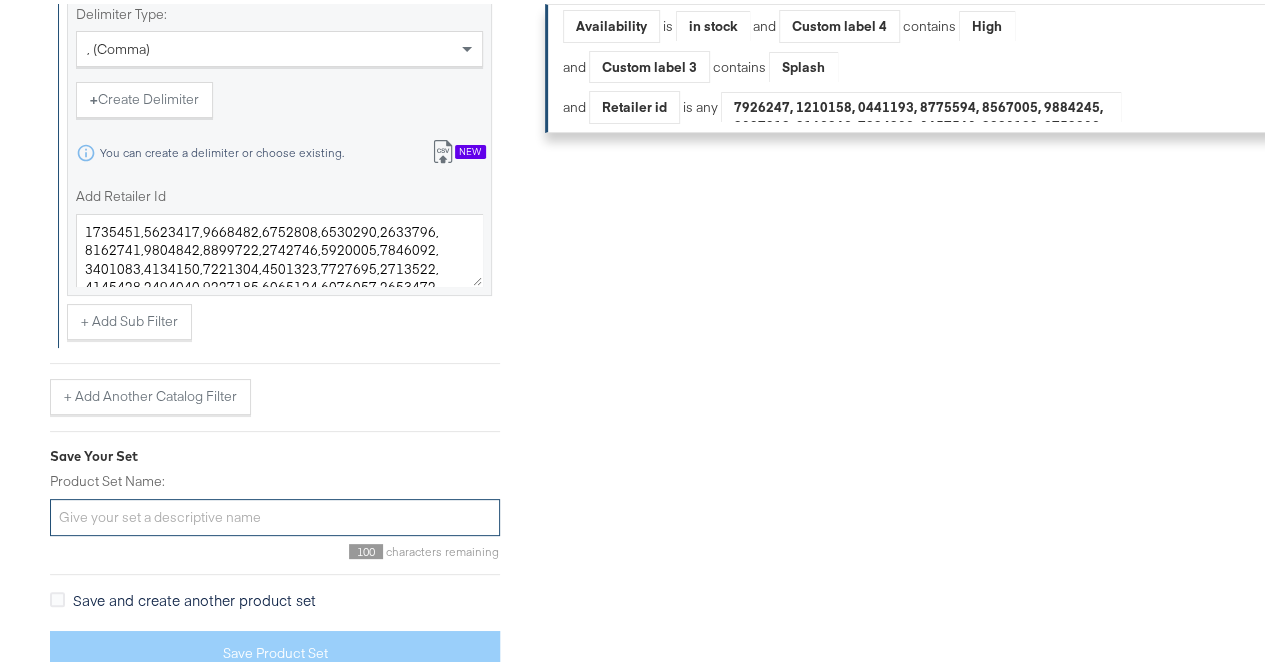click on "Product Set Name:" at bounding box center [275, 513] 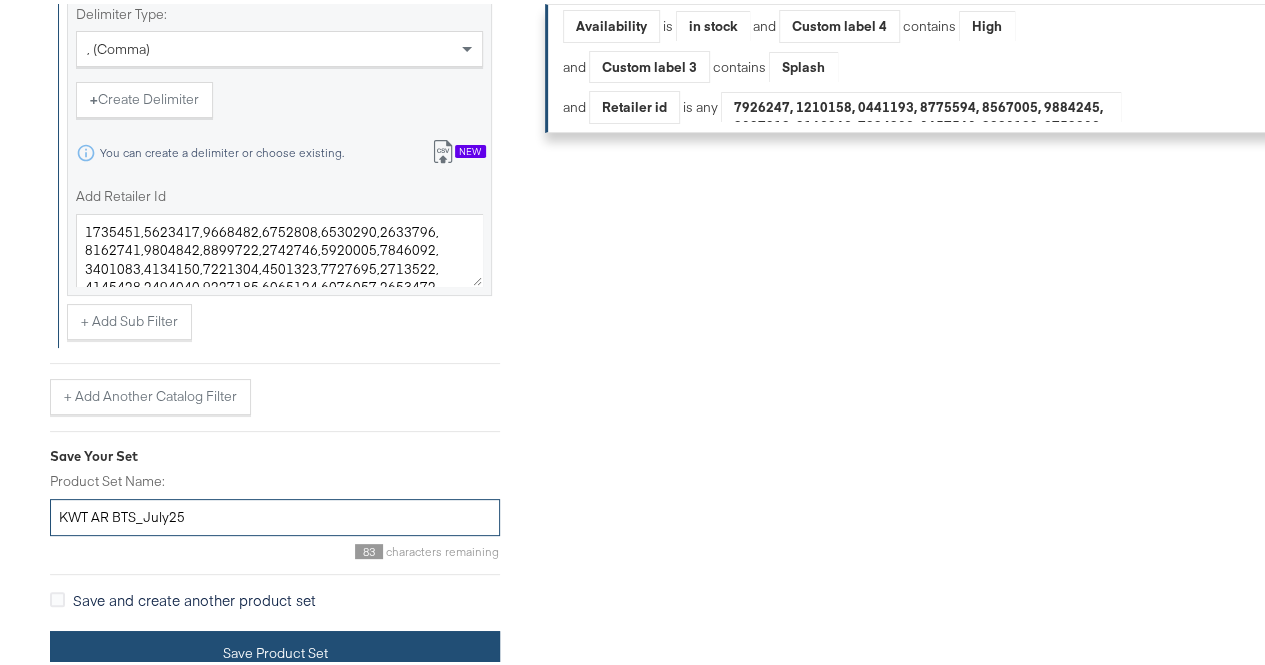 type on "KWT AR BTS_July25" 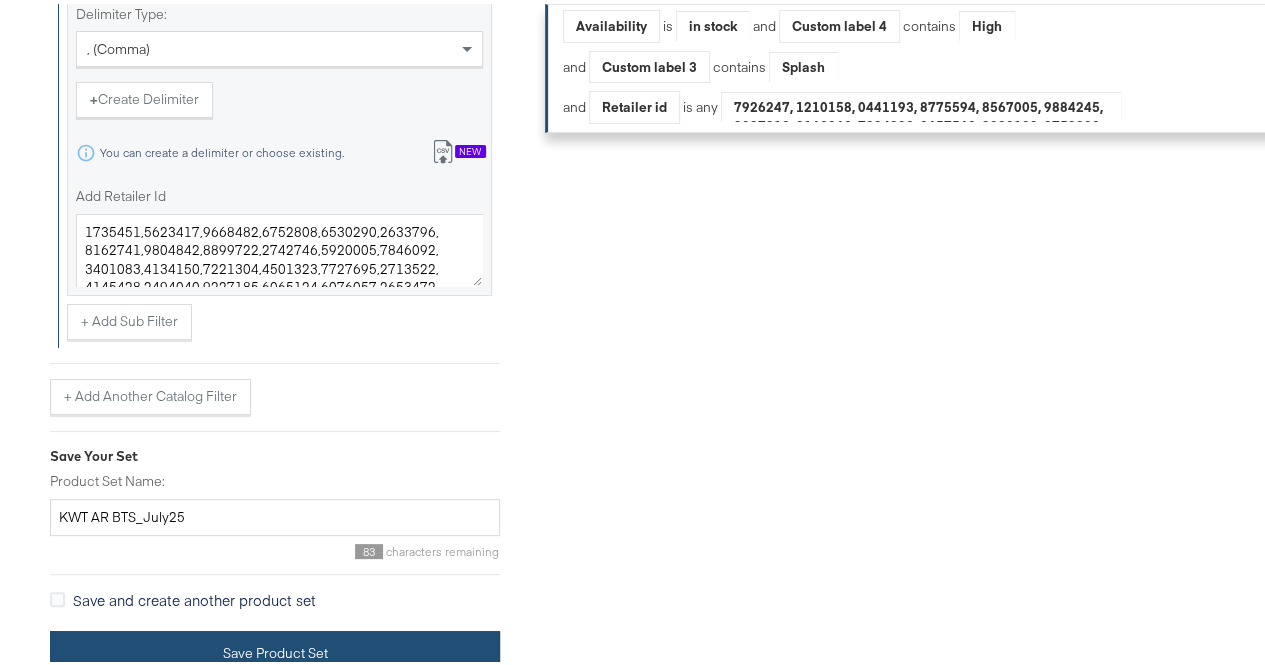 click on "Save Product Set" at bounding box center [275, 649] 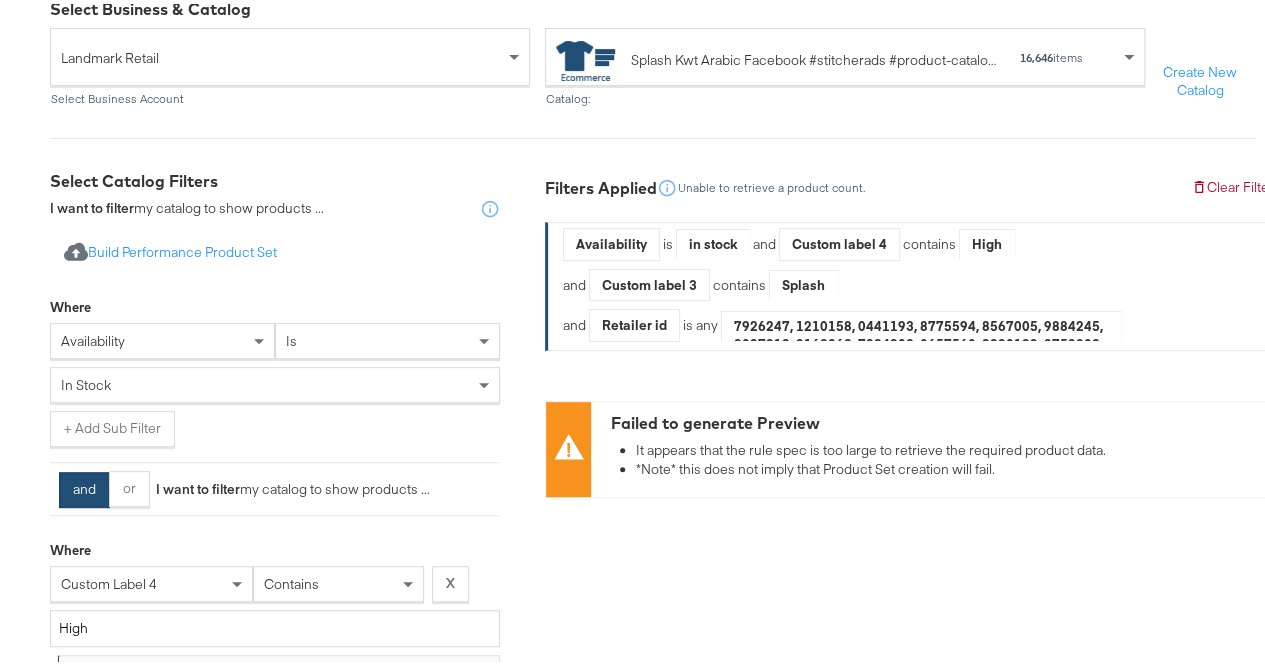 scroll, scrollTop: 0, scrollLeft: 0, axis: both 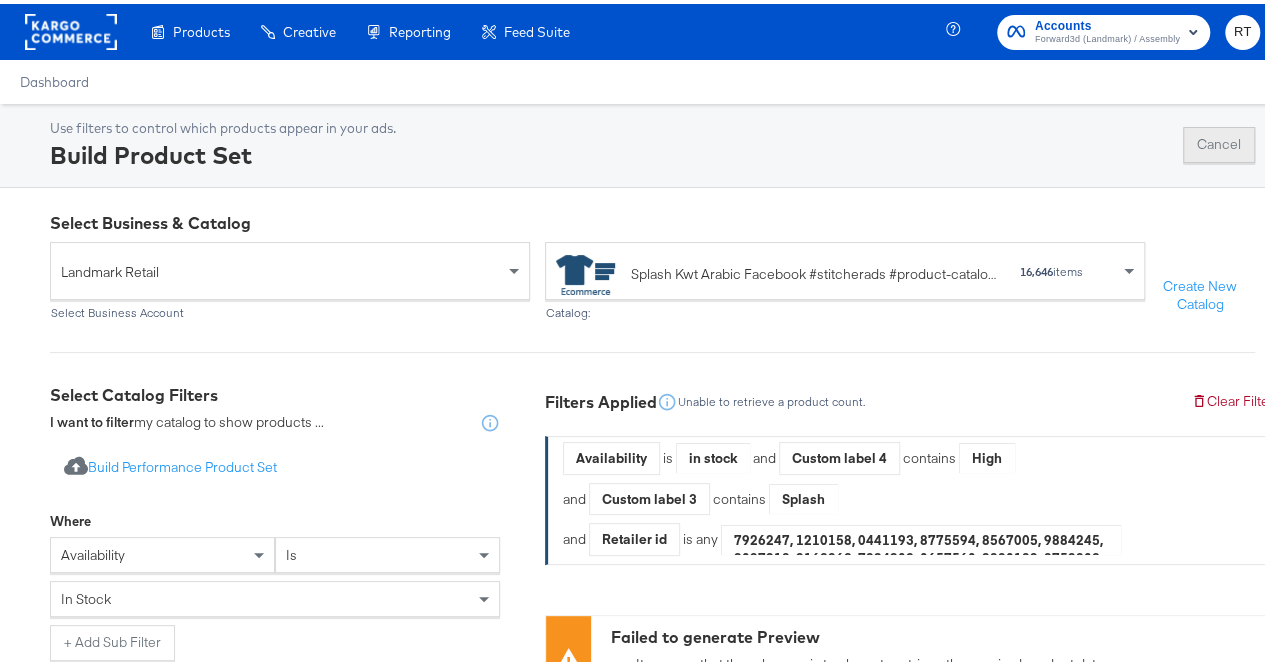 click on "Cancel" at bounding box center [1219, 141] 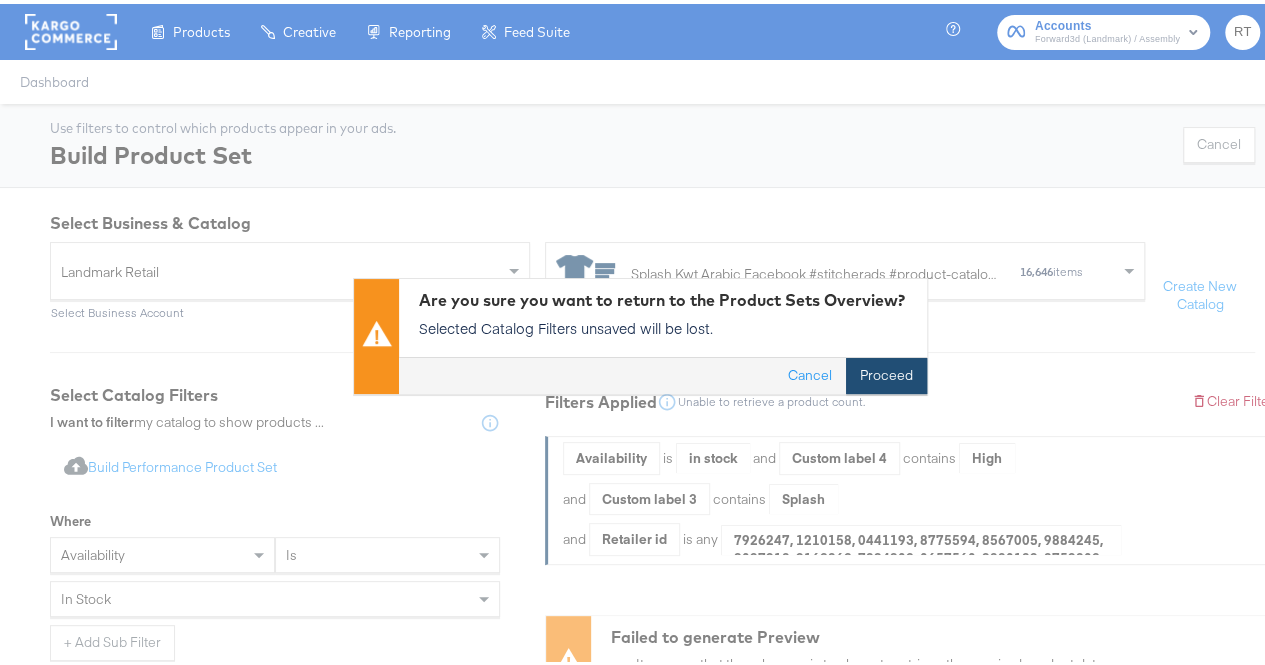click on "Proceed" at bounding box center (886, 373) 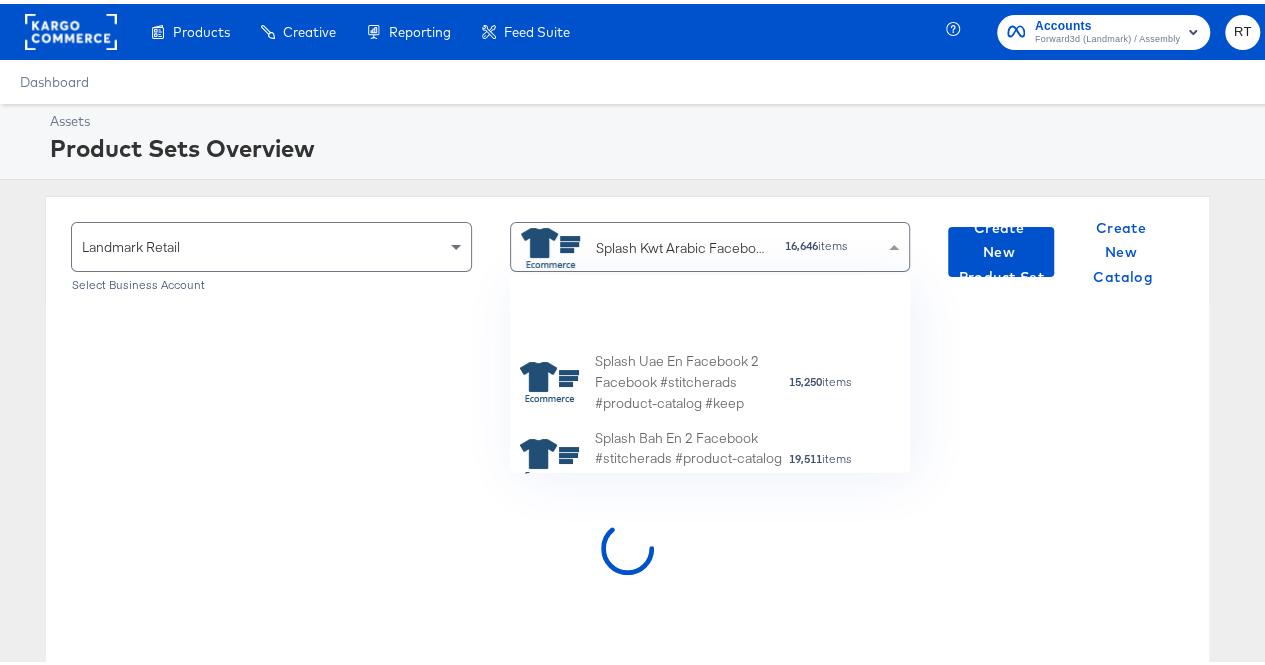 click at bounding box center (896, 243) 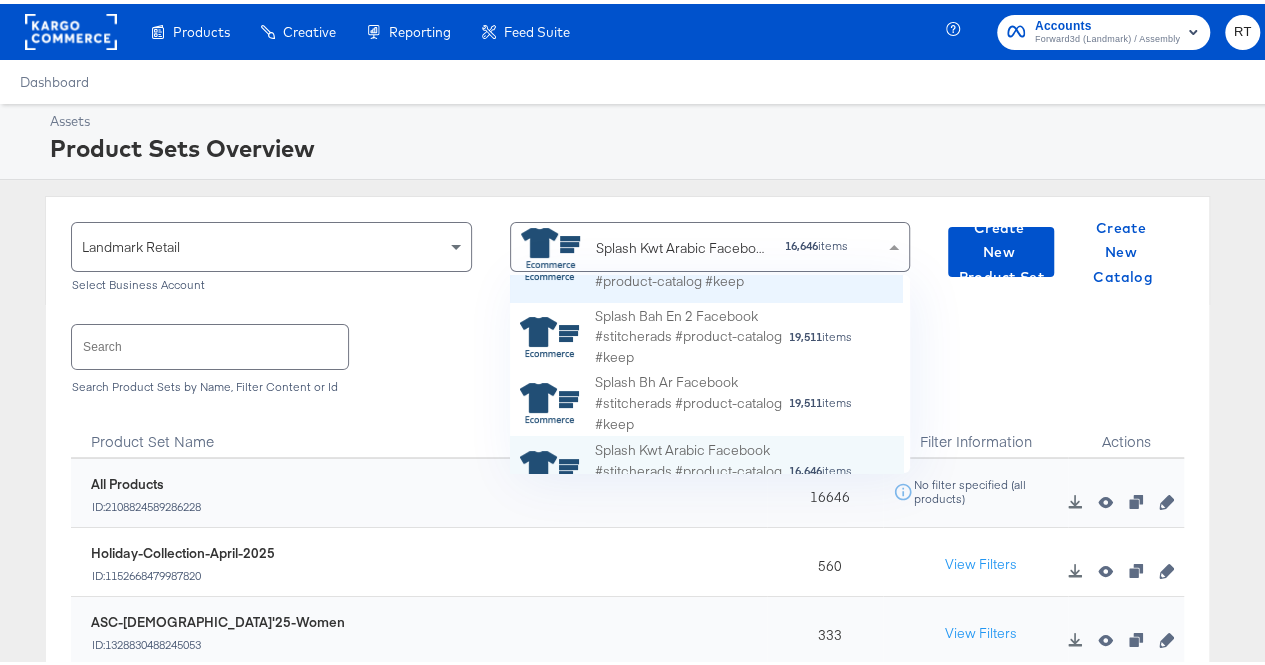 scroll, scrollTop: 123, scrollLeft: 0, axis: vertical 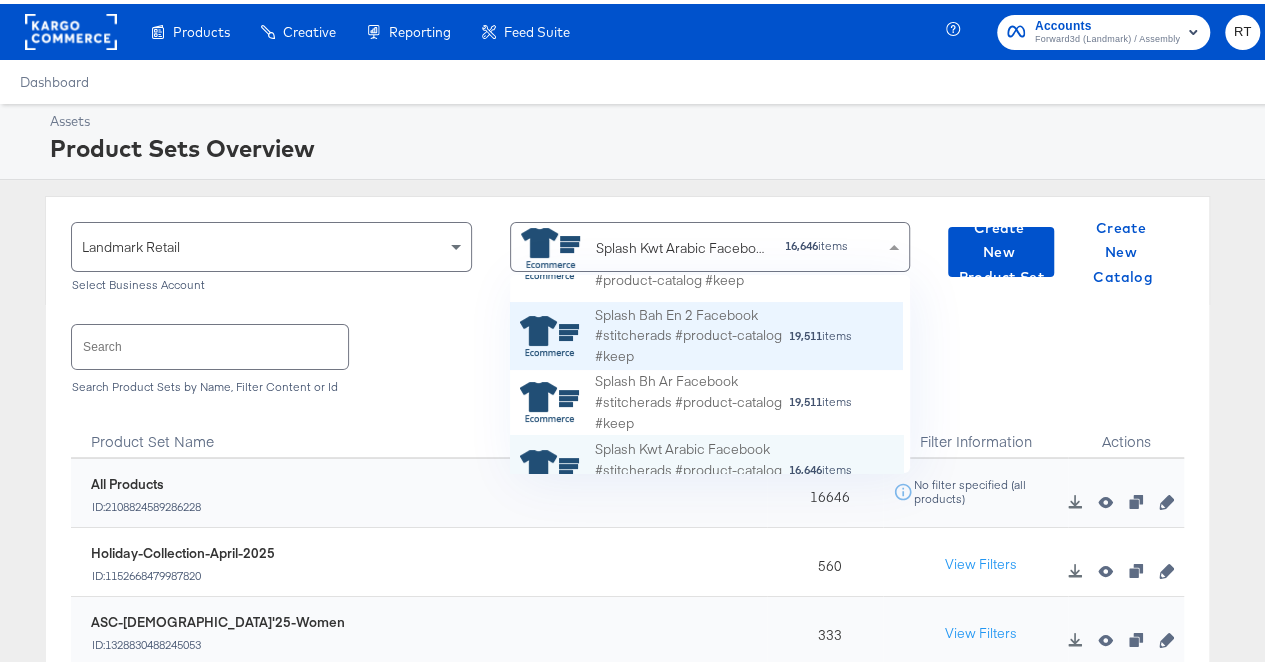 click on "Splash Bah En 2   Facebook #stitcherads #product-catalog #keep" at bounding box center (691, 332) 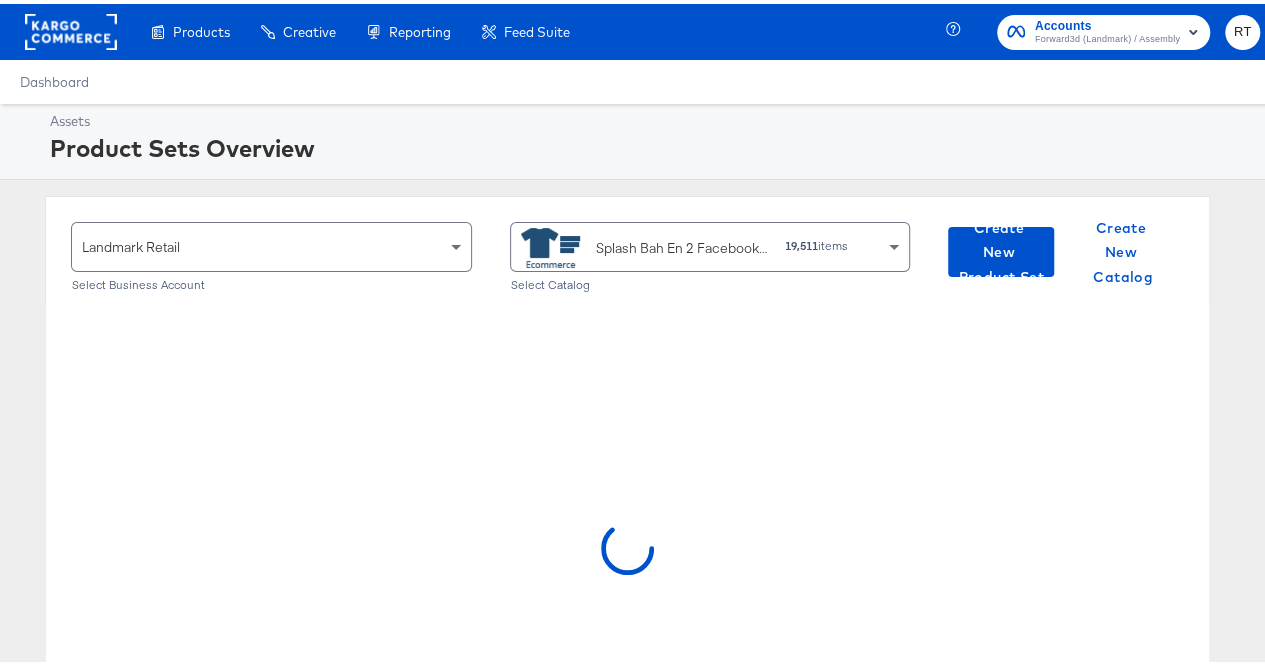 click on "Splash Bah En 2   Facebook #stitcherads #product-catalog #keep" at bounding box center (683, 244) 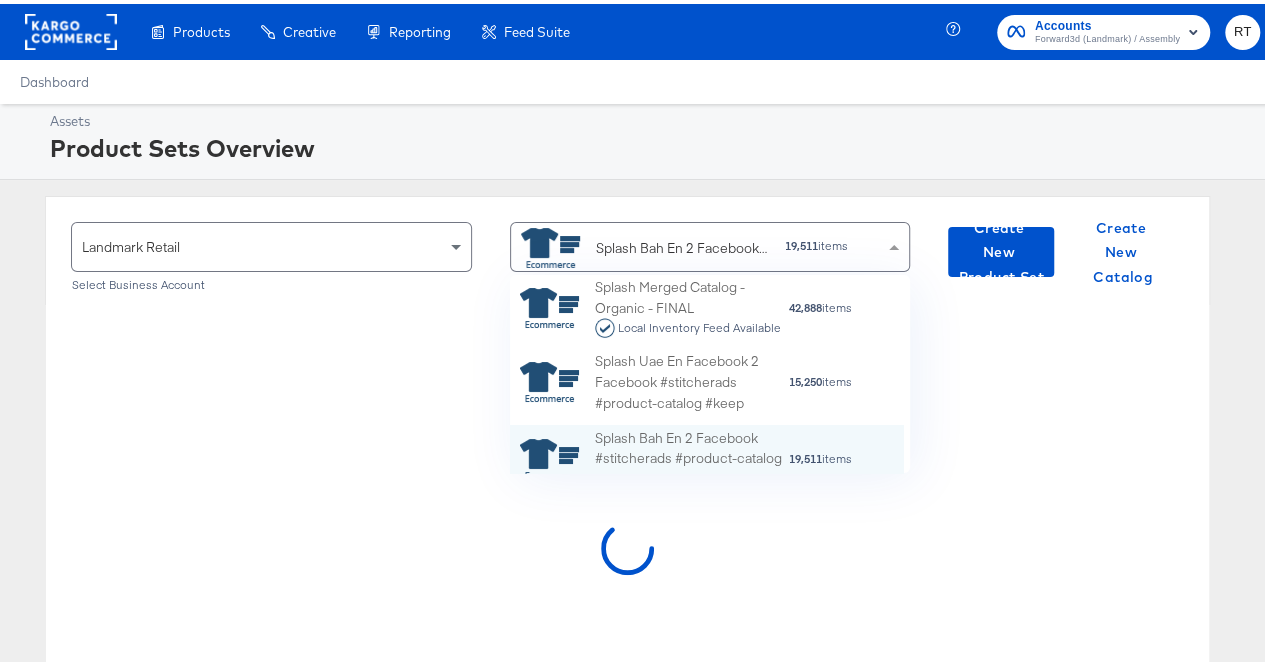 scroll, scrollTop: 18, scrollLeft: 0, axis: vertical 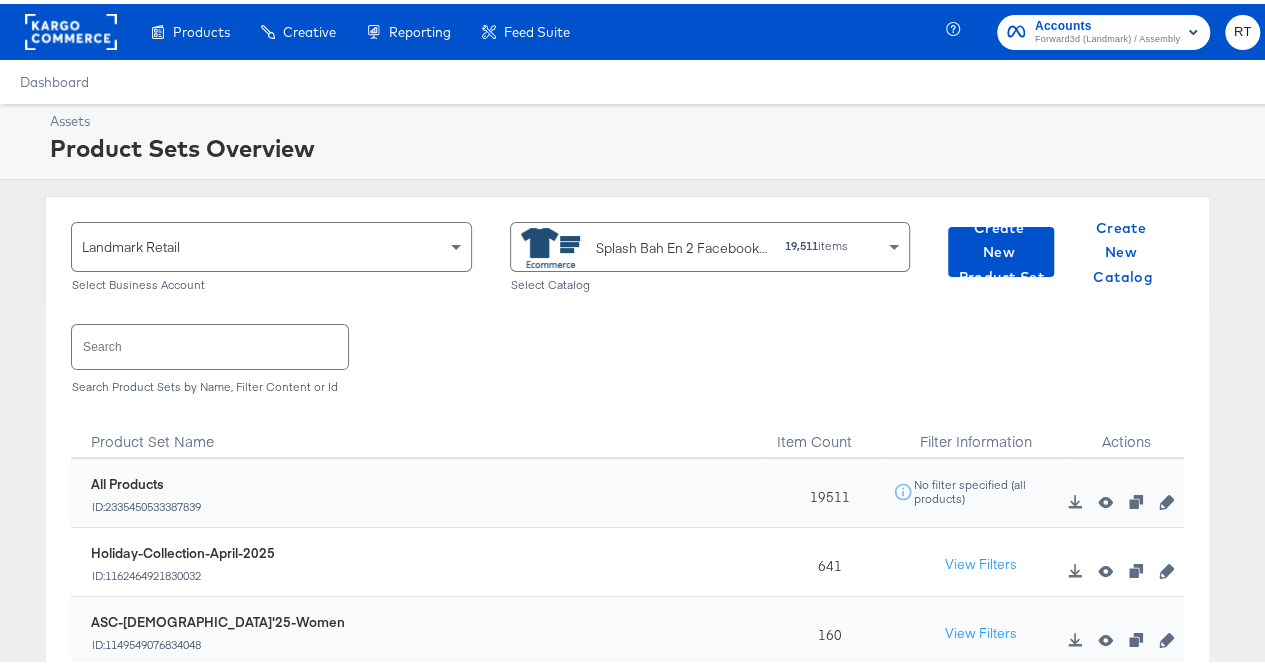 click on "Assets Product Sets Overview" at bounding box center (640, 138) 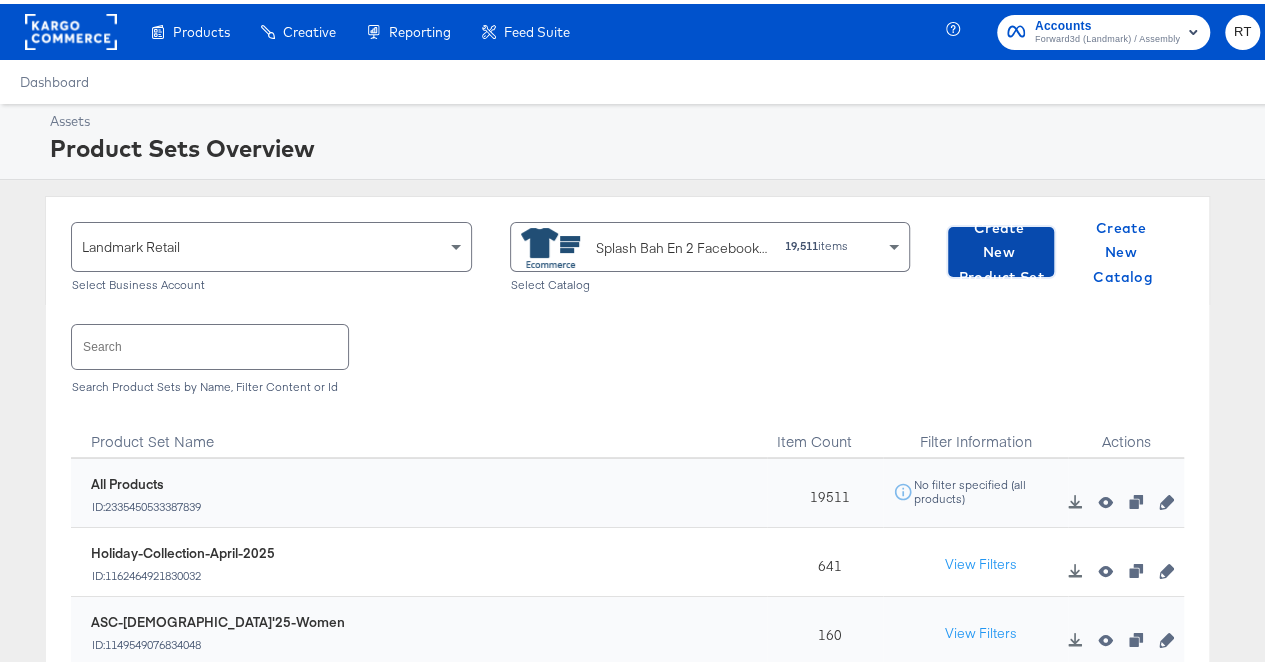 click on "Create New Product Set" at bounding box center [1001, 249] 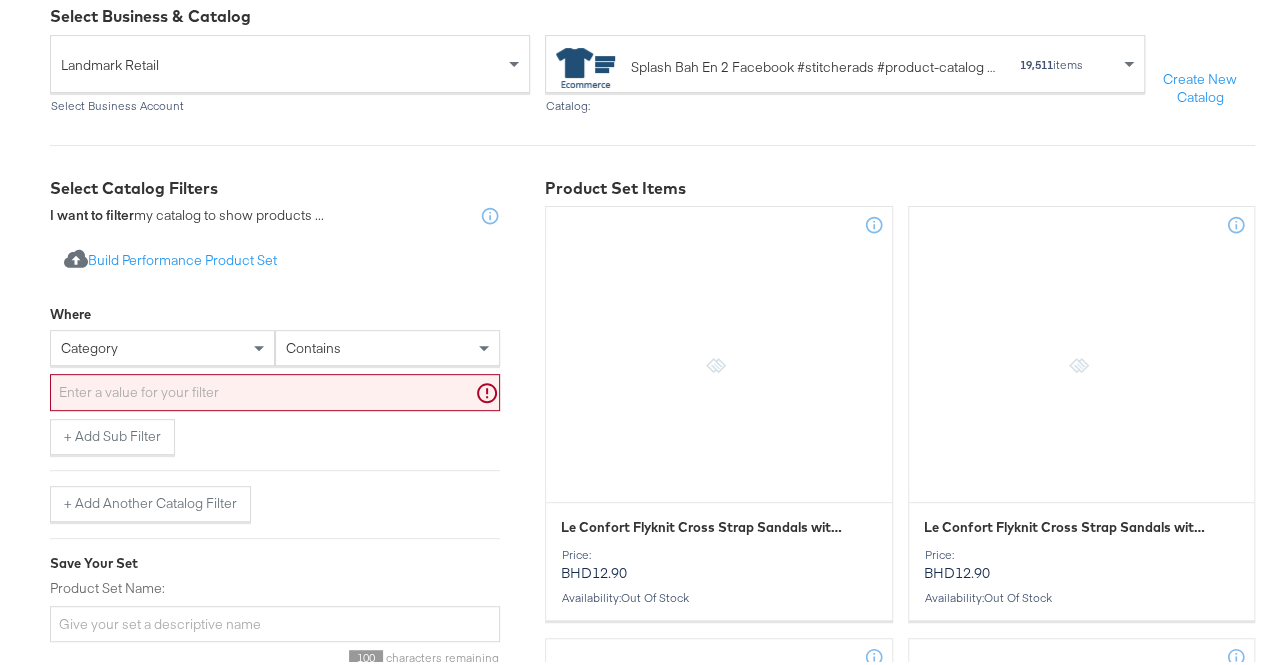 scroll, scrollTop: 208, scrollLeft: 0, axis: vertical 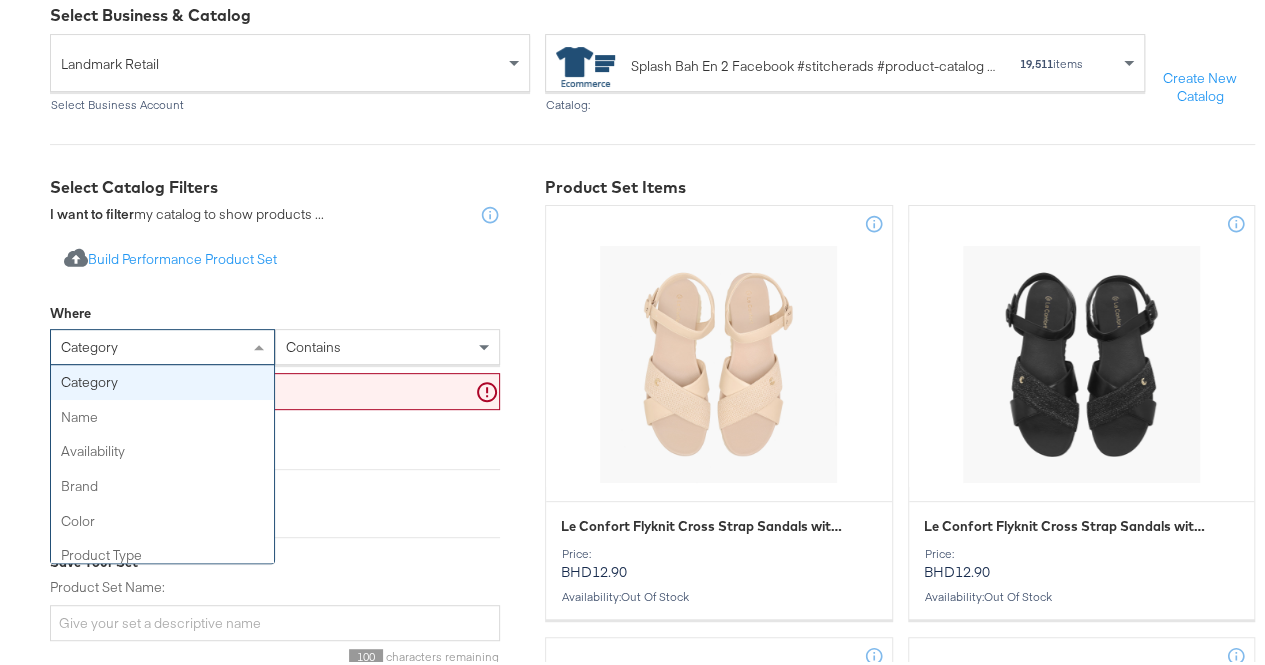 click at bounding box center [261, 343] 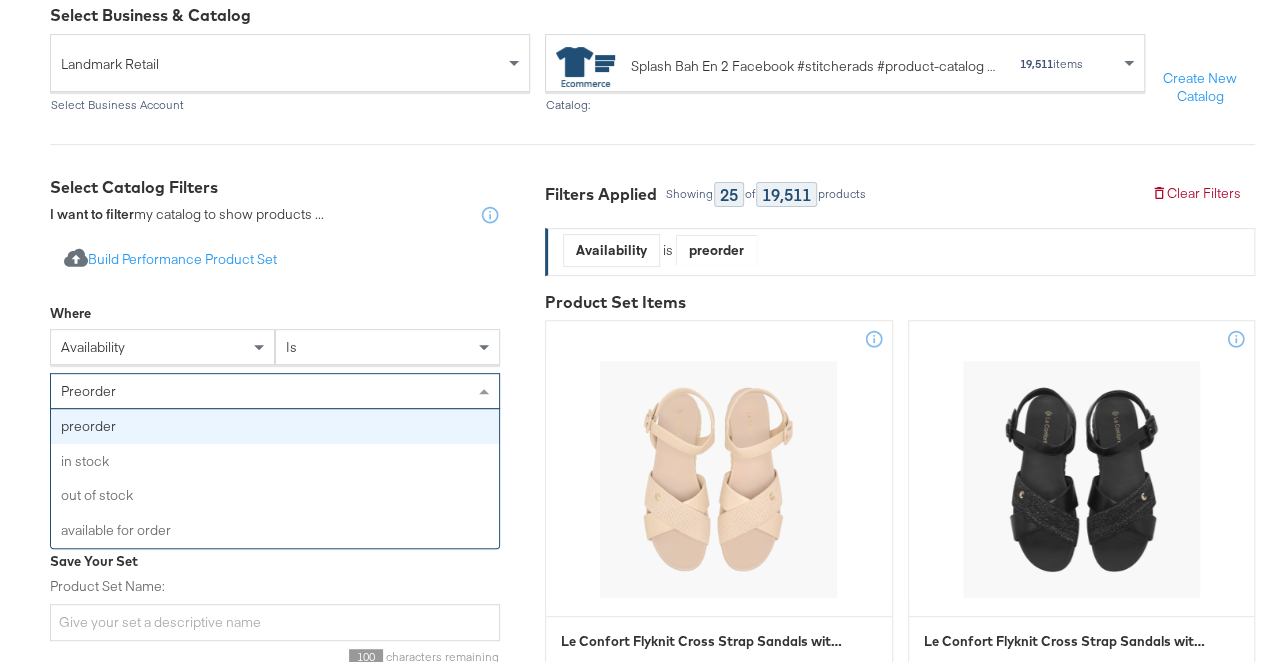 click on "preorder" at bounding box center (275, 387) 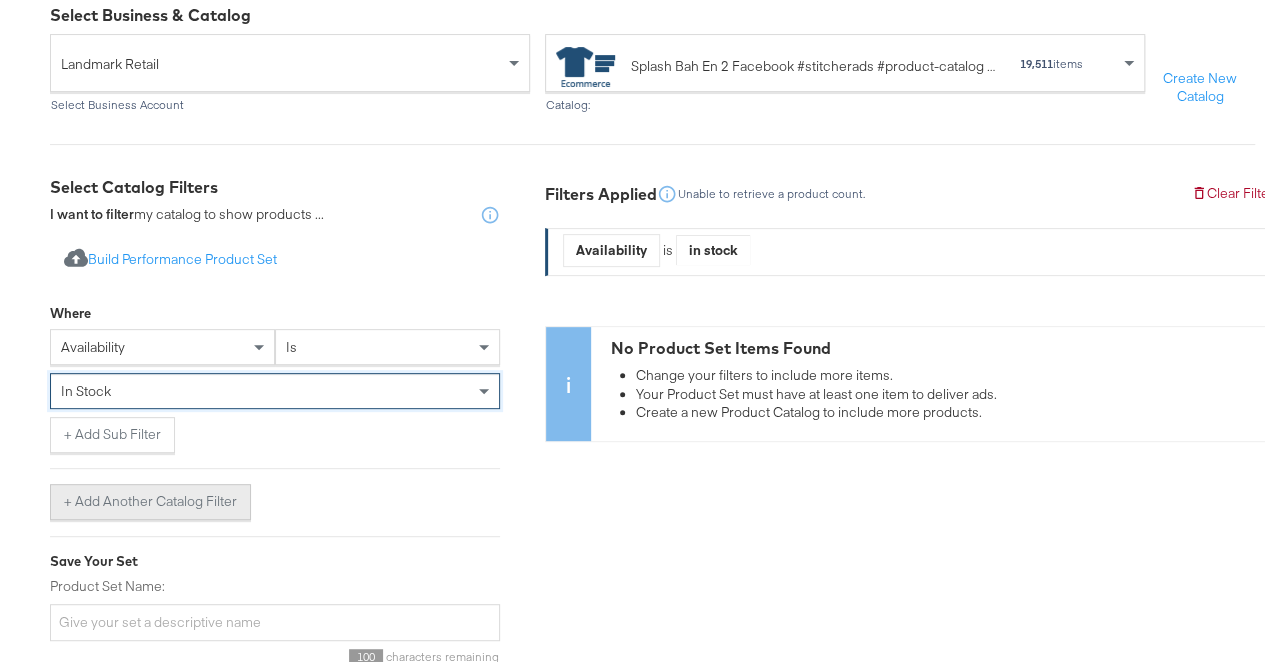 click on "+ Add Another Catalog Filter" at bounding box center [150, 498] 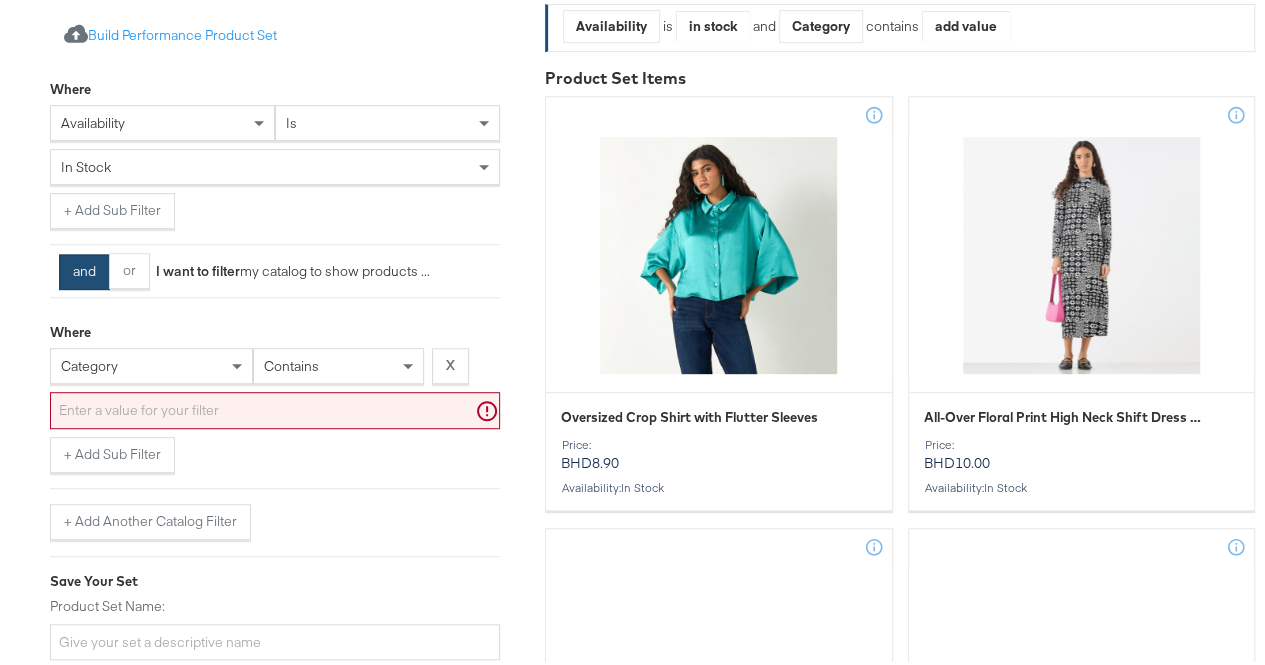 scroll, scrollTop: 435, scrollLeft: 0, axis: vertical 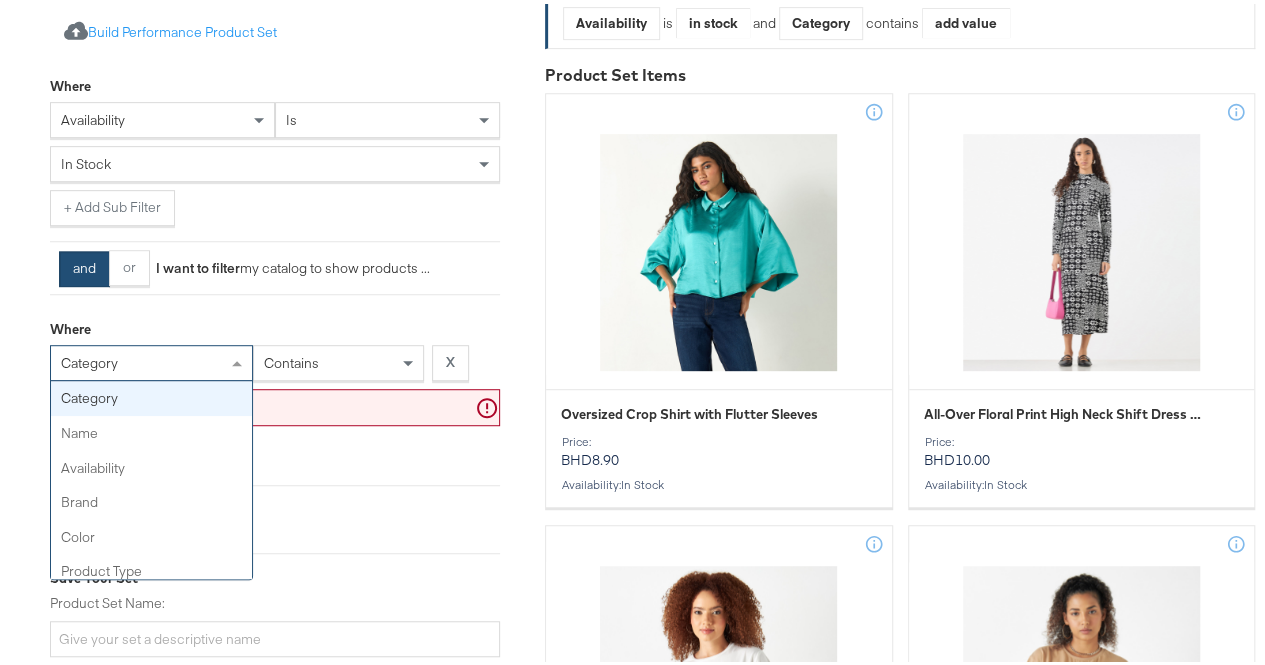 click on "category" at bounding box center [151, 359] 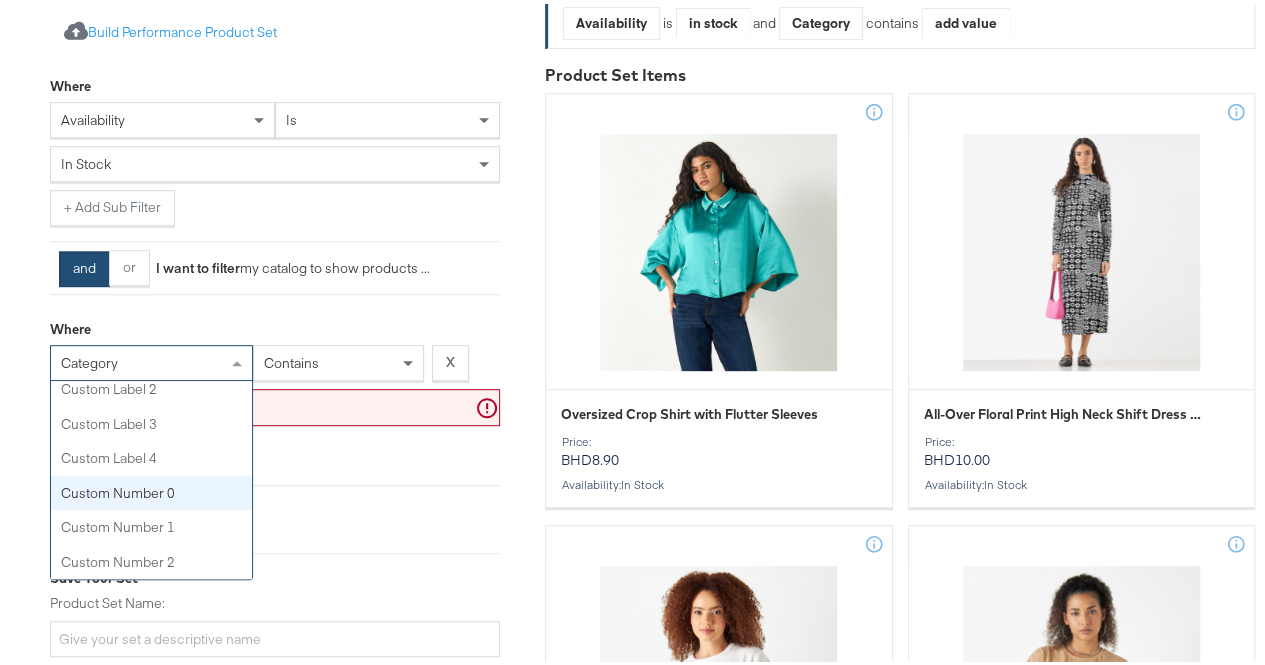 scroll, scrollTop: 736, scrollLeft: 0, axis: vertical 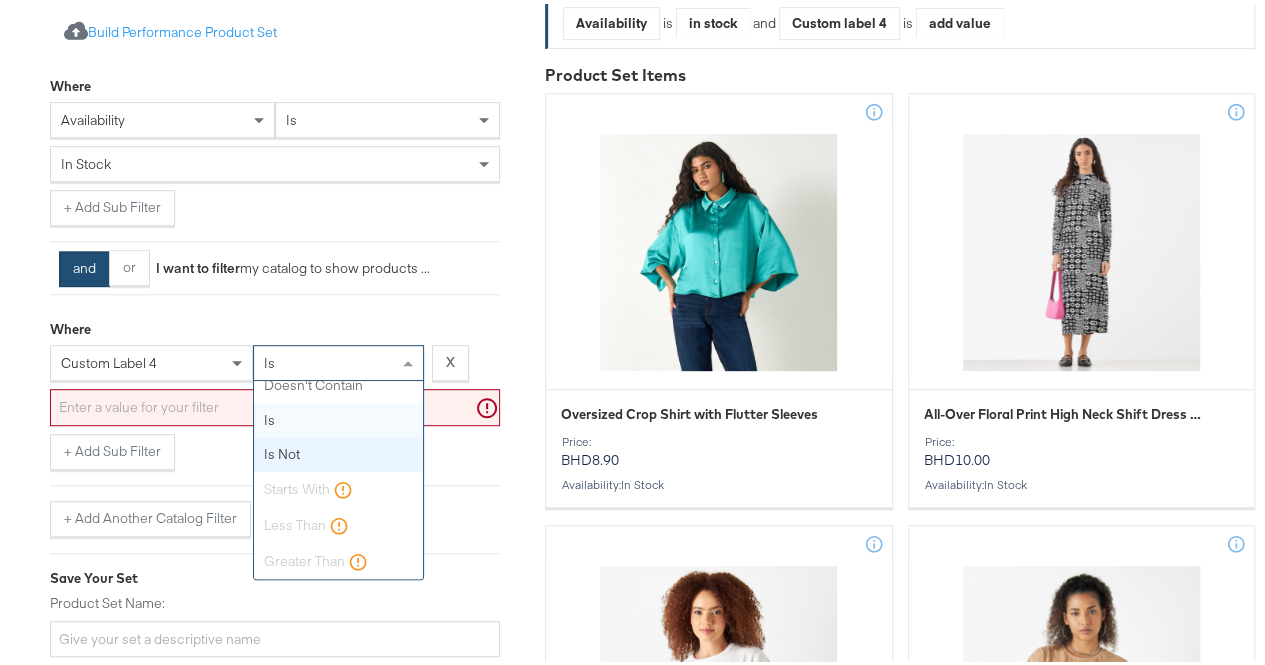 drag, startPoint x: 367, startPoint y: 366, endPoint x: 368, endPoint y: 469, distance: 103.00485 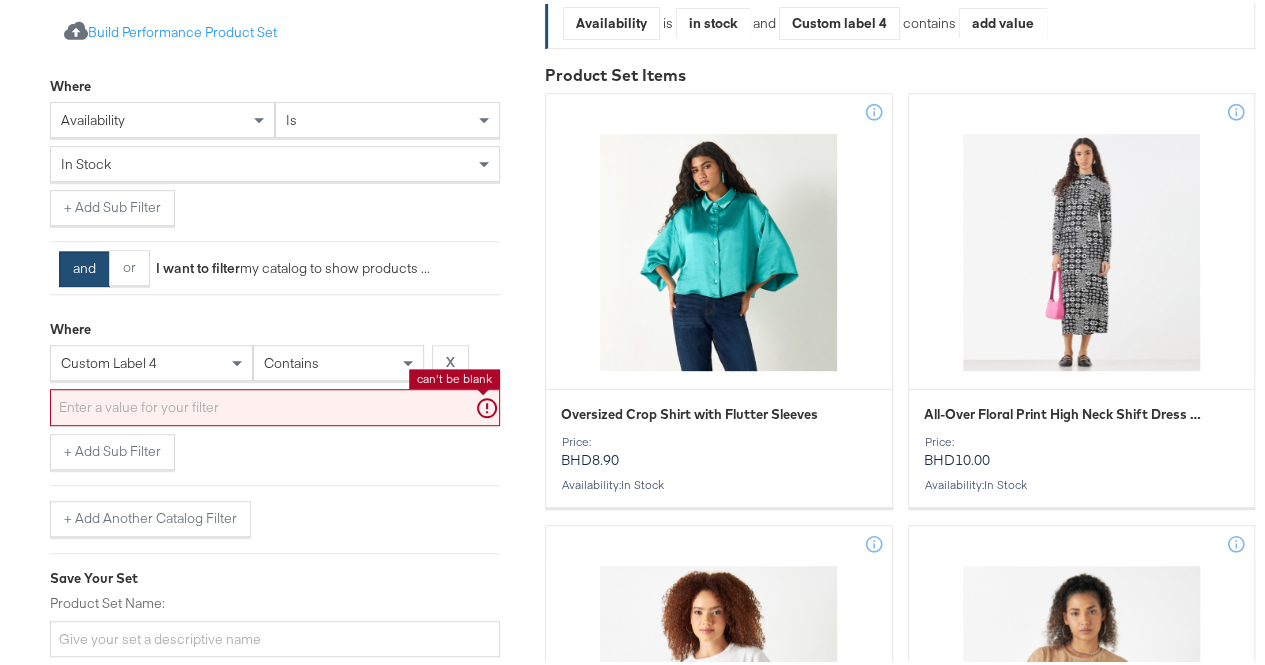 click at bounding box center (275, 403) 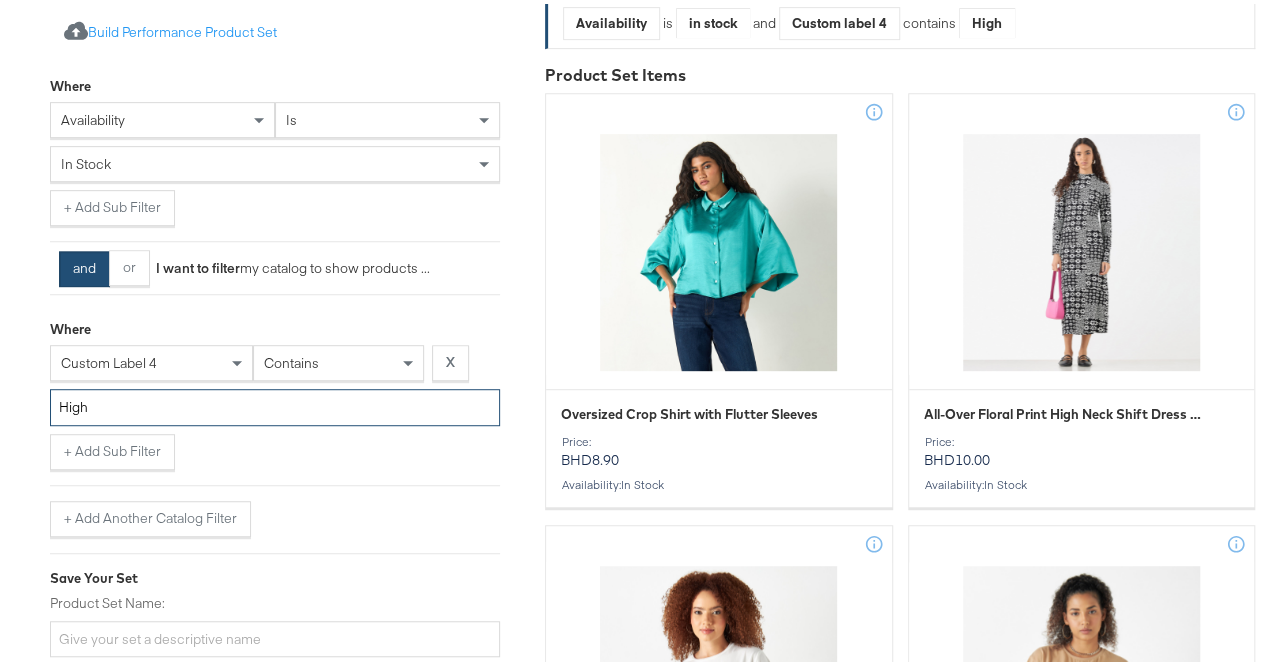 type on "High" 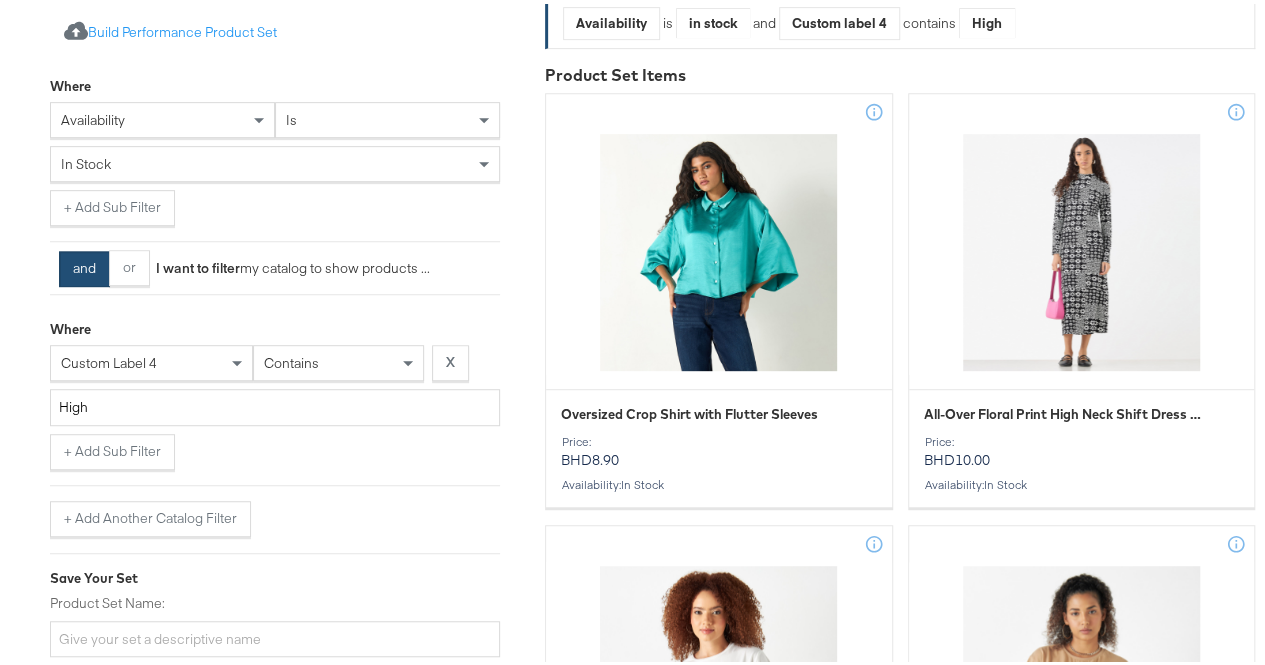 click on "Select Business & Catalog Landmark Retail Select Business Account Splash Bah En 2   Facebook #stitcherads #product-catalog #keep 19,511  items Catalog: Create New Catalog Select Catalog Filters I want to filter   my catalog to show products ... Import product data from Google Analytics to generate product set  Build Performance Product Set Where availability is in stock + Add Sub Filter and or    I want to filter  my catalog to show products ... Where custom label 4 contains X High + Add Sub Filter + Add Another Catalog Filter Save Your Set Product Set Name: 100   characters remaining Save and create another product set Save Product Set Filters Applied  Showing  25  of  5,413  products Clear Filters Availability   is   in stock and   Custom label 4   contains   High Product Set Items Oversized Crop Shirt with Flutter Sleeves Price: BHD8.90 Availability :  in stock All-Over Floral Print High Neck Shift Dress with Long Sleeves Price: BHD10.00 Availability :  in stock Price: BHD5.90 Availability :" at bounding box center [640, 2778] 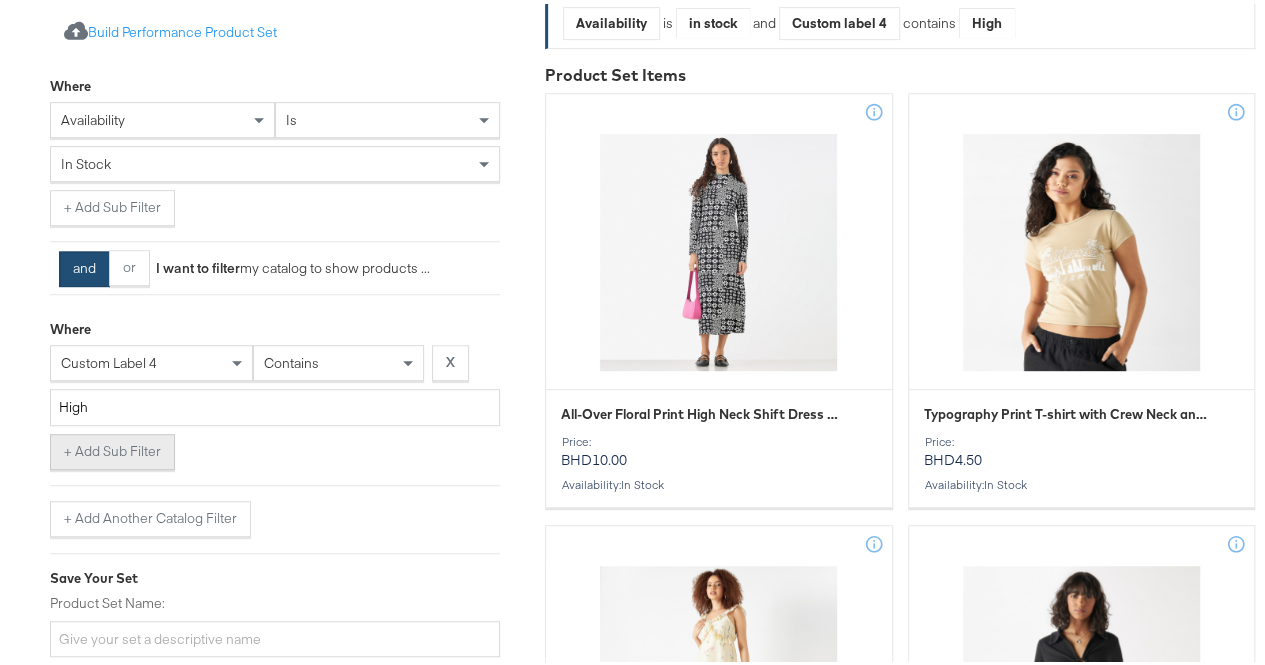 click on "+ Add Sub Filter" at bounding box center (112, 448) 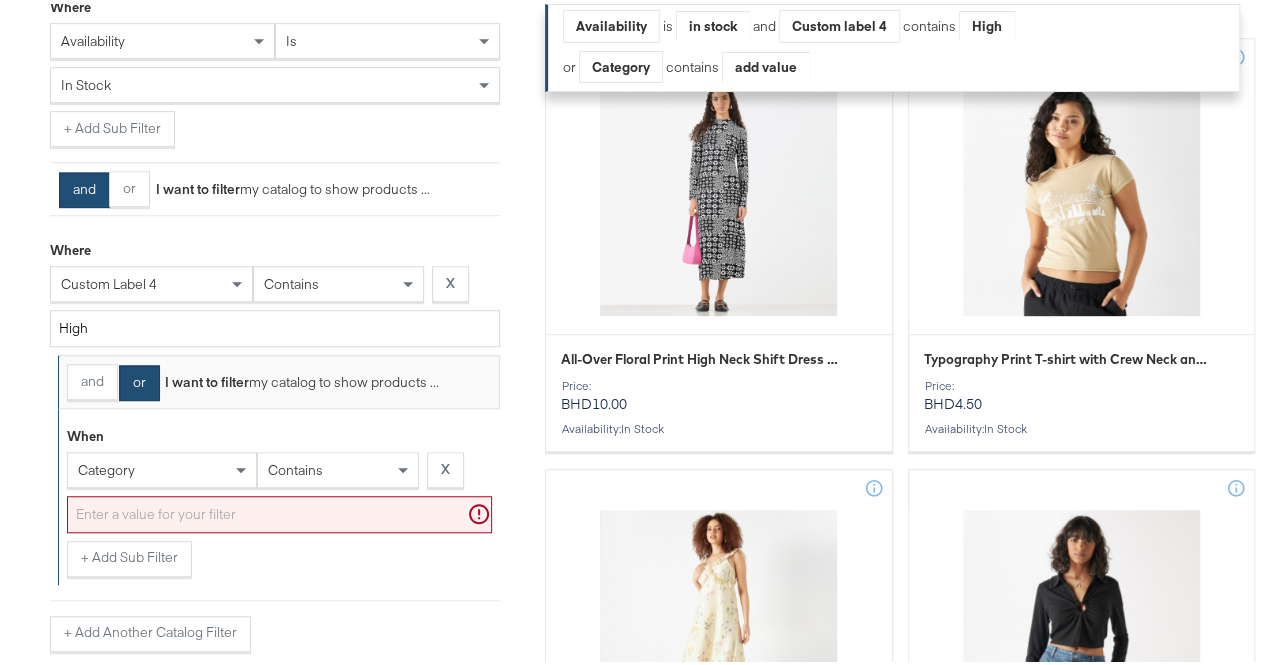 scroll, scrollTop: 515, scrollLeft: 0, axis: vertical 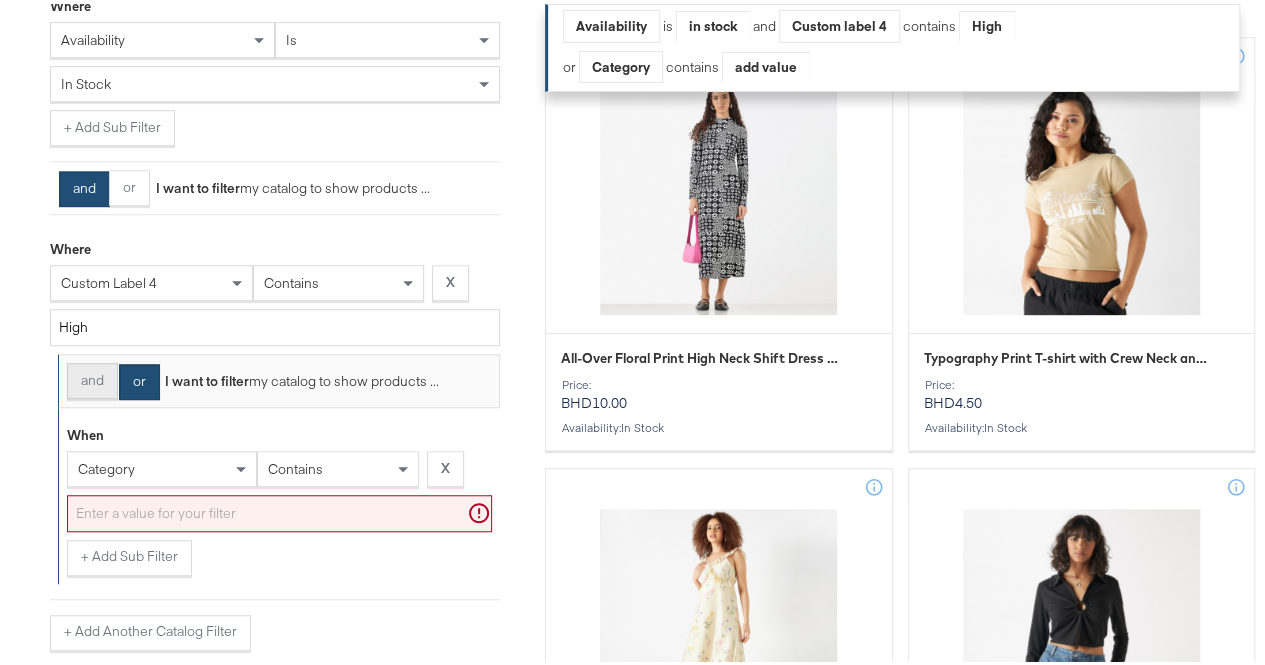 click on "and" at bounding box center [92, 377] 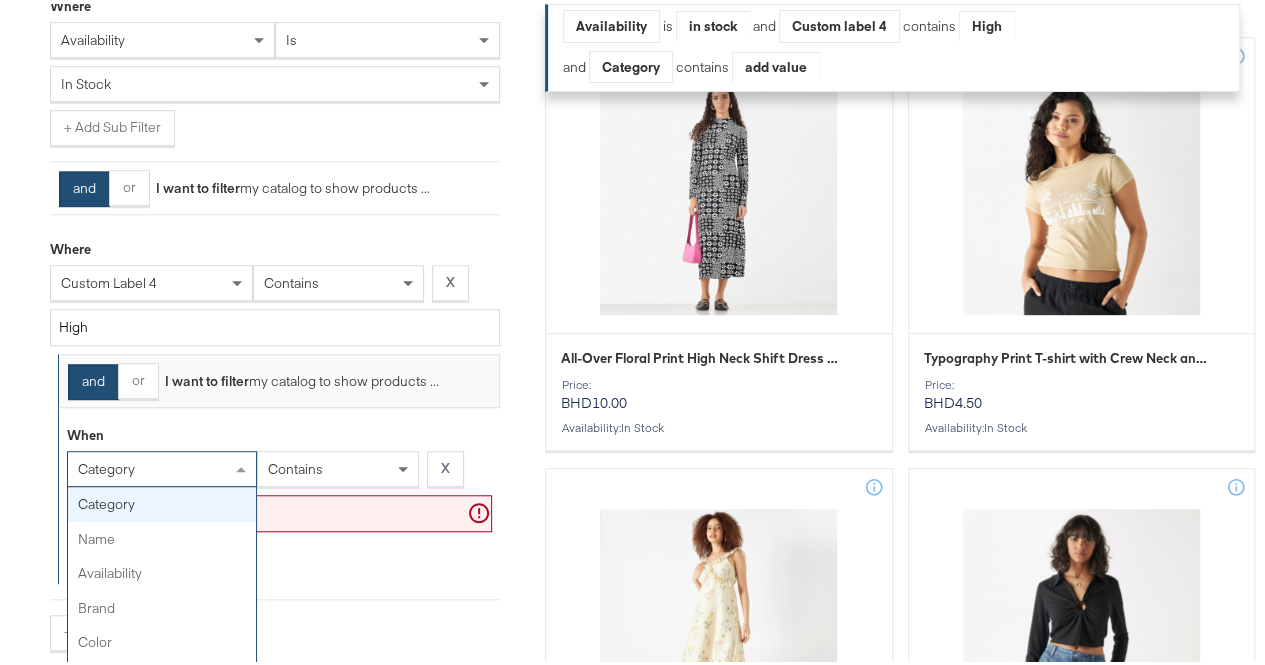 scroll, scrollTop: 546, scrollLeft: 0, axis: vertical 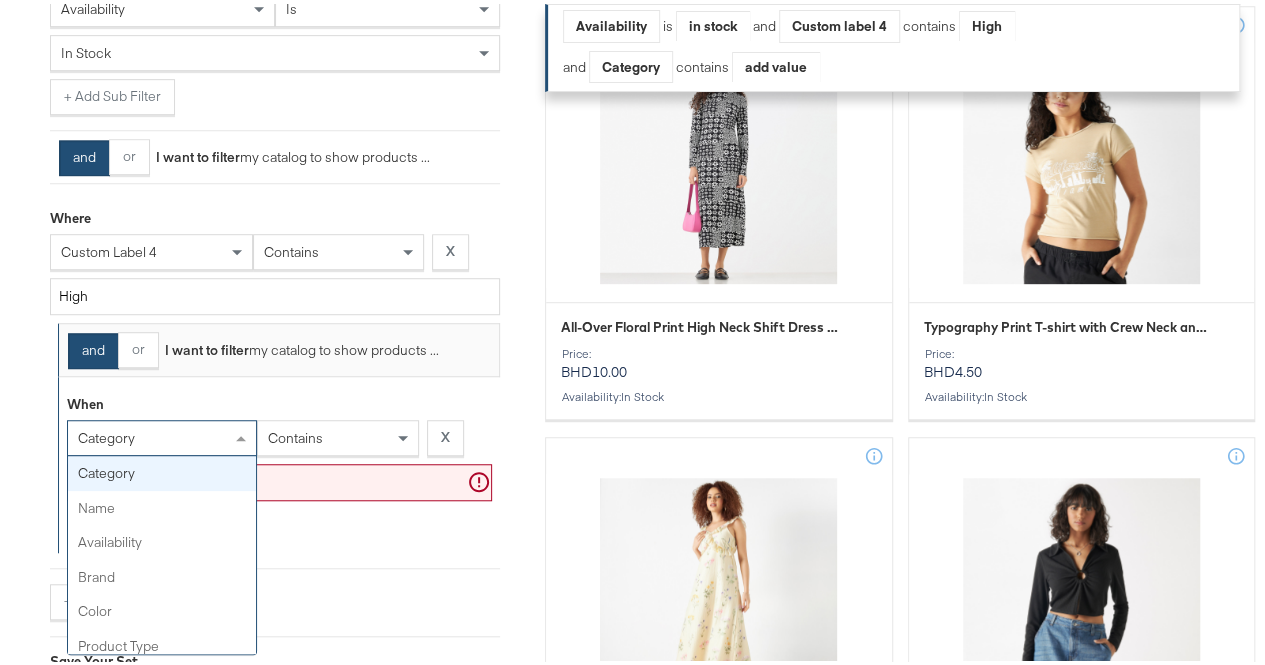 click on "category category name availability brand color product type product tags price currency gender condition age group sale price size pattern material product id retailer id retailer product group id custom label 0 custom label 1 custom label 2 custom label 3 custom label 4 custom number 0 custom number 1 custom number 2 custom number 3 custom number 4" at bounding box center (162, 434) 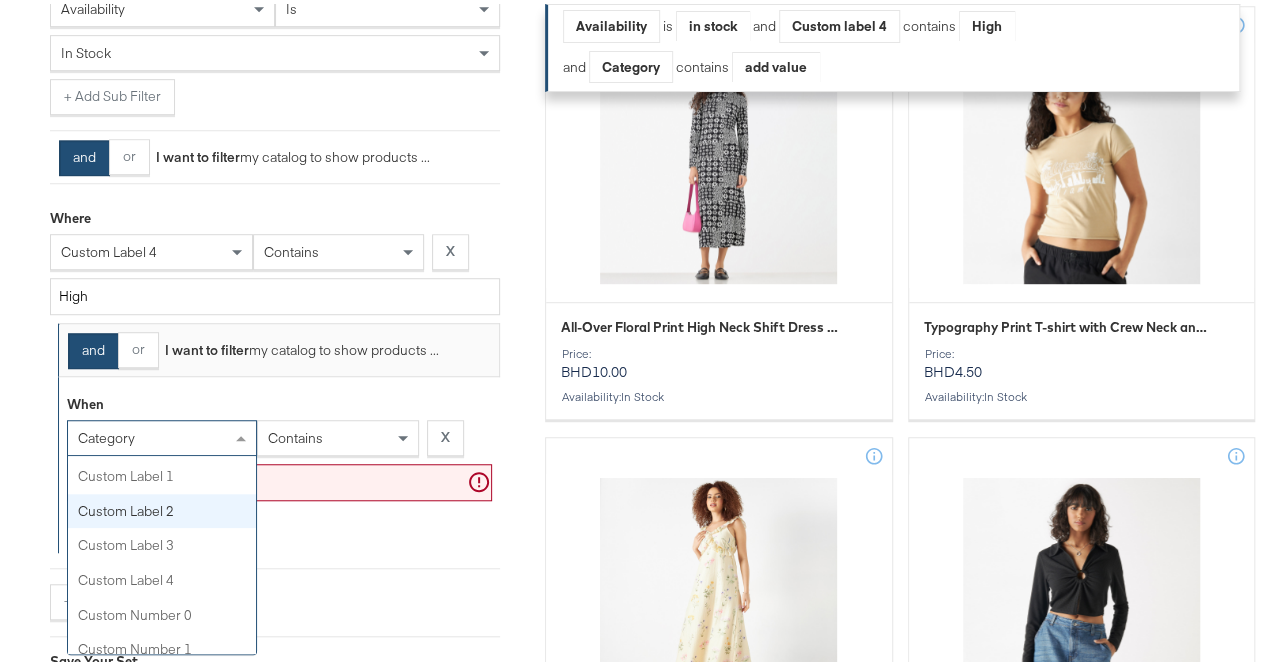 scroll, scrollTop: 722, scrollLeft: 0, axis: vertical 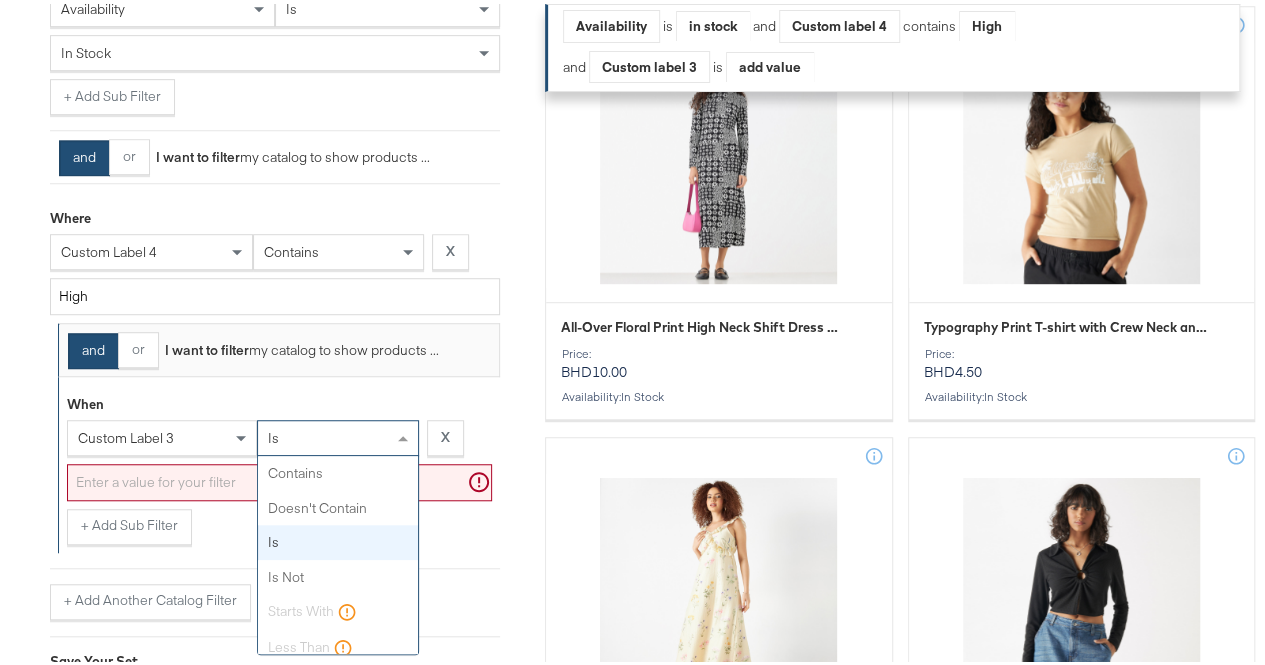 click on "is" at bounding box center [338, 434] 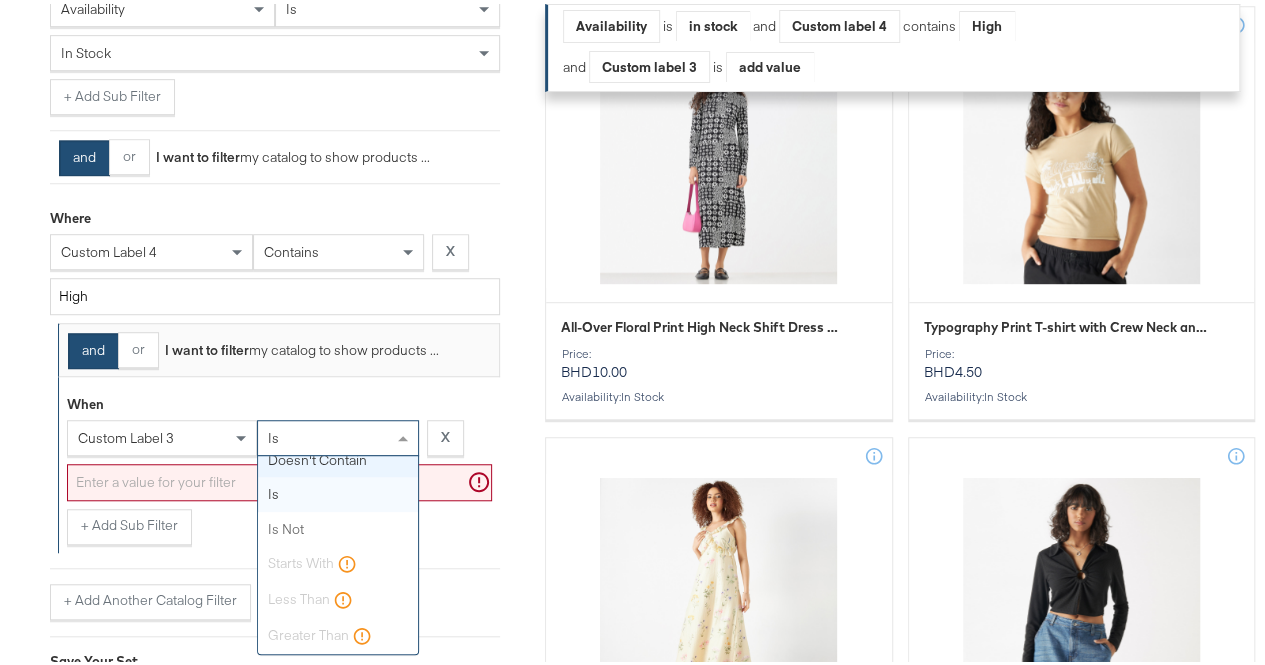scroll, scrollTop: 0, scrollLeft: 0, axis: both 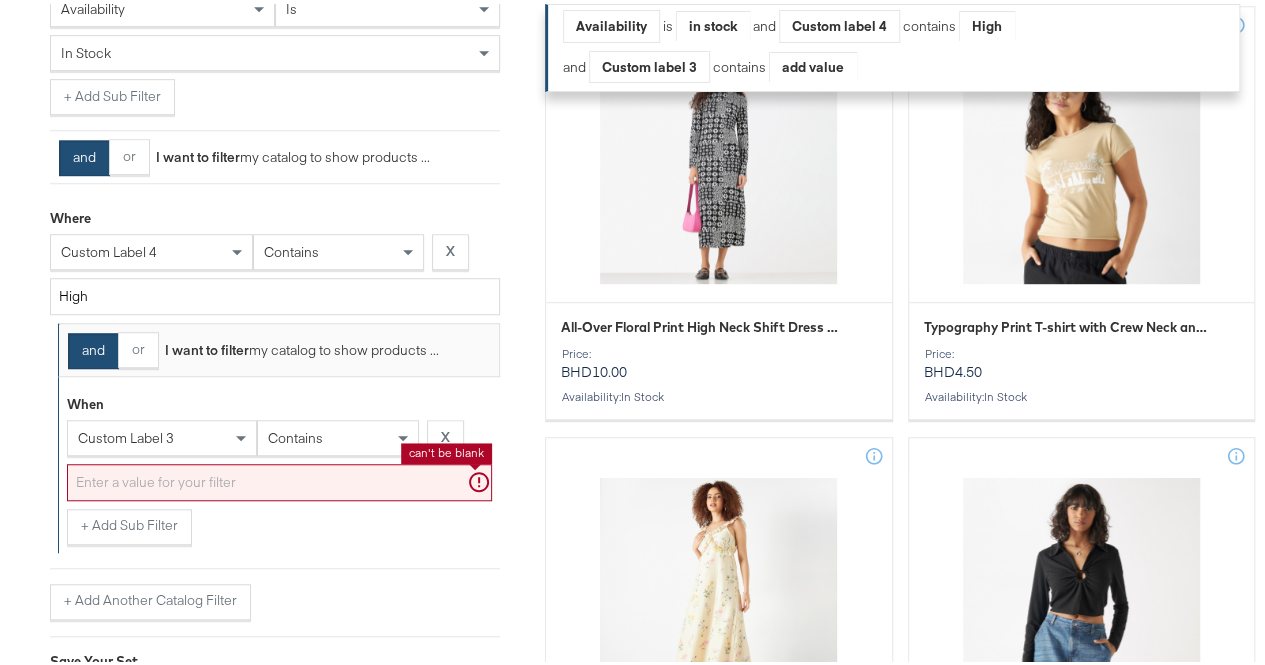 click at bounding box center (279, 478) 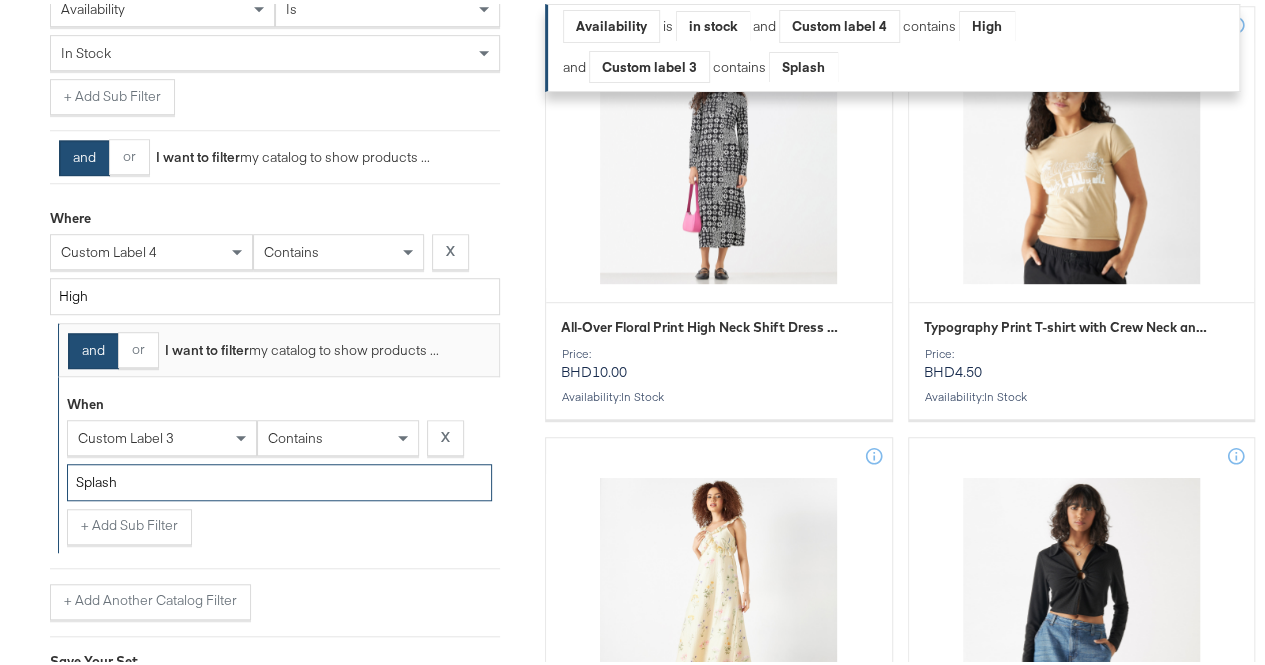 type on "Splash" 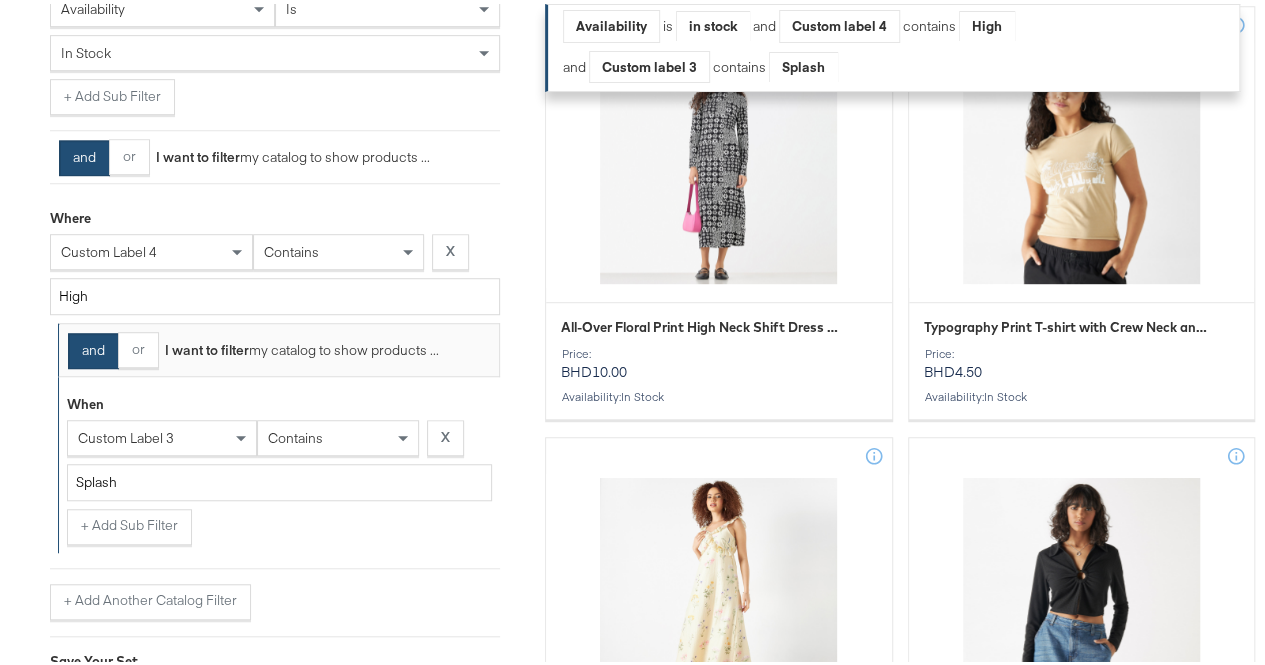 click on "Select Business & Catalog Landmark Retail Select Business Account Splash Bah En 2   Facebook #stitcherads #product-catalog #keep 19,511  items Catalog: Create New Catalog Select Catalog Filters I want to filter   my catalog to show products ... Import product data from Google Analytics to generate product set  Build Performance Product Set Where availability is in stock + Add Sub Filter and or    I want to filter  my catalog to show products ... Where custom label 4 contains X High and or    I want to filter  my catalog to show products ... When custom label 3 contains X Splash + Add Sub Filter + Add Another Catalog Filter Save Your Set Product Set Name: 100   characters remaining Save and create another product set Save Product Set Filters Applied  Showing  25  of  4,272  products Clear Filters Availability   is   in stock and   Custom label 4   contains   High and   Custom label 3   contains   Splash Product Set Items All-Over Floral Print High Neck Shift Dress with Long Sleeves Price: :" at bounding box center [640, 2678] 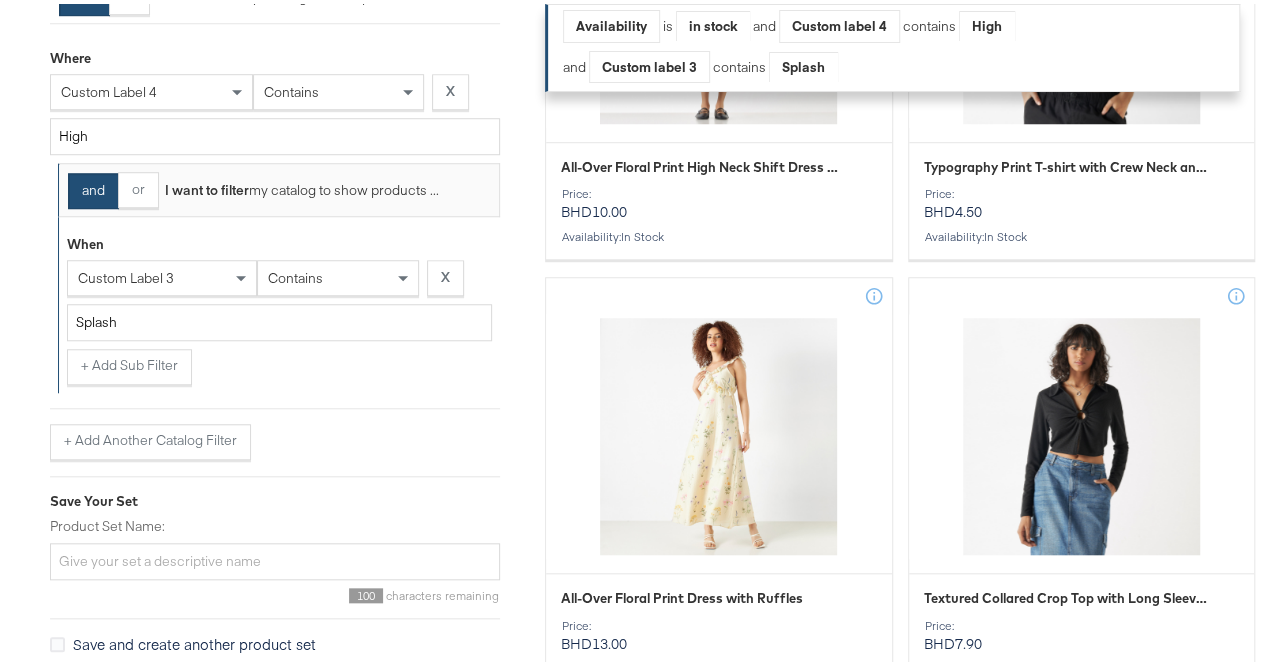 scroll, scrollTop: 708, scrollLeft: 0, axis: vertical 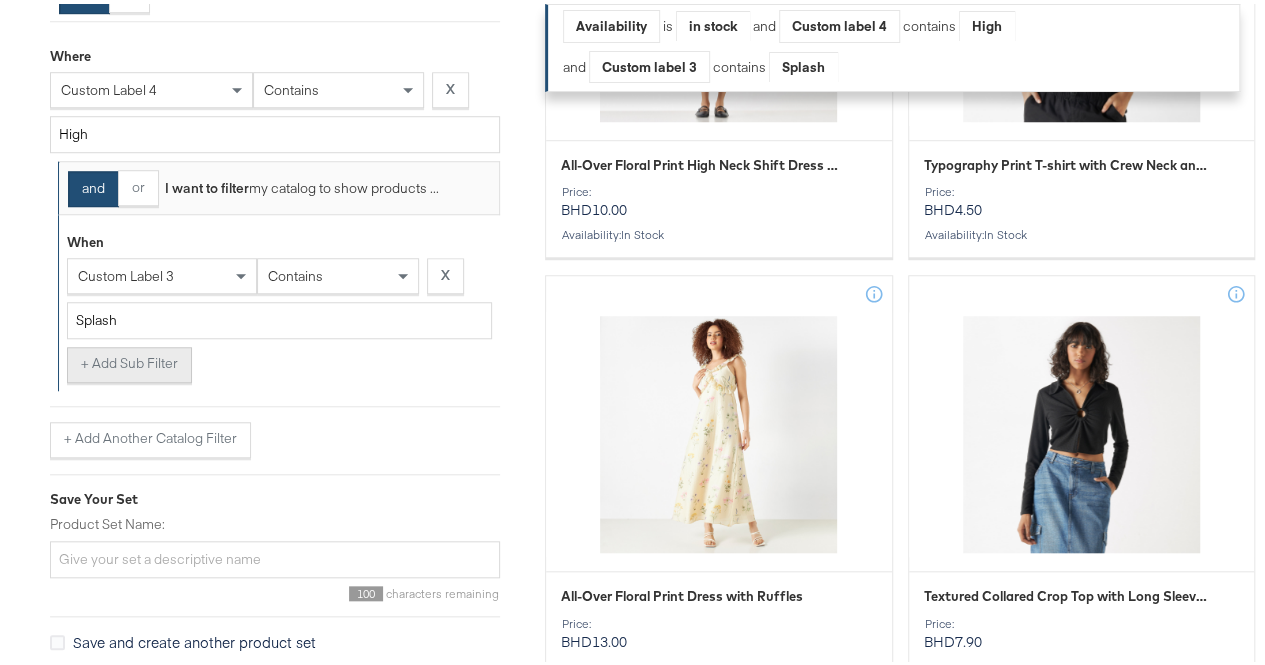 click on "+ Add Sub Filter" at bounding box center (129, 361) 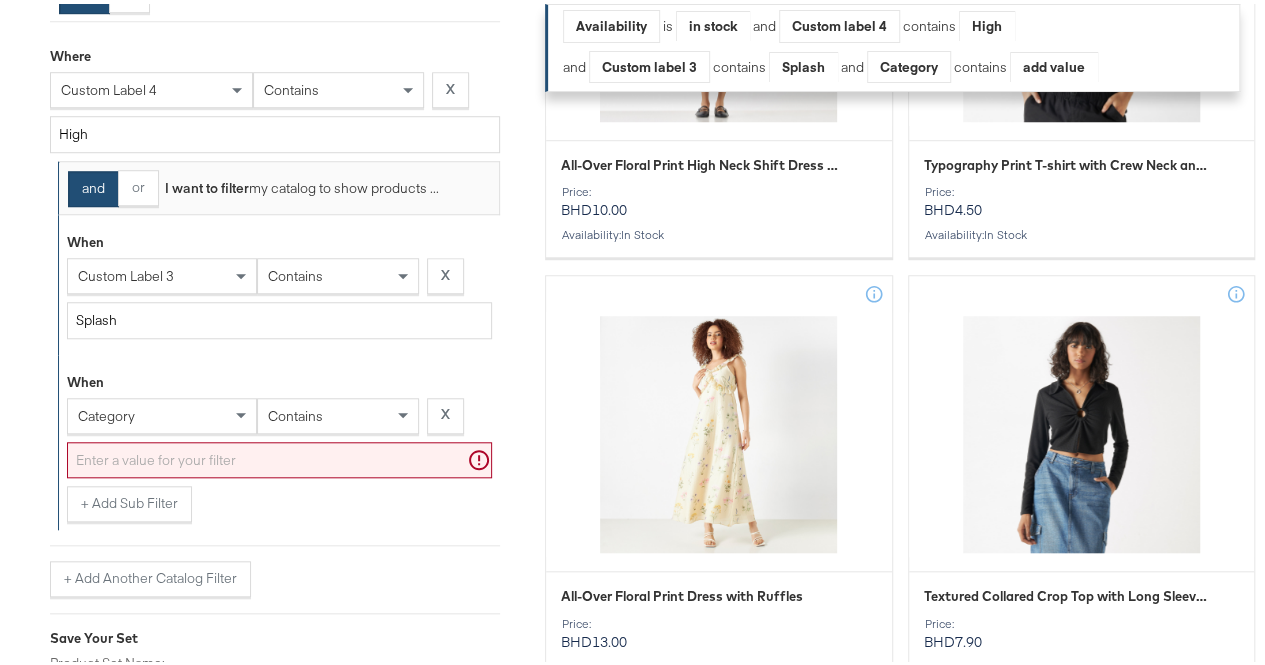 click on "When" at bounding box center [279, 381] 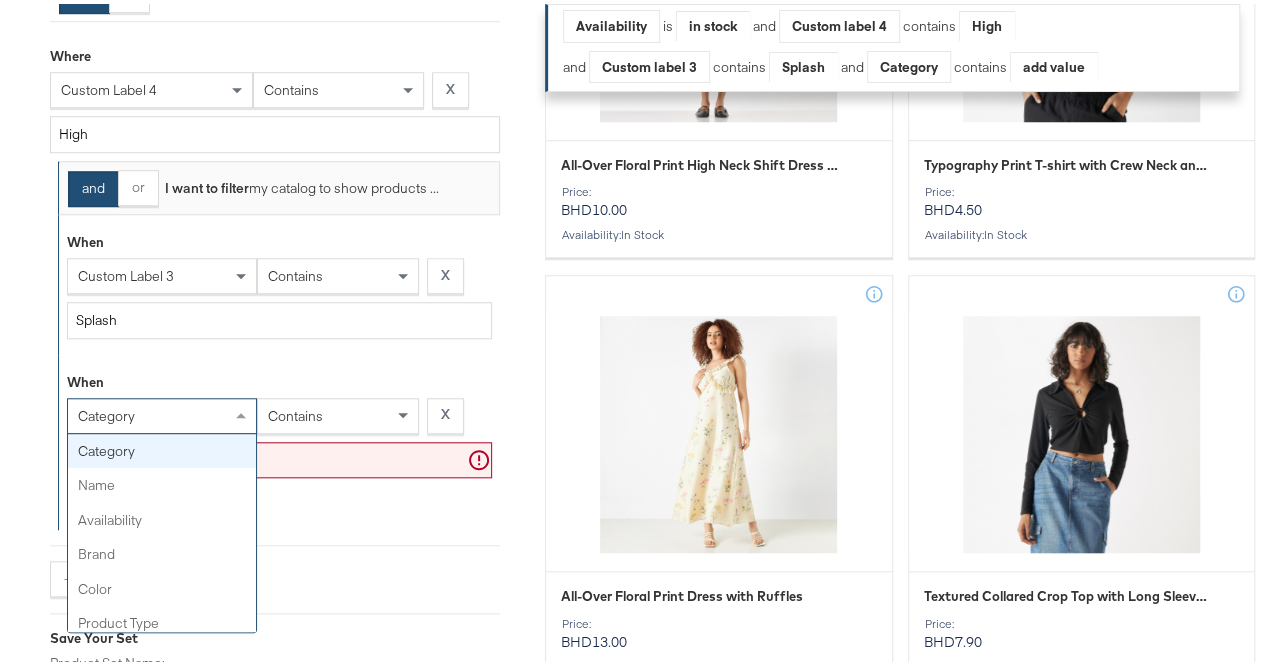 click on "category" at bounding box center (162, 412) 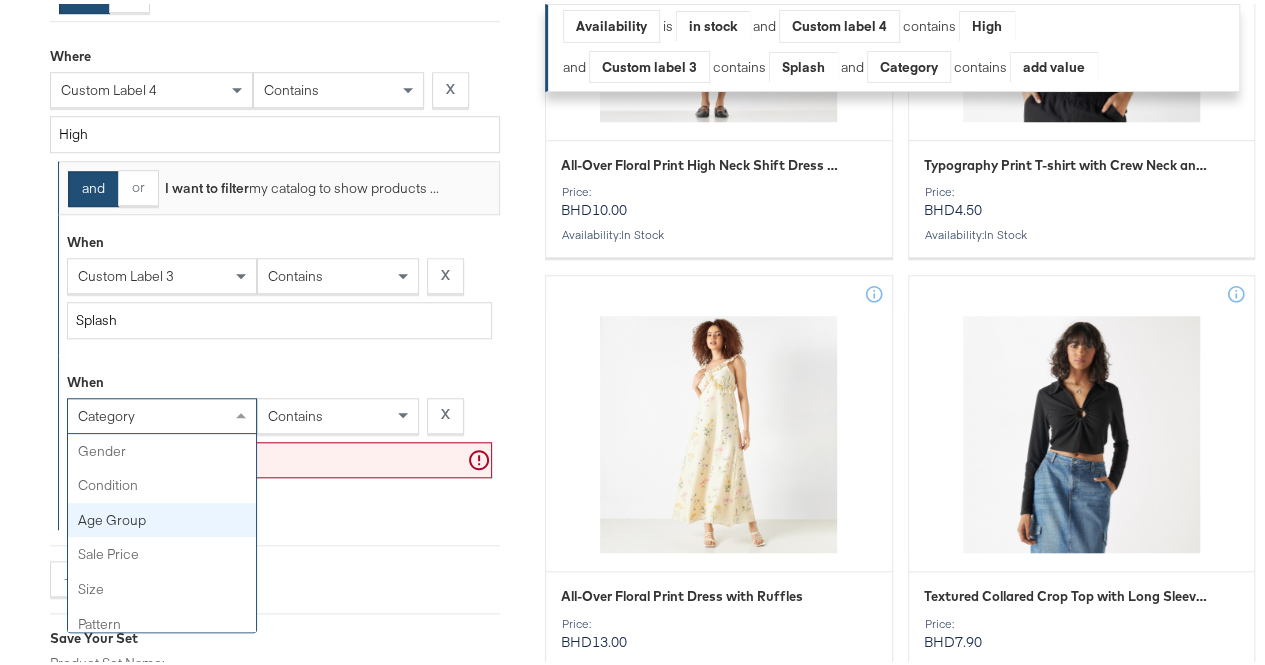 scroll, scrollTop: 504, scrollLeft: 0, axis: vertical 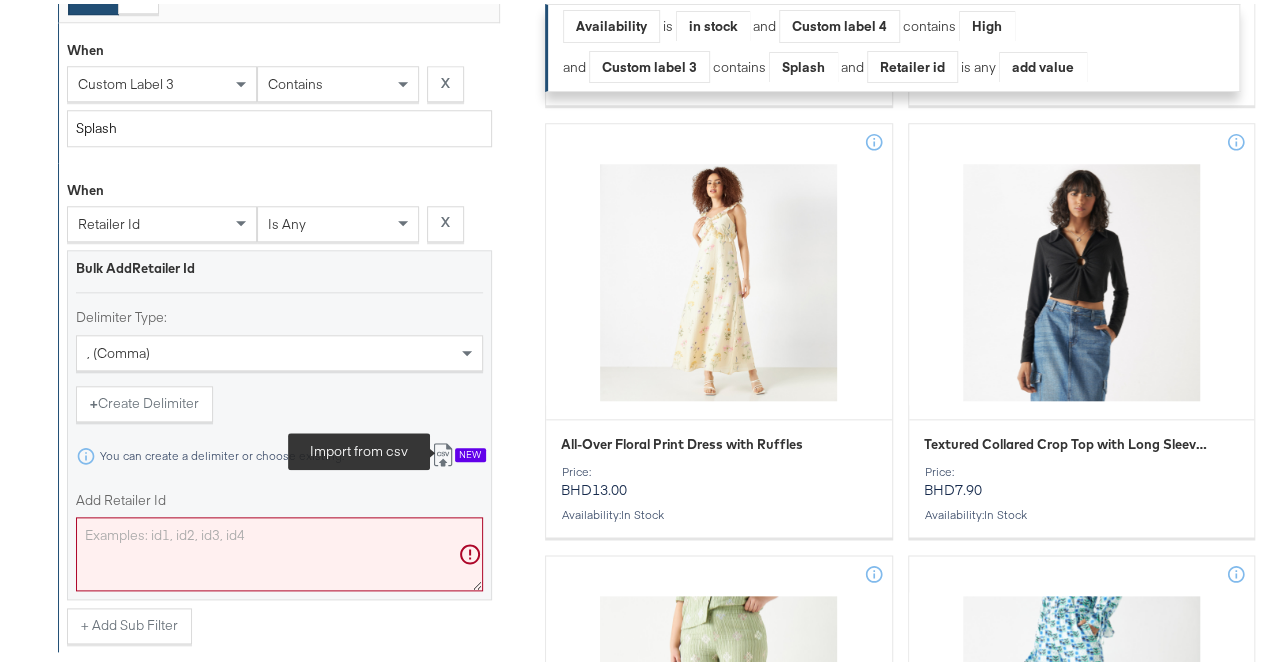 click 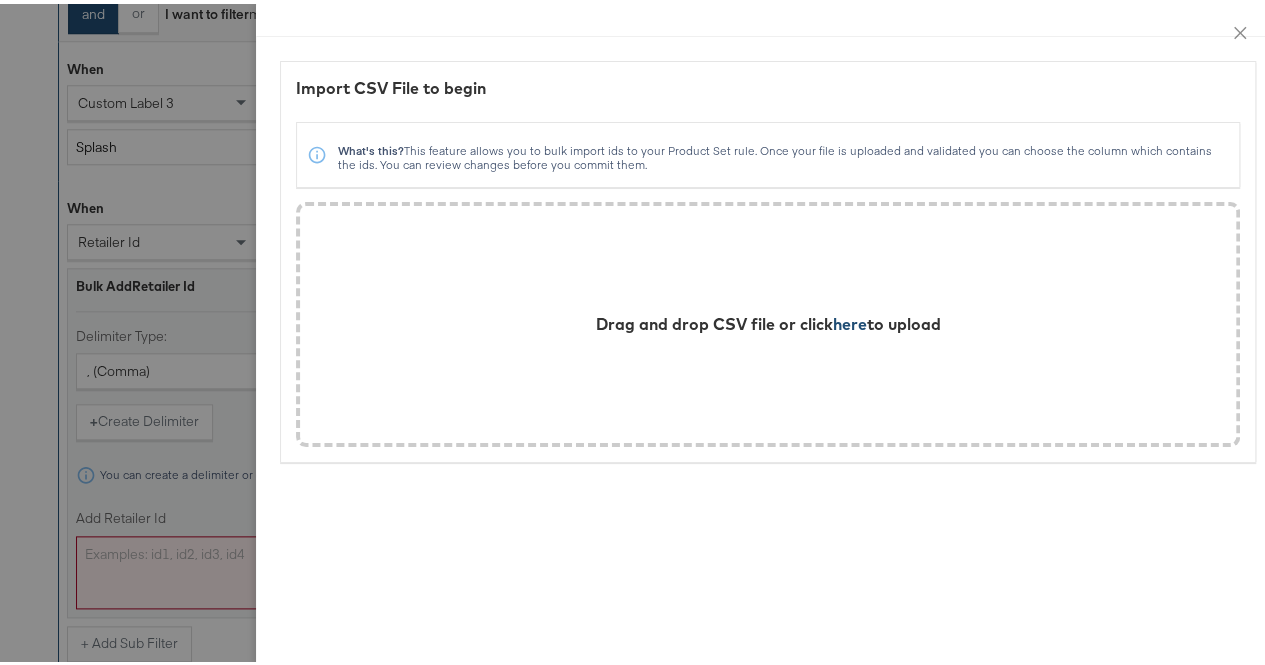 click on "here" at bounding box center (850, 320) 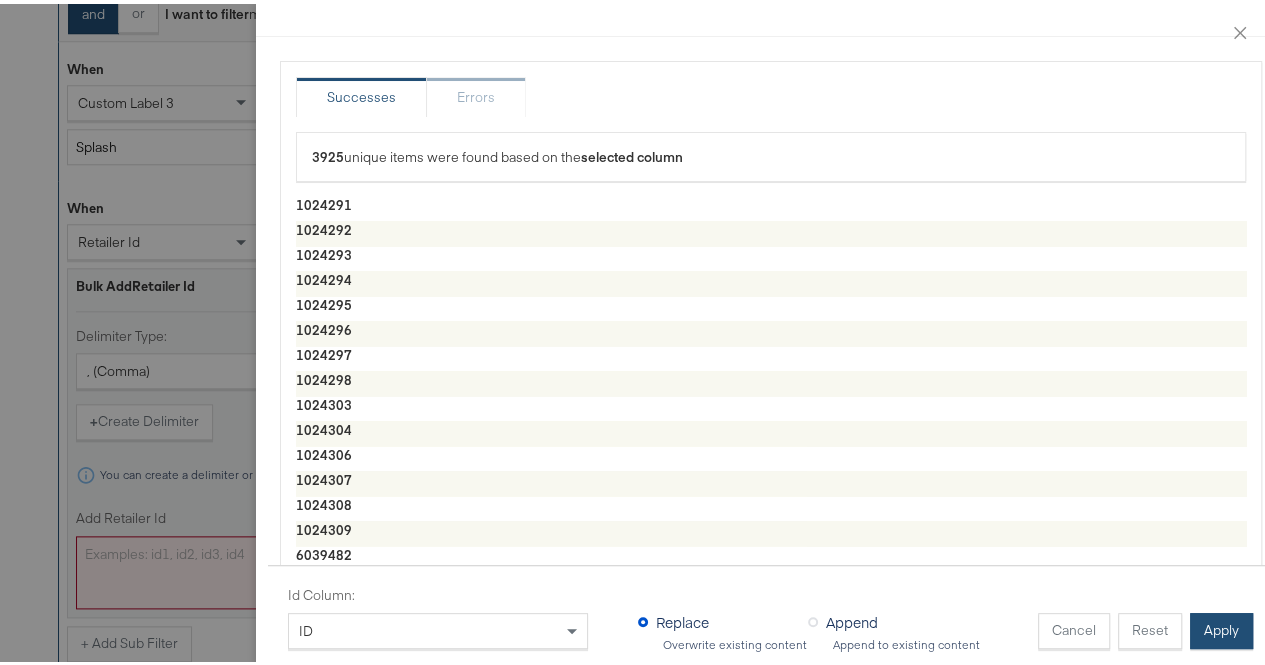 click on "Apply" at bounding box center [1221, 627] 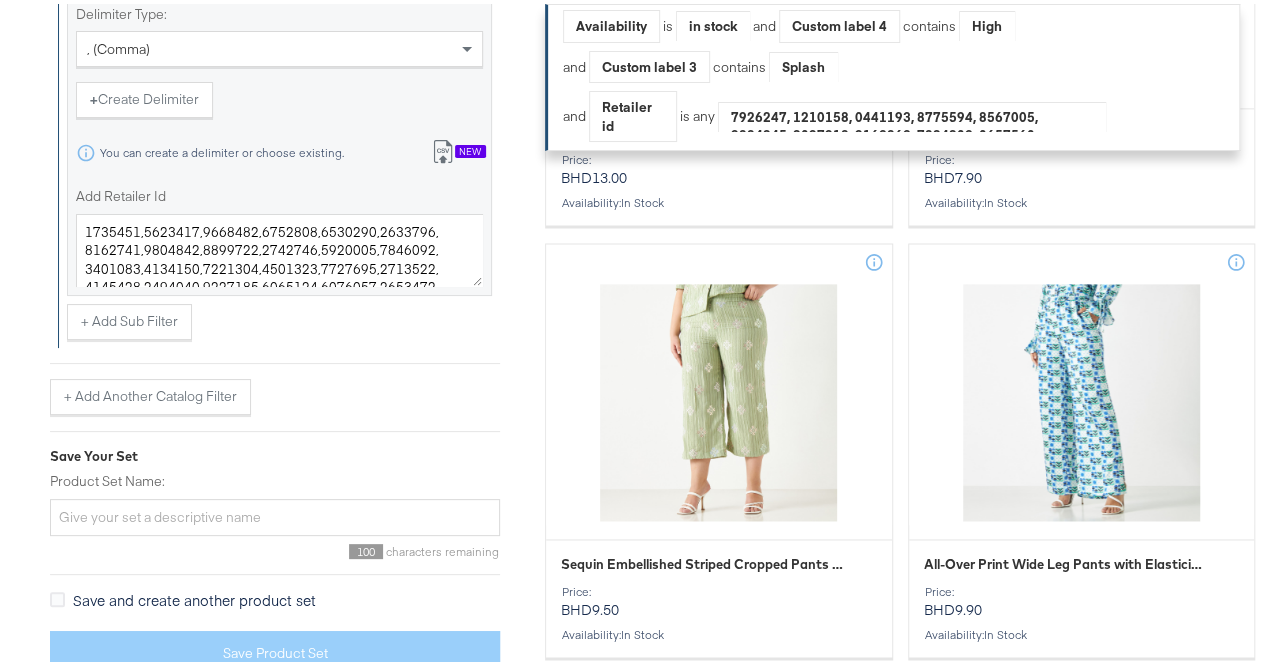 scroll, scrollTop: 1229, scrollLeft: 0, axis: vertical 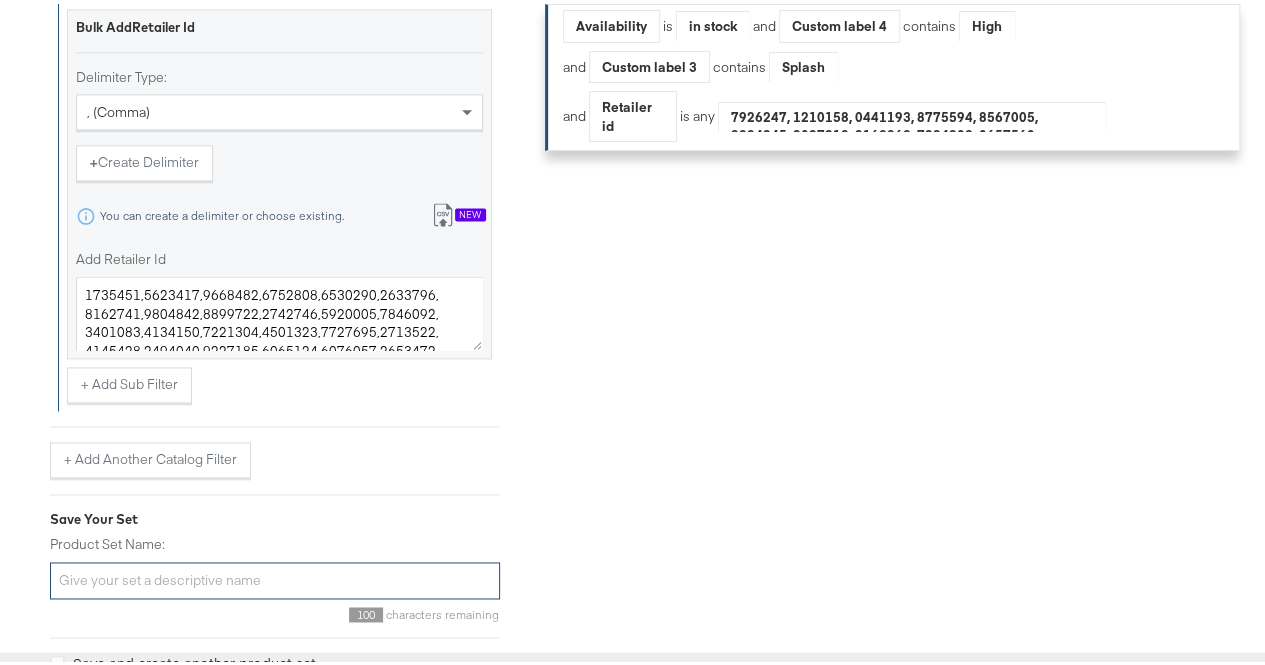 click on "Product Set Name:" at bounding box center [275, 576] 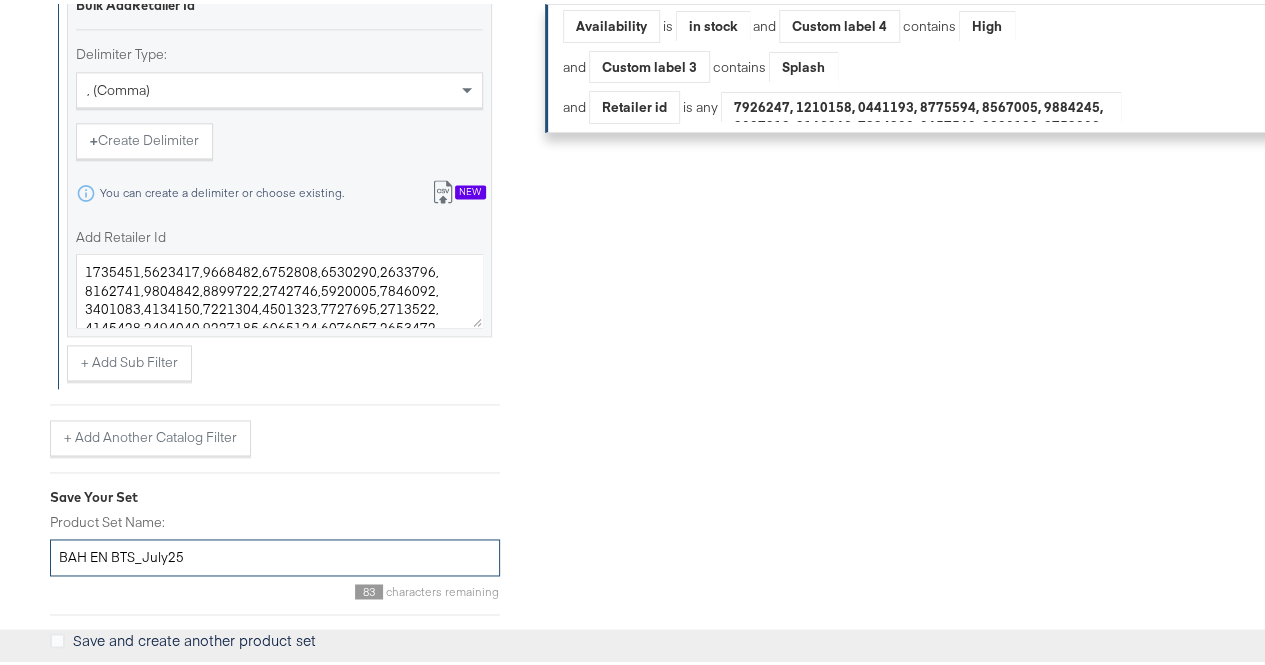 scroll, scrollTop: 1310, scrollLeft: 0, axis: vertical 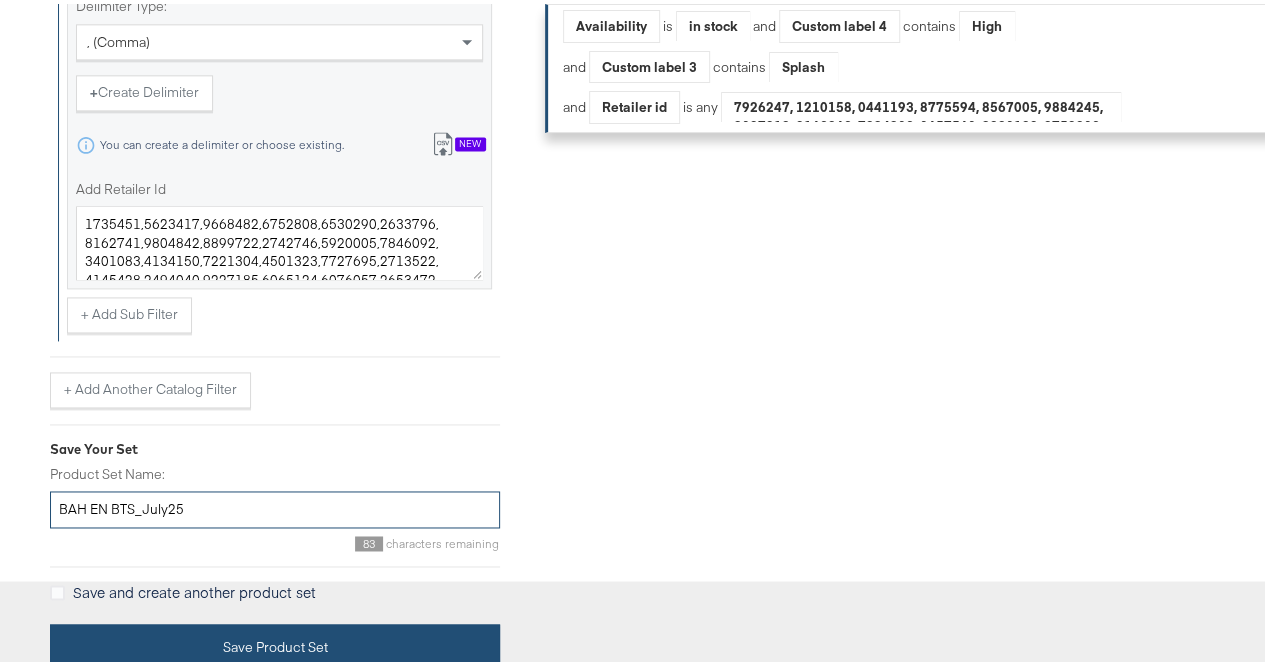type on "BAH EN BTS_July25" 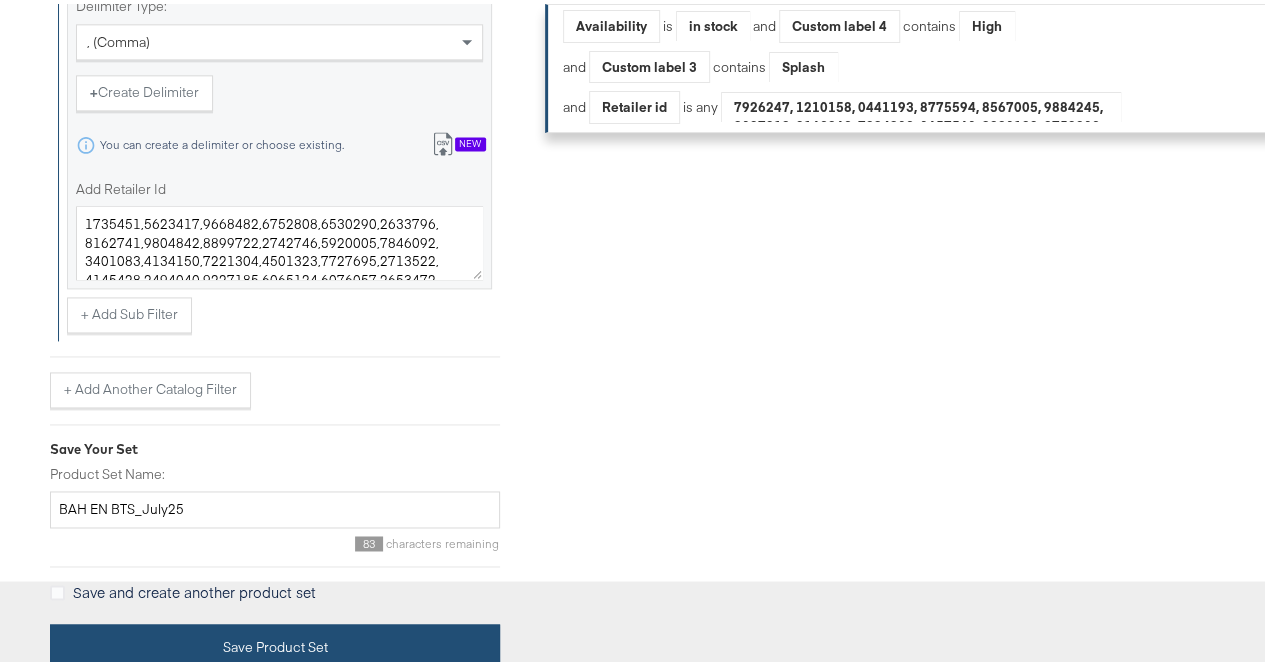 click on "Save Product Set" at bounding box center [275, 642] 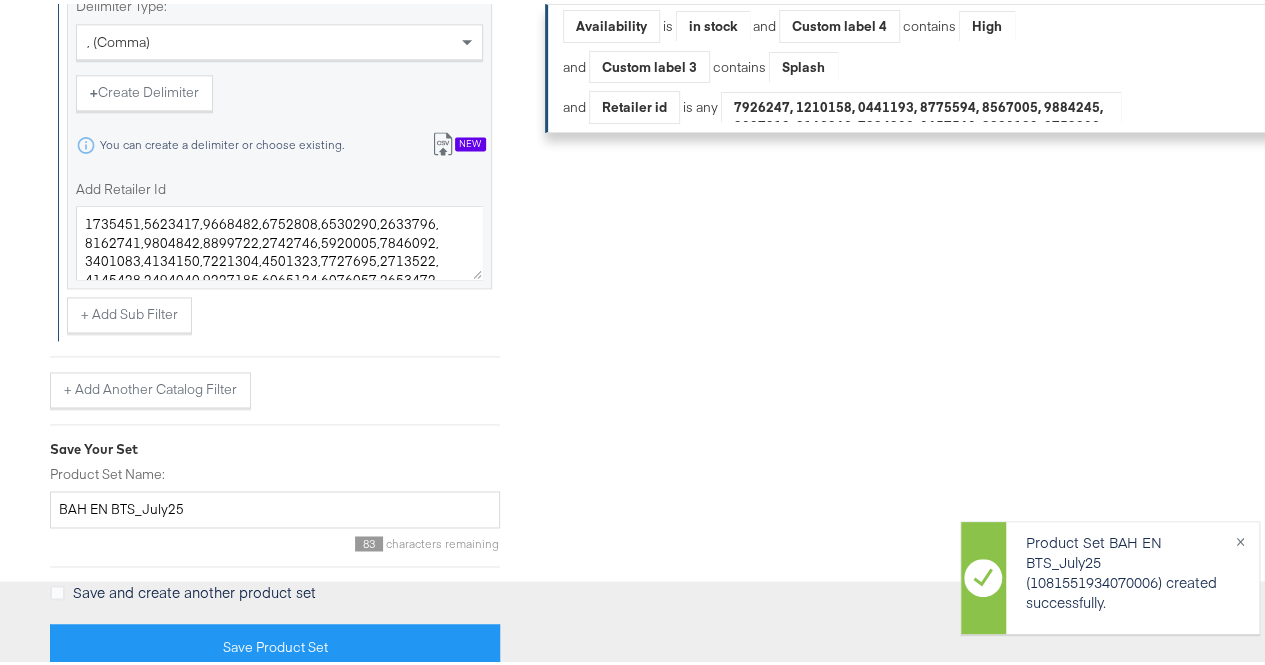 scroll, scrollTop: 0, scrollLeft: 0, axis: both 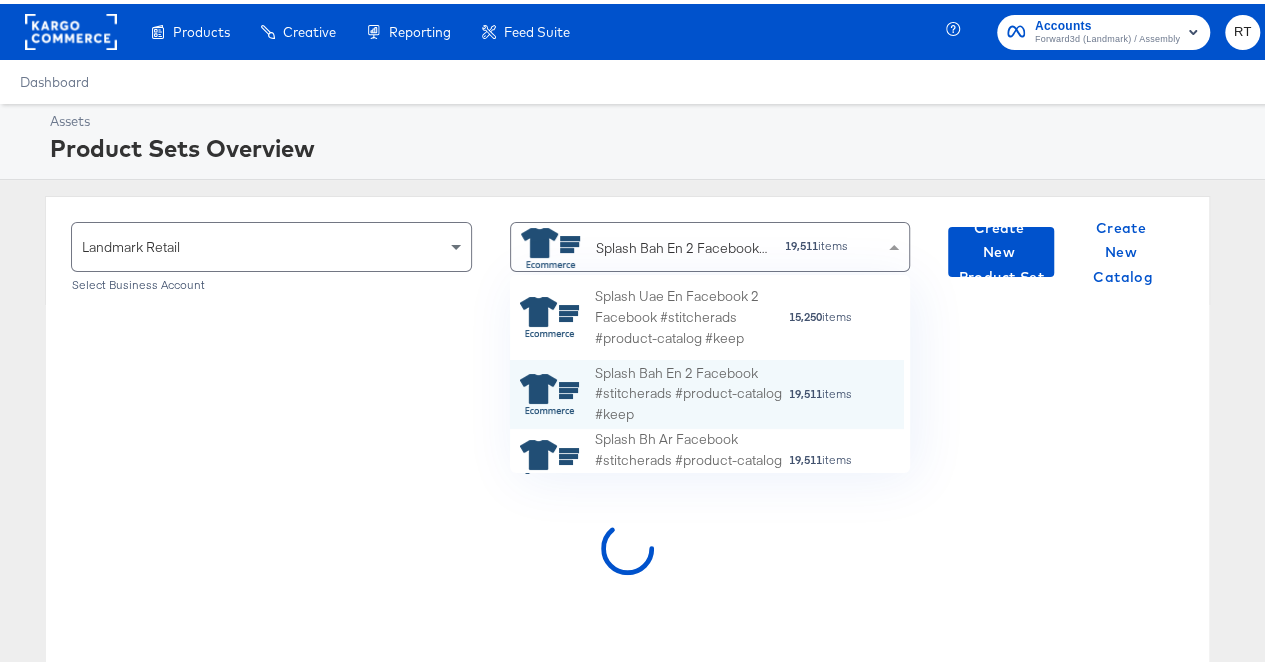 click on "Splash Bah En 2   Facebook #stitcherads #product-catalog #keep 19,511  items" at bounding box center [703, 241] 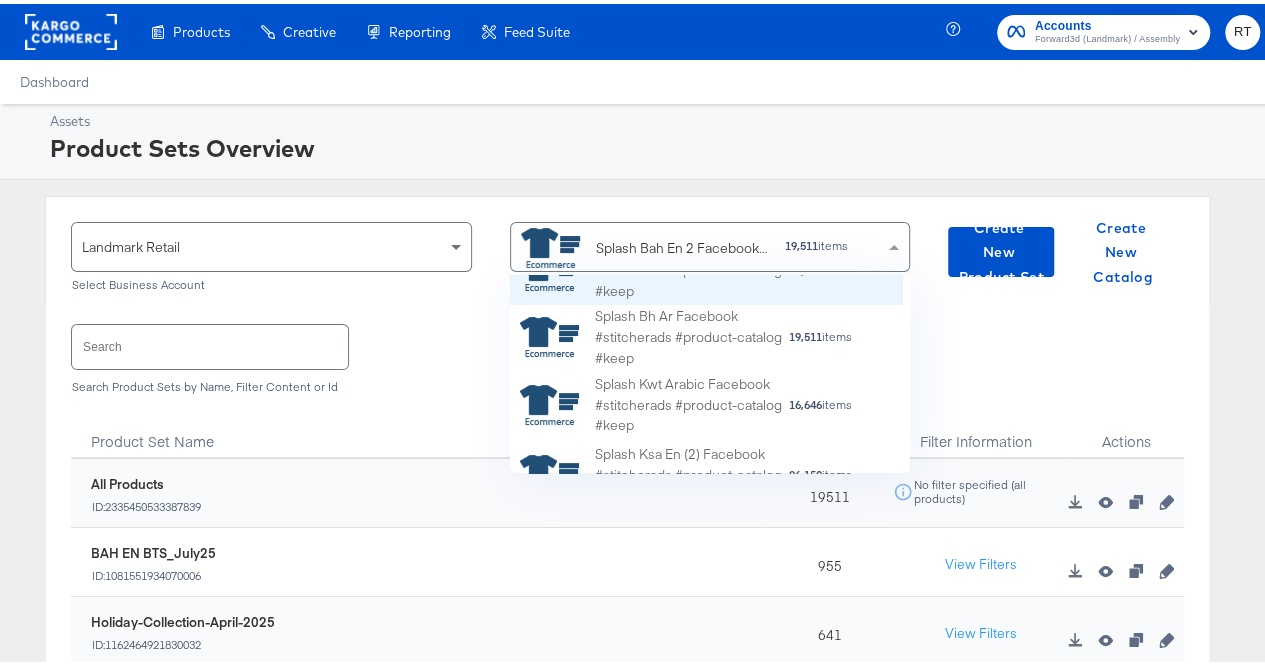 scroll, scrollTop: 126, scrollLeft: 0, axis: vertical 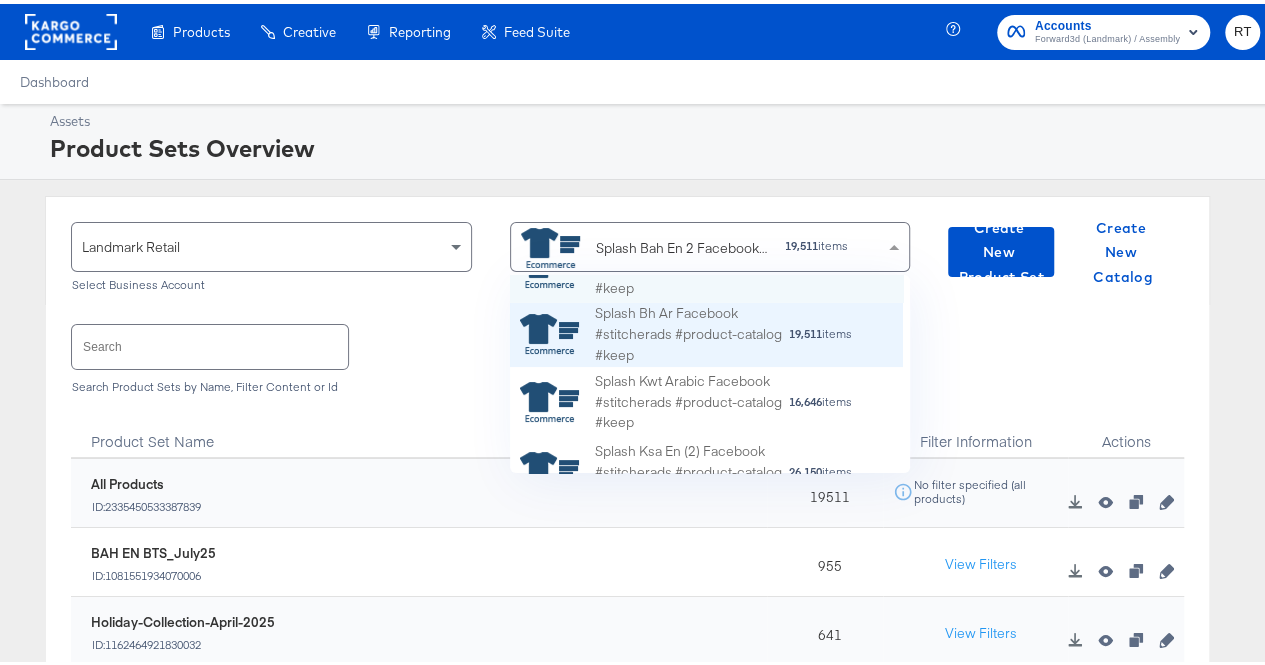 click on "Splash Bh Ar   Facebook #stitcherads #product-catalog #keep" at bounding box center [691, 330] 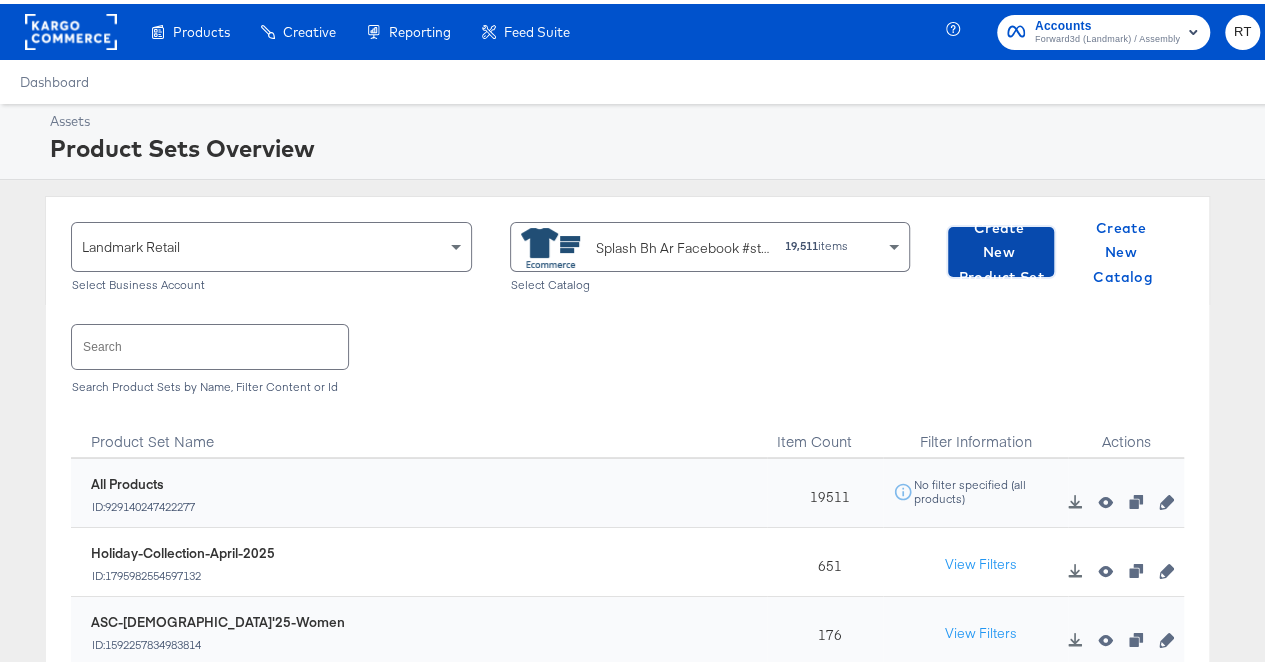 click on "Create New Product Set" at bounding box center (1001, 249) 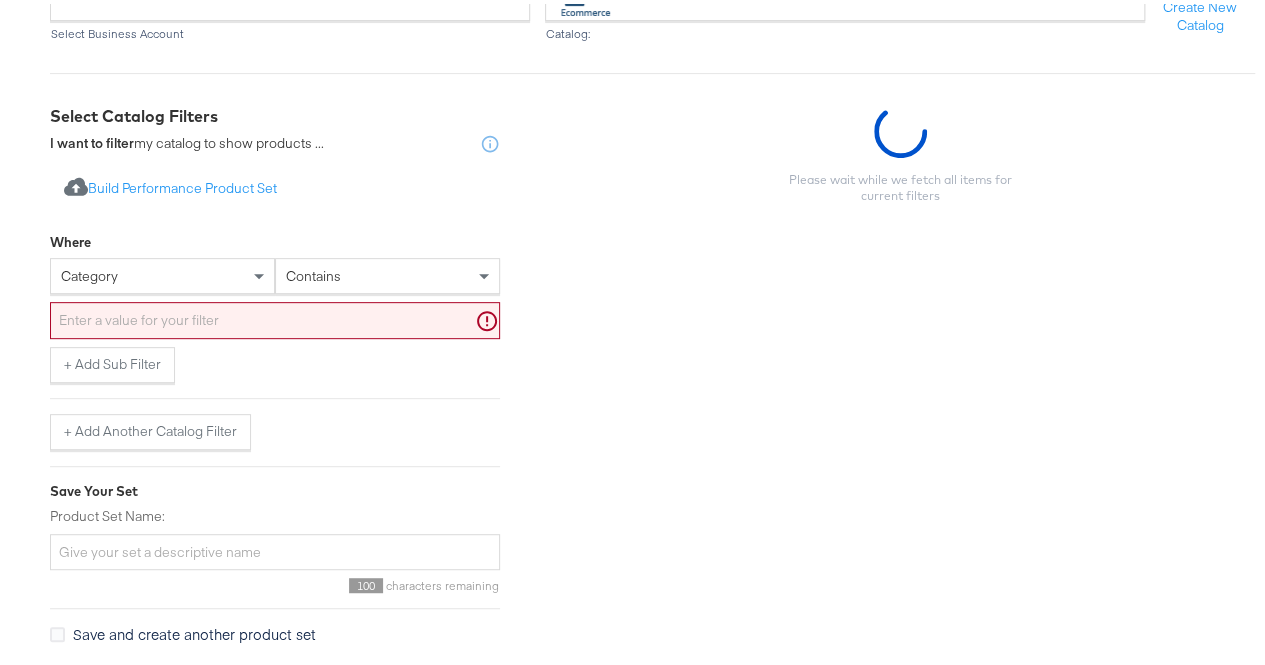 scroll, scrollTop: 291, scrollLeft: 0, axis: vertical 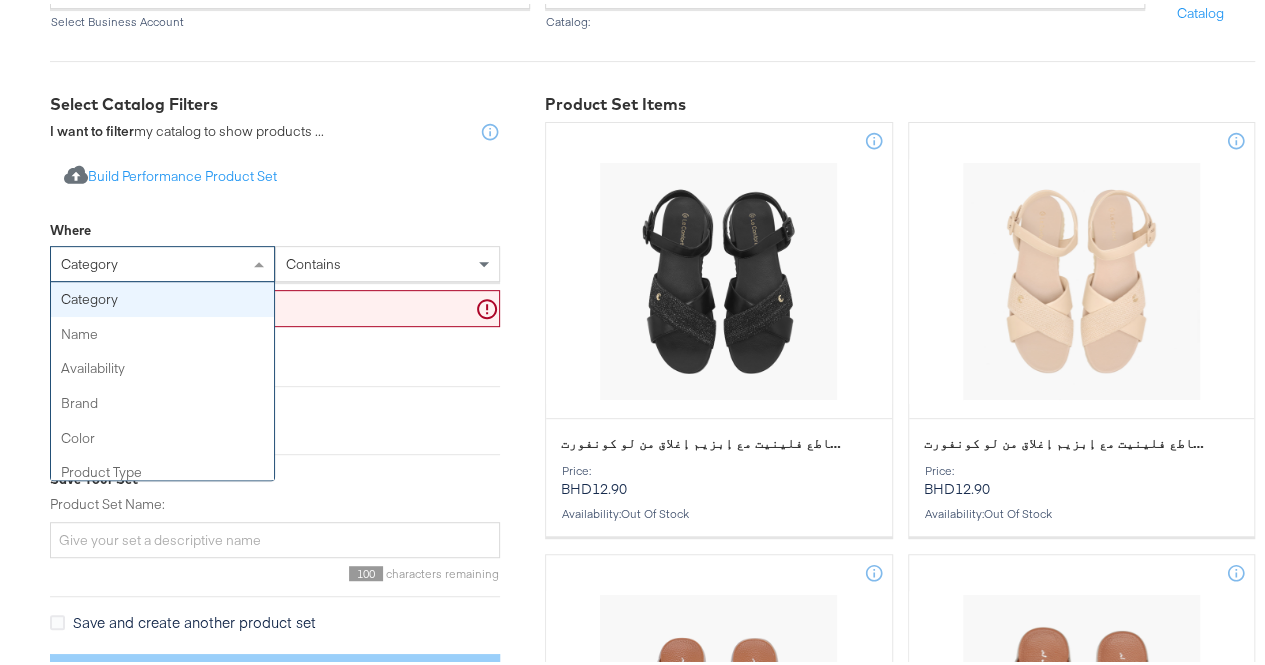 click at bounding box center (261, 260) 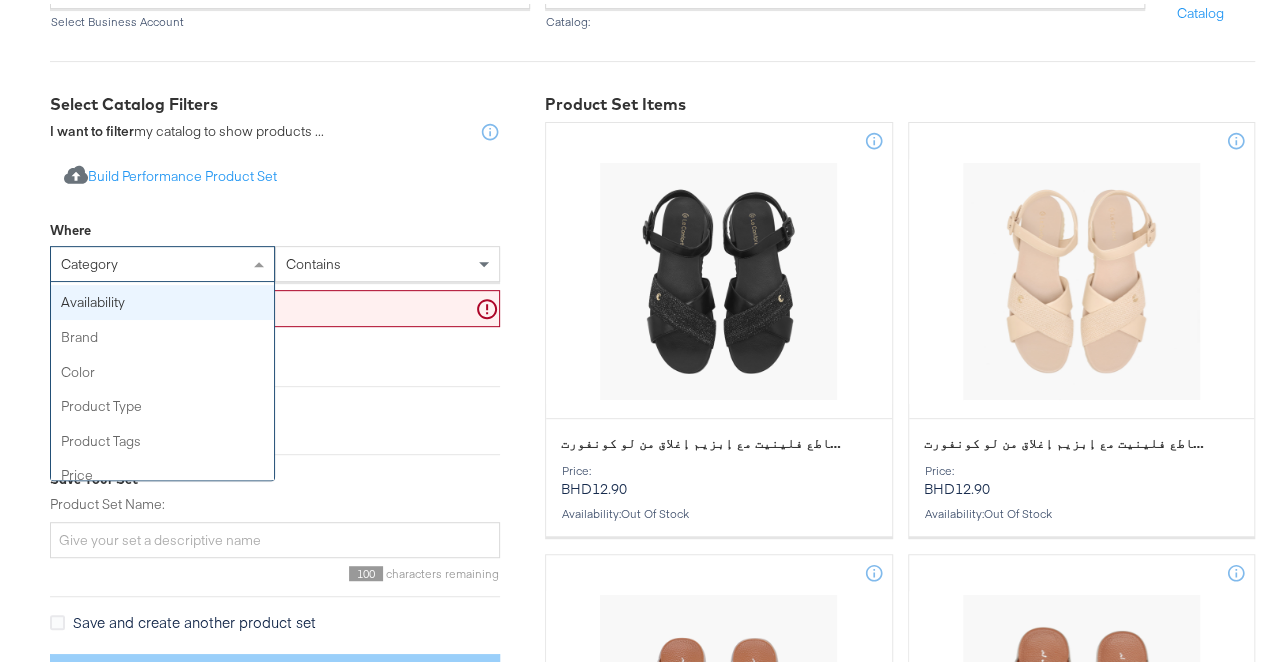 scroll, scrollTop: 58, scrollLeft: 0, axis: vertical 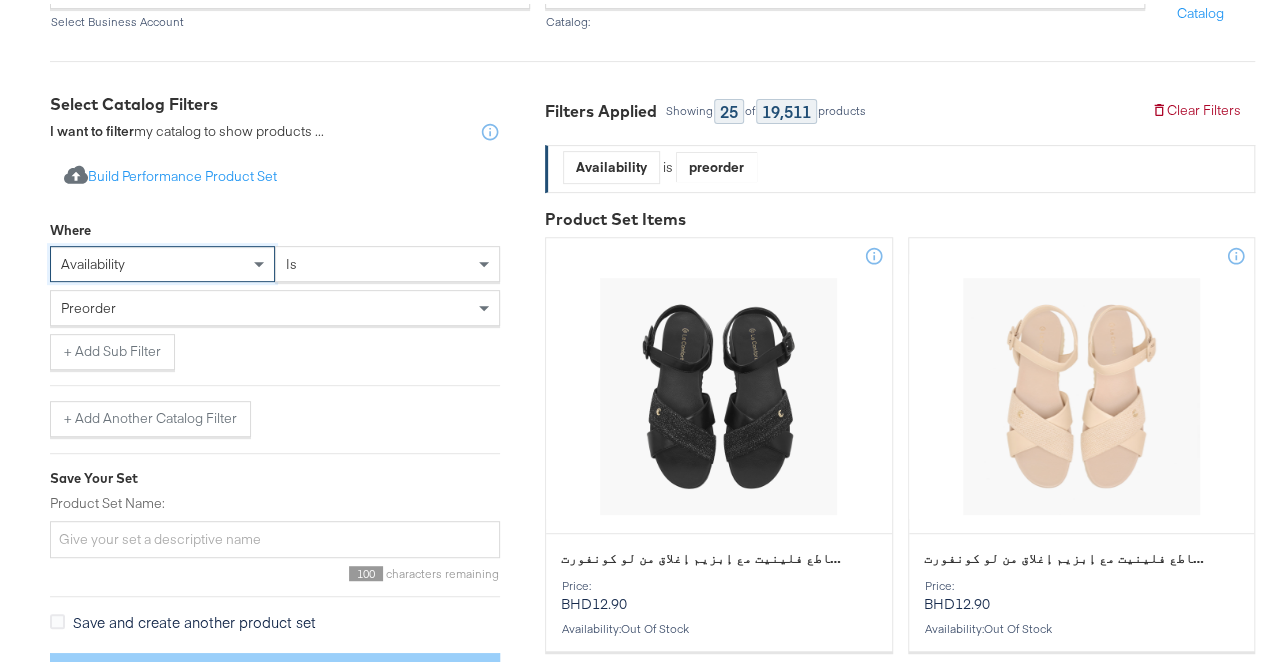 click on "preorder" at bounding box center (275, 304) 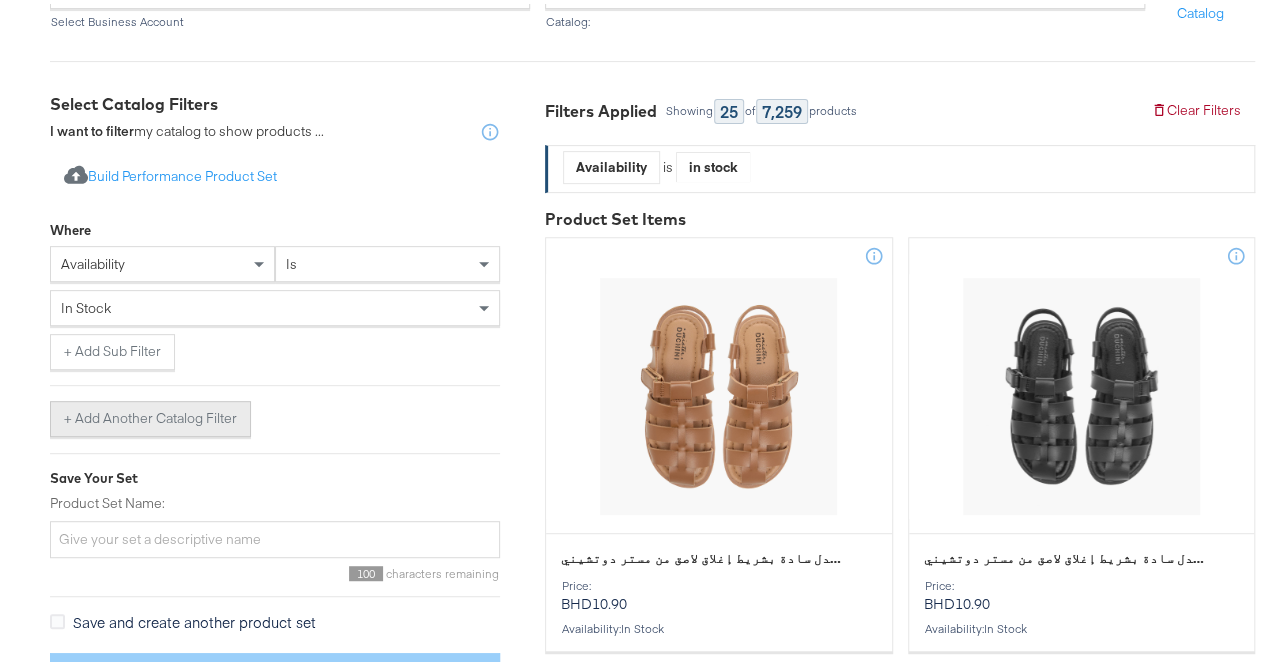 click on "+ Add Another Catalog Filter" at bounding box center (150, 415) 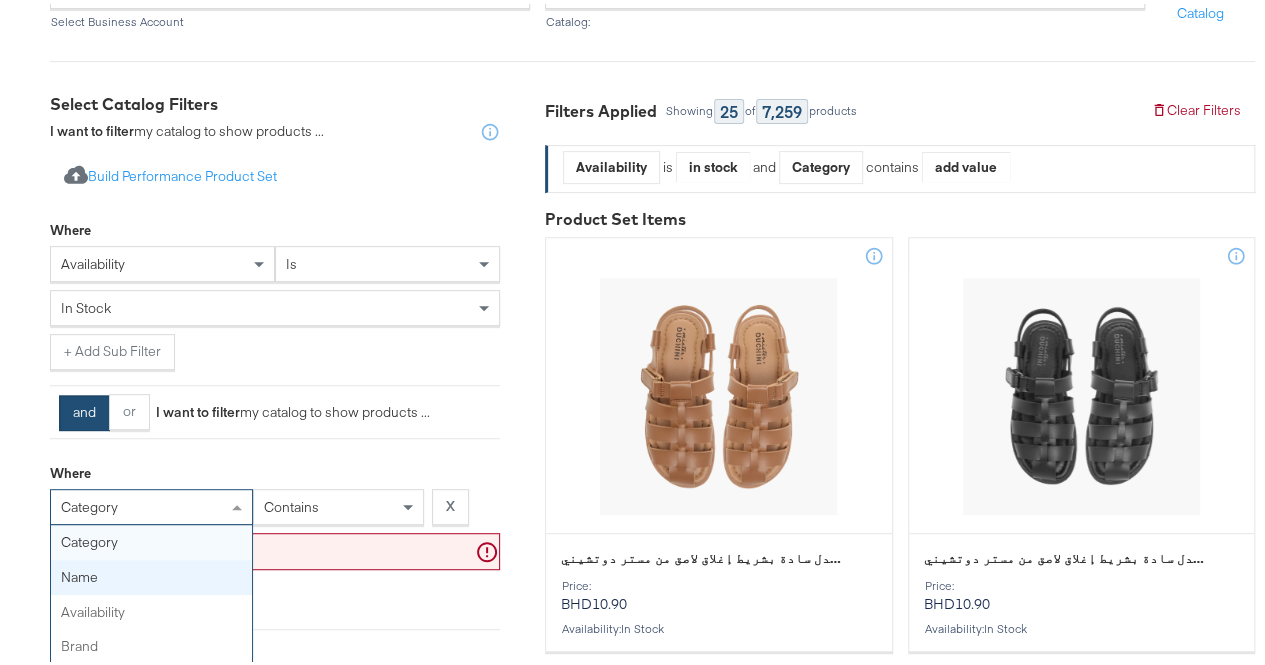 scroll, scrollTop: 362, scrollLeft: 0, axis: vertical 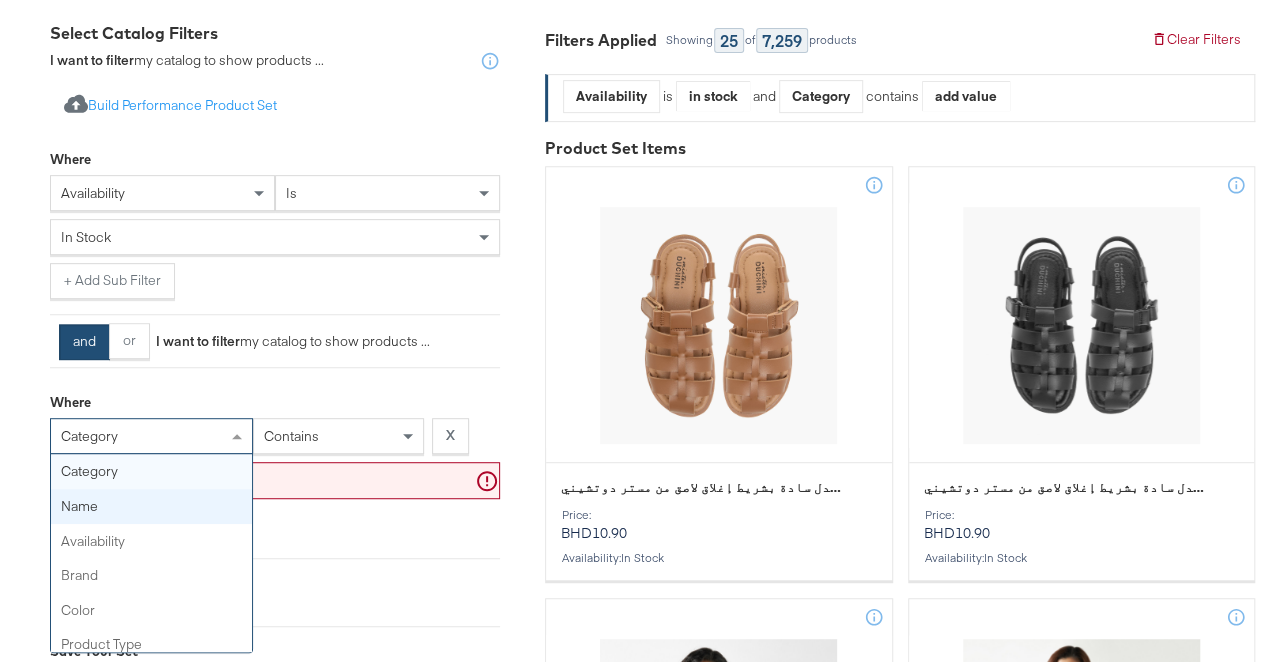 click on "category category name availability brand color product type product tags price currency gender condition age group sale price size pattern material product id retailer id retailer product group id custom label 0 custom label 1 custom label 2 custom label 3 custom label 4 custom number 0 custom number 1 custom number 2 custom number 3 custom number 4" at bounding box center [151, 432] 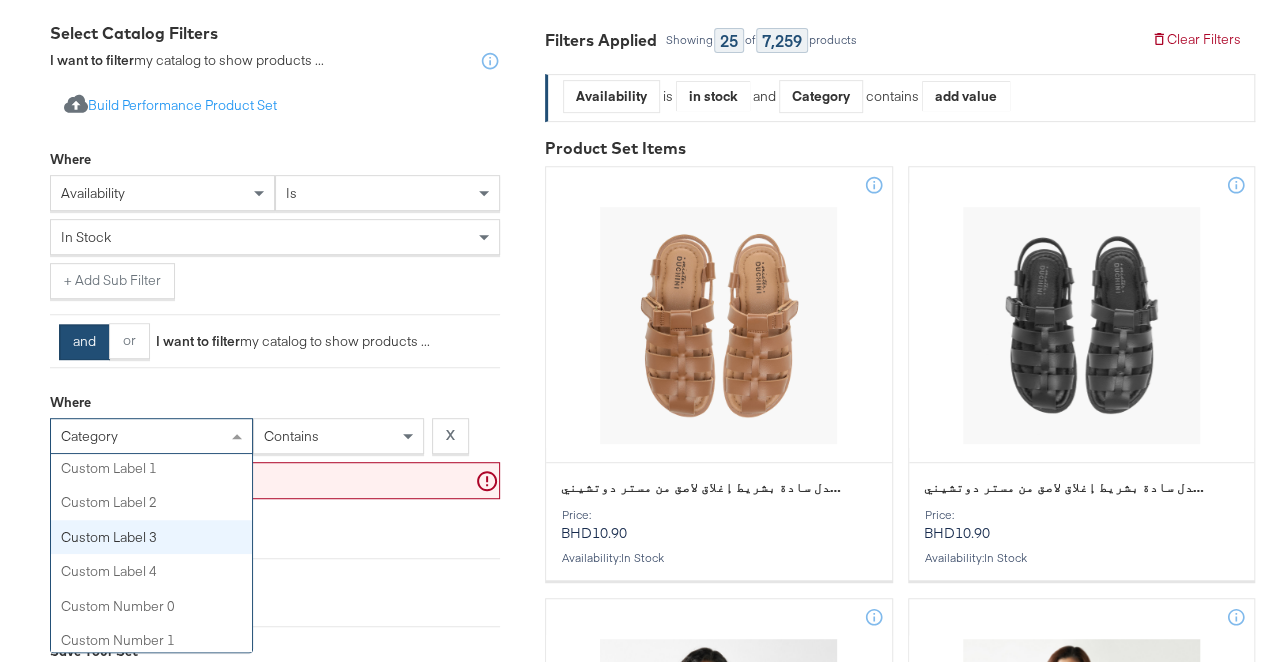 scroll, scrollTop: 696, scrollLeft: 0, axis: vertical 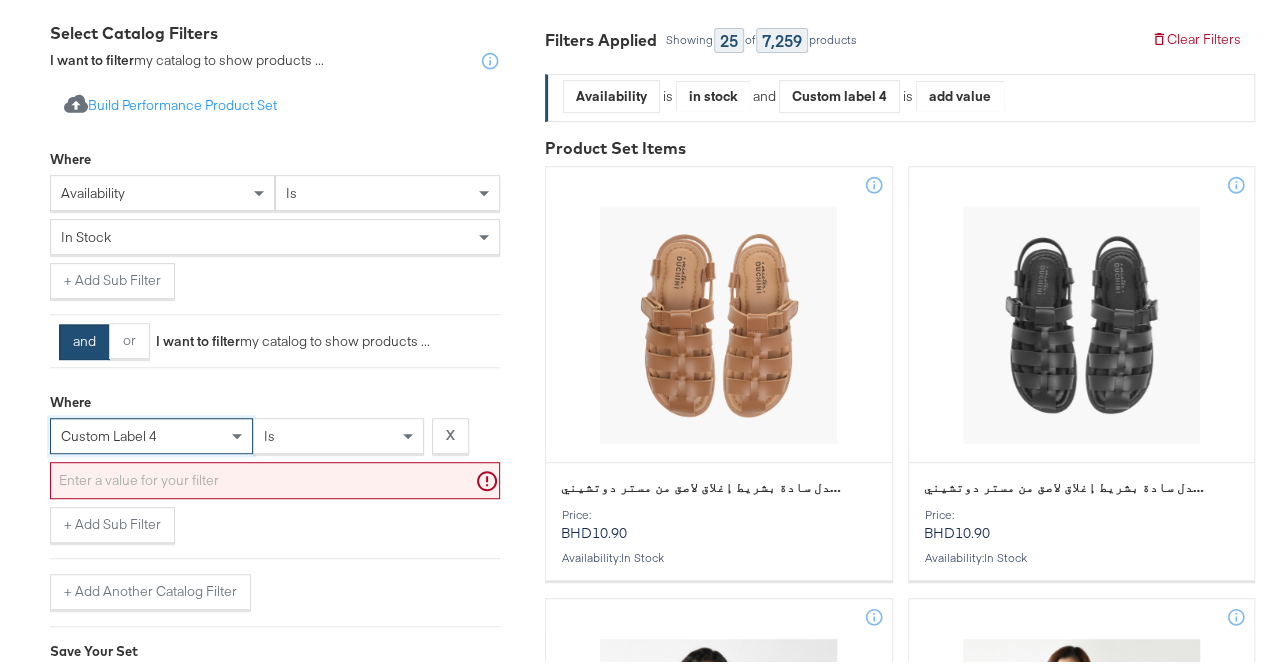click on "is" at bounding box center (338, 432) 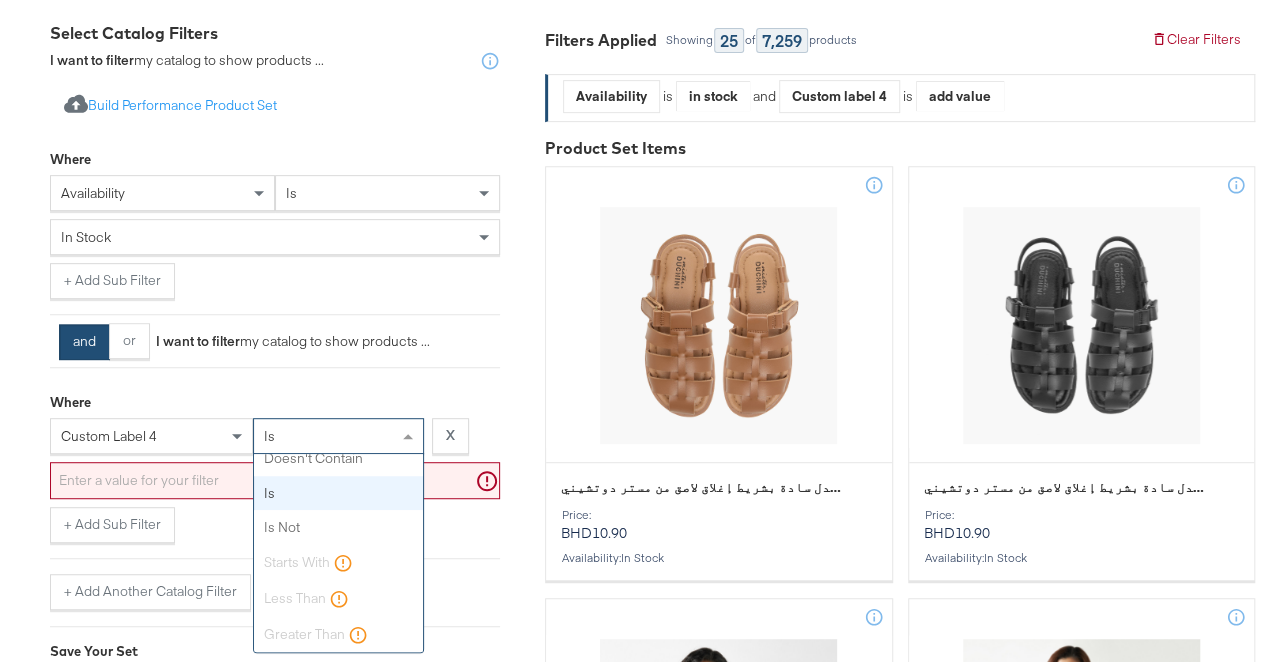 scroll, scrollTop: 0, scrollLeft: 0, axis: both 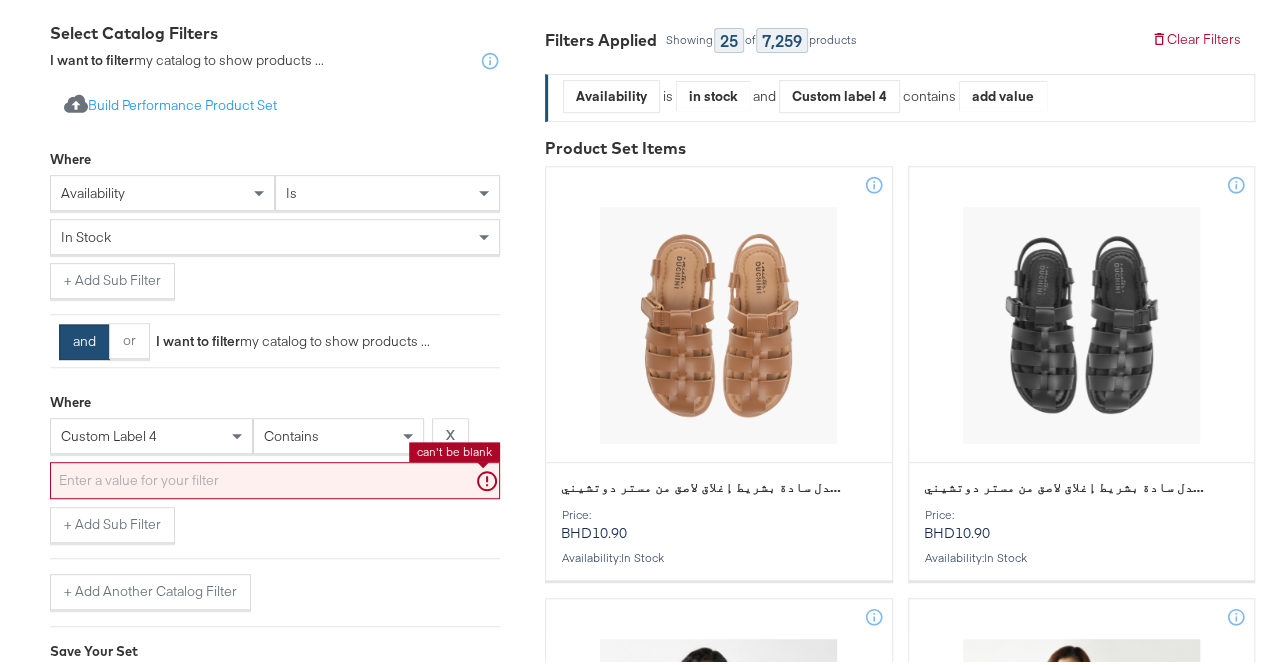 click at bounding box center [275, 476] 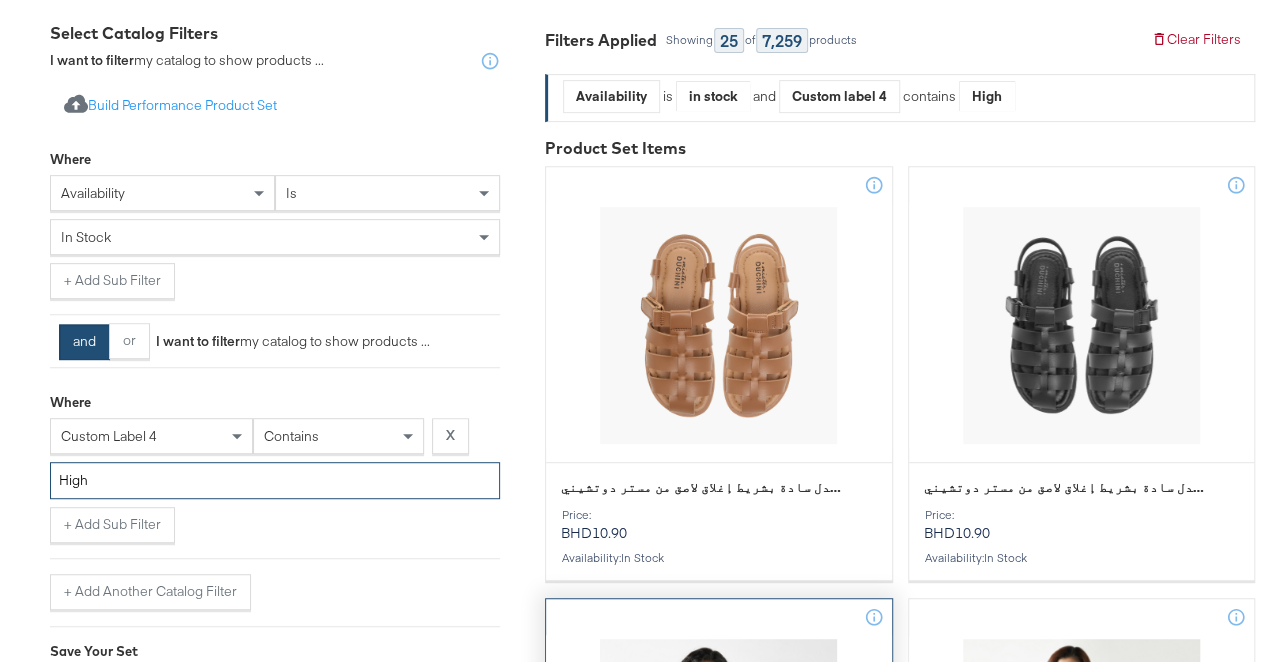 type on "High" 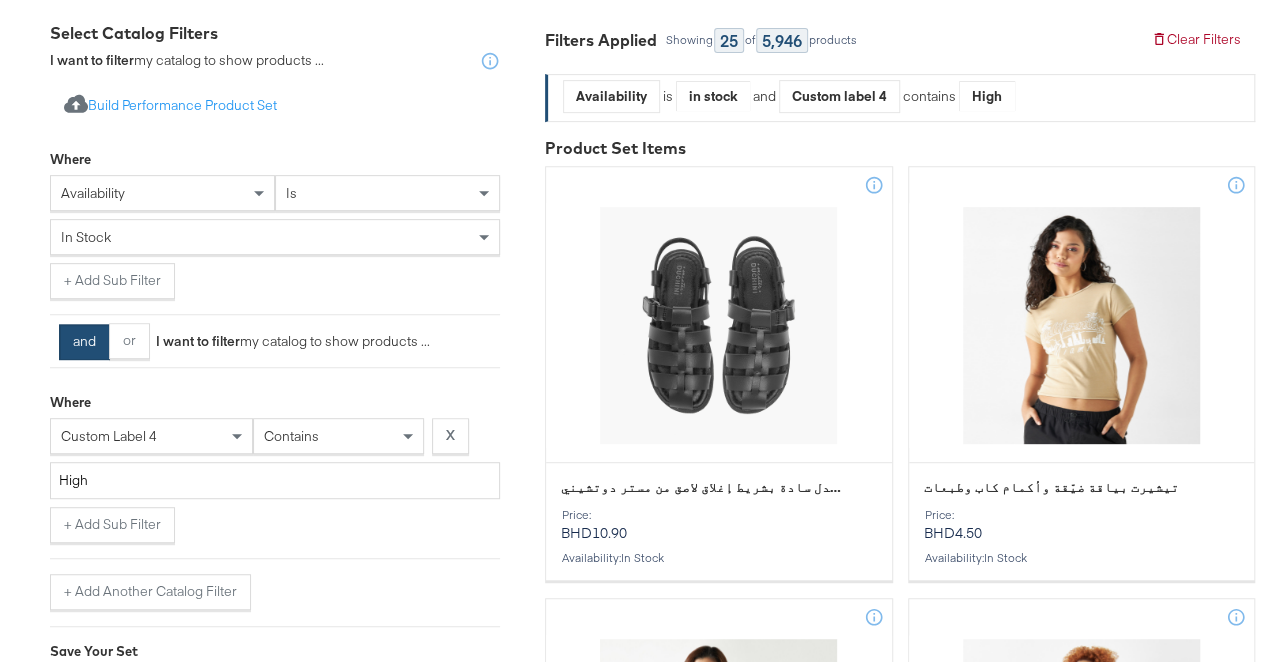 click on "Select Business & Catalog Landmark Retail Select Business Account Splash Bh Ar   Facebook #stitcherads #product-catalog #keep 19,511  items Catalog: Create New Catalog Select Catalog Filters I want to filter   my catalog to show products ... Import product data from Google Analytics to generate product set  Build Performance Product Set Where availability is in stock + Add Sub Filter and or    I want to filter  my catalog to show products ... Where custom label 4 contains X High + Add Sub Filter + Add Another Catalog Filter Save Your Set Product Set Name: 100   characters remaining Save and create another product set Save Product Set Filters Applied  Showing  25  of  5,946  products Clear Filters Availability   is   in stock and   Custom label 4   contains   High Product Set Items صندل سادة بشريط إغلاق لاصق من مستر دوتشيني Price: BHD10.90 Availability :  in stock تيشيرت بياقة ضيّقة وأكمام كاب وطبعات Price: BHD4.50 Availability :" at bounding box center (640, 2851) 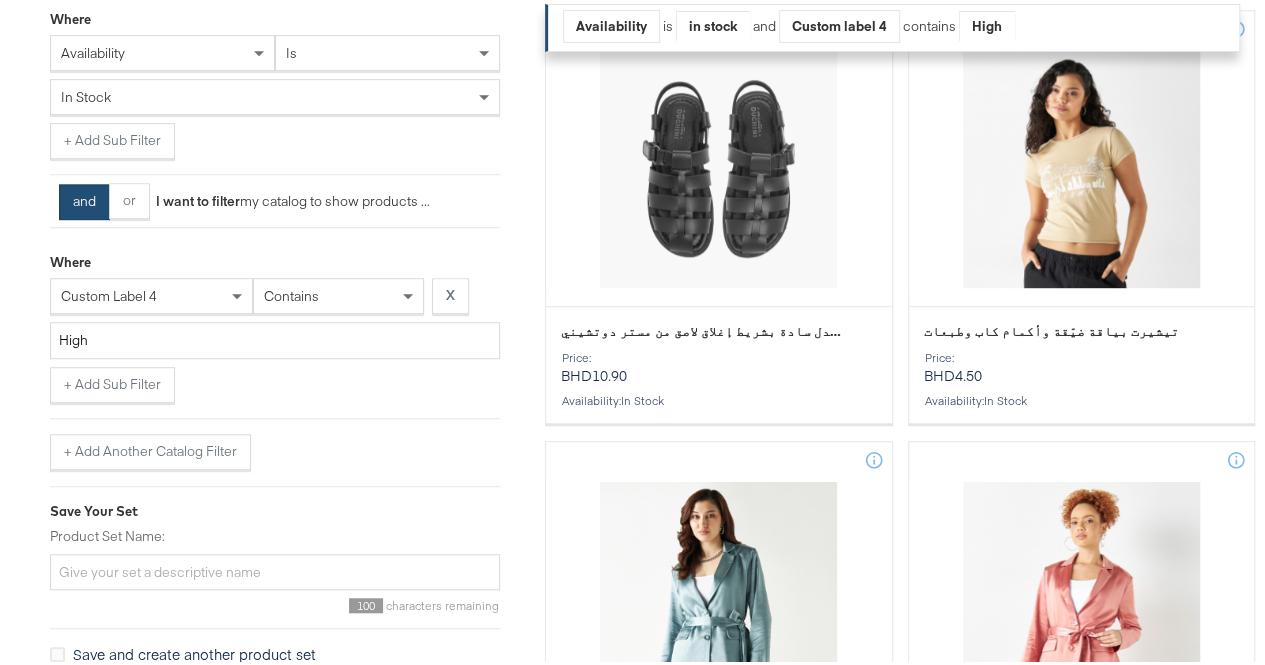 scroll, scrollTop: 504, scrollLeft: 0, axis: vertical 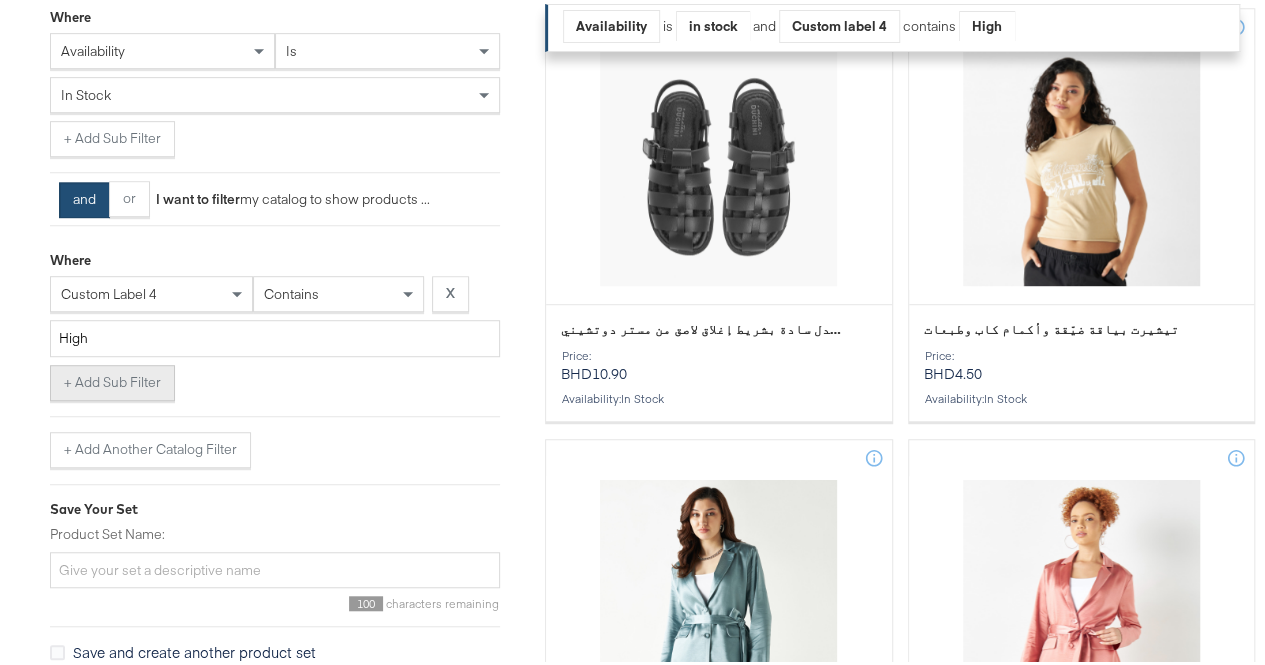 click on "+ Add Sub Filter" at bounding box center (112, 379) 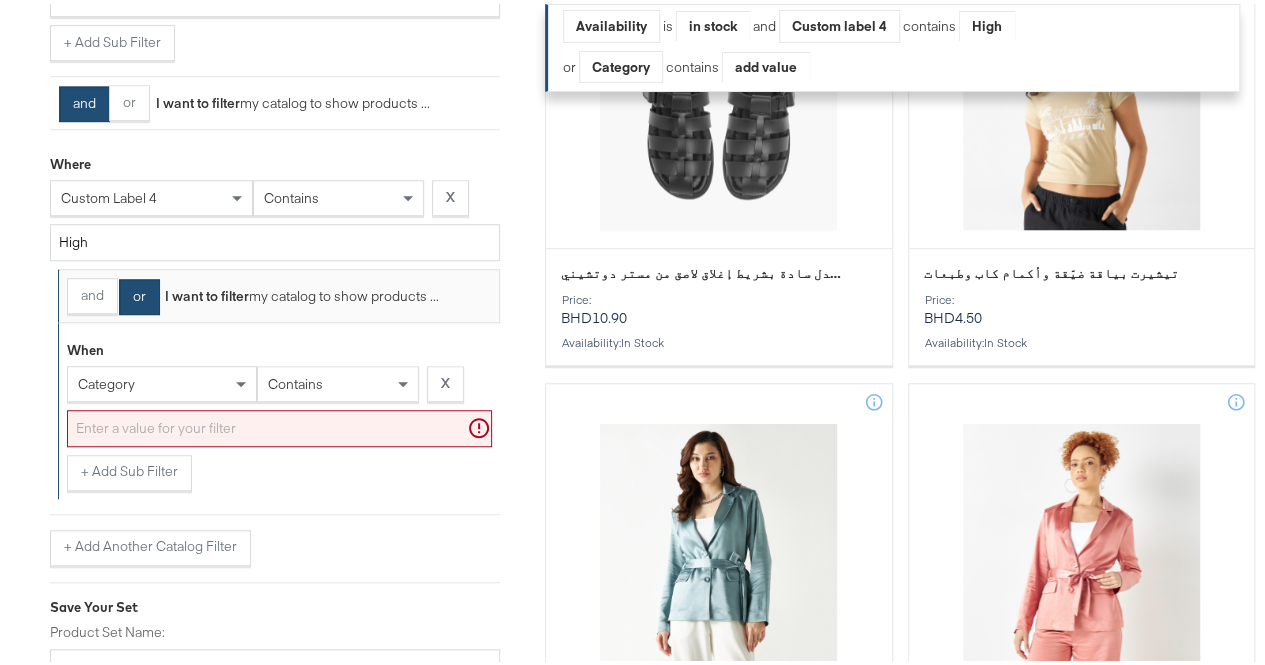 scroll, scrollTop: 601, scrollLeft: 0, axis: vertical 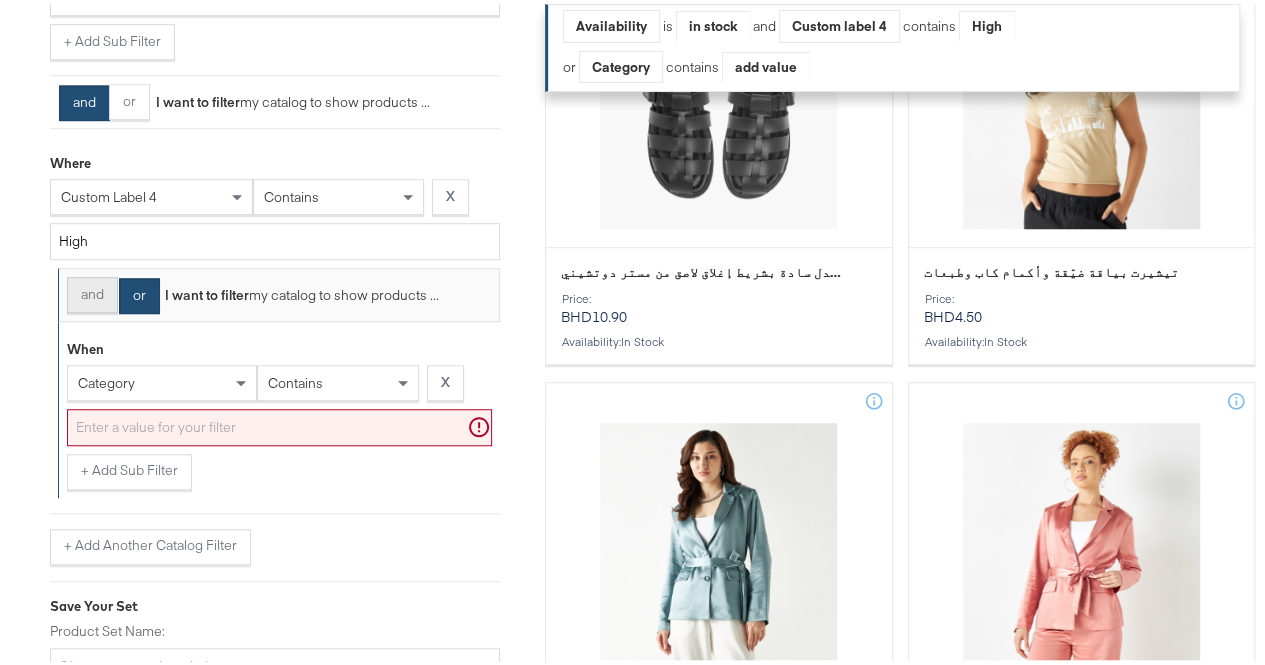 click on "and" at bounding box center [92, 291] 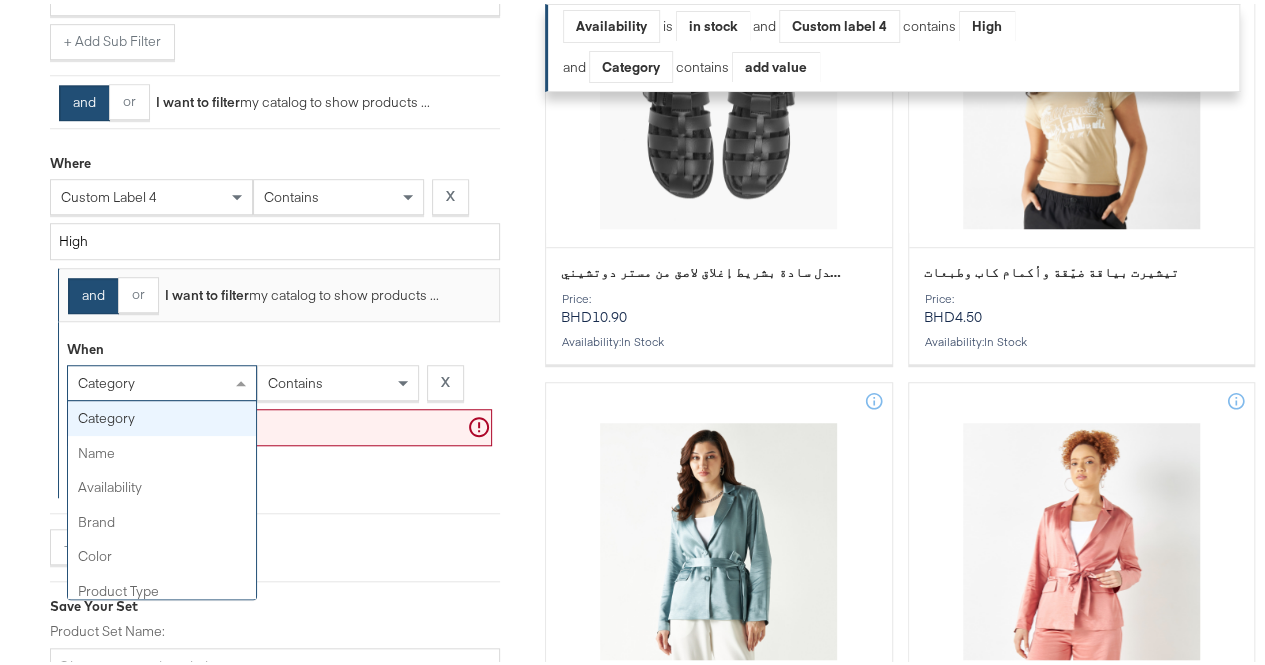 click on "category" at bounding box center [162, 379] 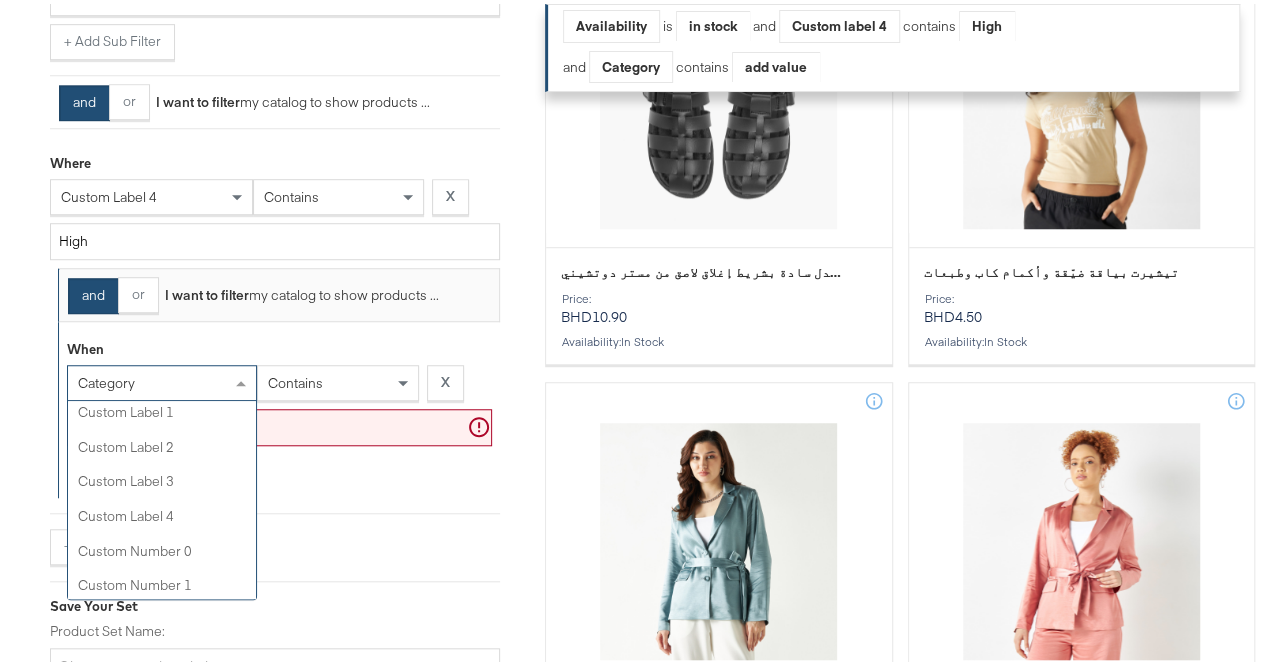 scroll, scrollTop: 698, scrollLeft: 0, axis: vertical 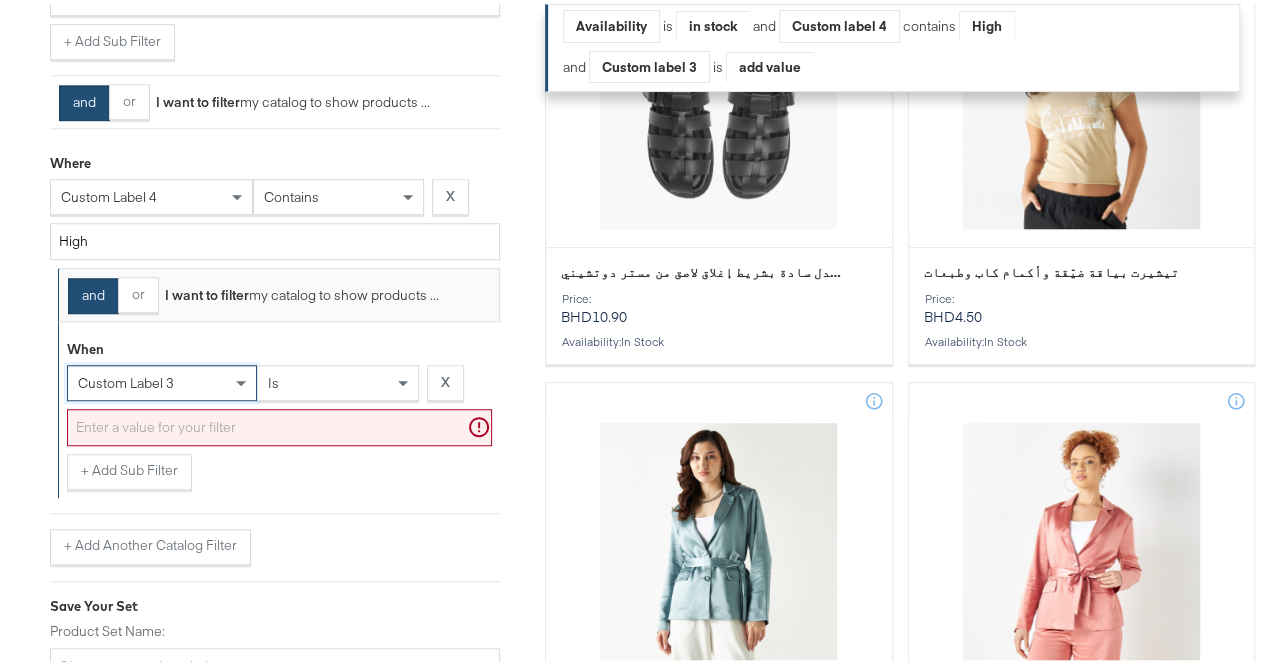 click on "is" at bounding box center (338, 379) 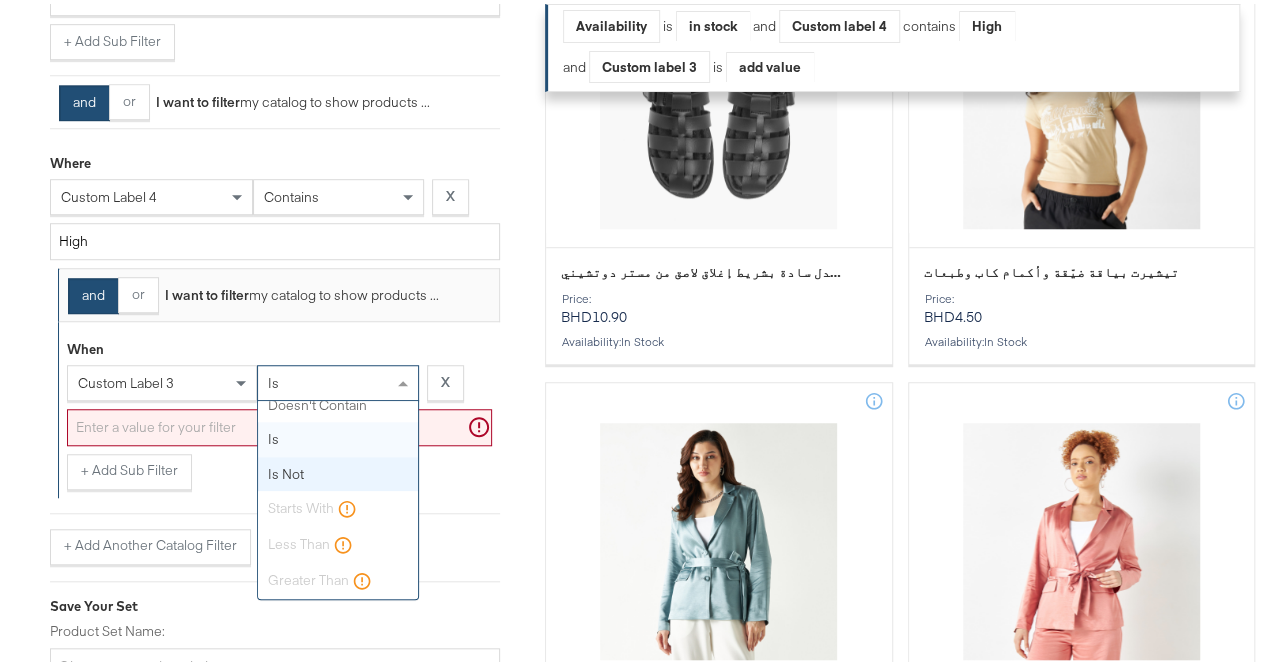 scroll, scrollTop: 0, scrollLeft: 0, axis: both 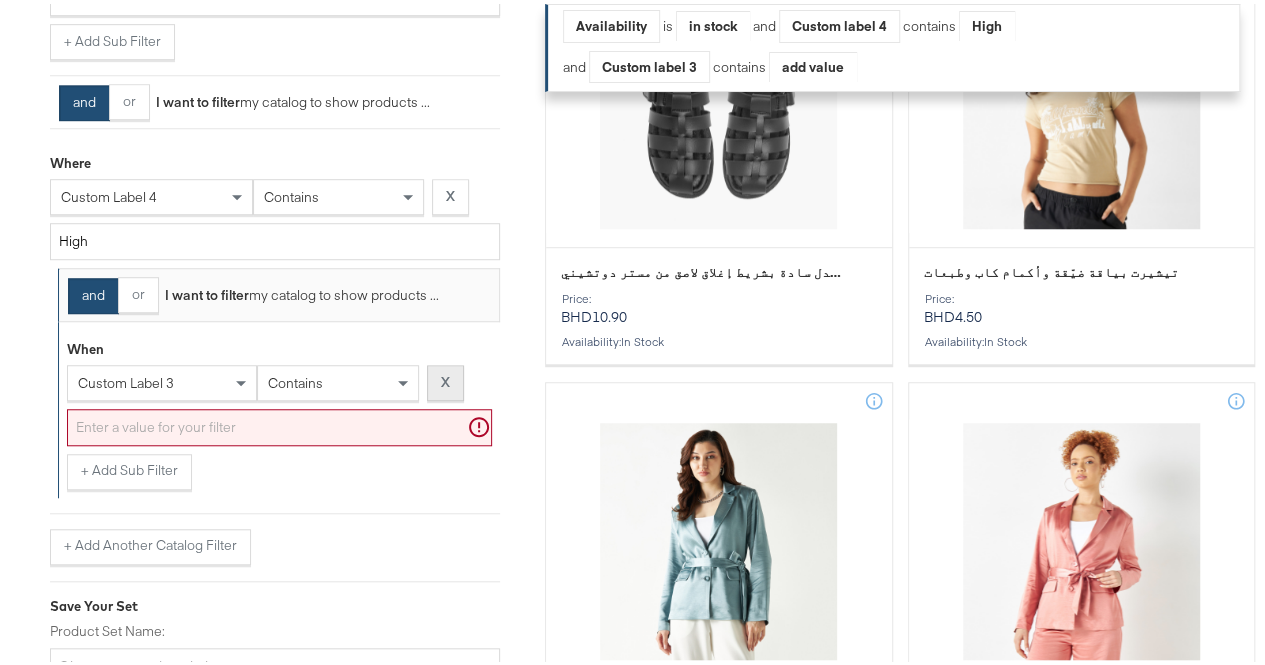 click on "X" at bounding box center [445, 378] 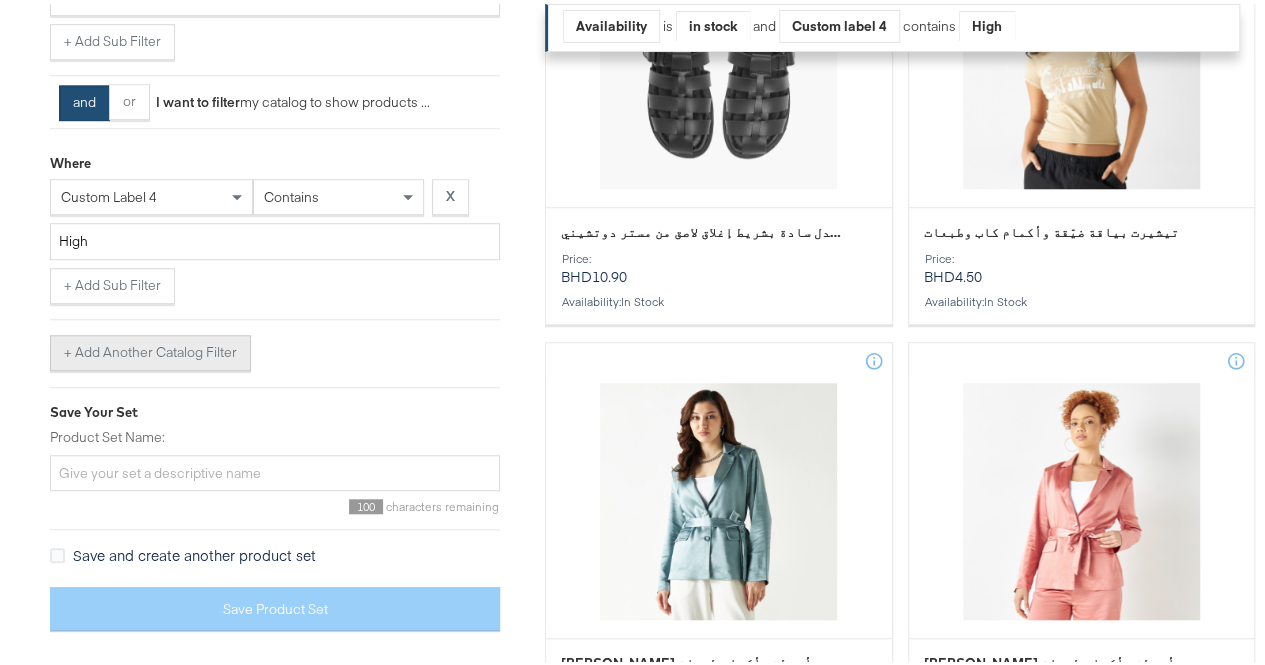 scroll, scrollTop: 497, scrollLeft: 0, axis: vertical 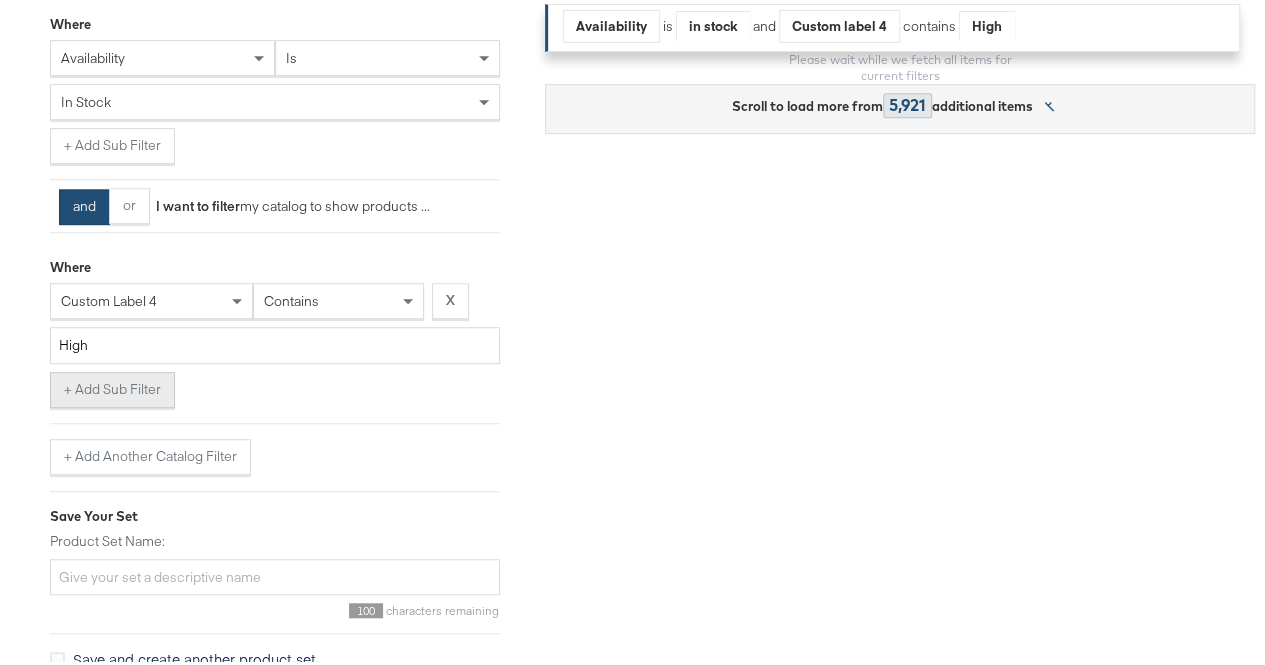 click on "+ Add Sub Filter" at bounding box center (112, 386) 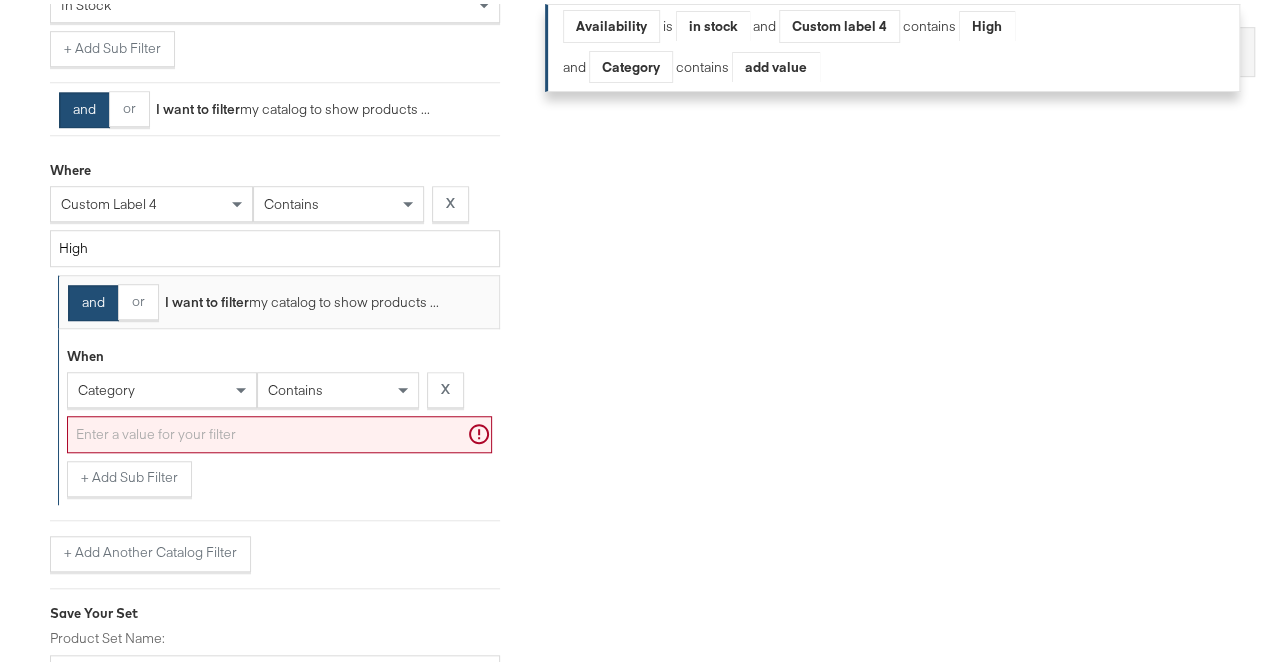 scroll, scrollTop: 596, scrollLeft: 0, axis: vertical 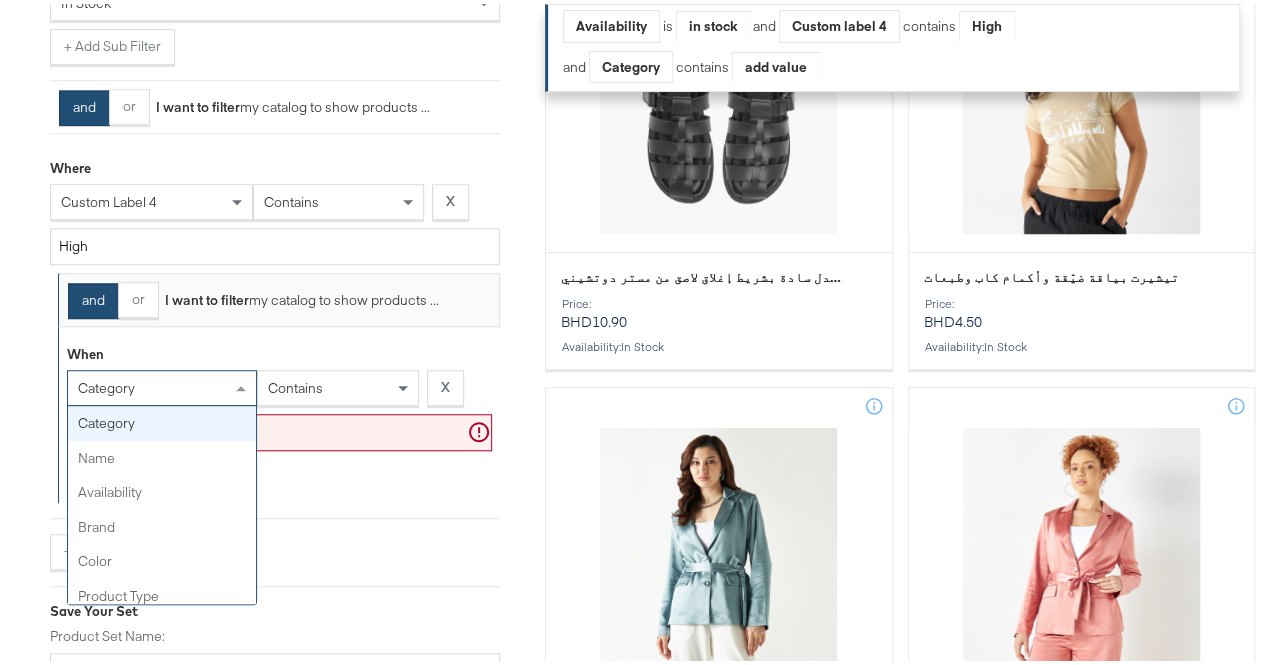 drag, startPoint x: 166, startPoint y: 403, endPoint x: 168, endPoint y: 521, distance: 118.016945 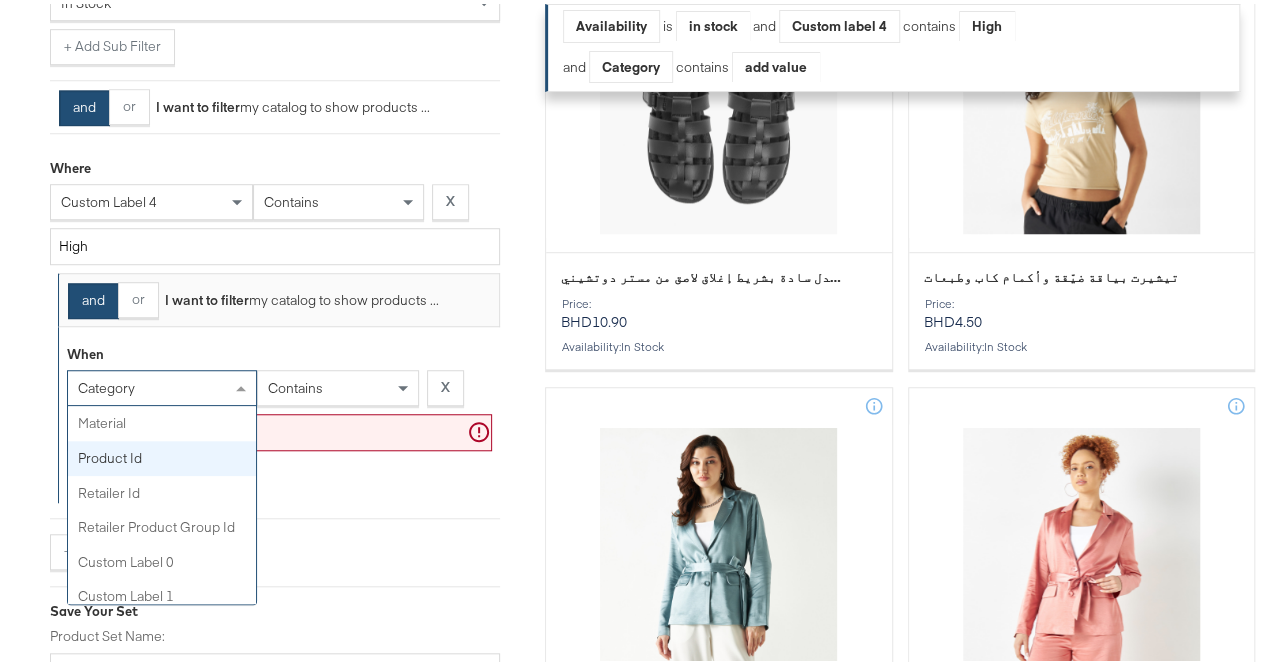 scroll, scrollTop: 558, scrollLeft: 0, axis: vertical 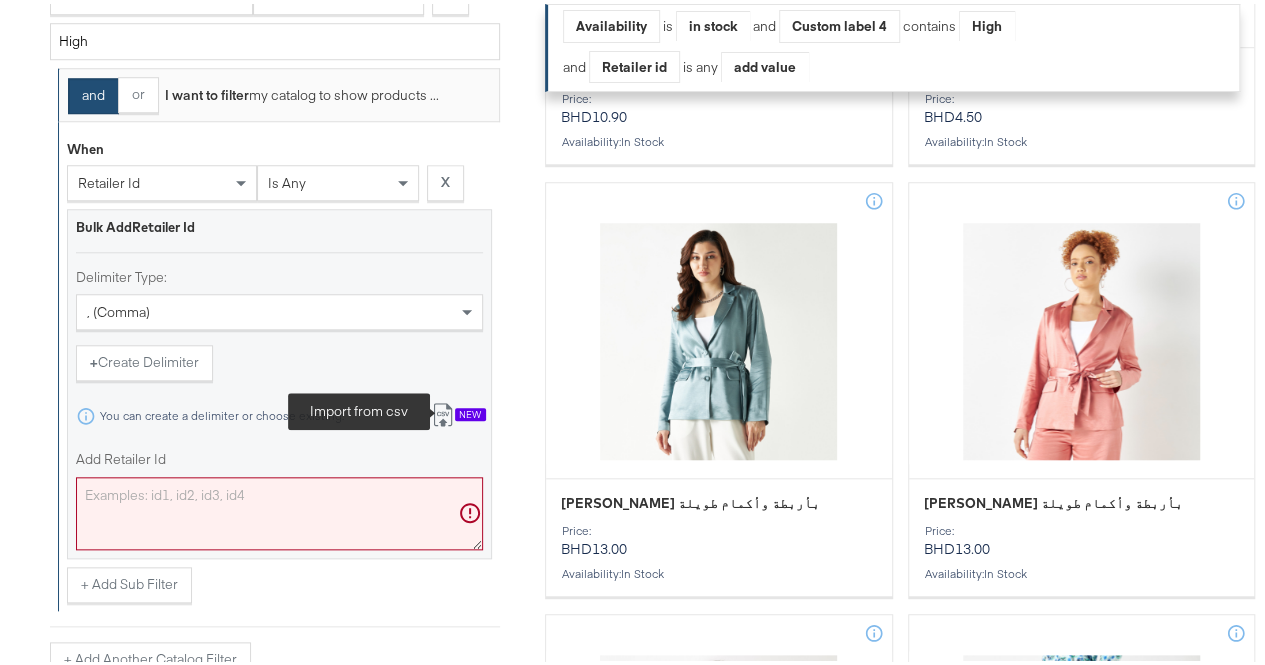 click 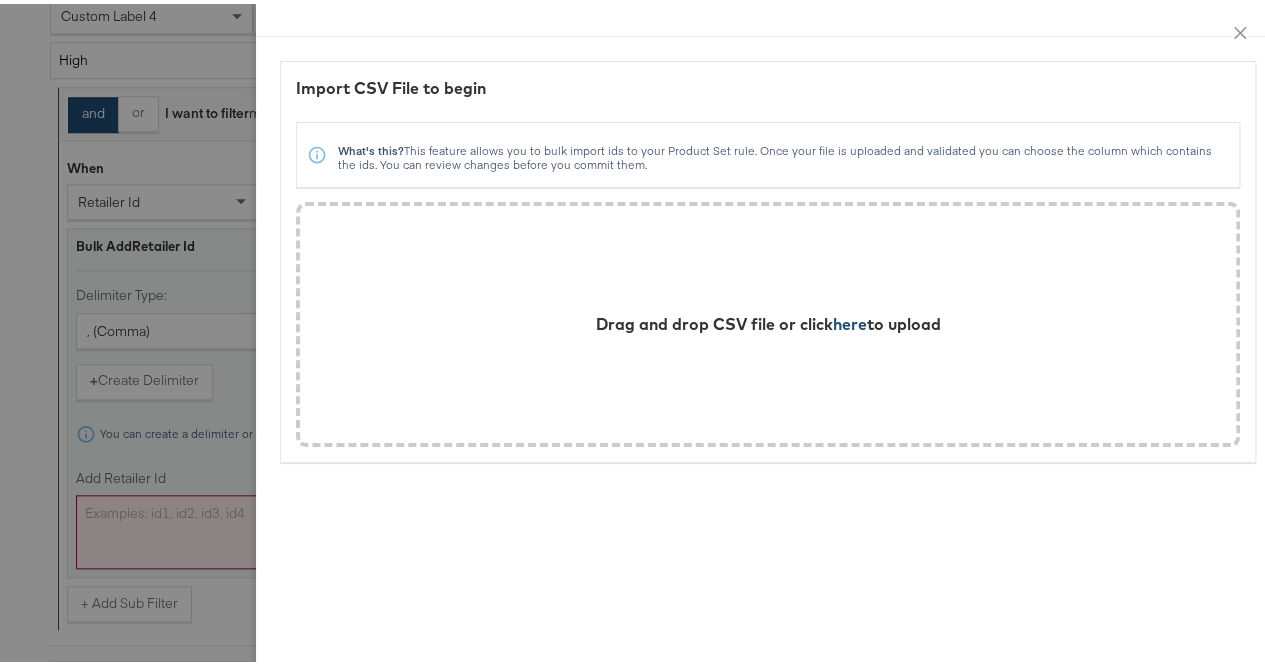 click on "here" at bounding box center (850, 320) 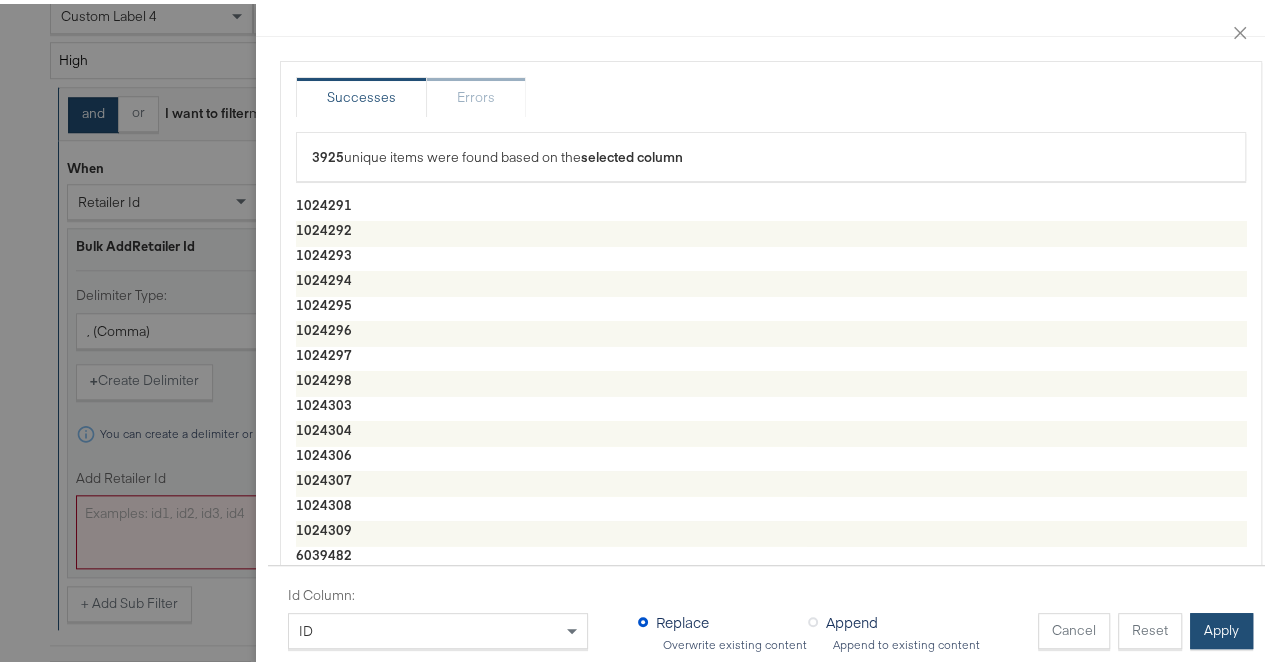 click on "Apply" at bounding box center (1221, 627) 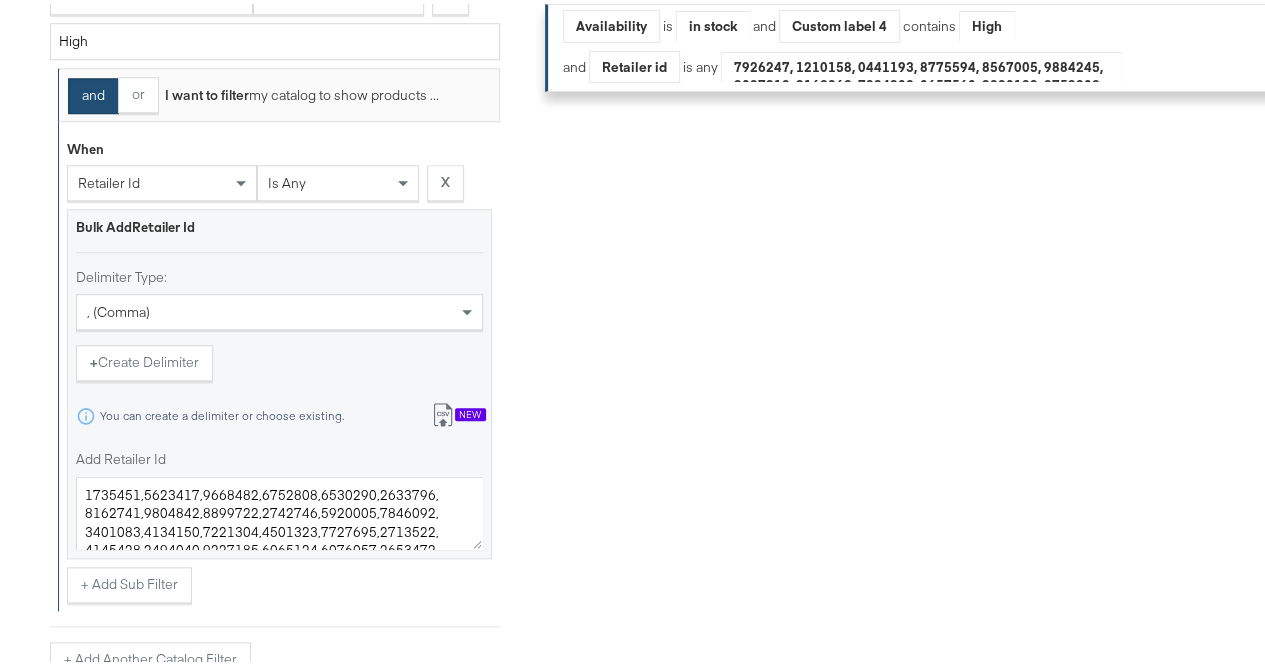 scroll, scrollTop: 1090, scrollLeft: 0, axis: vertical 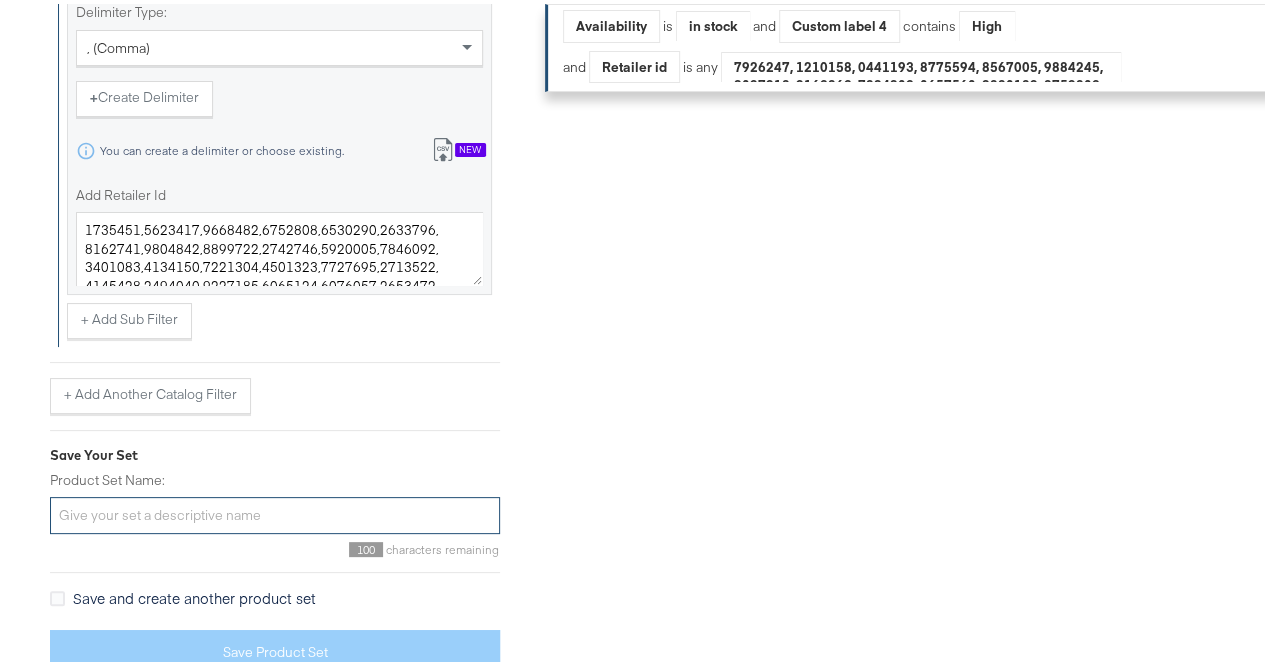 click on "Product Set Name:" at bounding box center [275, 511] 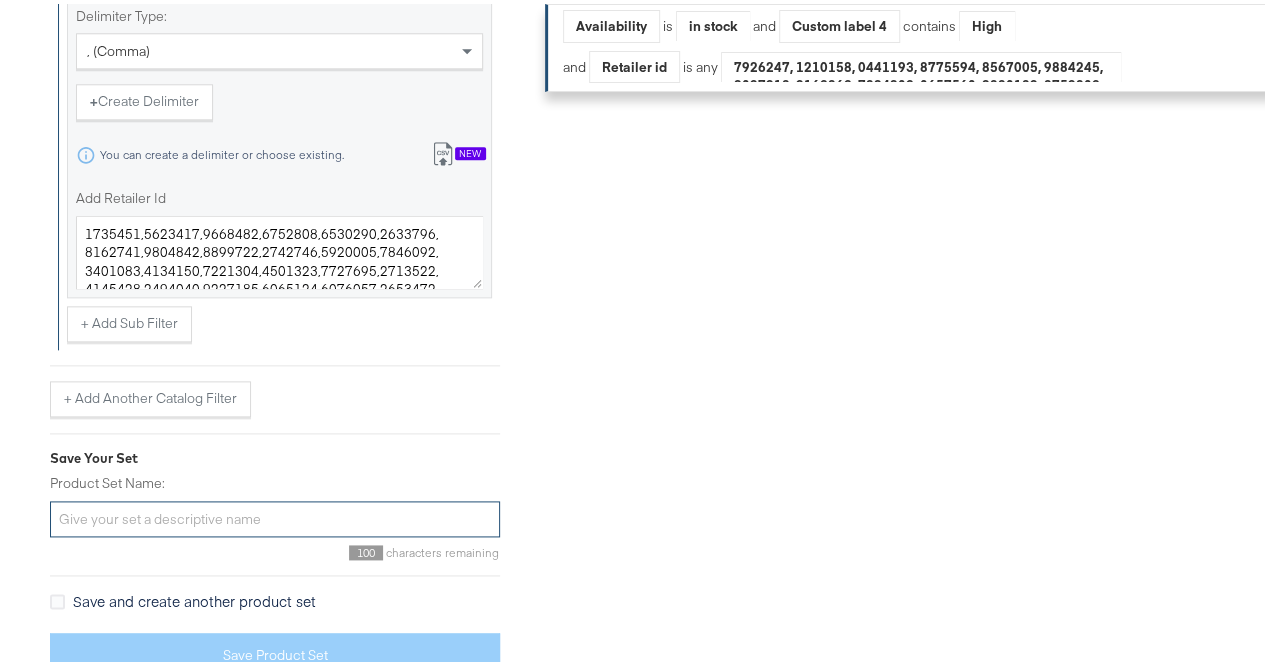 scroll, scrollTop: 1090, scrollLeft: 0, axis: vertical 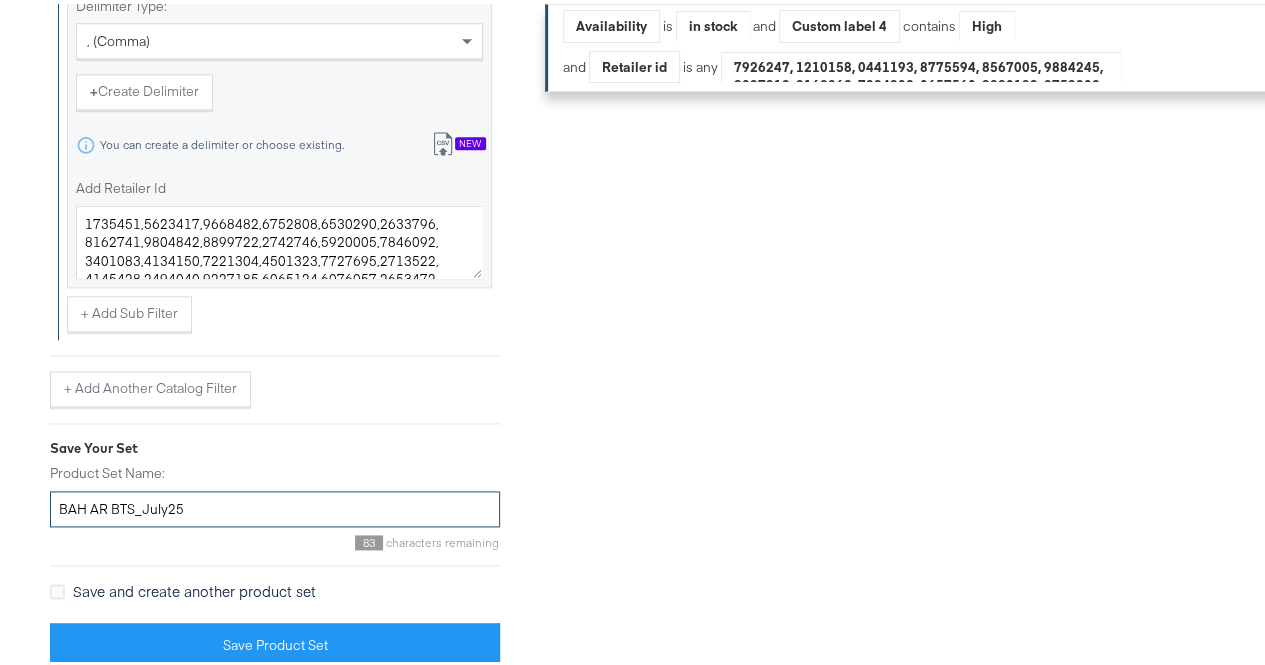 click on "BAH AR BTS_July25" at bounding box center [275, 505] 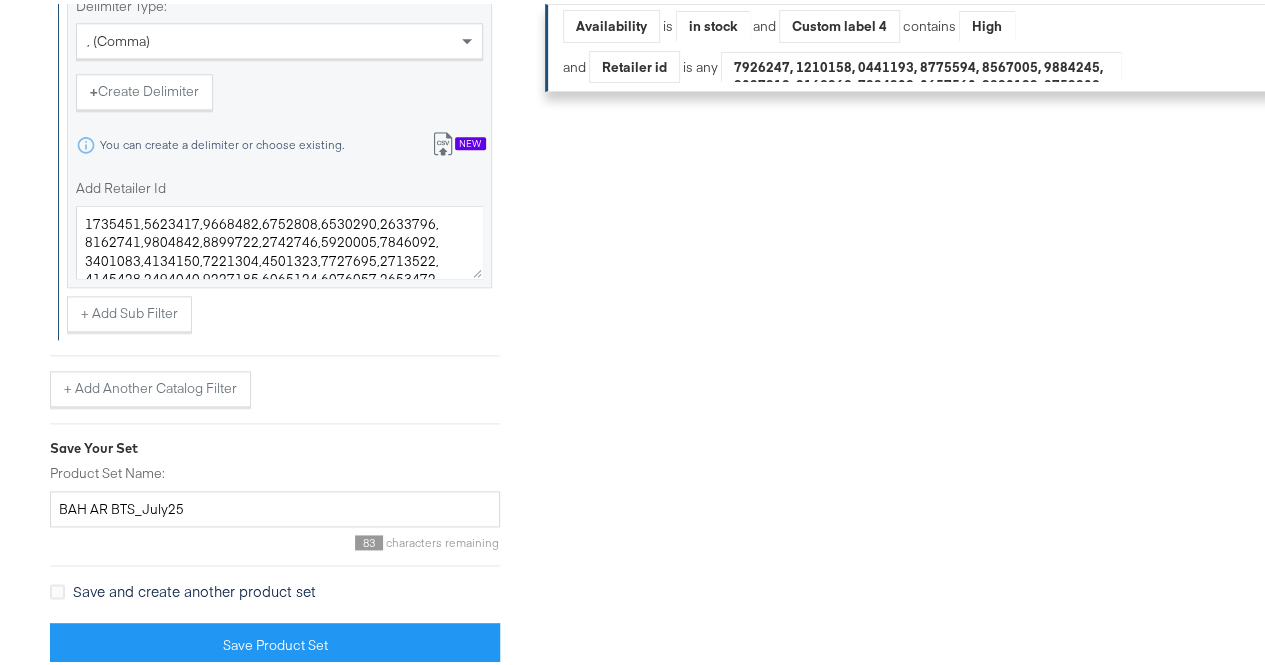 click on "83   characters remaining" at bounding box center [275, 538] 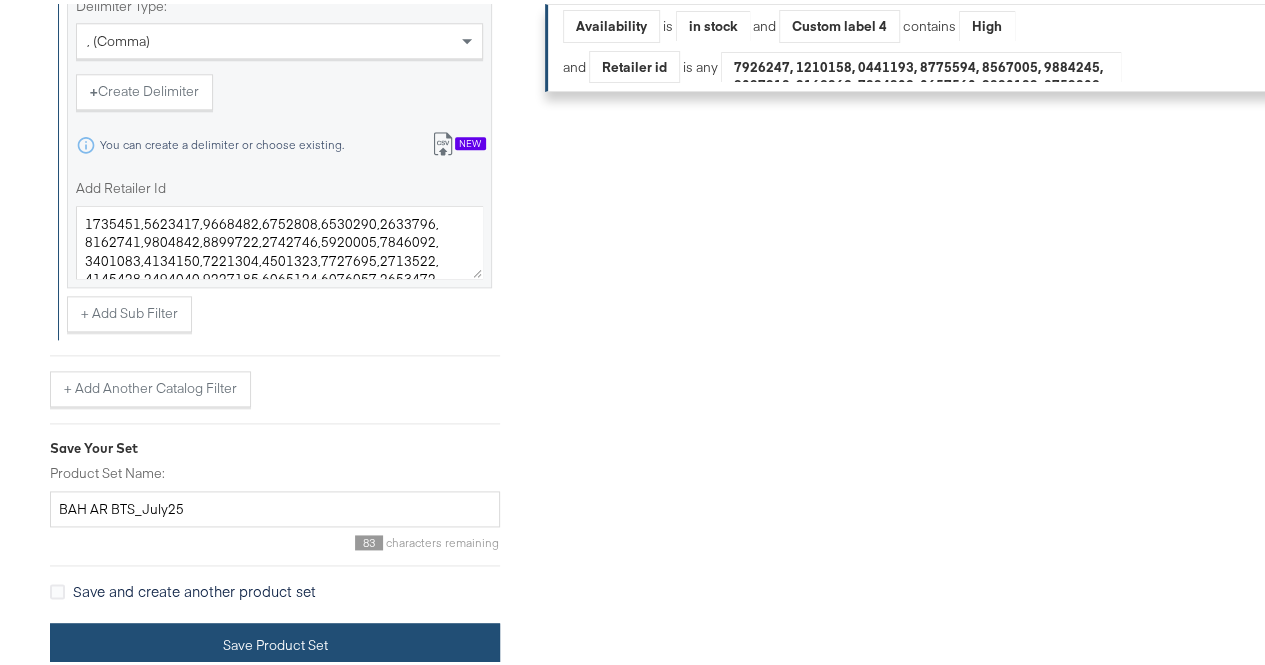 click on "Save Product Set" at bounding box center (275, 641) 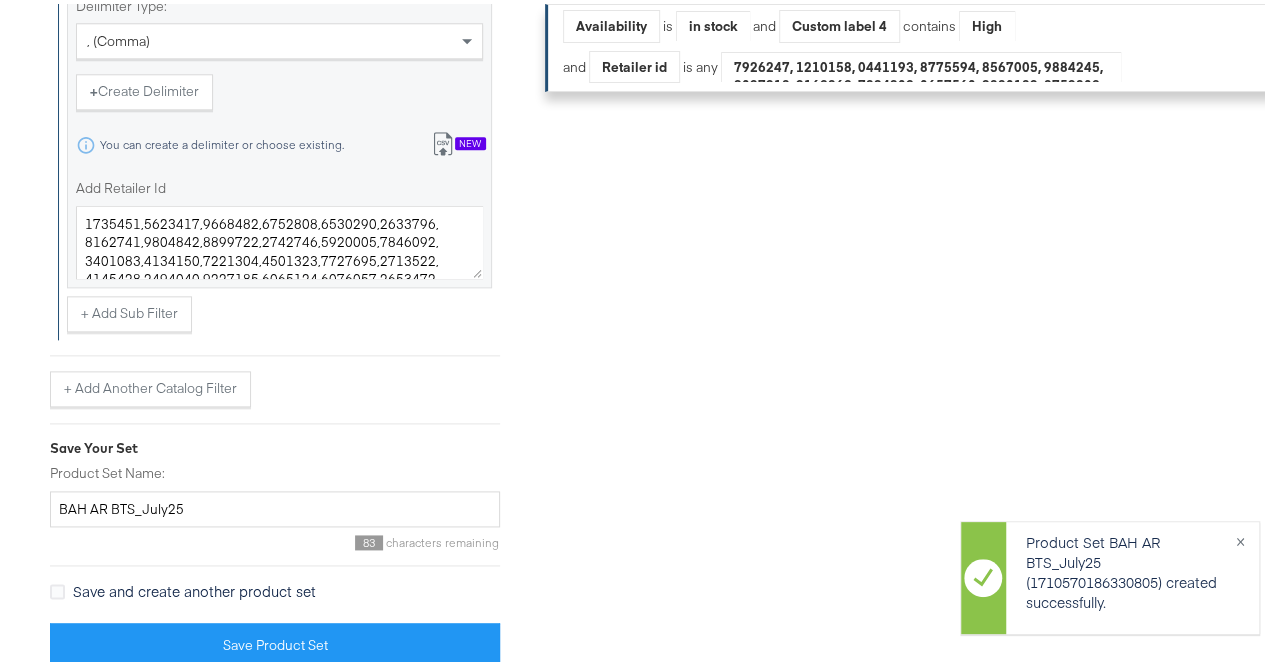 scroll, scrollTop: 0, scrollLeft: 0, axis: both 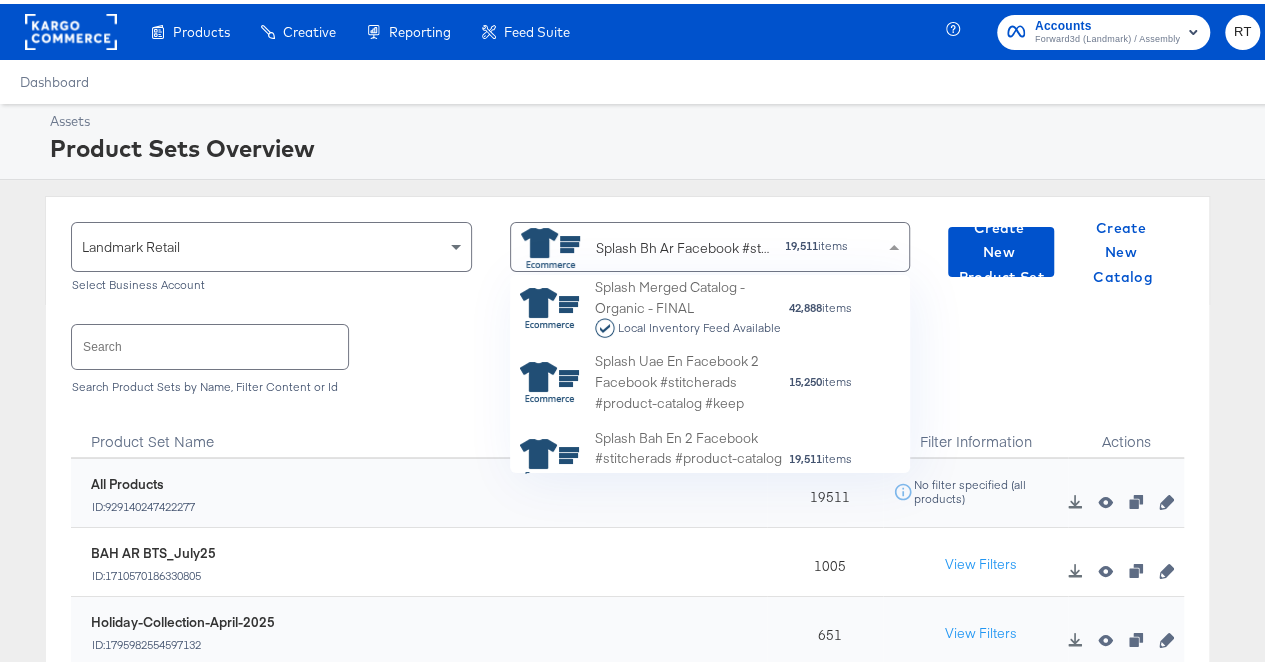 click at bounding box center (894, 243) 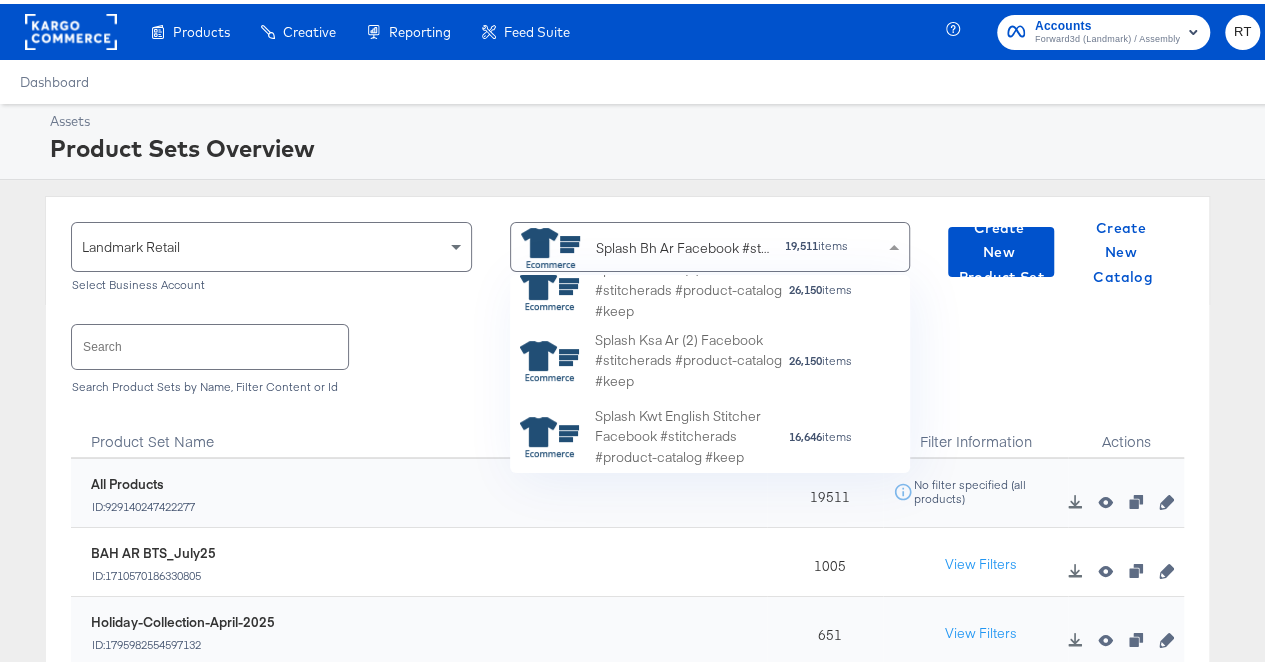 scroll, scrollTop: 375, scrollLeft: 0, axis: vertical 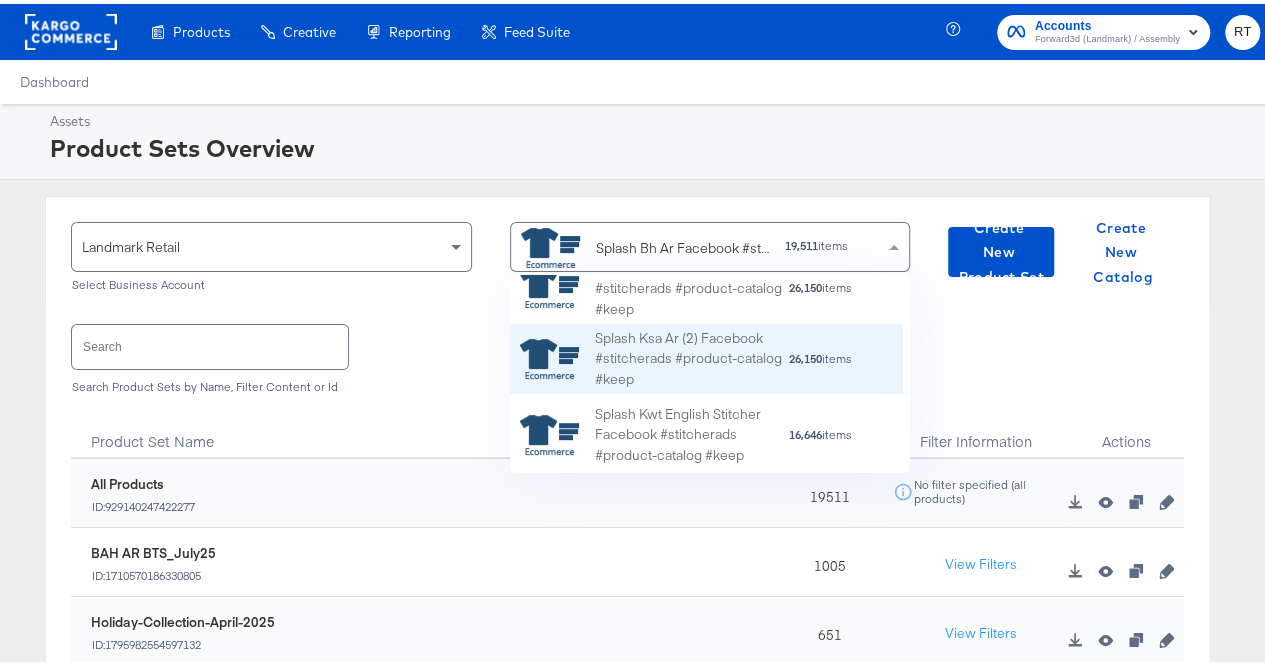 click on "Splash Ksa Ar (2)   Facebook #stitcherads #product-catalog #keep" at bounding box center (691, 355) 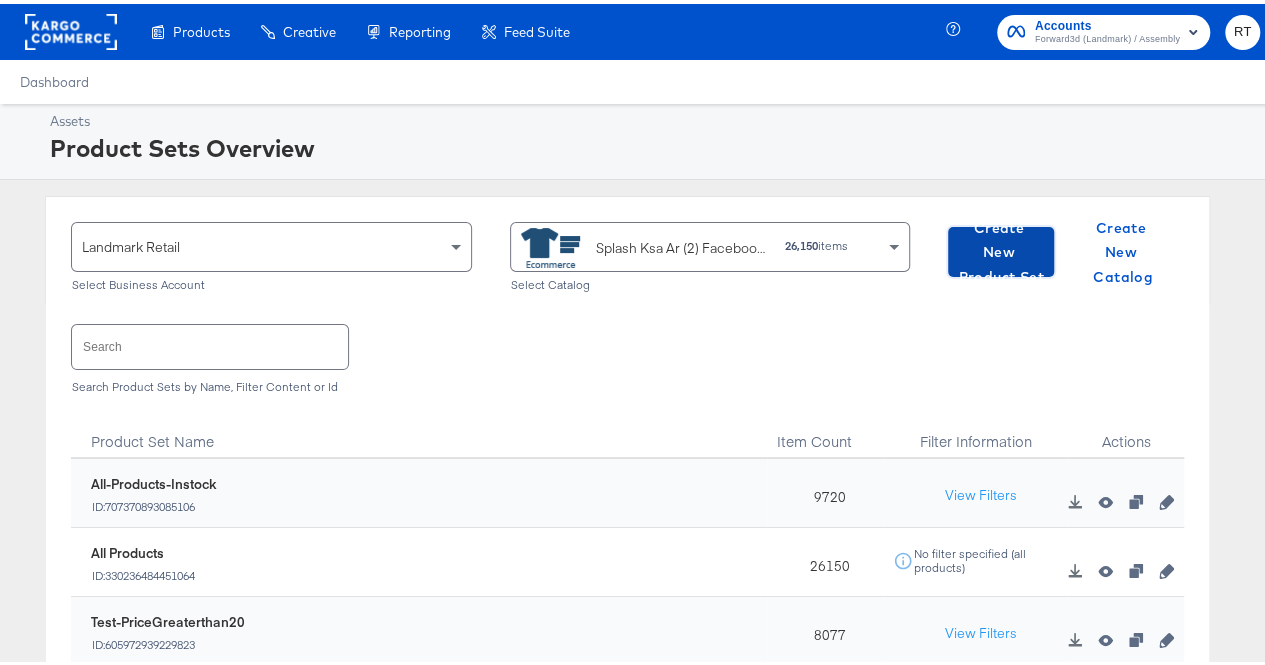 click on "Create New Product Set" at bounding box center [1001, 249] 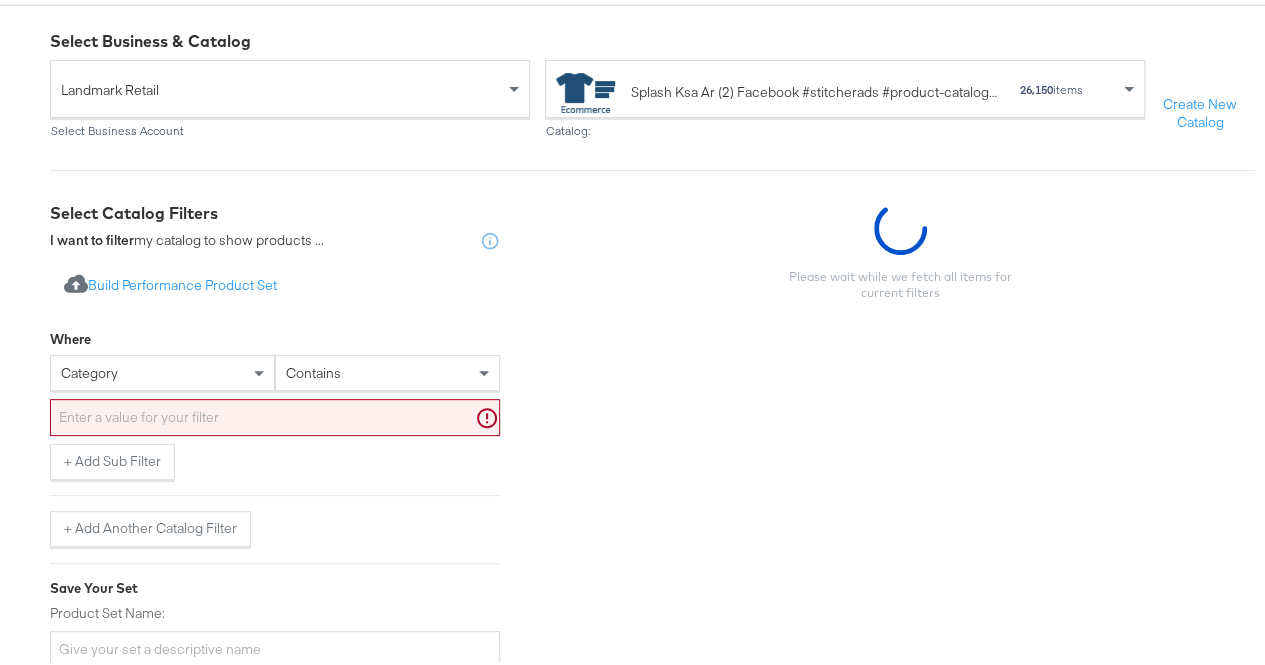 scroll, scrollTop: 184, scrollLeft: 0, axis: vertical 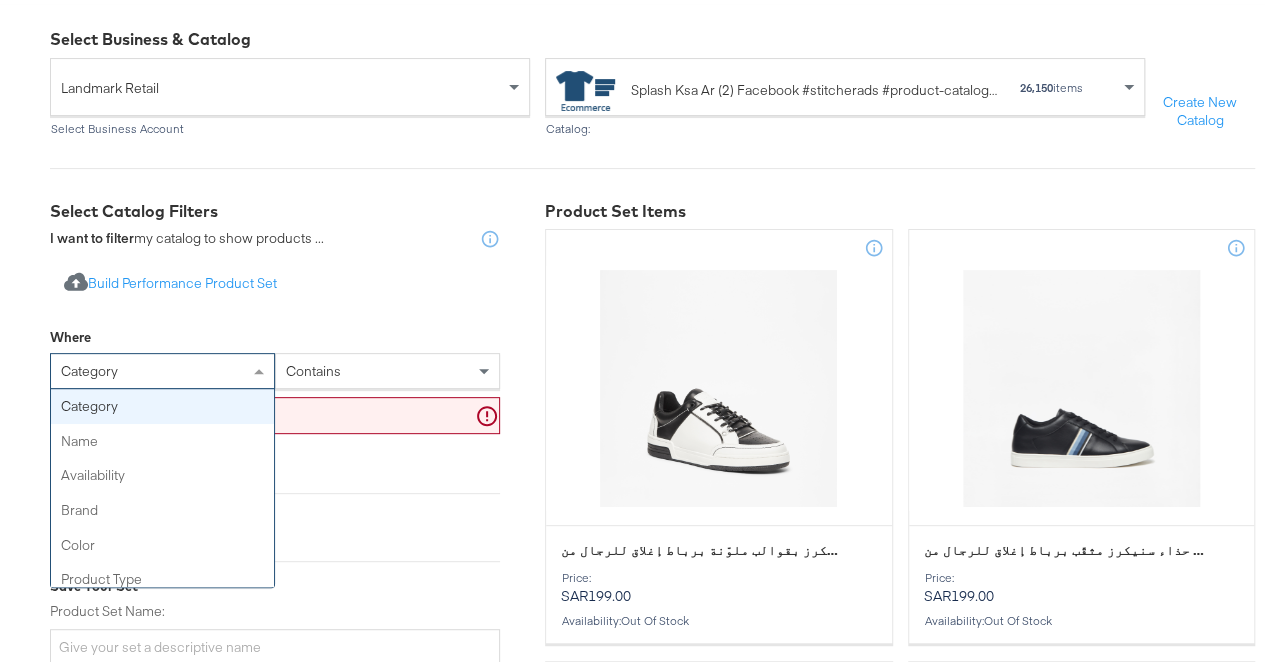 click at bounding box center [261, 367] 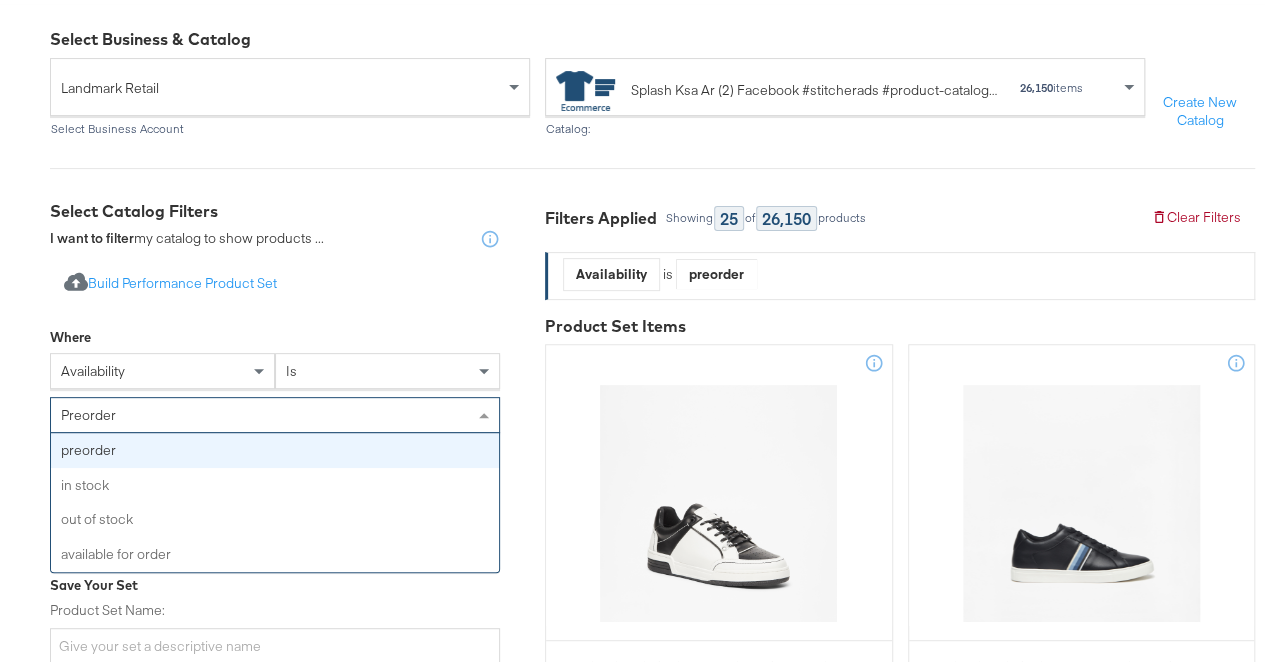 click on "preorder" at bounding box center (275, 411) 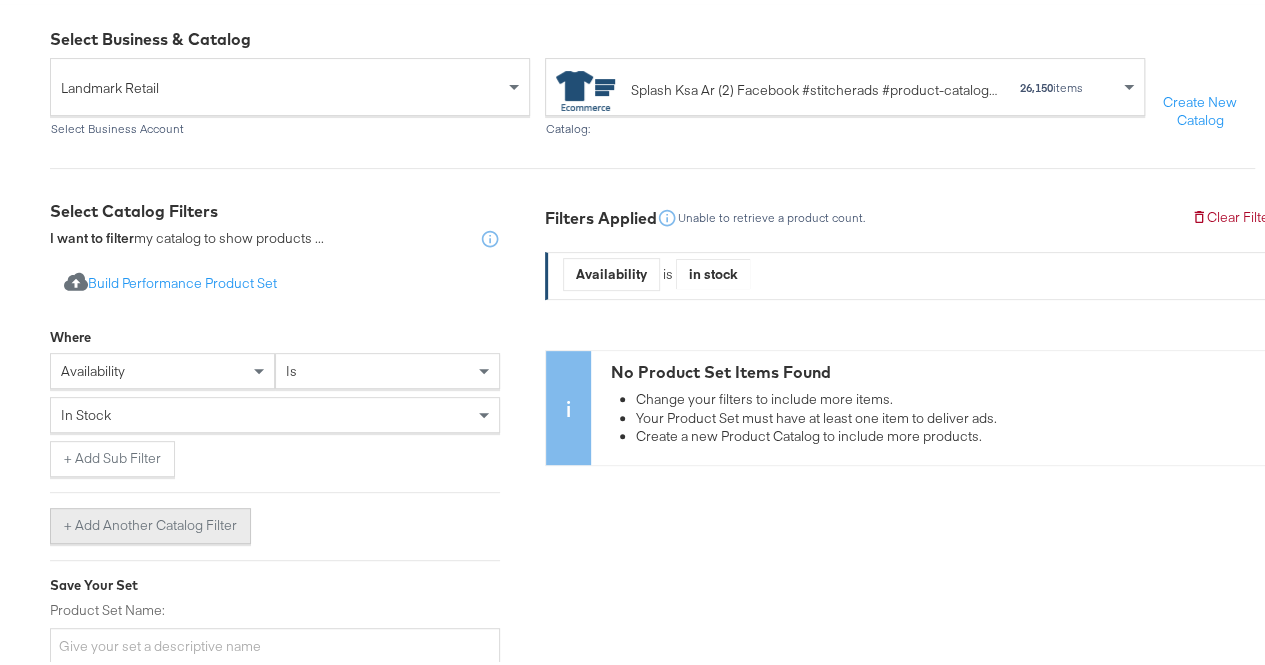 click on "+ Add Another Catalog Filter" at bounding box center (150, 522) 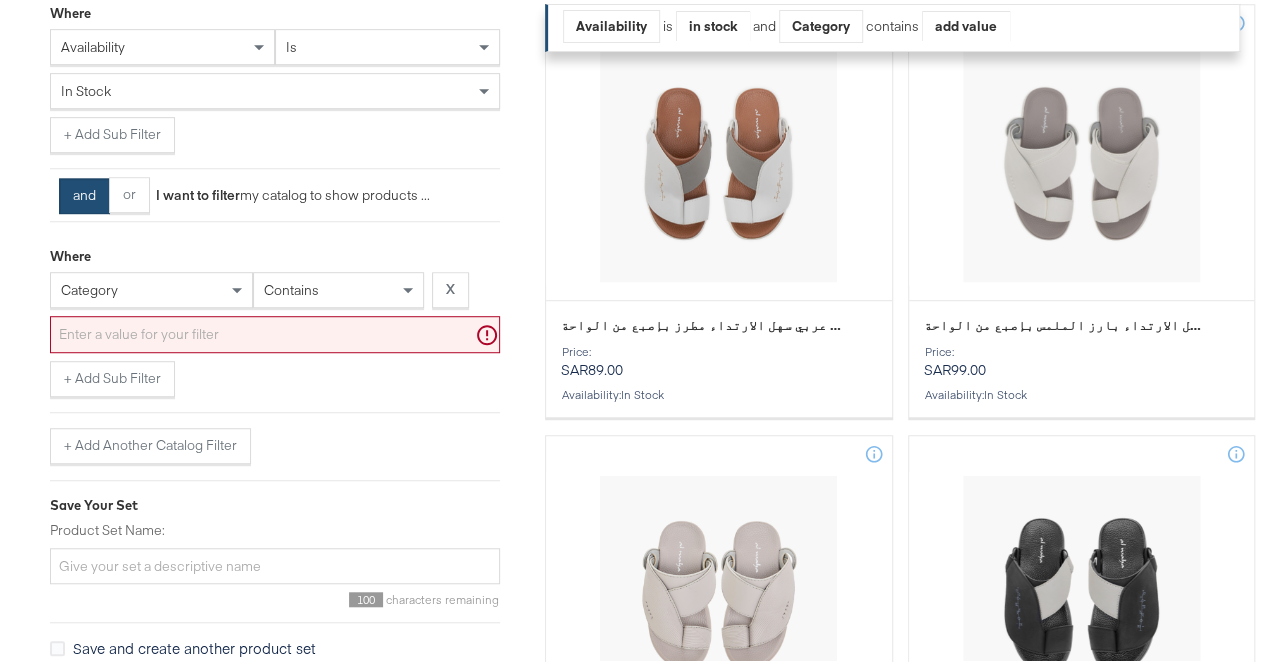 scroll, scrollTop: 509, scrollLeft: 0, axis: vertical 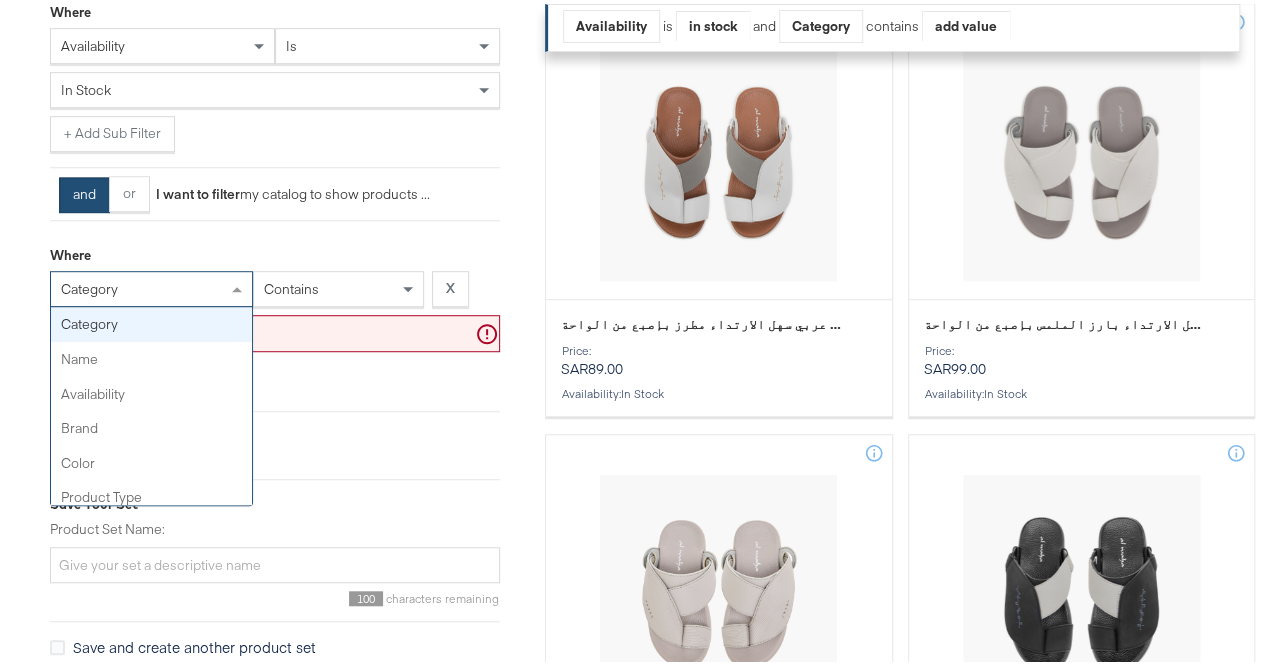 click on "category" at bounding box center [151, 285] 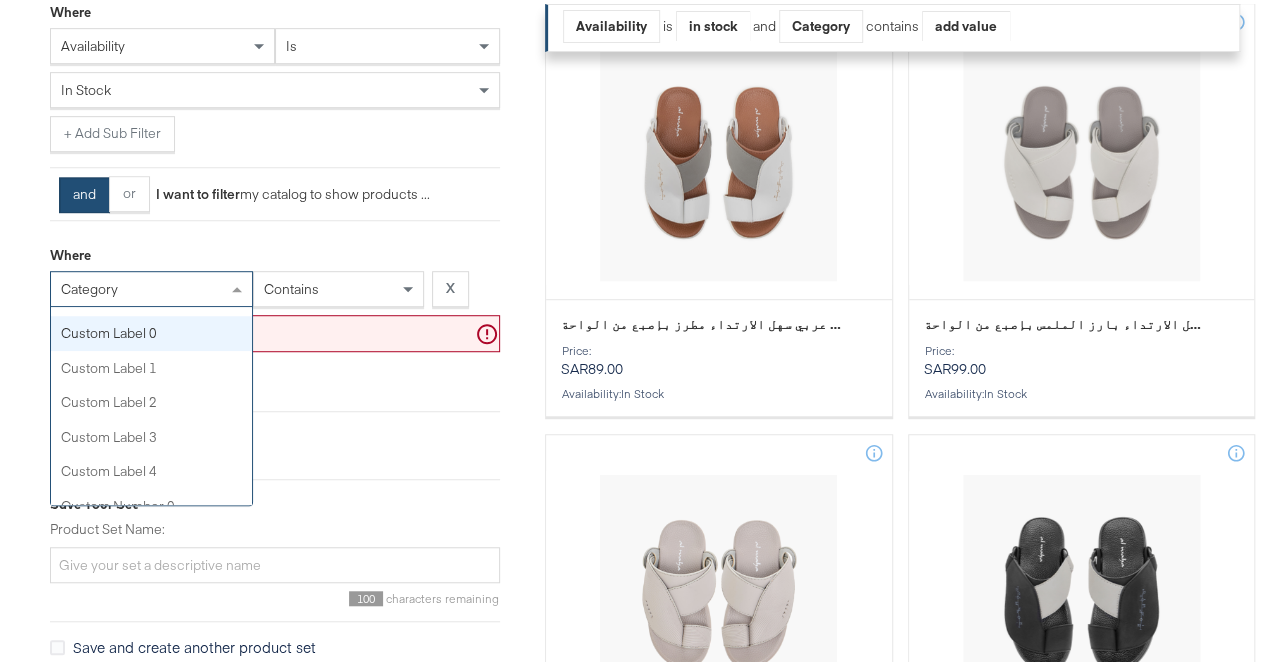 scroll, scrollTop: 650, scrollLeft: 0, axis: vertical 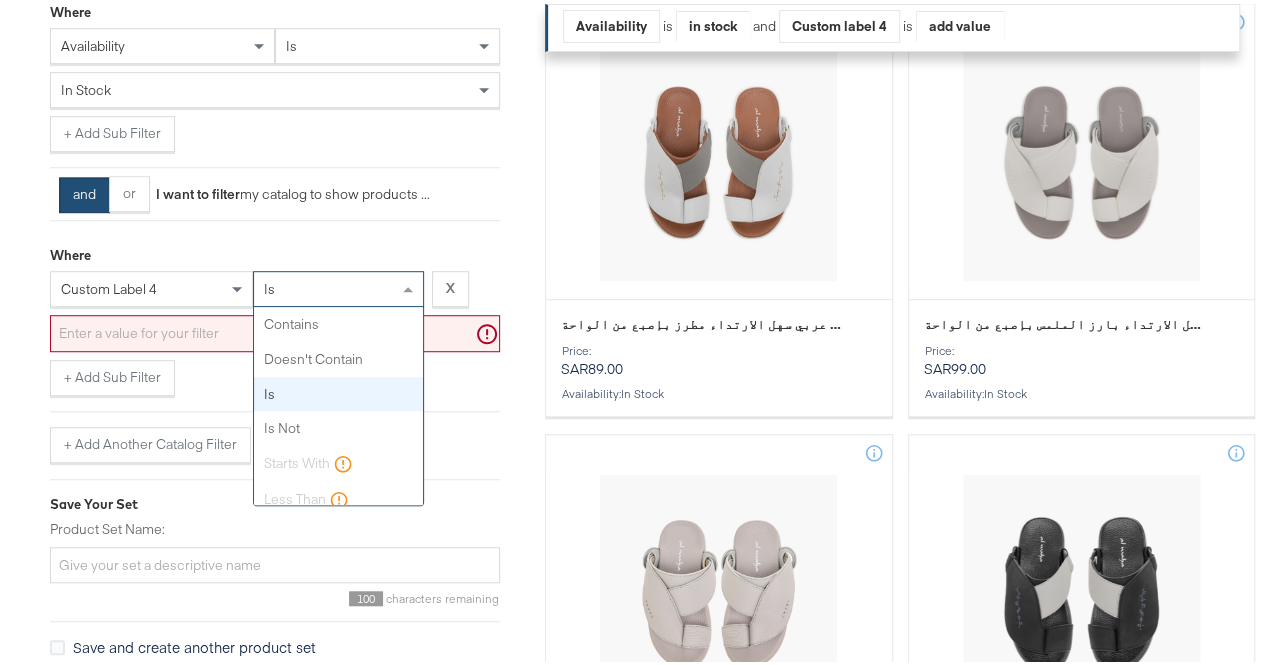 click on "is" at bounding box center (338, 285) 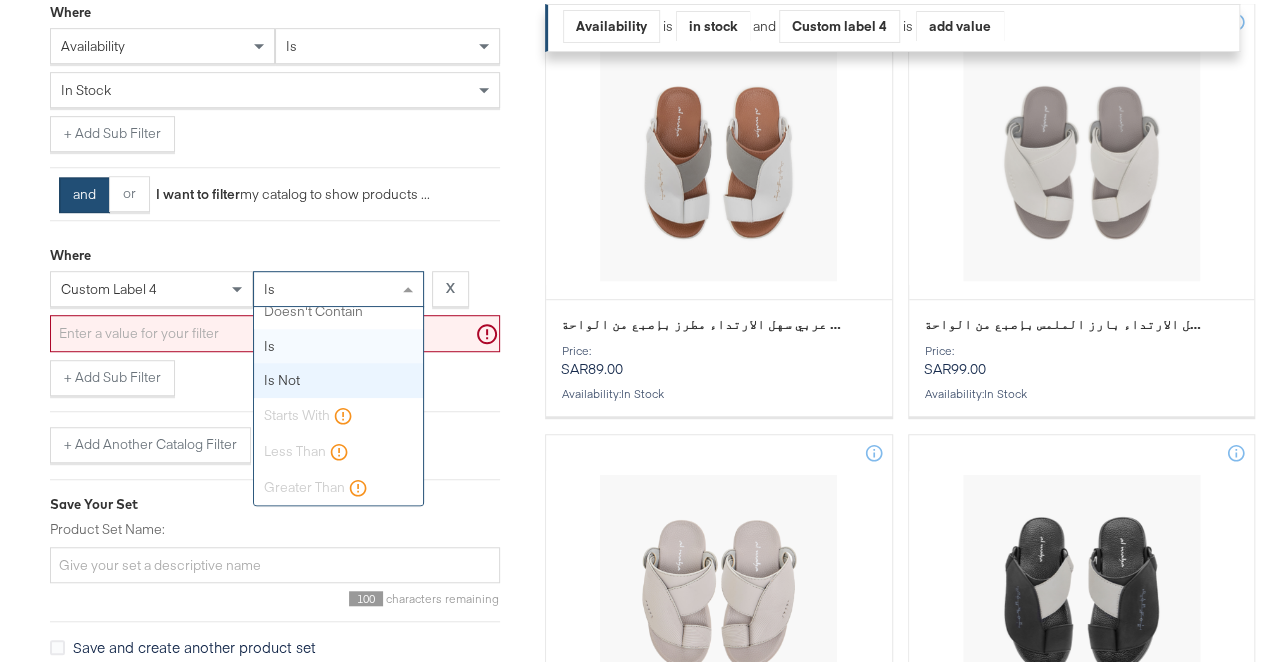 scroll, scrollTop: 0, scrollLeft: 0, axis: both 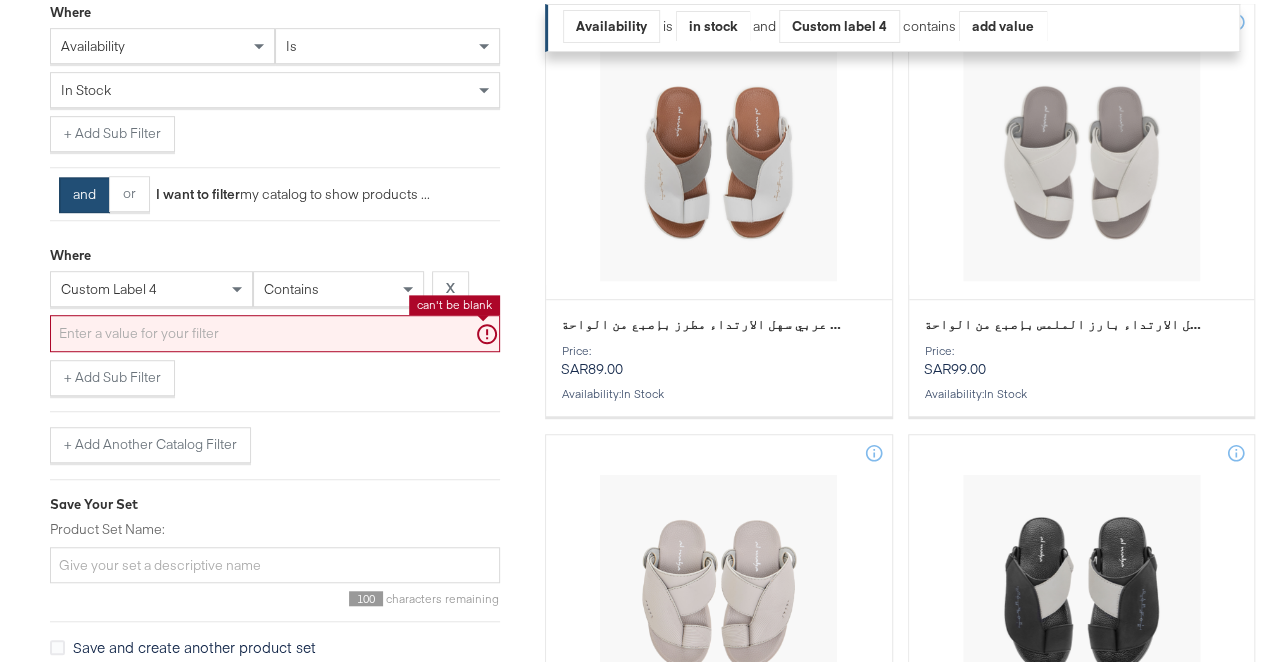 click at bounding box center [275, 329] 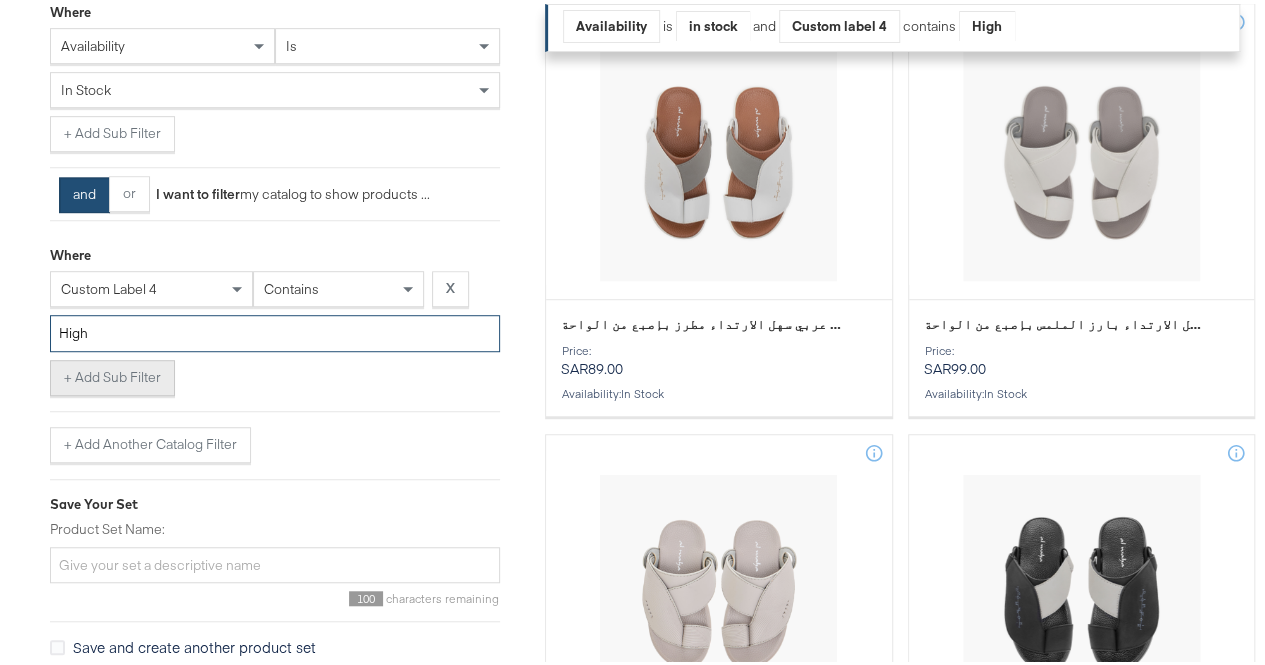 type on "High" 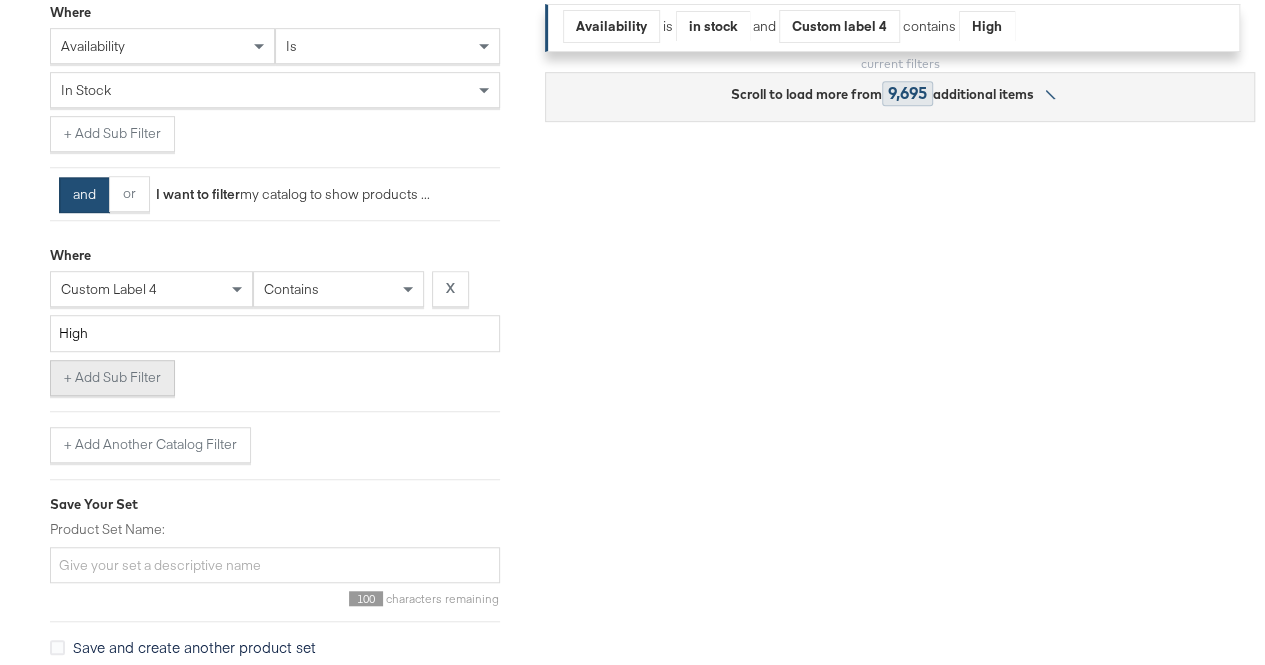 click on "+ Add Sub Filter" at bounding box center (112, 374) 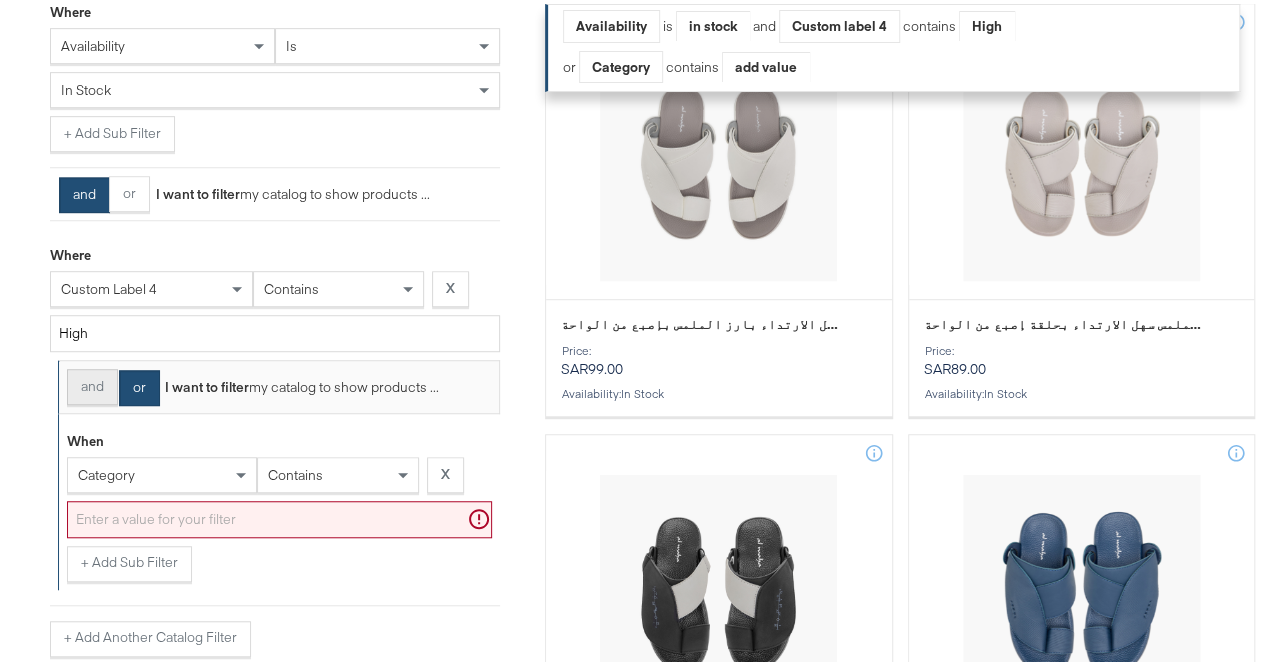 click on "and" at bounding box center [92, 383] 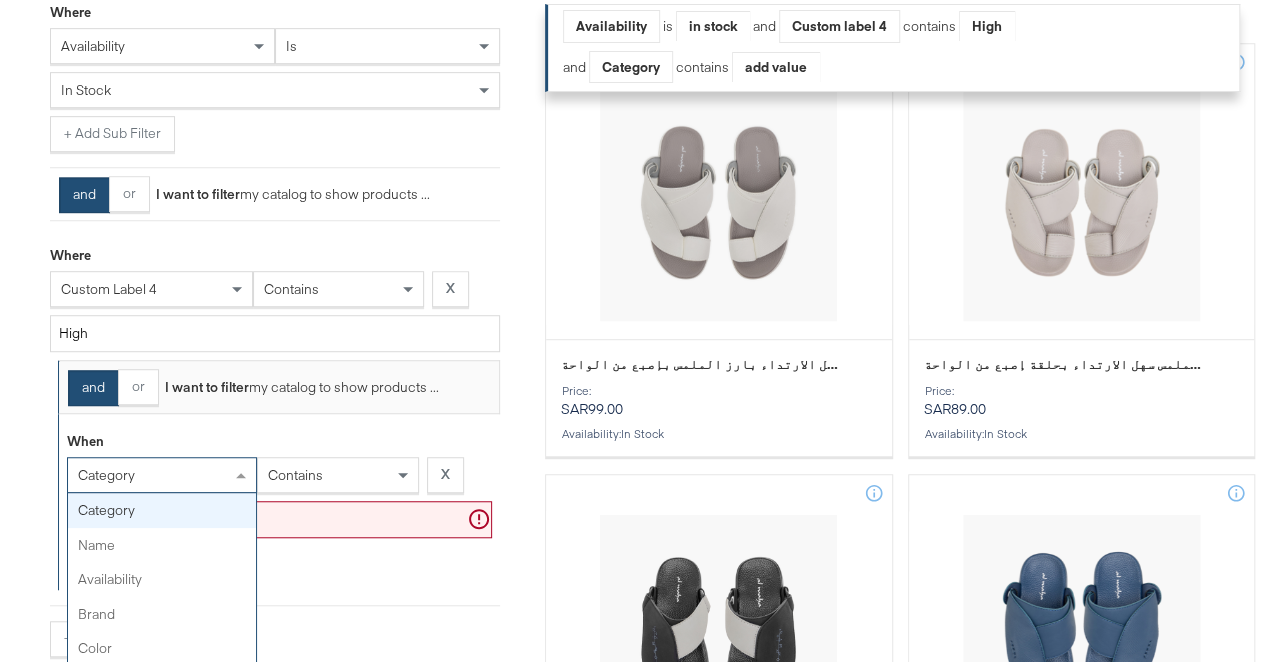 scroll, scrollTop: 546, scrollLeft: 0, axis: vertical 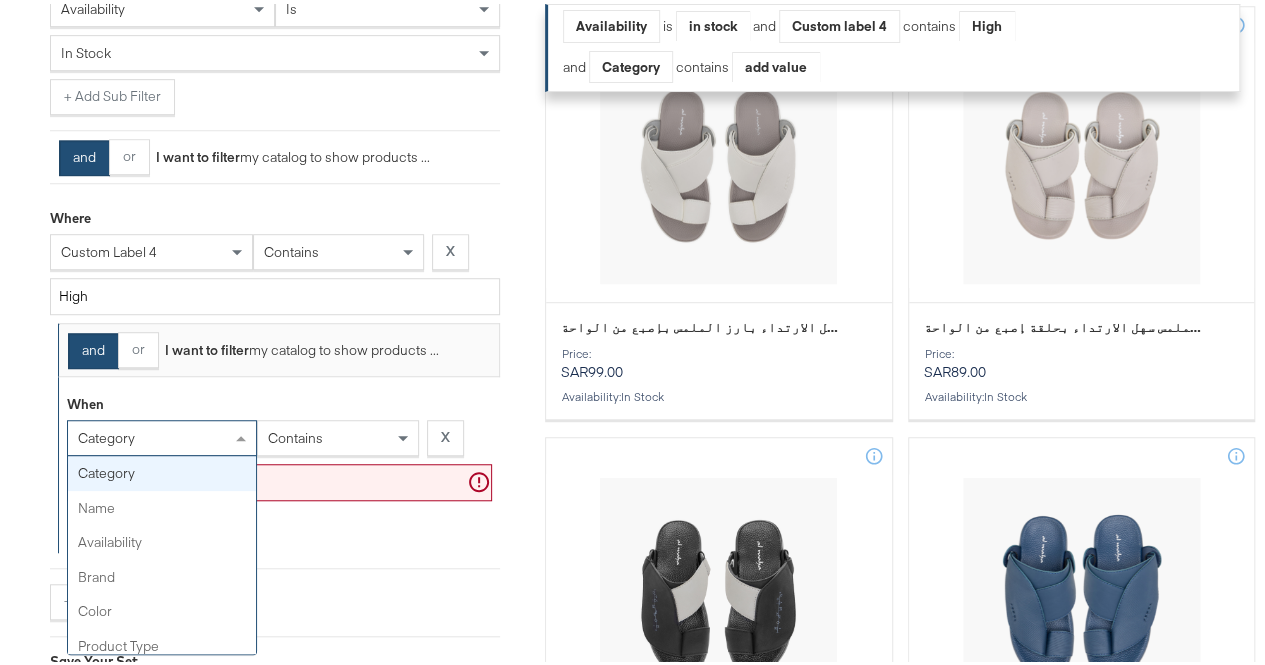 click on "category category name availability brand color product type product tags price currency gender condition age group sale price size pattern material product id retailer id retailer product group id custom label 0 custom label 1 custom label 2 custom label 3 custom label 4 custom number 0 custom number 1 custom number 2 custom number 3 custom number 4" at bounding box center (162, 434) 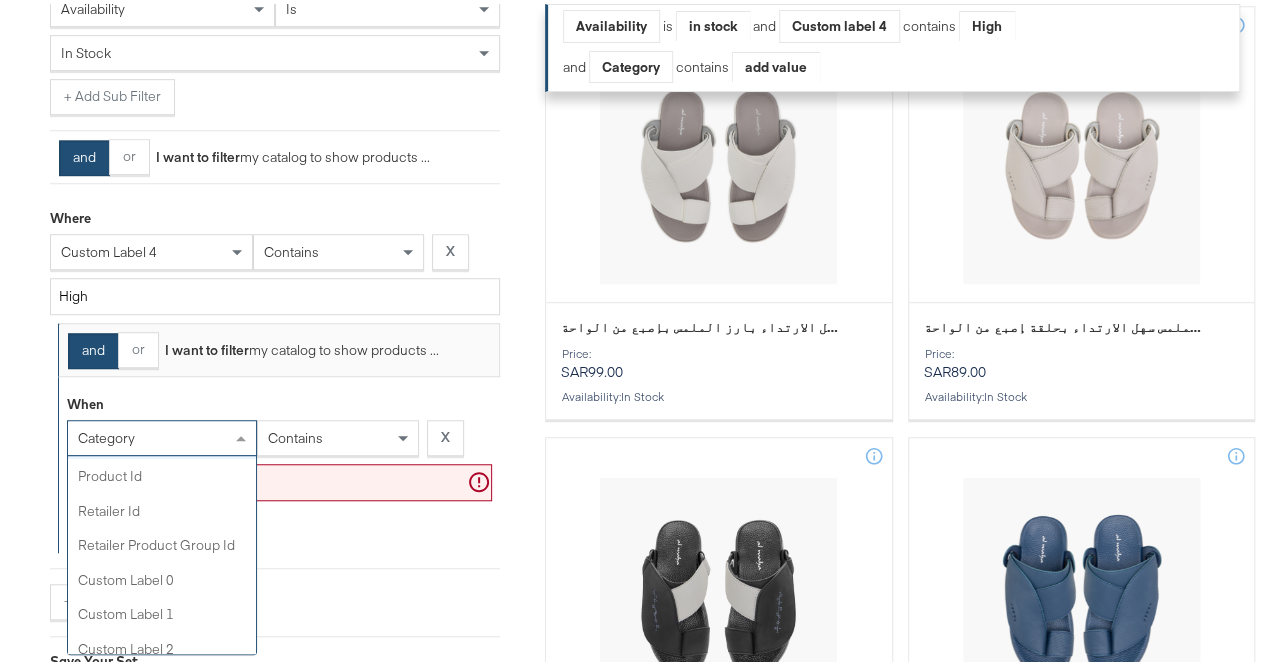 scroll, scrollTop: 552, scrollLeft: 0, axis: vertical 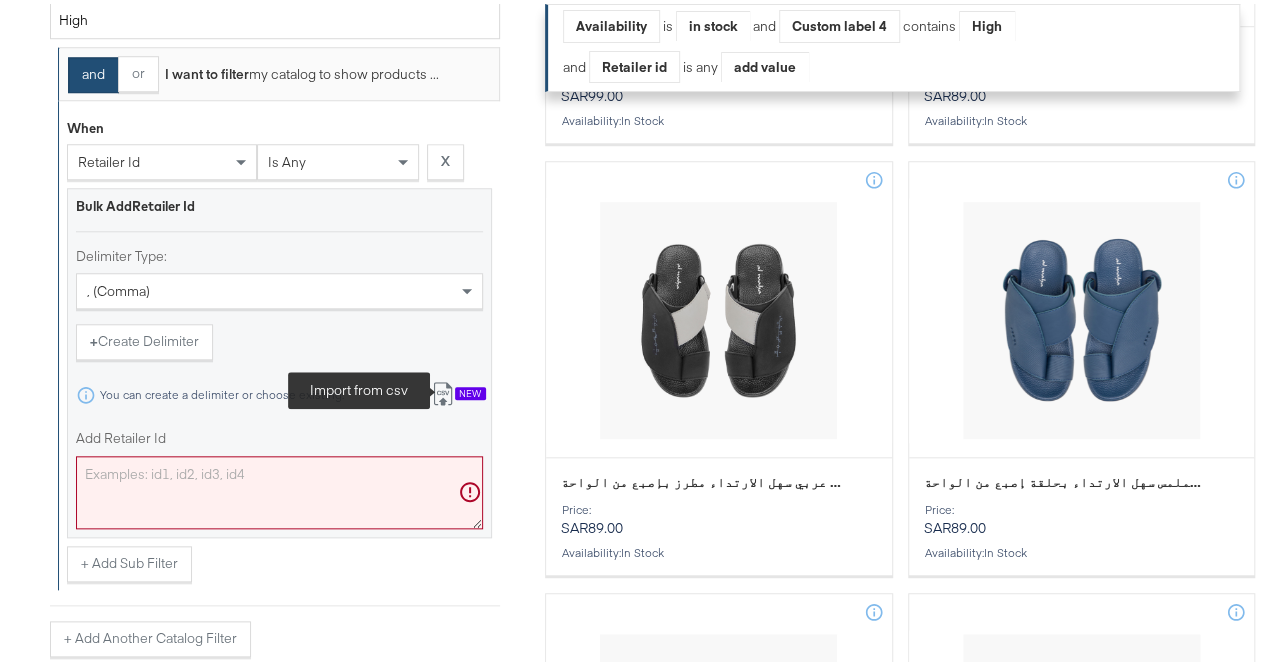 click 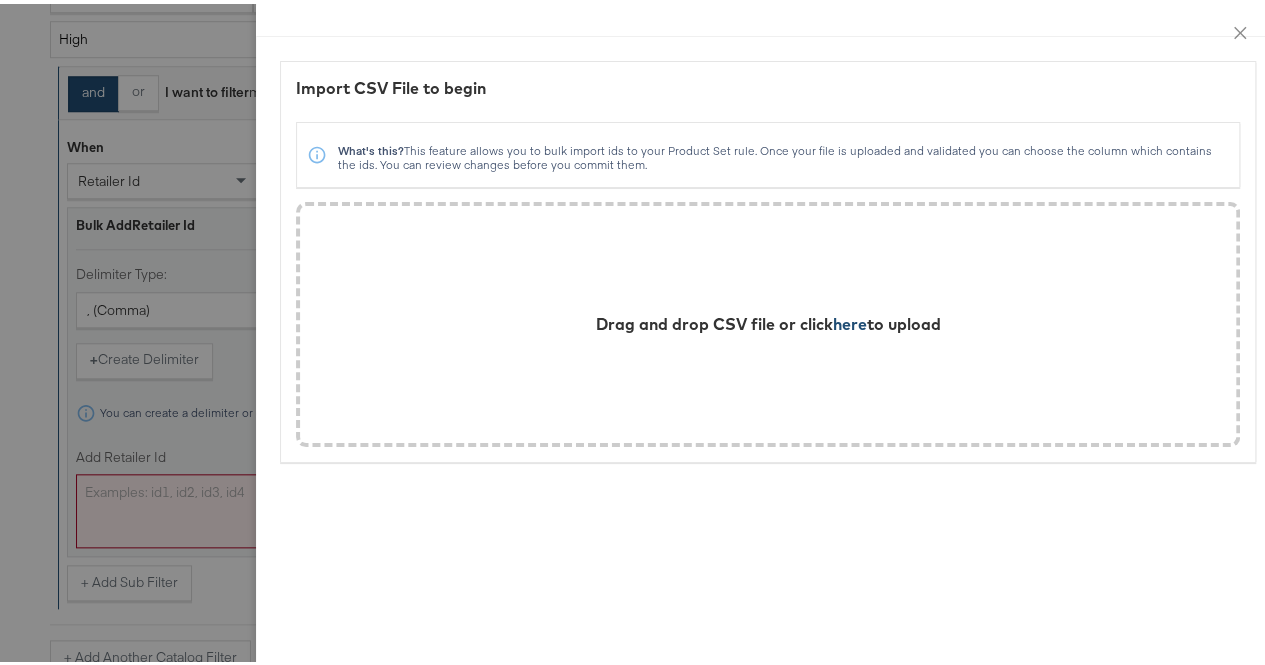 click on "here" at bounding box center (850, 320) 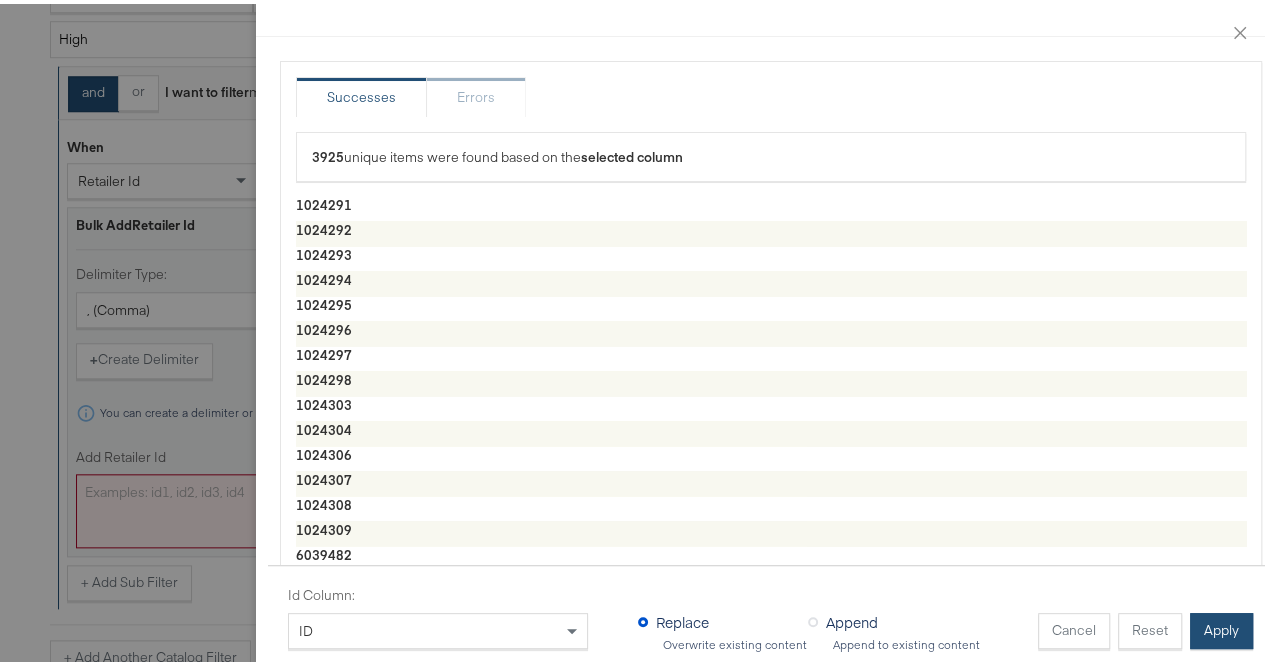 click on "Apply" at bounding box center [1221, 627] 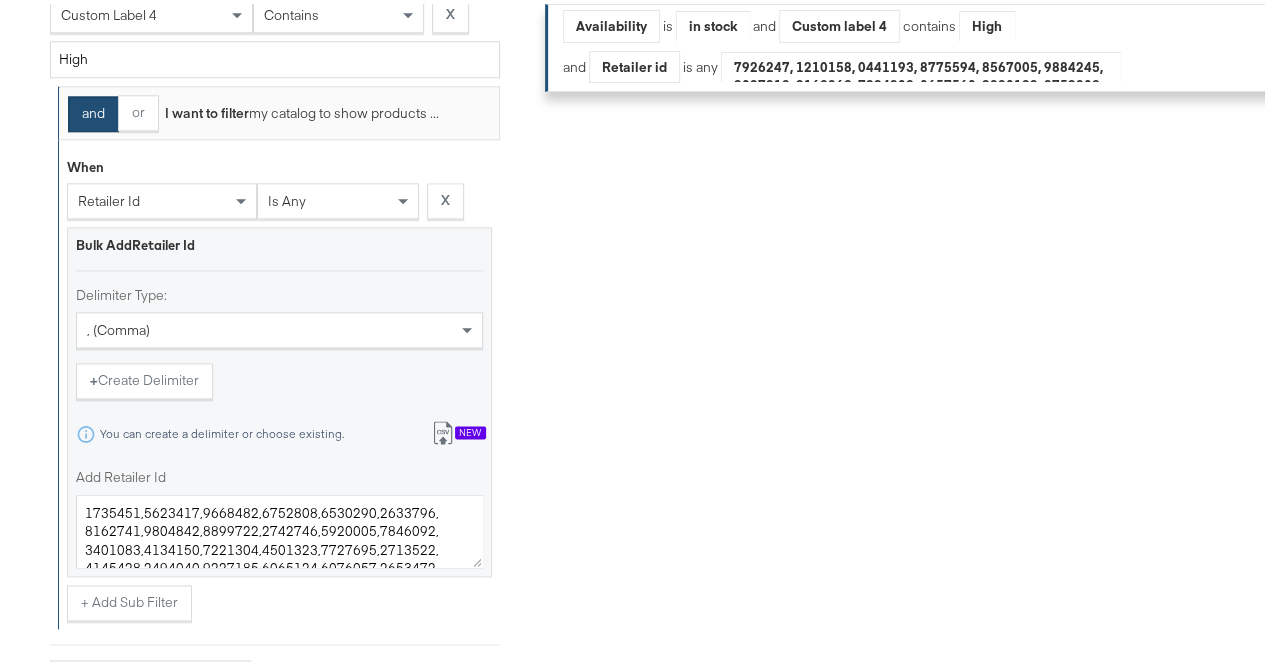 scroll, scrollTop: 1309, scrollLeft: 0, axis: vertical 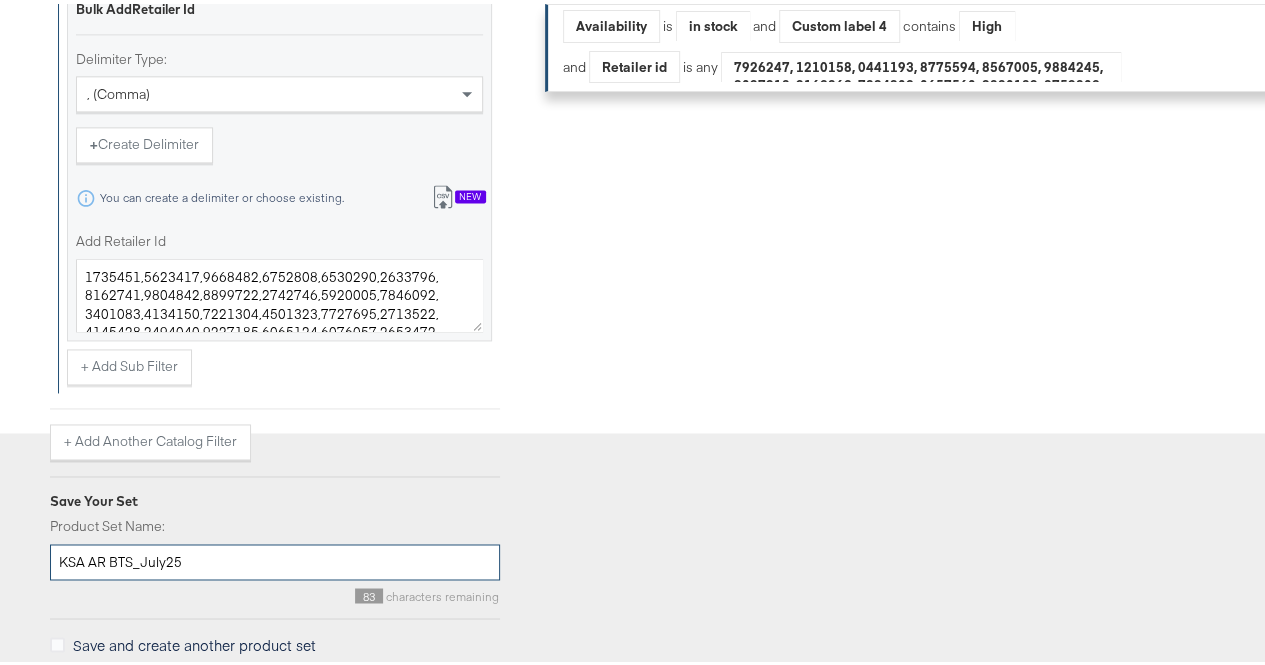 type on "KSA AR BTS_July25" 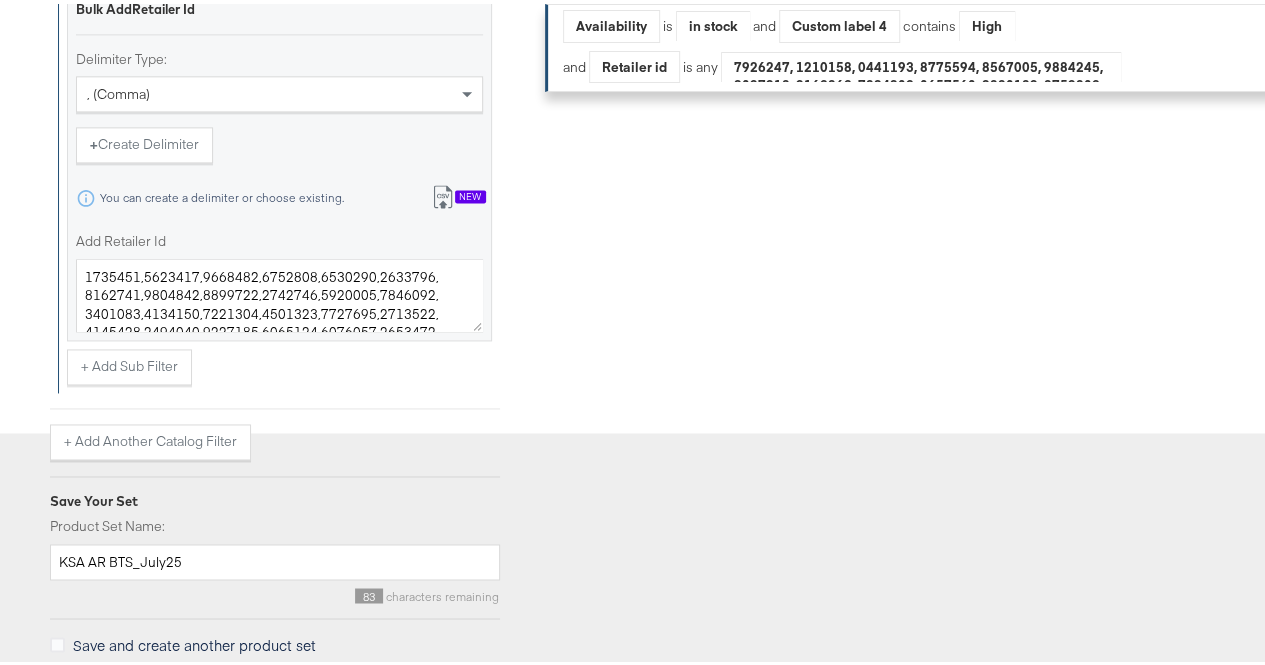 click on "Products Products Product Catalogs Enhance Your Product Catalog, Map Them to Publishers, and Incorporate Overlay Designs. Product Sets Create filtered sets to control which products appear in your ads. Creative Creative Creative Home Build overlay designs and videos, leveraging your catalog data. My Designs Manage all your created Overlay Designs. Templates Leverage best practice design principles as a starting point for overlay designs. Create Mock Catalog Create a test catalog to preview Overlay Designs. Reporting Reporting Scheduled Reports Automate Meta reports to run at a specific time. Kargo Reporting Launch Kargo's social, openweb, and CTV reporting suite. Feed Suite Feed Suite ACE Integration Builder Develop Cross-Channel Dynamic Workflows with ease. Data Sources Pull and store data from various data sources in the Kargo Format. Accounts Forward3d (Landmark) / Assembly RT Dashboard Use filters to control which products appear in your ads. Build Product Set Cancel is" at bounding box center (640, -977) 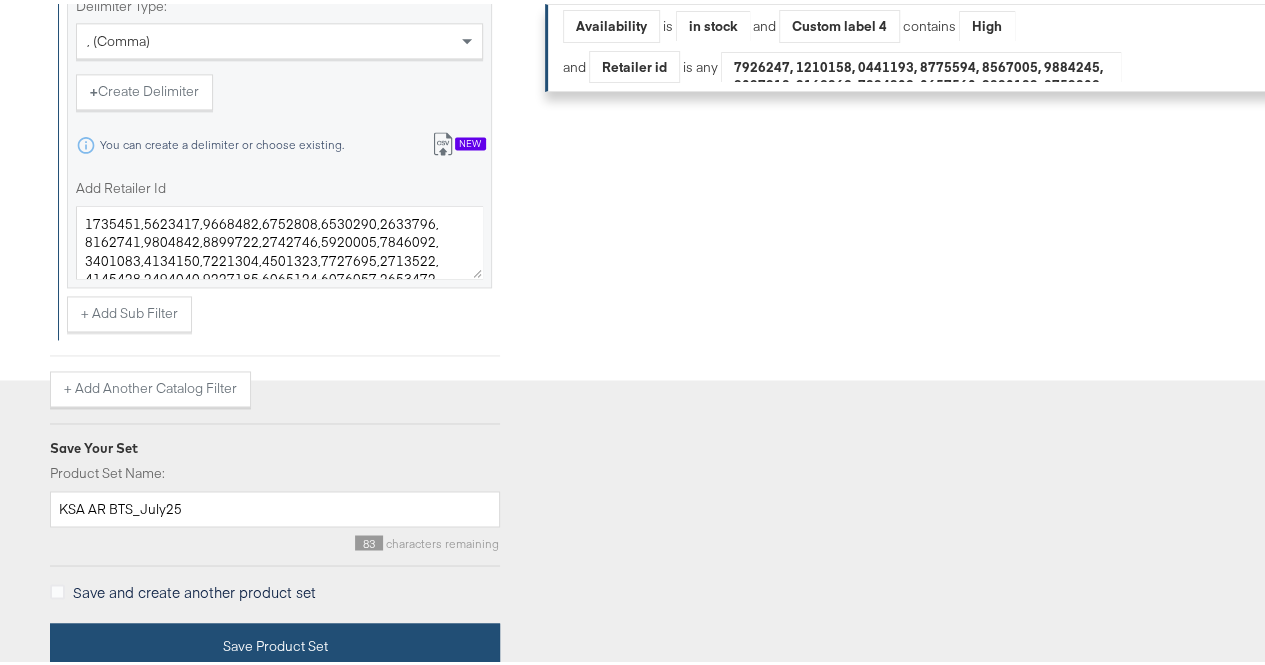 click on "Save Product Set" at bounding box center (275, 641) 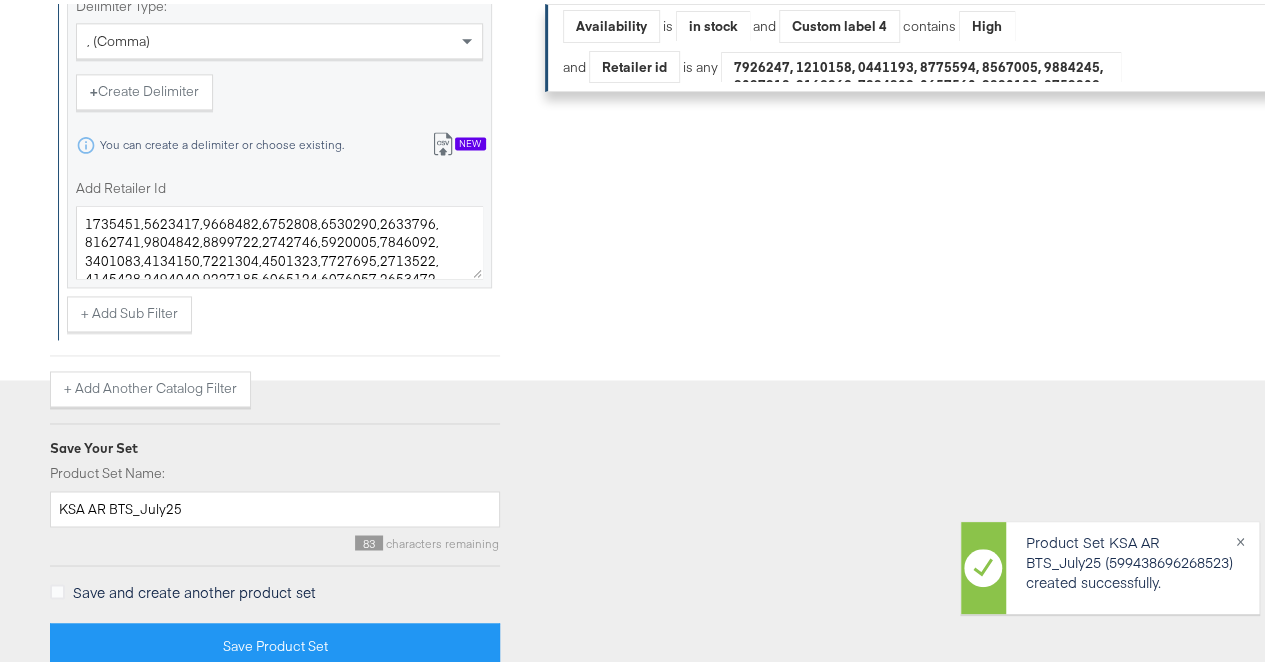 scroll, scrollTop: 0, scrollLeft: 0, axis: both 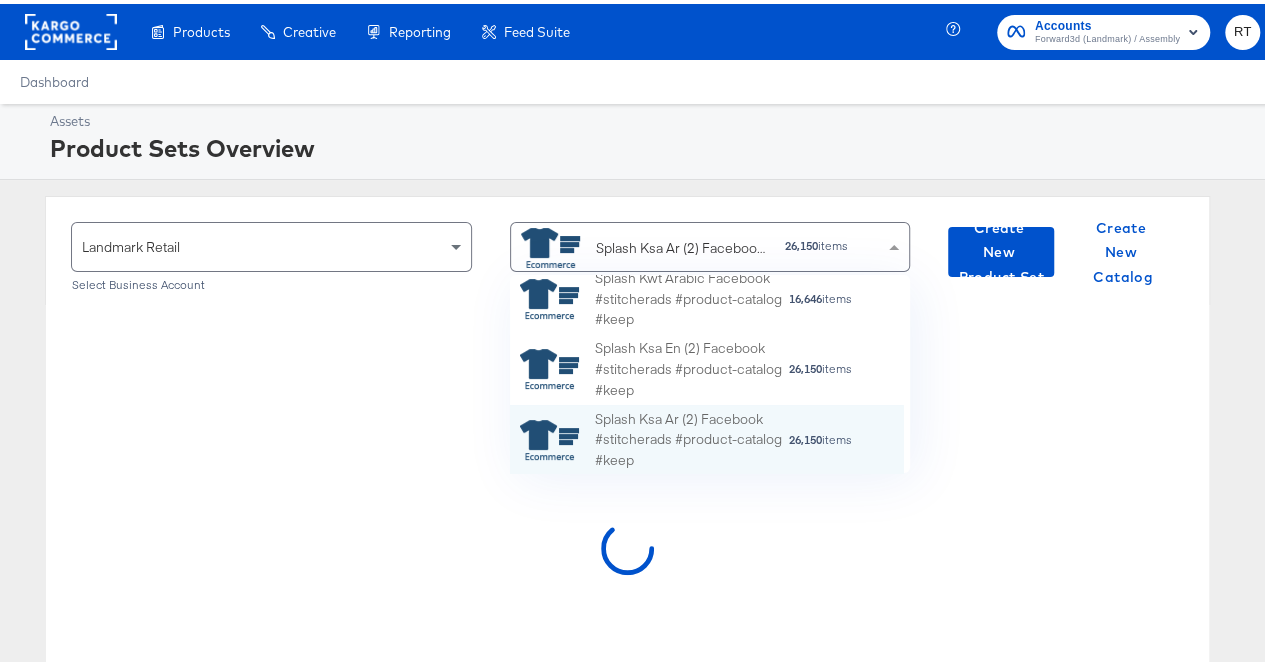 click at bounding box center (896, 243) 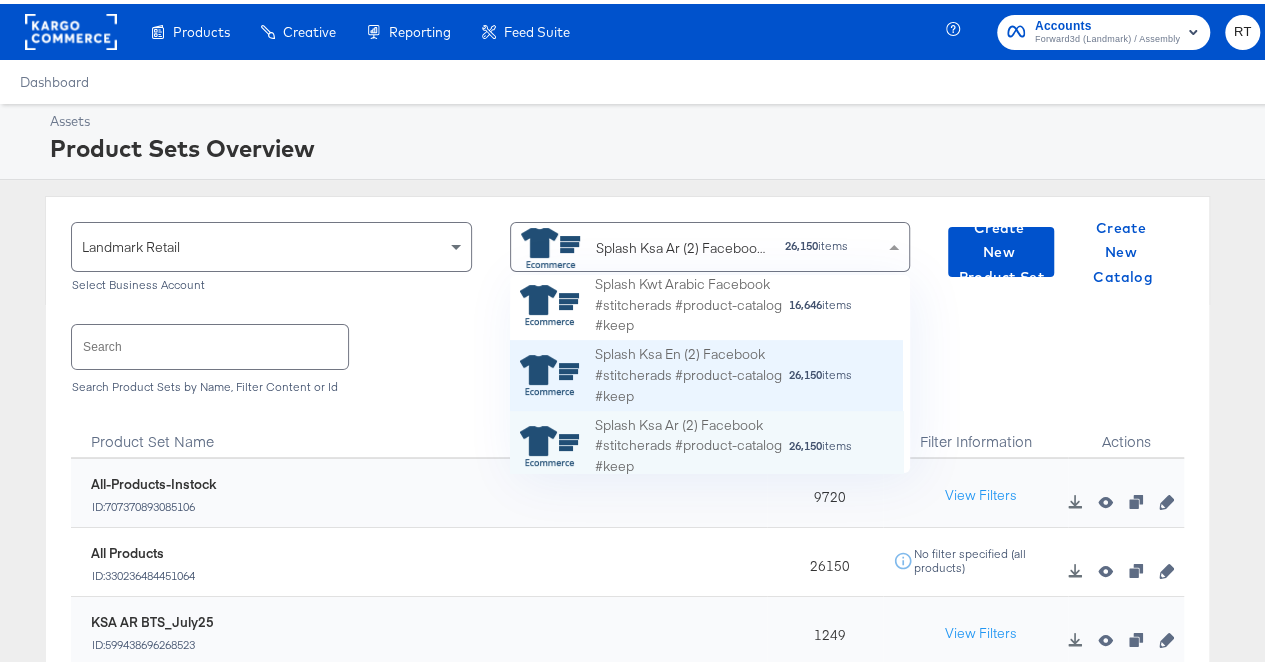 scroll, scrollTop: 265, scrollLeft: 0, axis: vertical 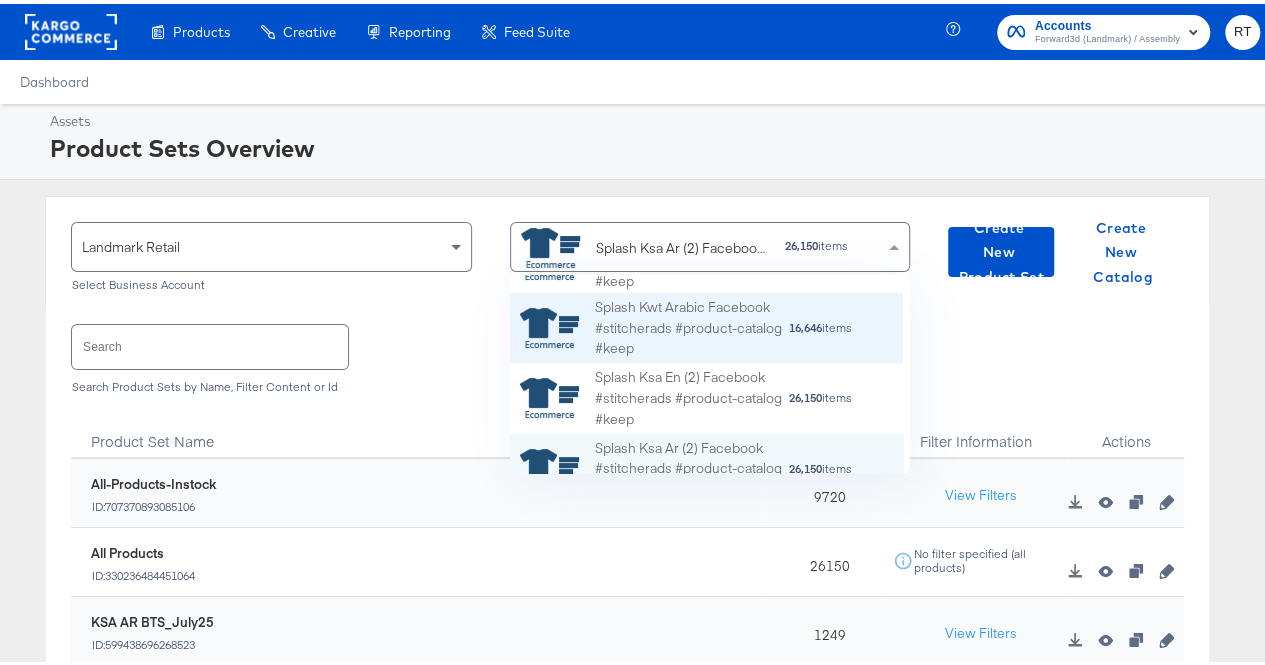 click on "Splash Kwt Arabic   Facebook #stitcherads #product-catalog #keep" at bounding box center (691, 324) 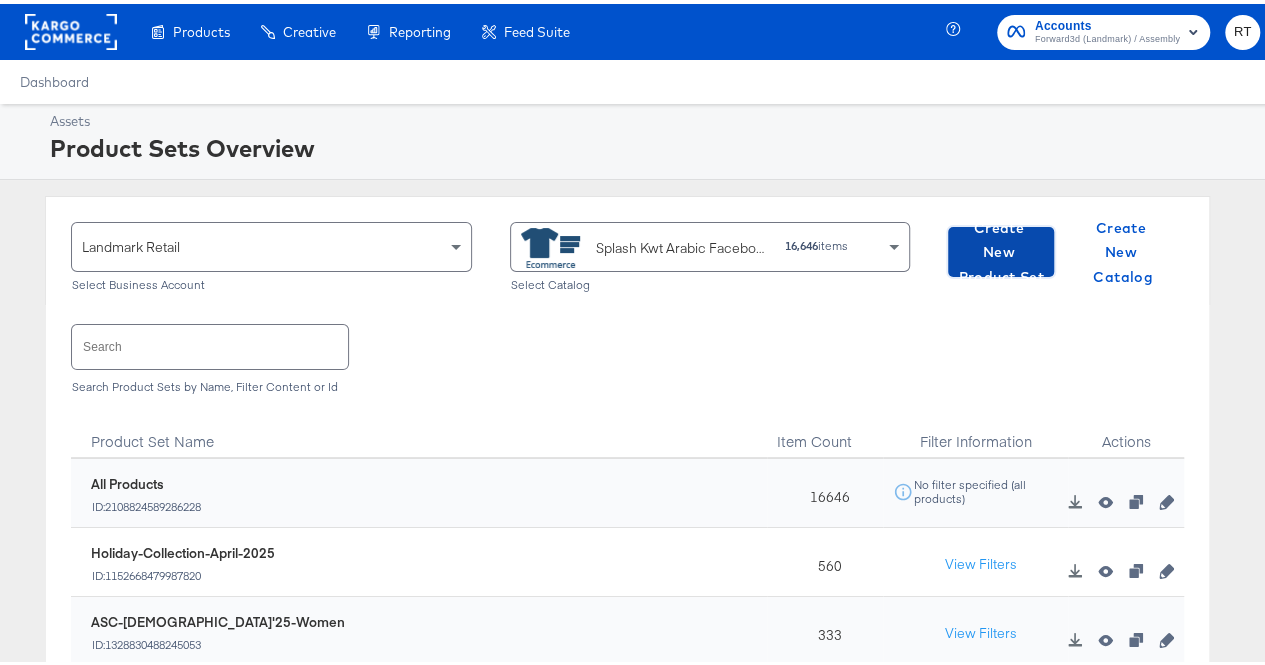 click on "Create New Product Set" at bounding box center (1001, 249) 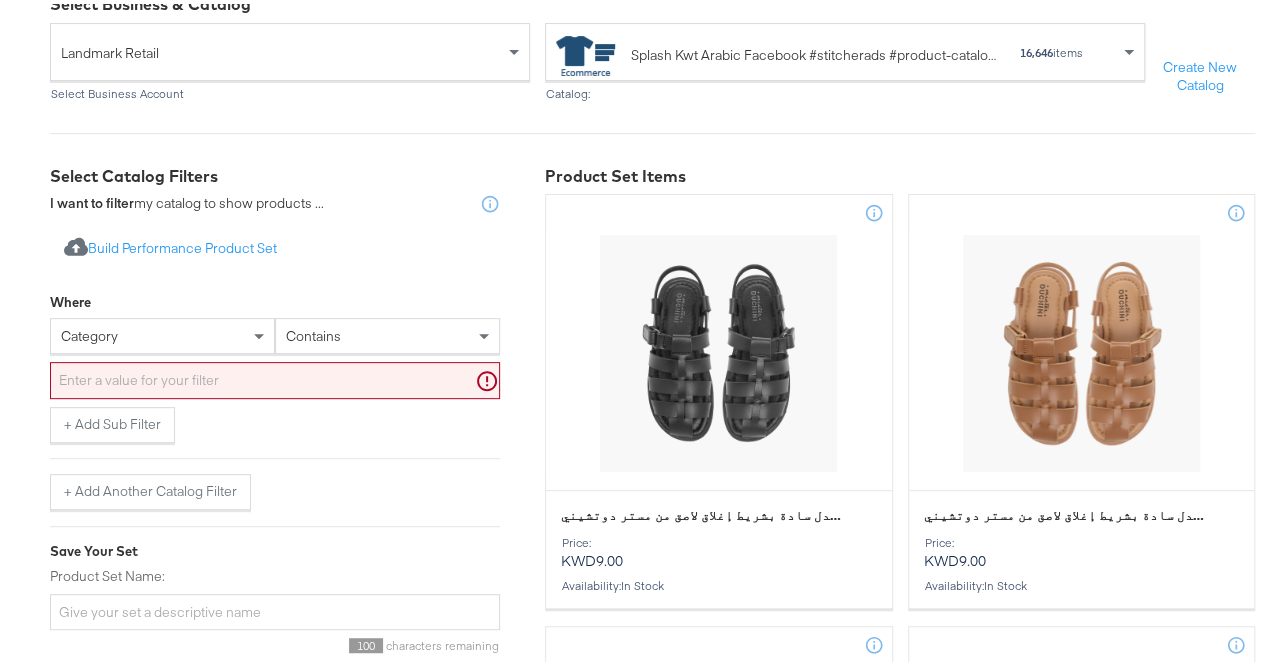 scroll, scrollTop: 230, scrollLeft: 0, axis: vertical 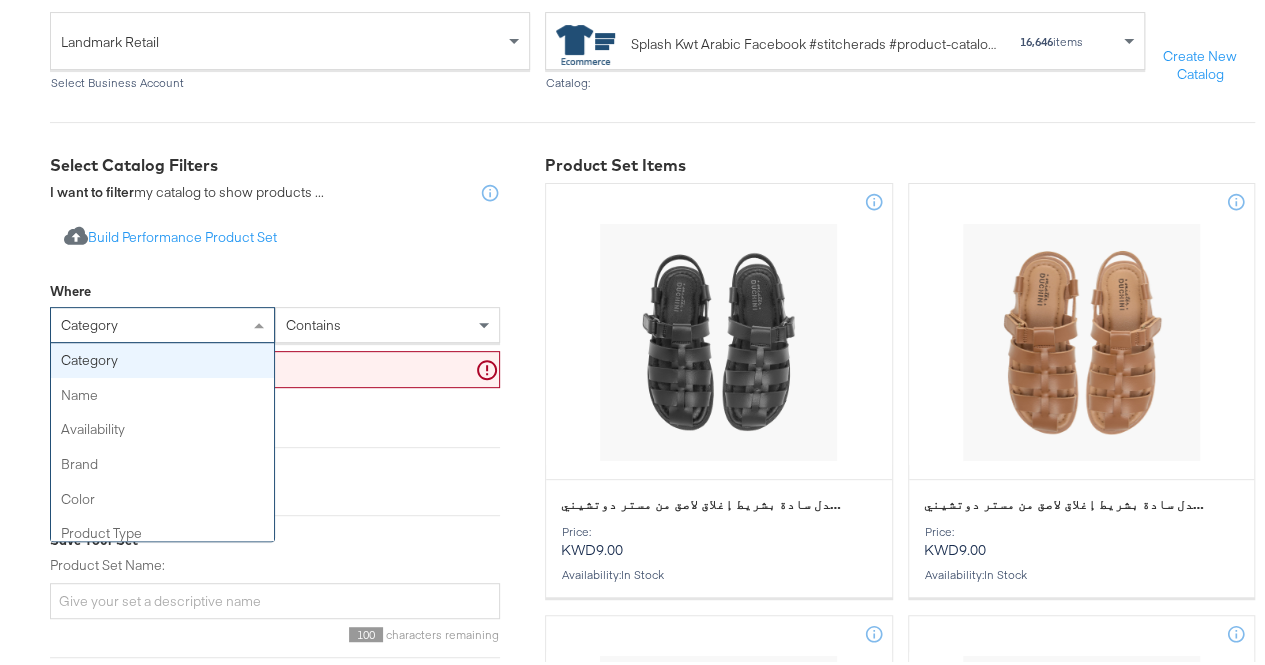 click at bounding box center [259, 321] 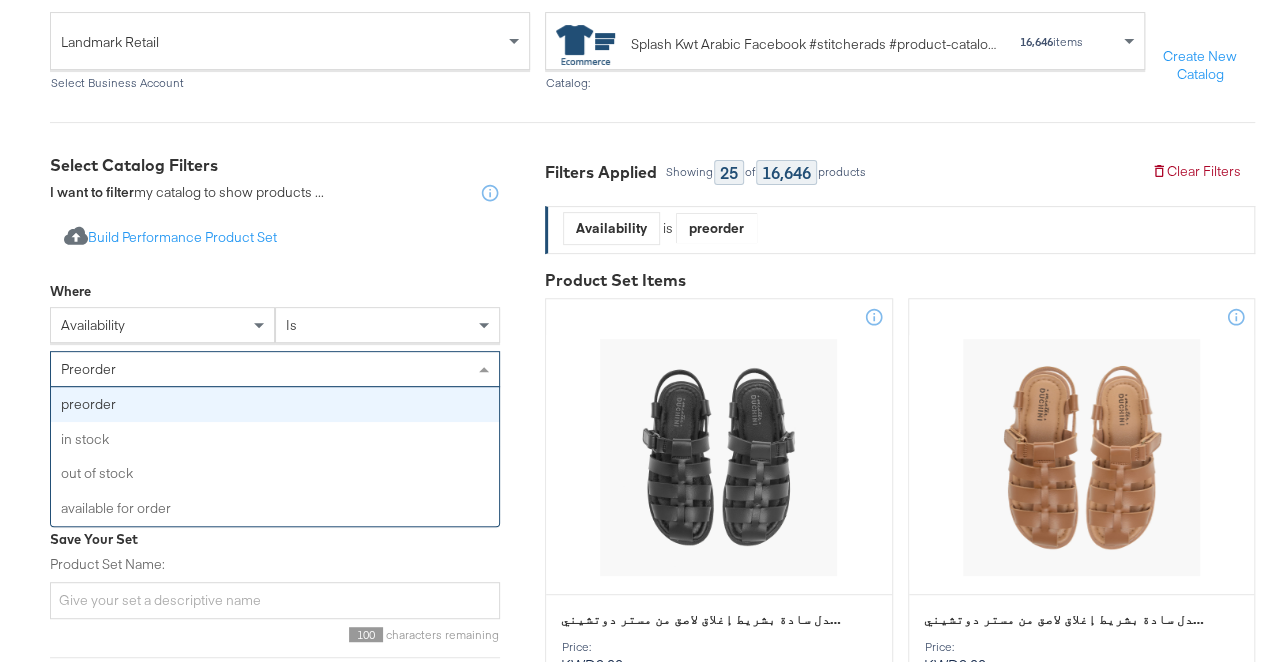 click on "preorder" at bounding box center [275, 365] 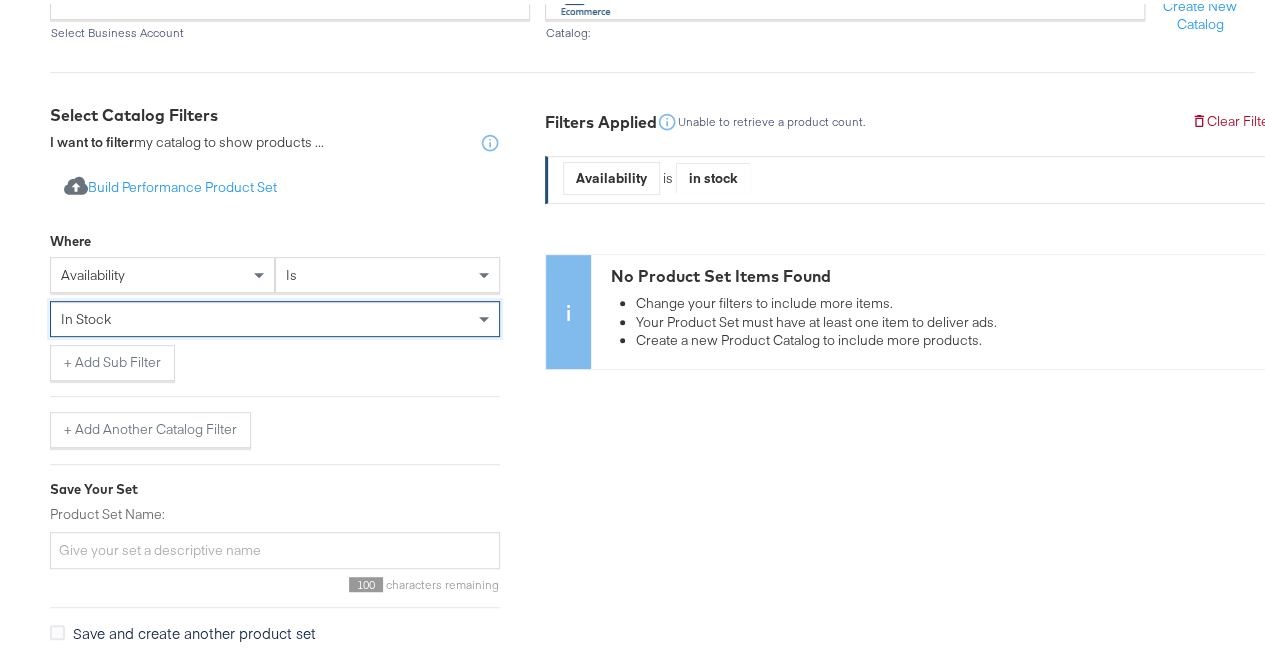 scroll, scrollTop: 282, scrollLeft: 0, axis: vertical 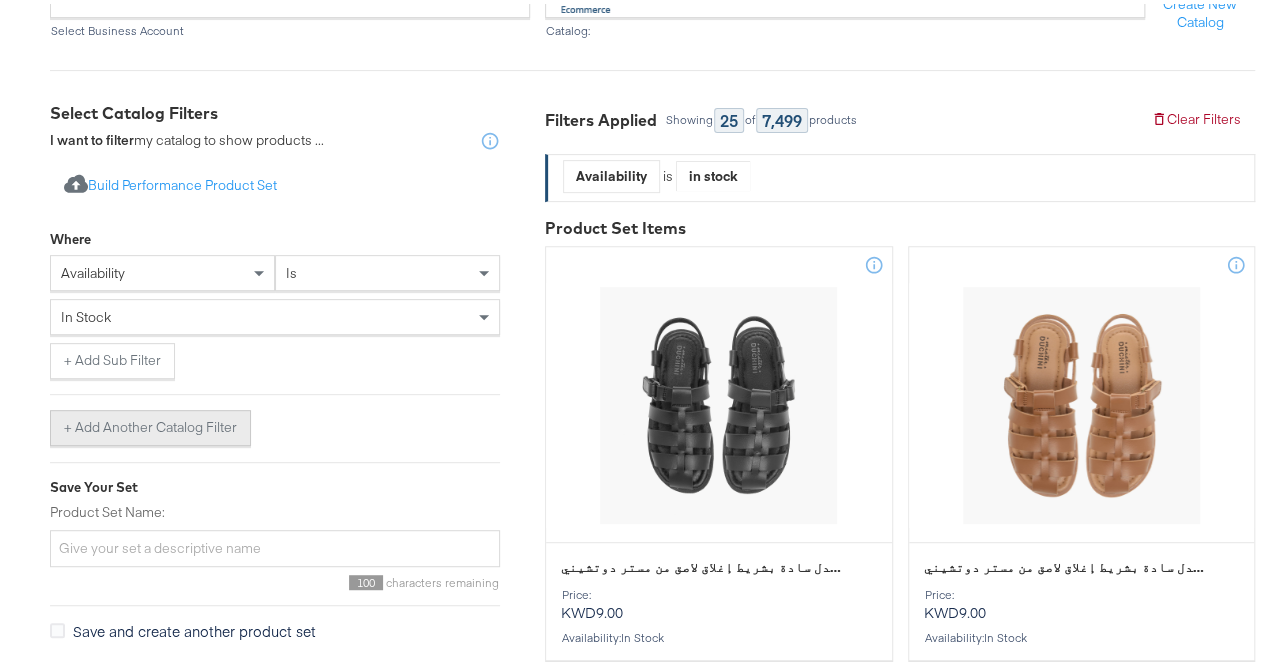 click on "+ Add Another Catalog Filter" at bounding box center [150, 424] 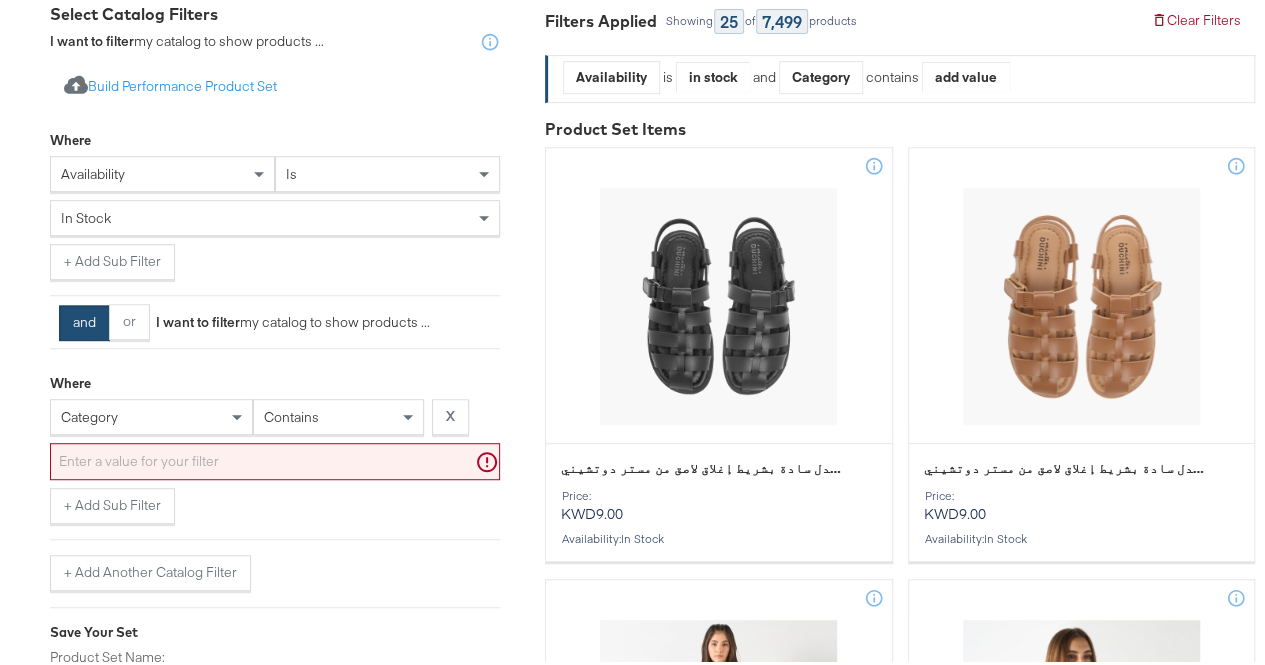 scroll, scrollTop: 382, scrollLeft: 0, axis: vertical 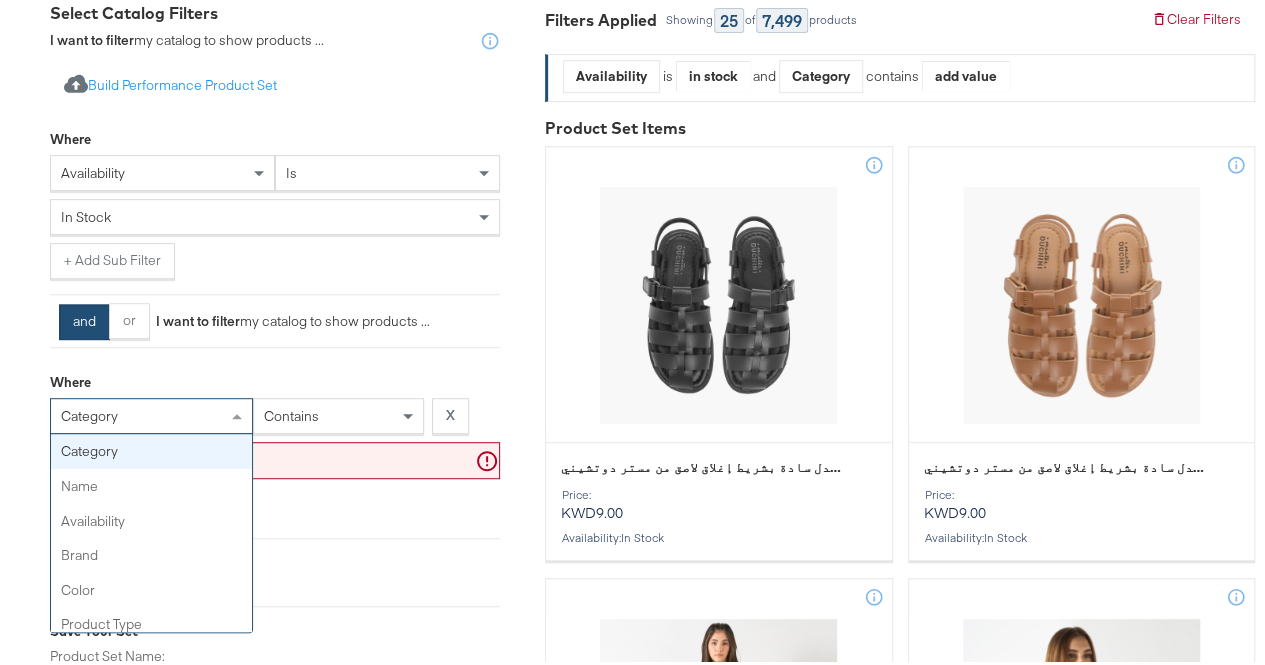 click on "category" at bounding box center (89, 412) 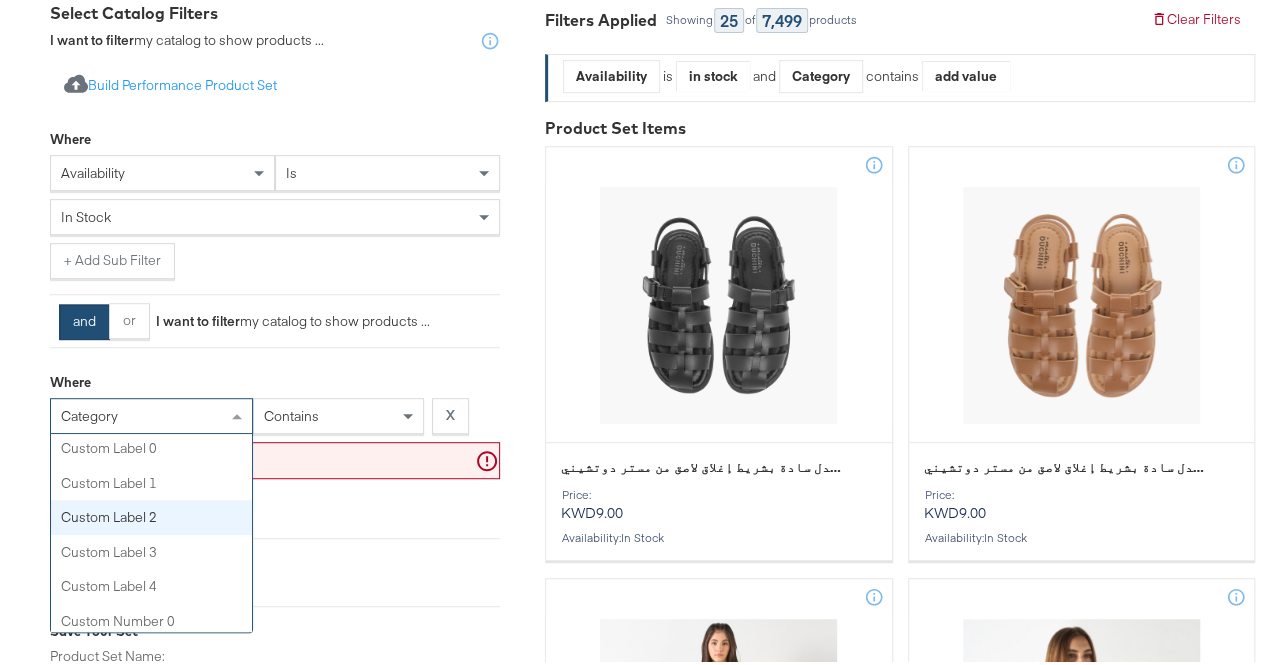 scroll, scrollTop: 769, scrollLeft: 0, axis: vertical 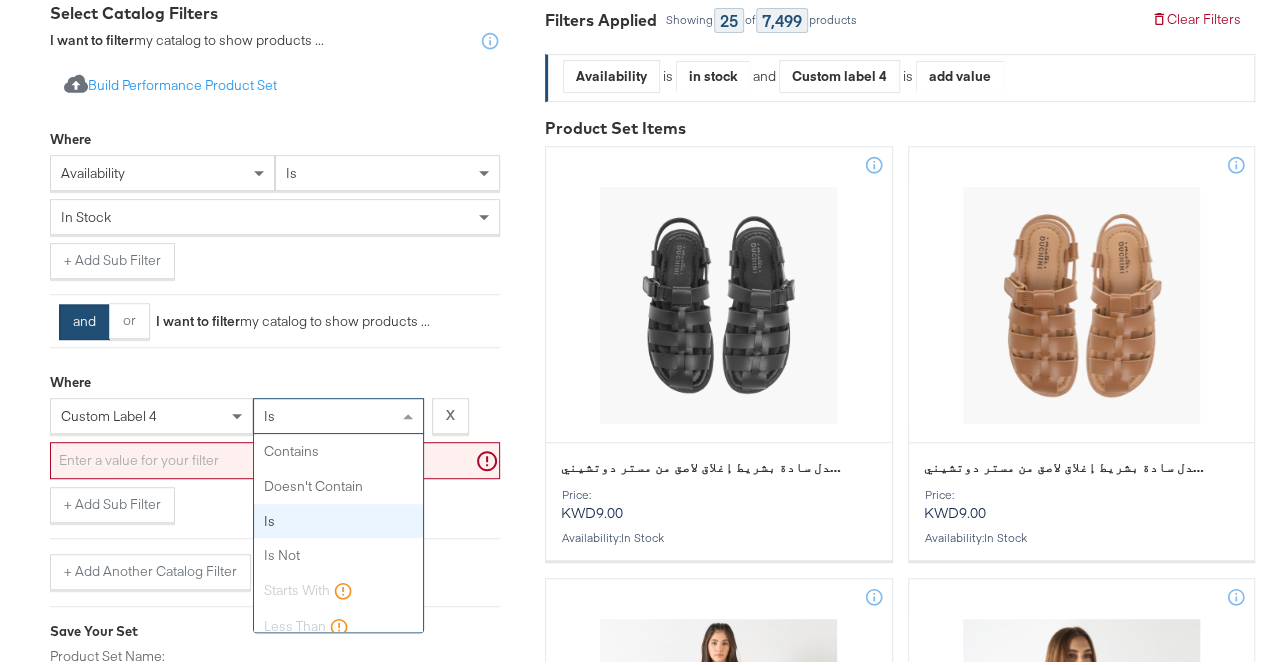 click on "is" at bounding box center [338, 412] 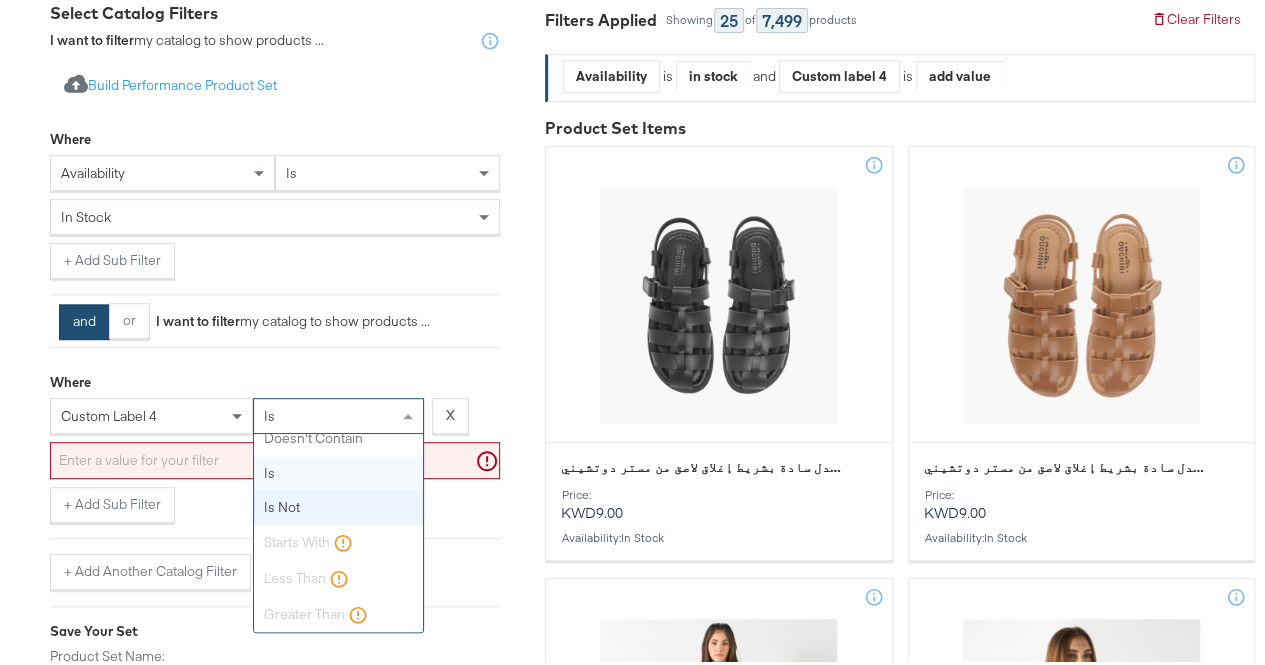 scroll, scrollTop: 0, scrollLeft: 0, axis: both 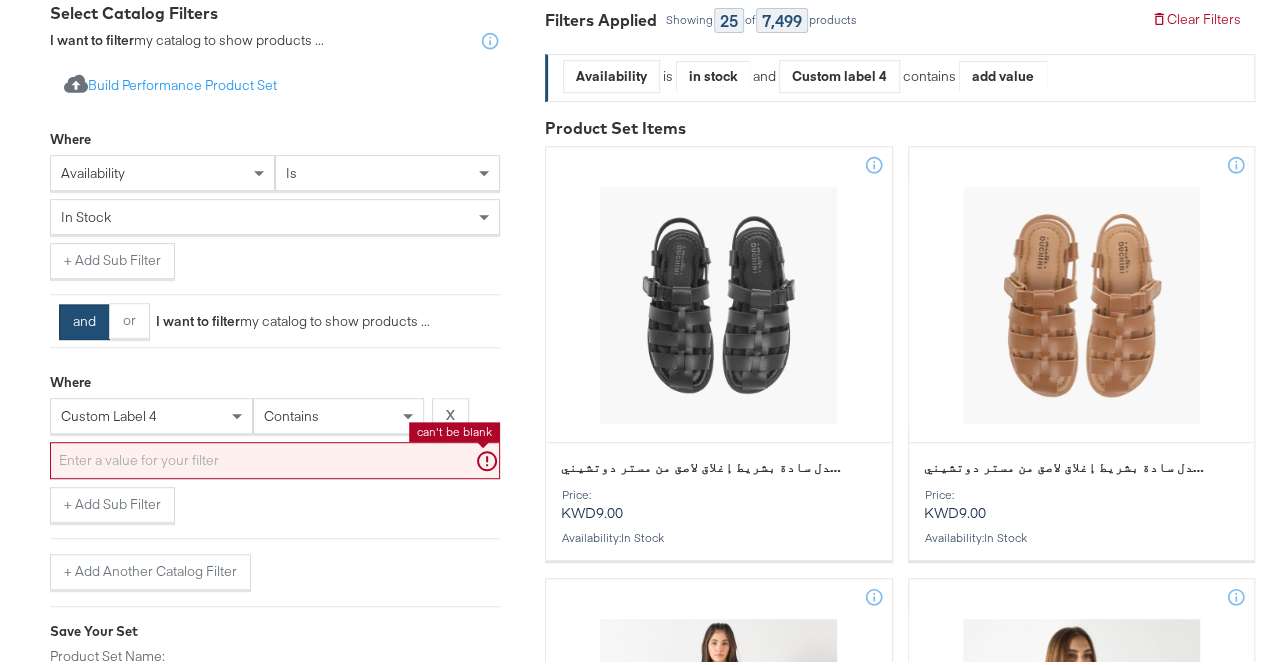 click at bounding box center [275, 456] 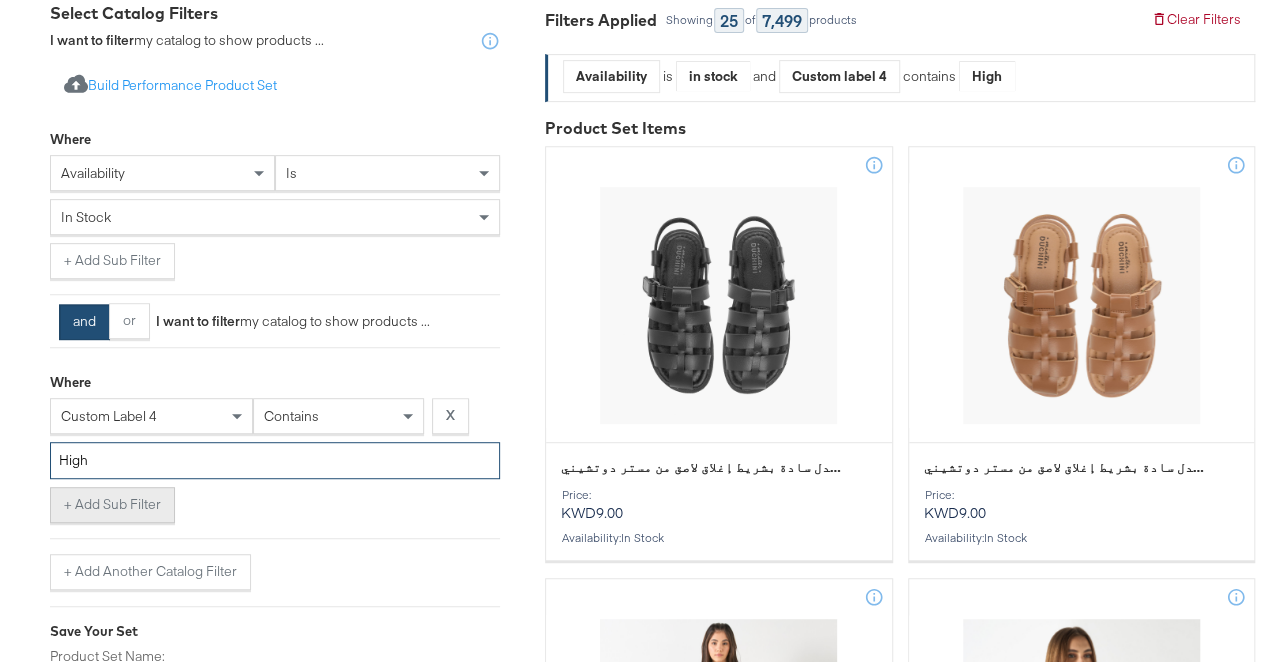 type on "High" 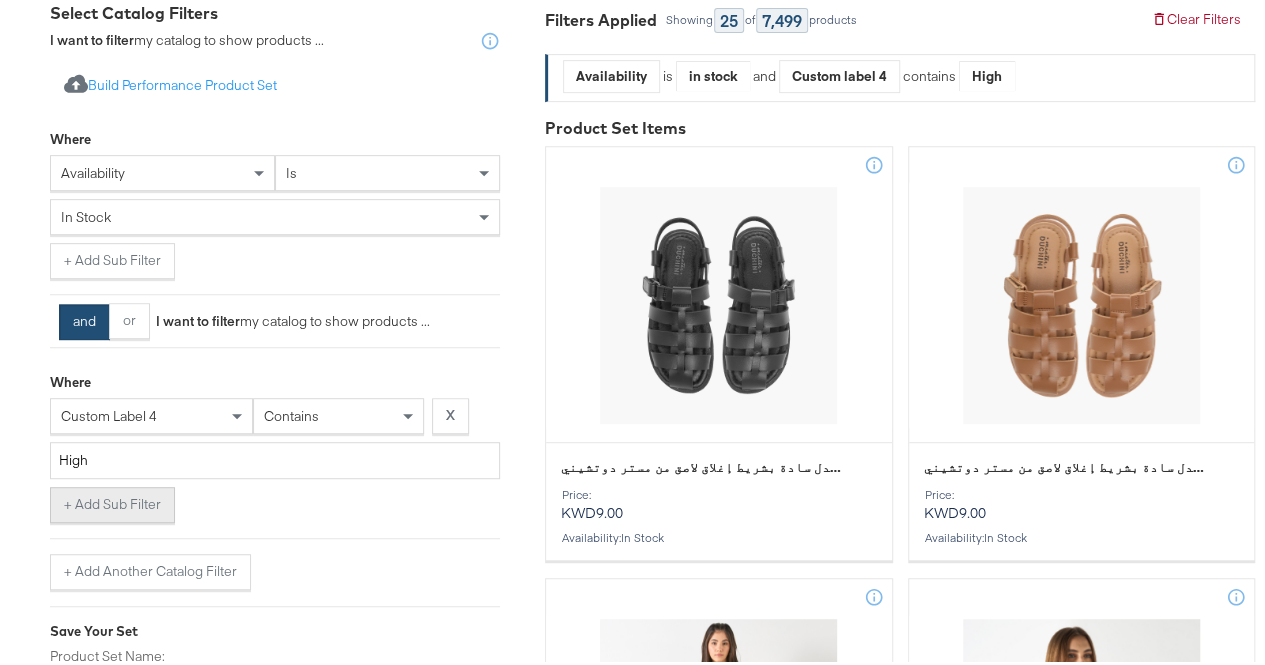 click on "+ Add Sub Filter" at bounding box center [112, 501] 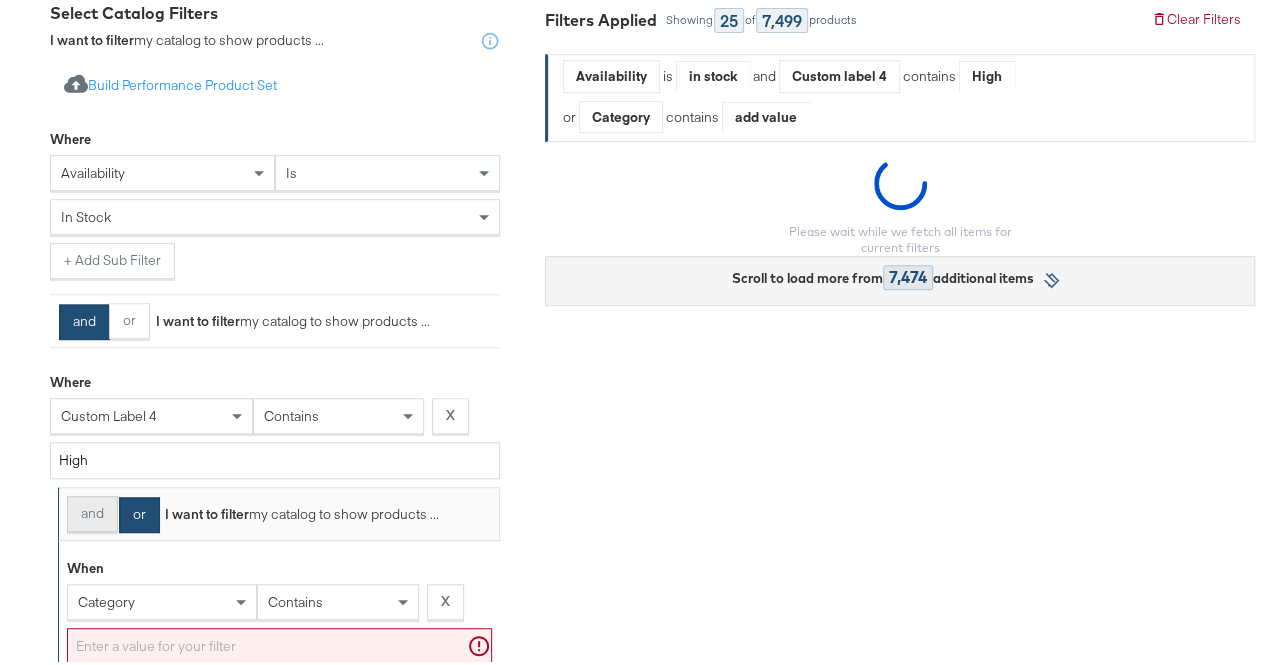 scroll, scrollTop: 501, scrollLeft: 0, axis: vertical 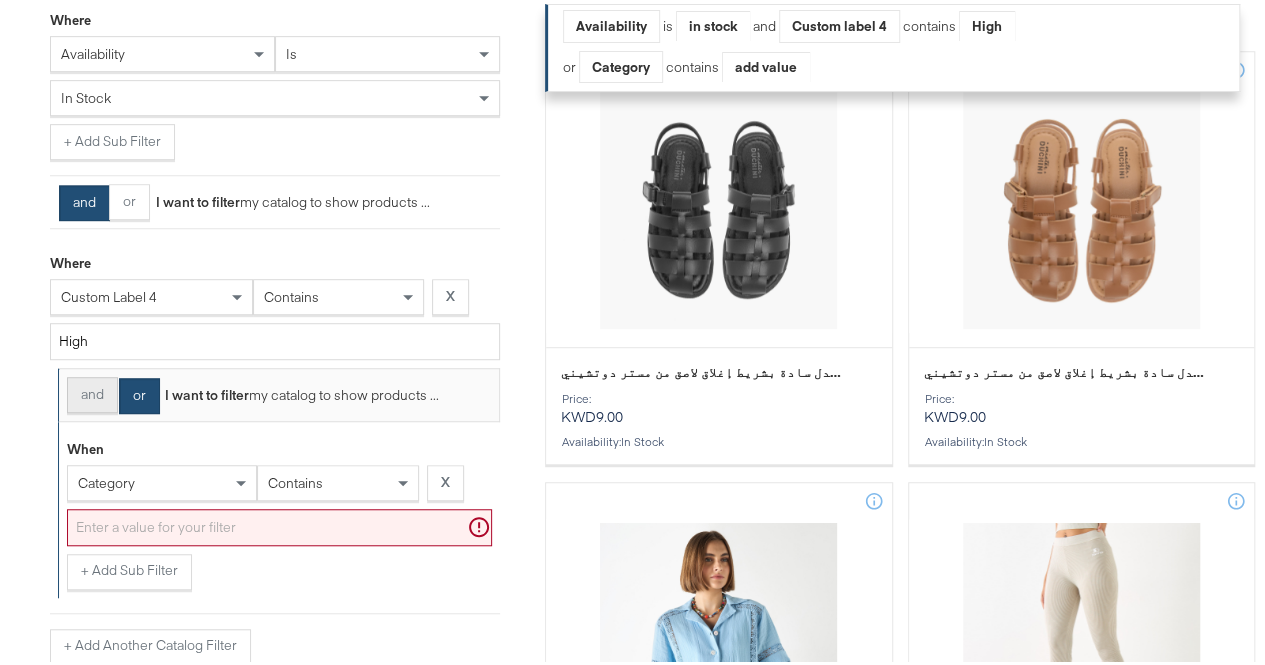 click on "and" at bounding box center [92, 391] 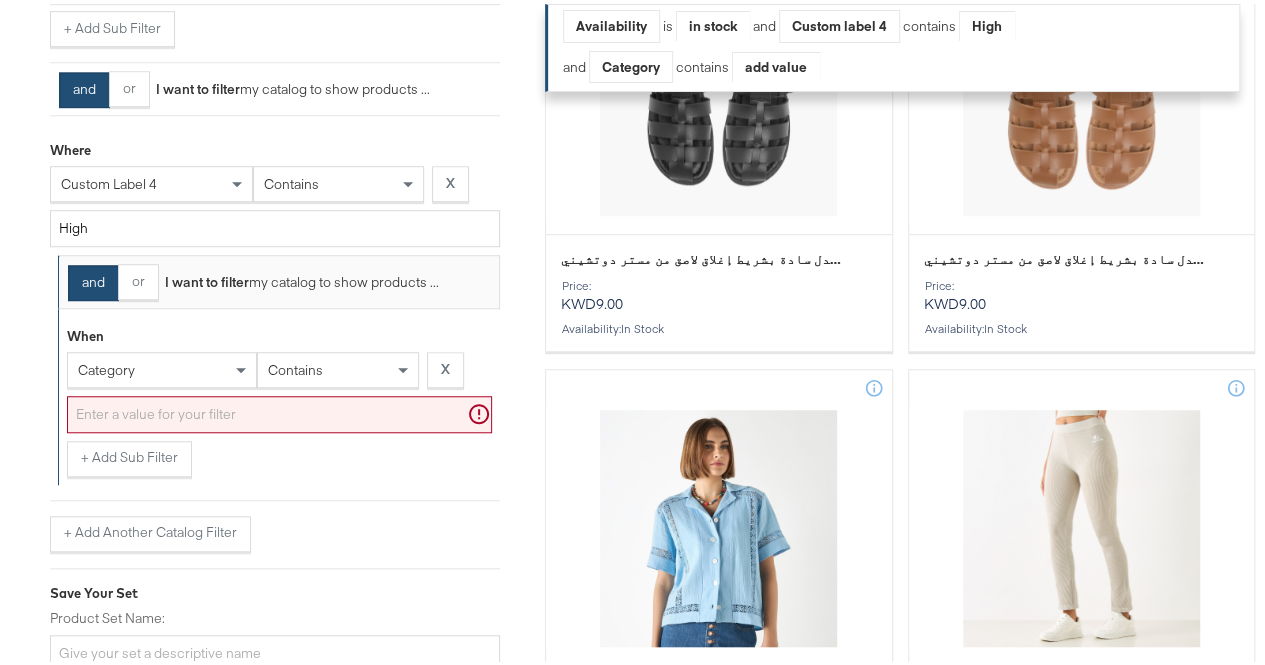 scroll, scrollTop: 615, scrollLeft: 0, axis: vertical 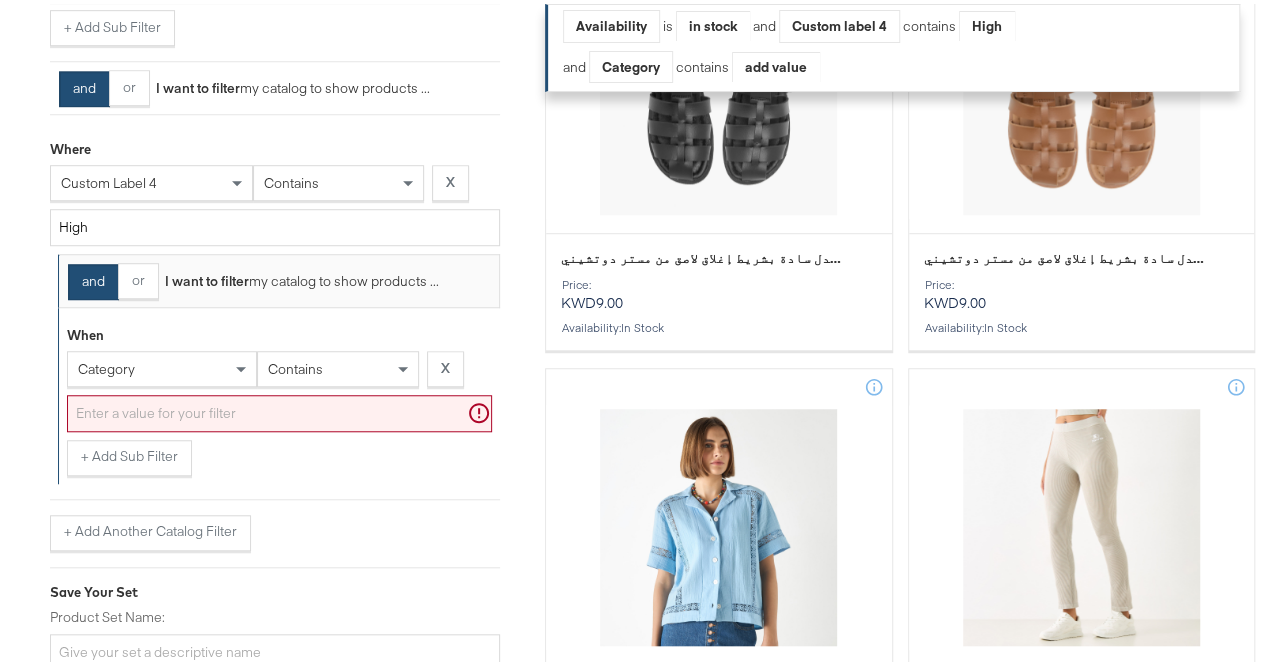 click on "category" at bounding box center (162, 365) 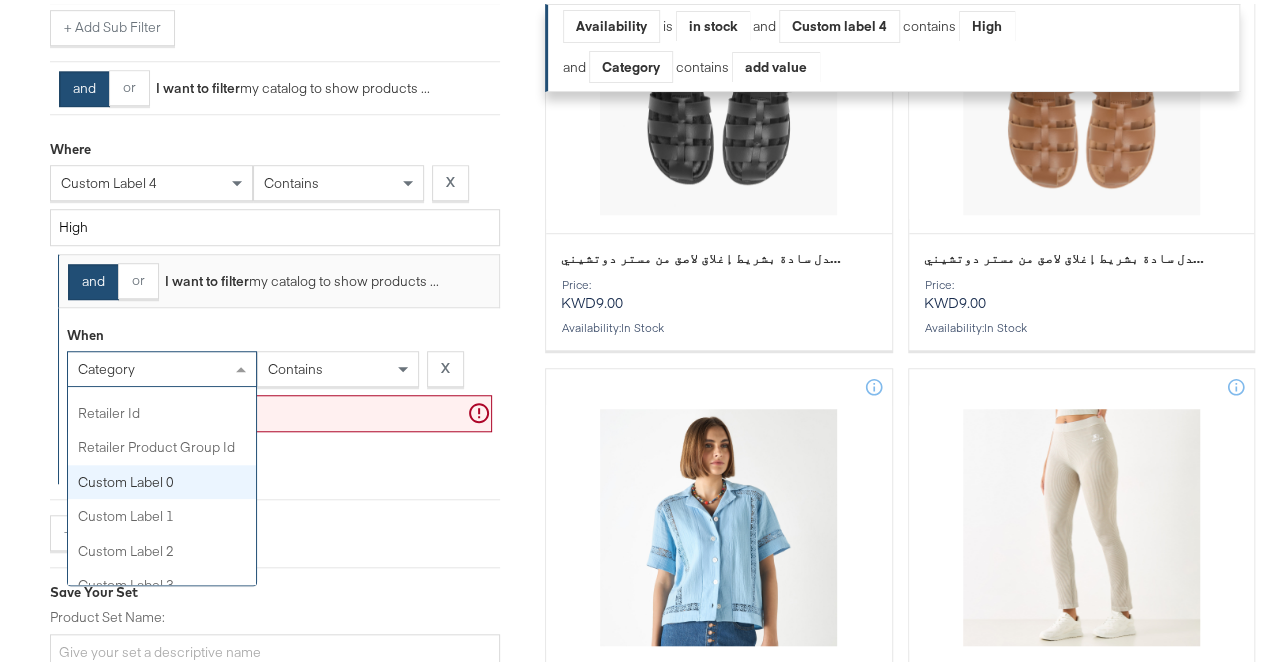 scroll, scrollTop: 580, scrollLeft: 0, axis: vertical 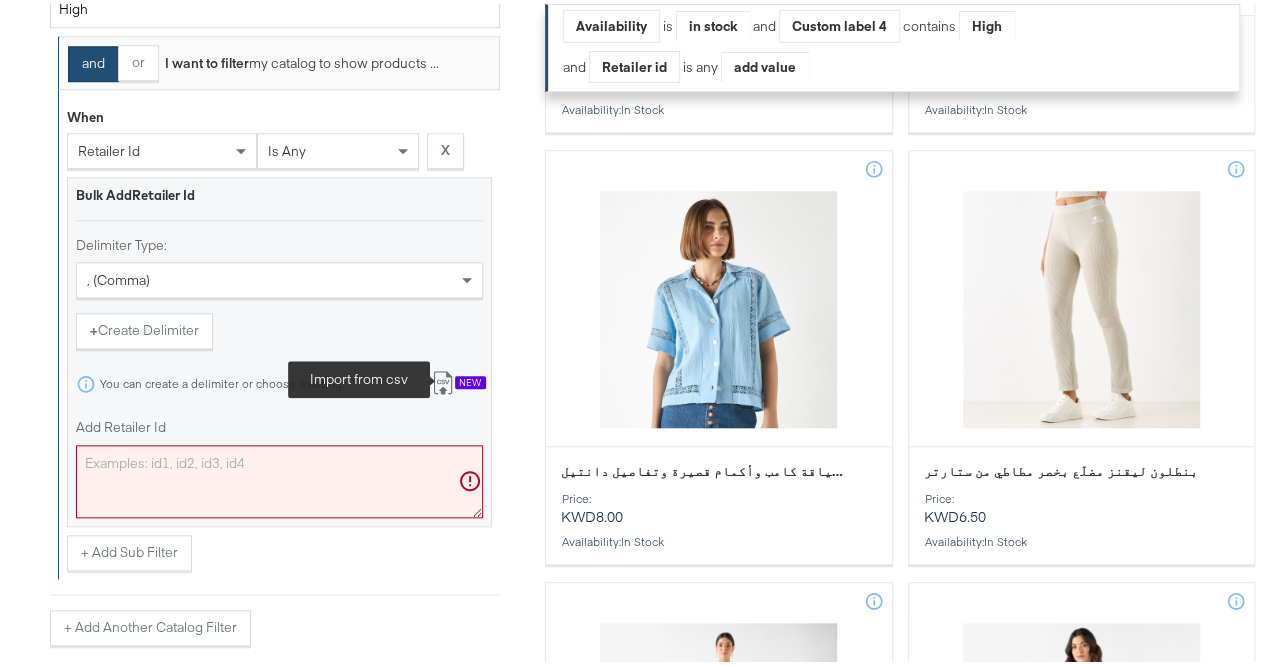 click 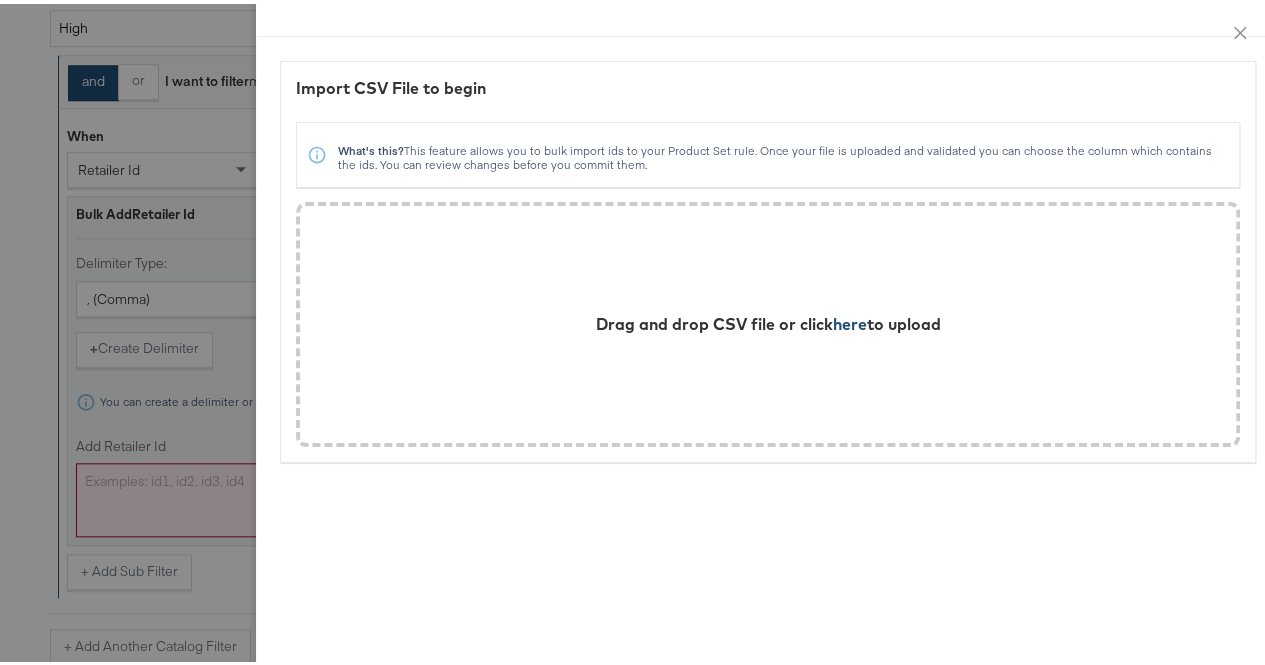 click on "here" at bounding box center [850, 320] 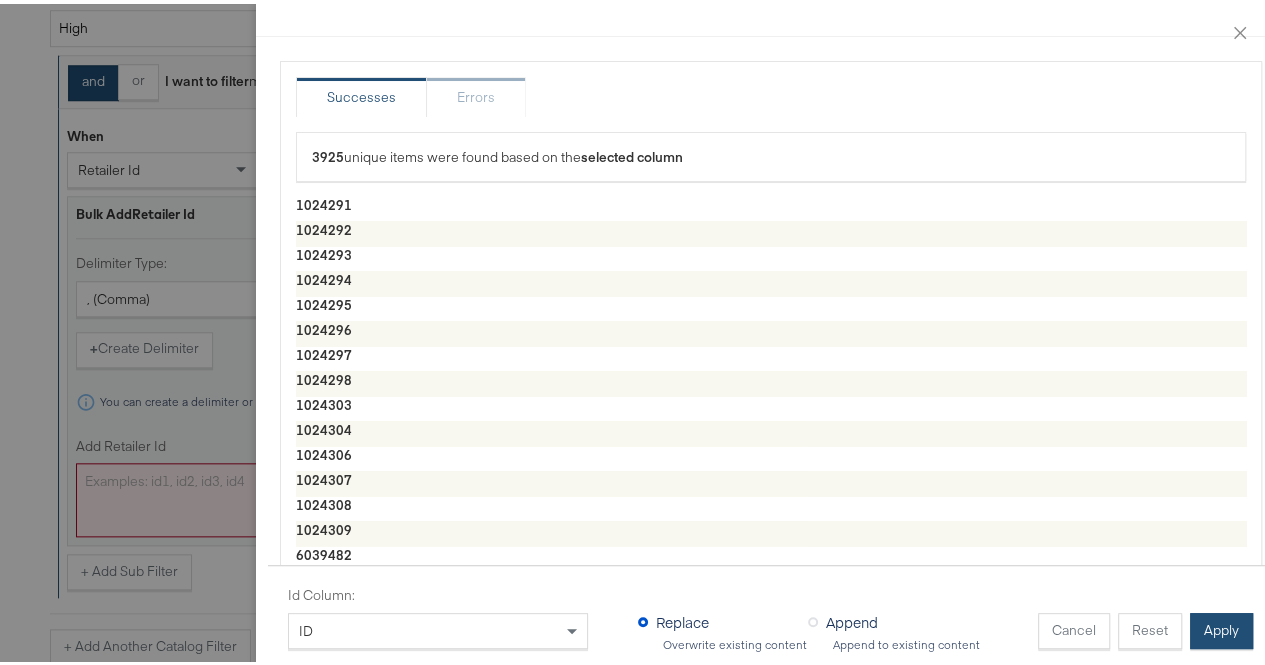 click on "Apply" at bounding box center (1221, 627) 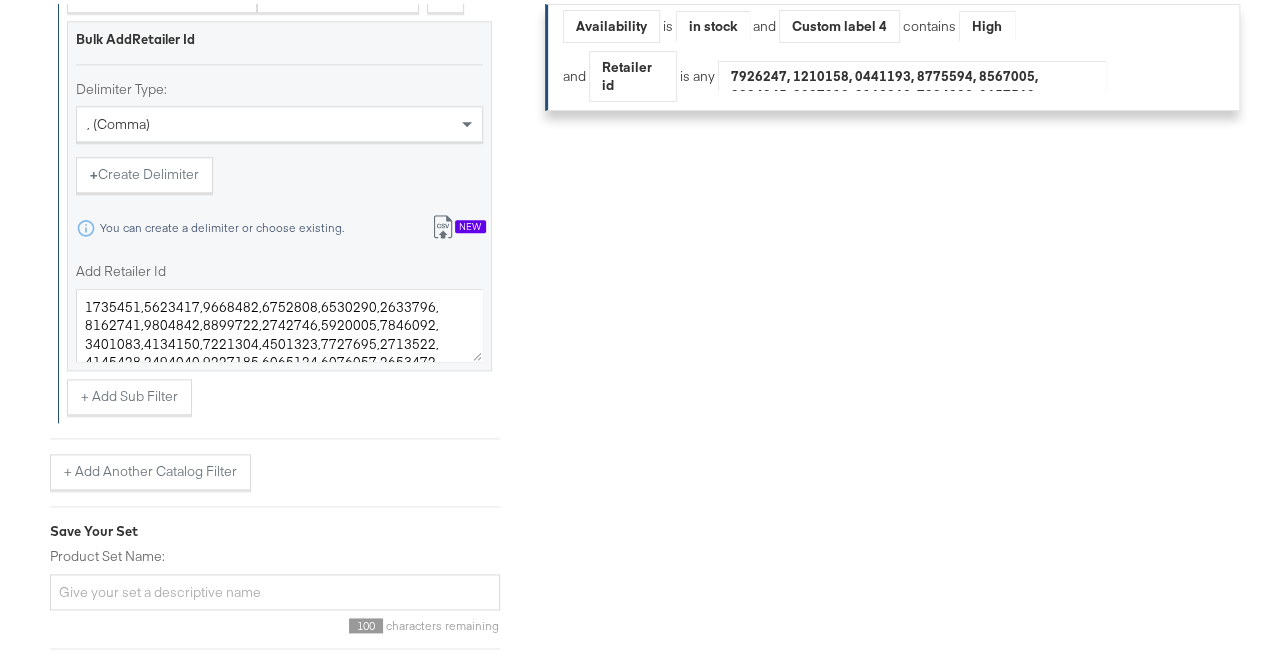 scroll, scrollTop: 1090, scrollLeft: 0, axis: vertical 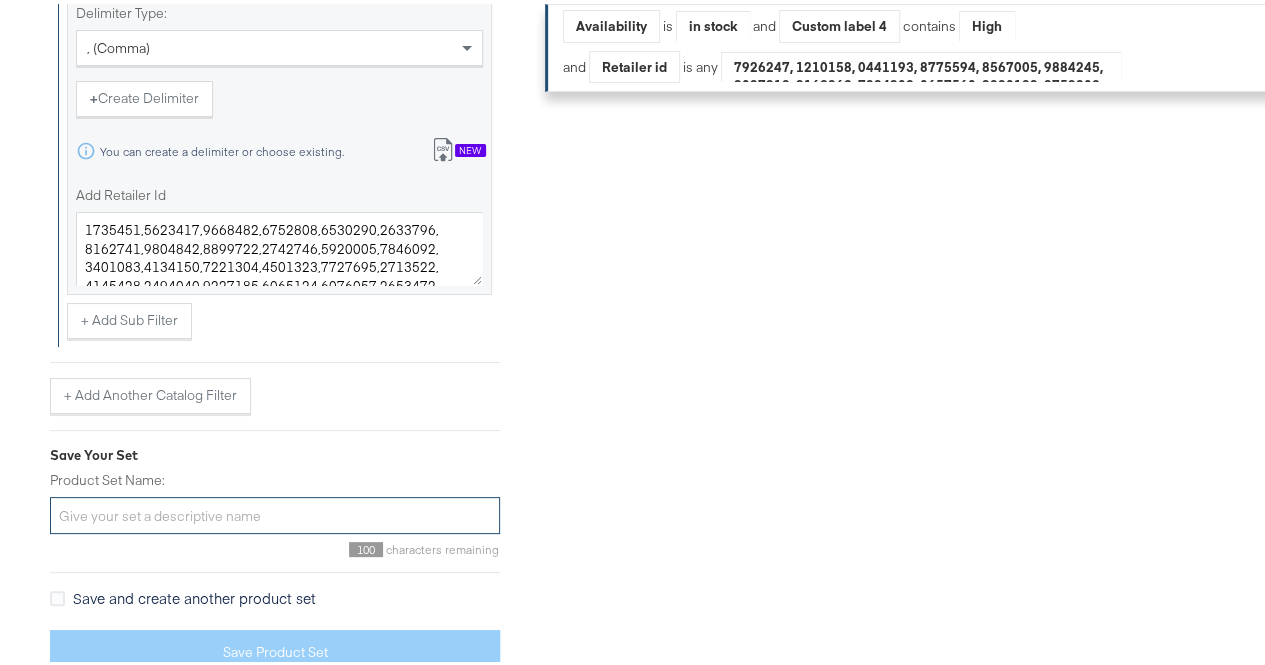 click on "Product Set Name:" at bounding box center [275, 511] 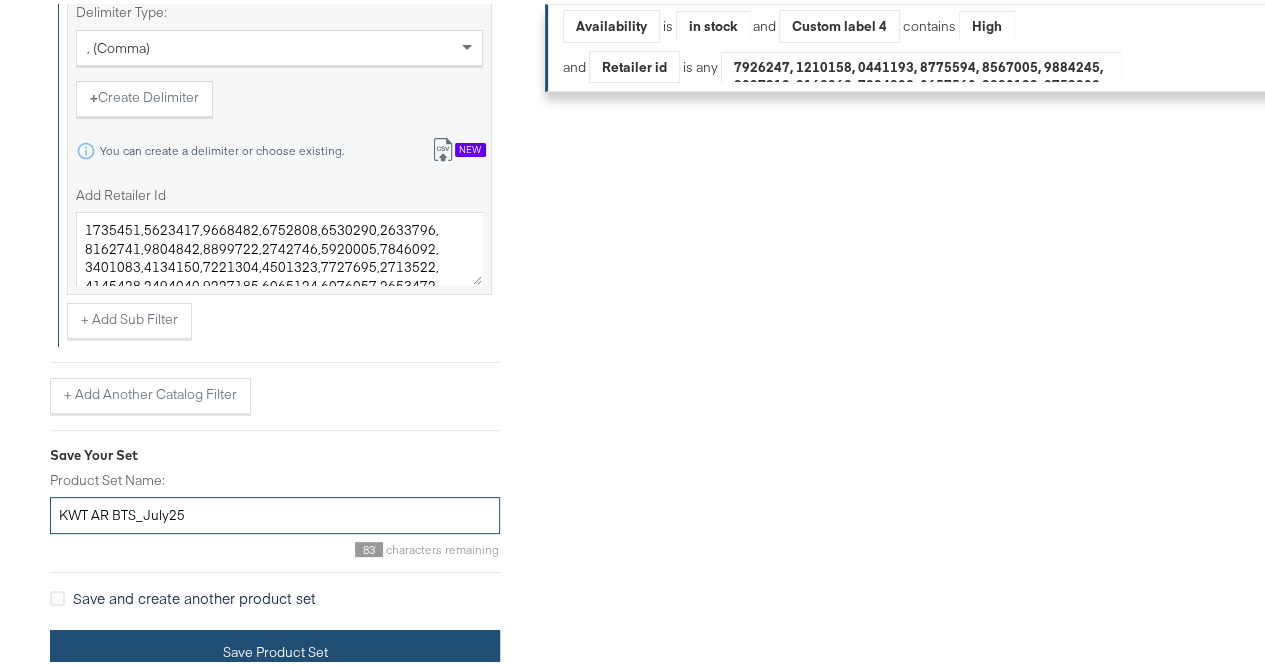 type on "KWT AR BTS_July25" 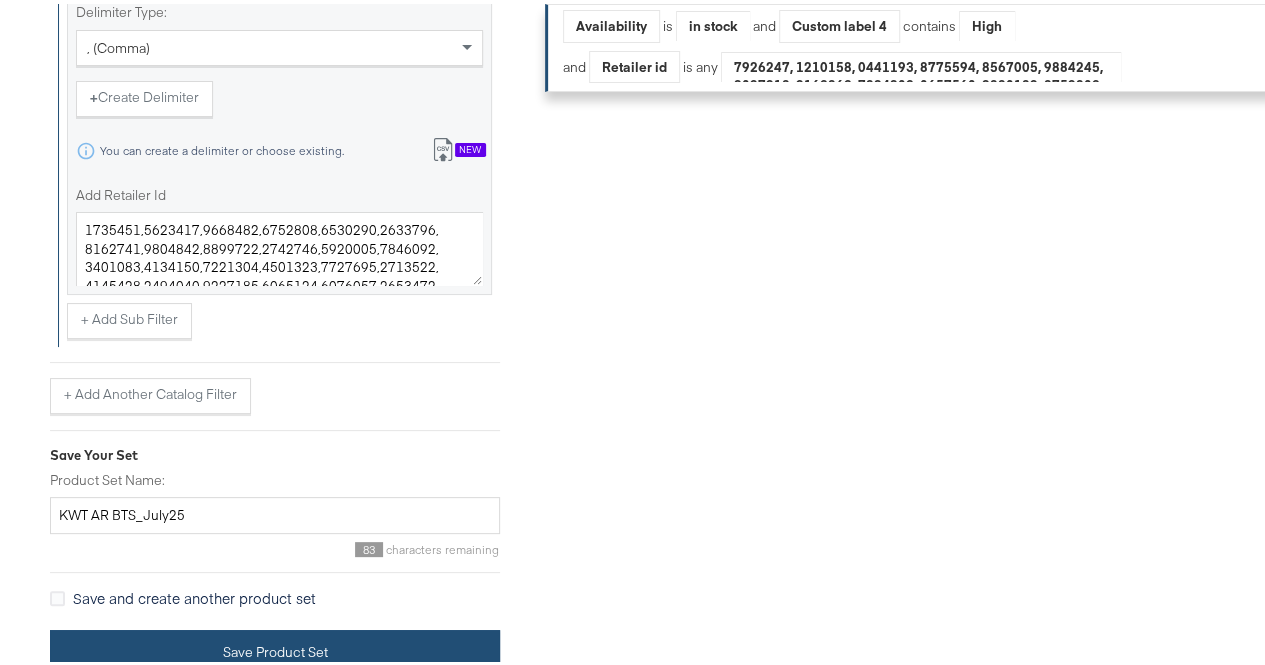 click on "Save Product Set" at bounding box center [275, 648] 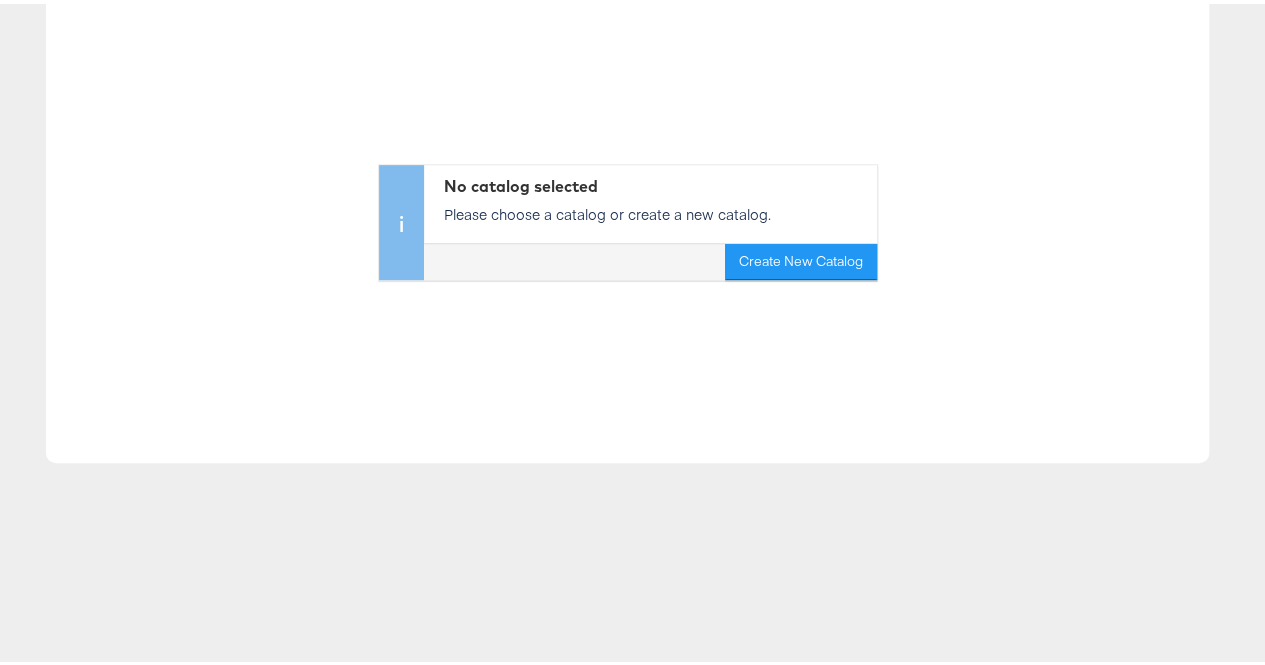 scroll, scrollTop: 0, scrollLeft: 0, axis: both 